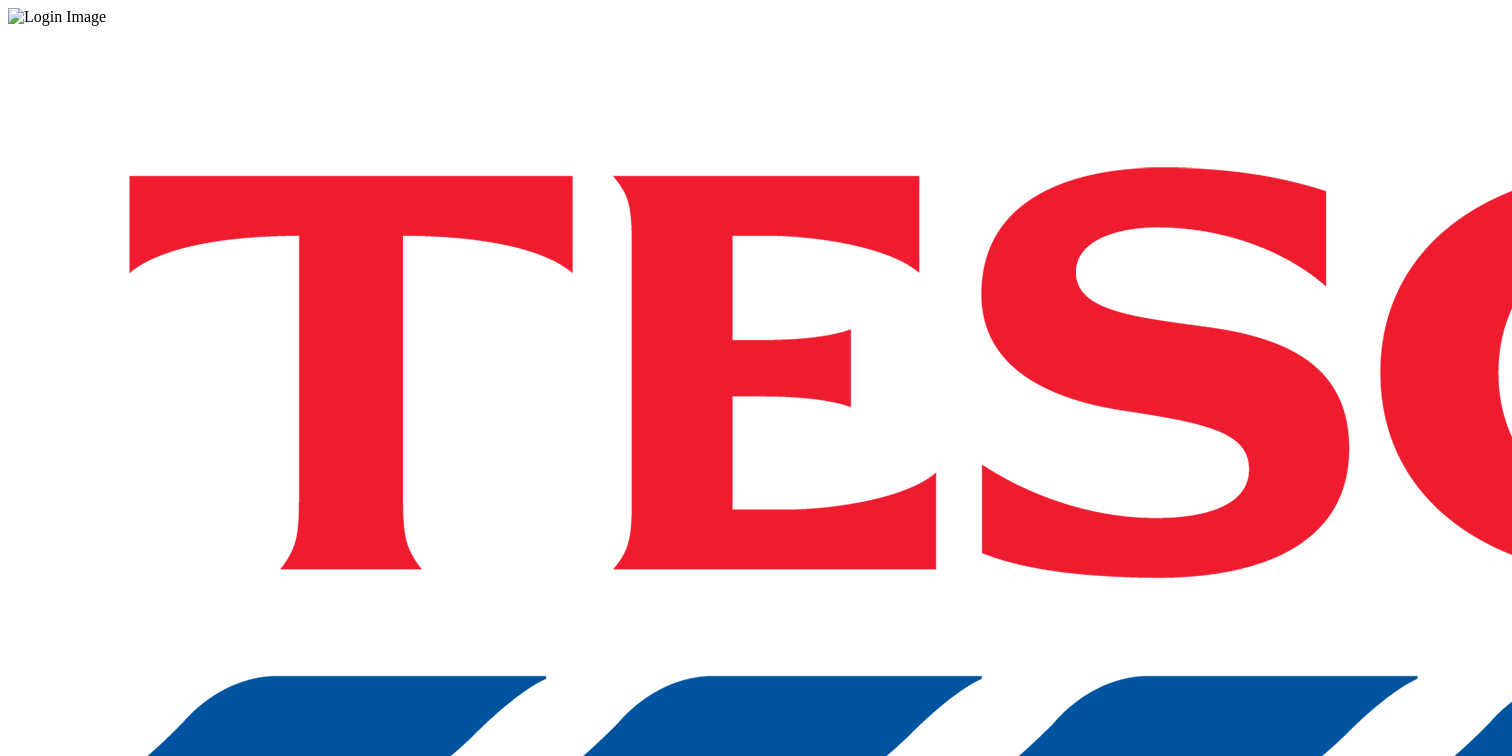 scroll, scrollTop: 0, scrollLeft: 0, axis: both 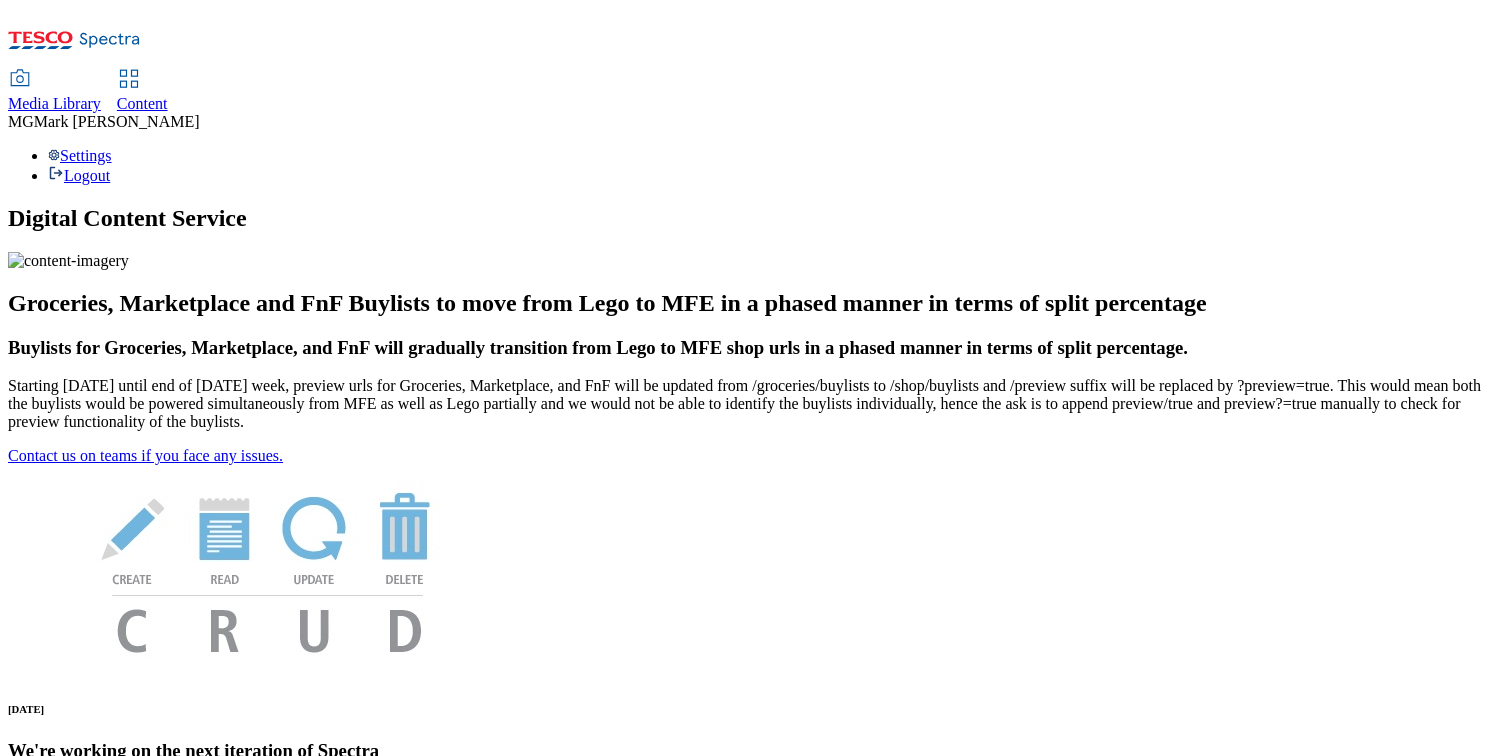 click 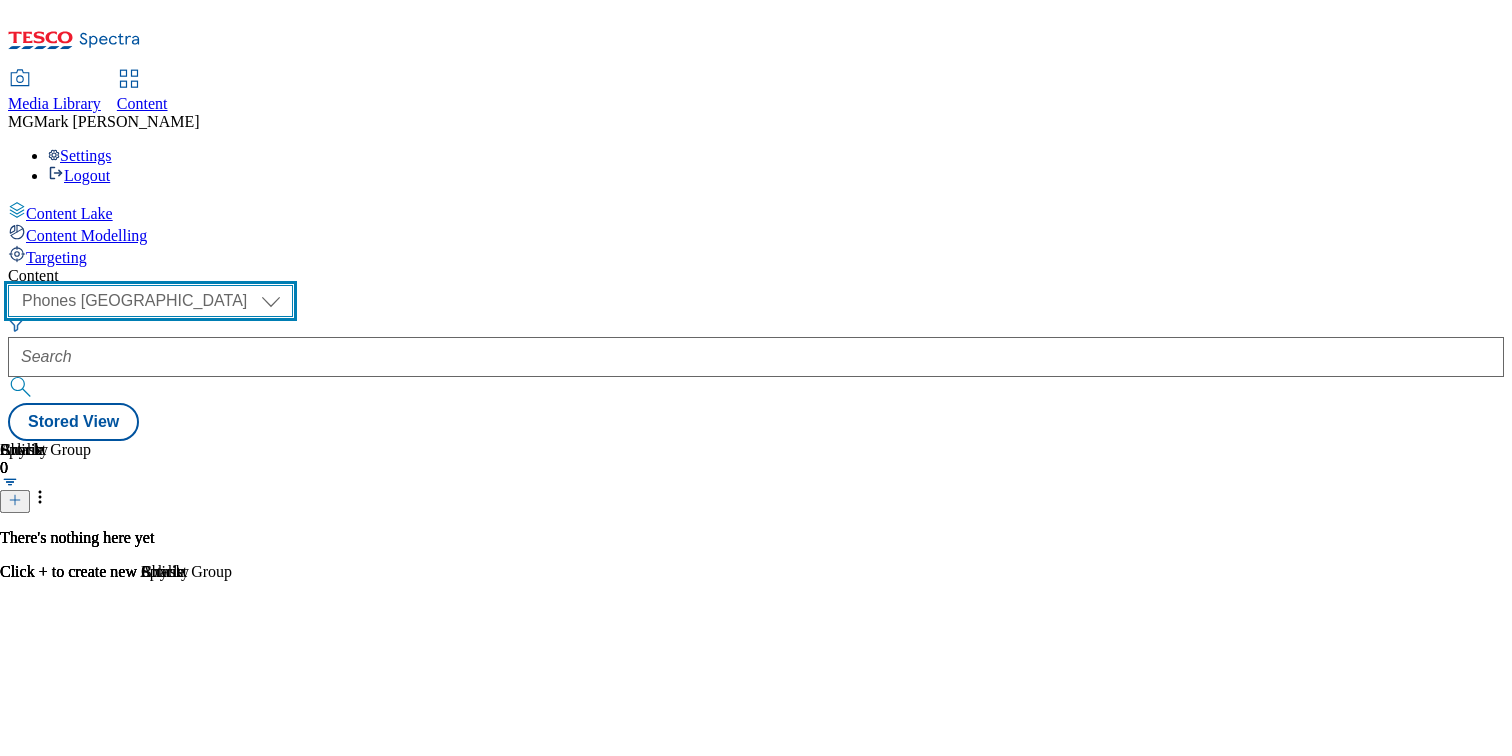 click on "Dotcom CZ Dotcom SK ghs-roi ghs-uk Phones UK" at bounding box center [150, 301] 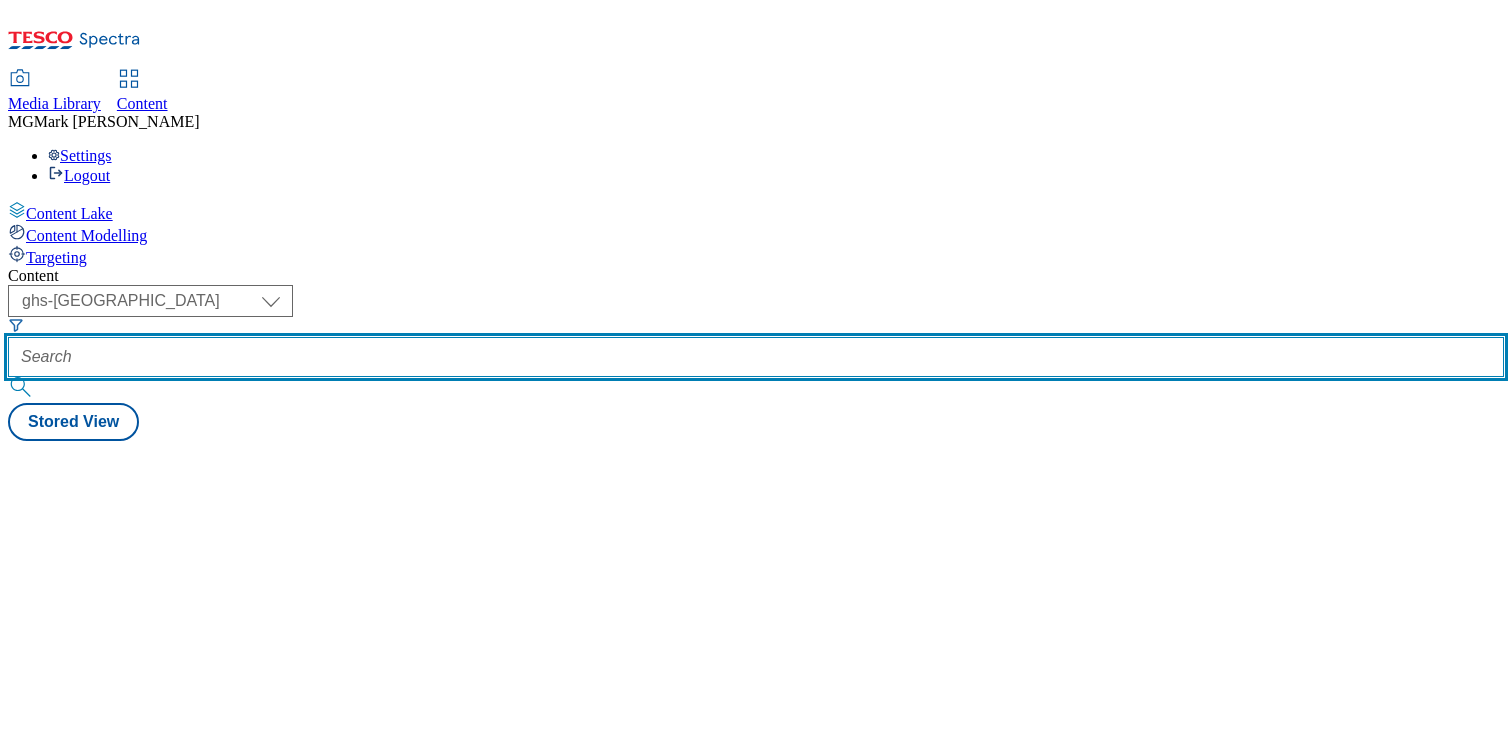 click at bounding box center (756, 357) 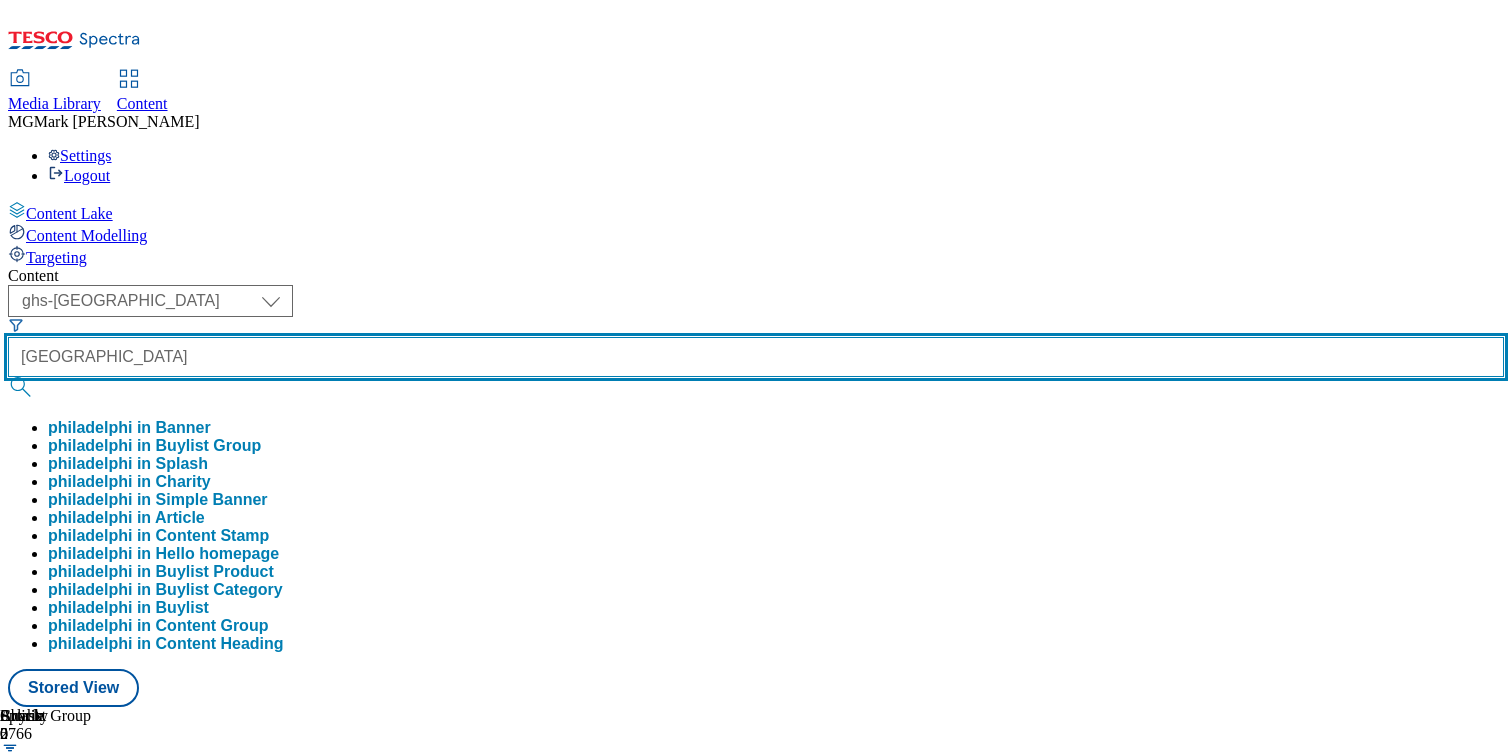 type on "philadelphia" 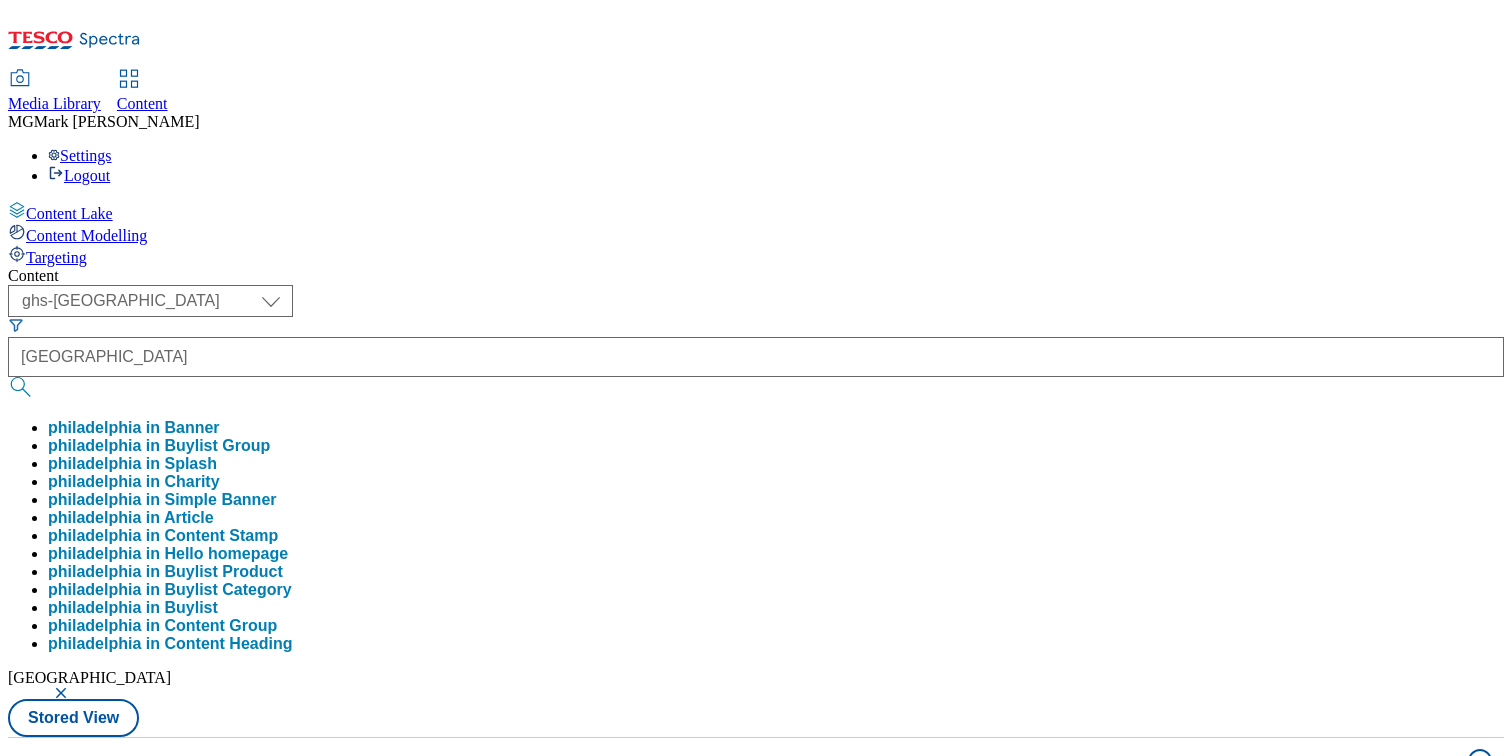 click on "Content   ( optional ) Dotcom CZ Dotcom SK ghs-roi ghs-uk Phones UK ghs-uk philadelphia philadelphia in   Banner philadelphia in   Buylist Group philadelphia in   Splash philadelphia in   Charity philadelphia in   Simple Banner philadelphia in   Article philadelphia in   Content Stamp philadelphia in   Hello homepage philadelphia in   Buylist Product philadelphia in   Buylist Category philadelphia in   Buylist philadelphia in   Content Group philadelphia in   Content Heading philadelphia Stored View Buylist Group 4 lanes  |   200 items Buylist Group 21 Build your perfect brunch bagel Ad541112 Mondelez Philly / philadelphia 1 Jul 2025 09:52 am A European brunch break for you and your friends A European brunch break for you and your friends / mondelez-philadelphia-24tw20 17 Jul 2024 02:42 am You’ve got a friend in philly  Ad539862 mondelez
/ mondelez-philadelphia-25tw07 13 Mar 2025 02:00 pm Win Brunch in New York Ad539868 / mondelez-philadelphia-25tw19 24 Jun 2025 12:47 pm Ad537245 / 18 Jul 2024 12:11 pm / /" at bounding box center (756, 938) 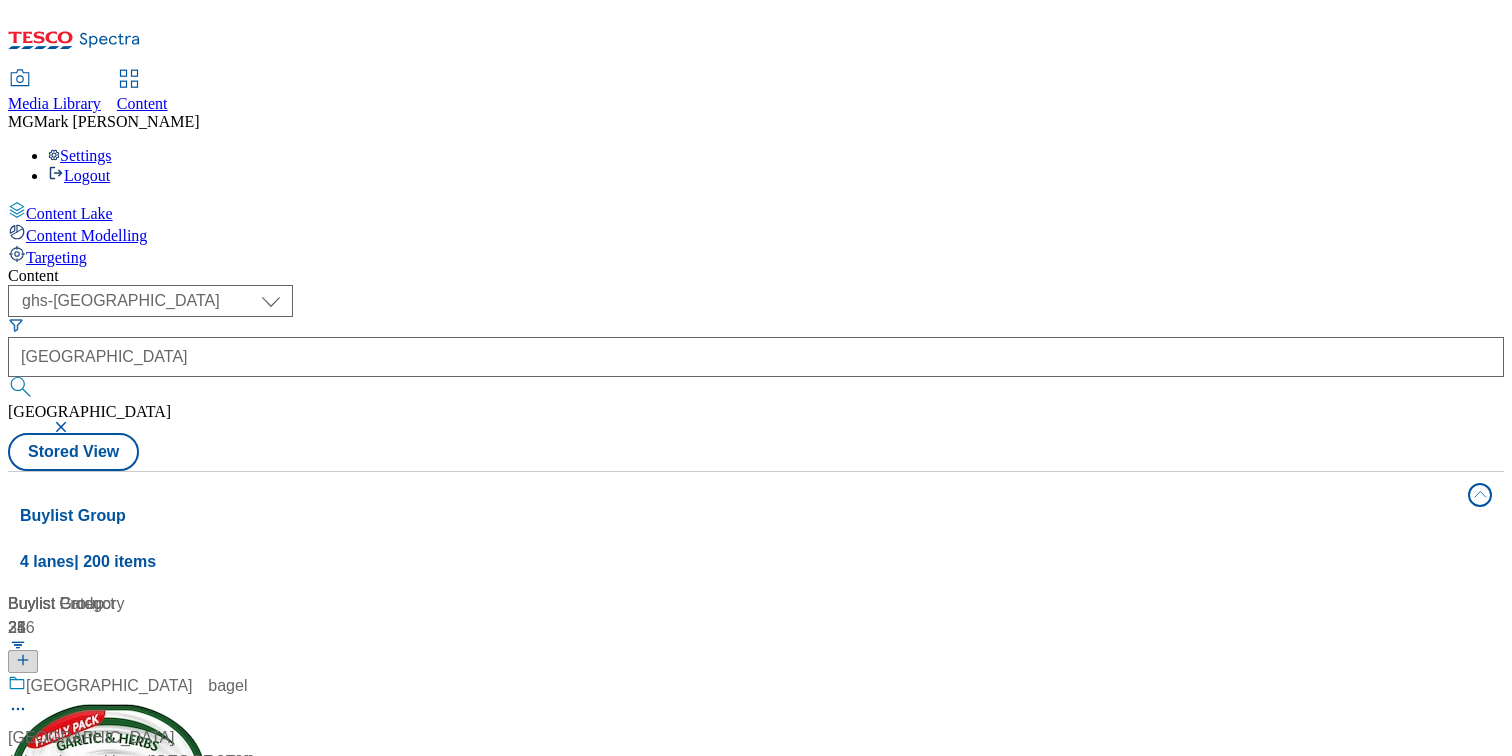 scroll, scrollTop: 0, scrollLeft: 0, axis: both 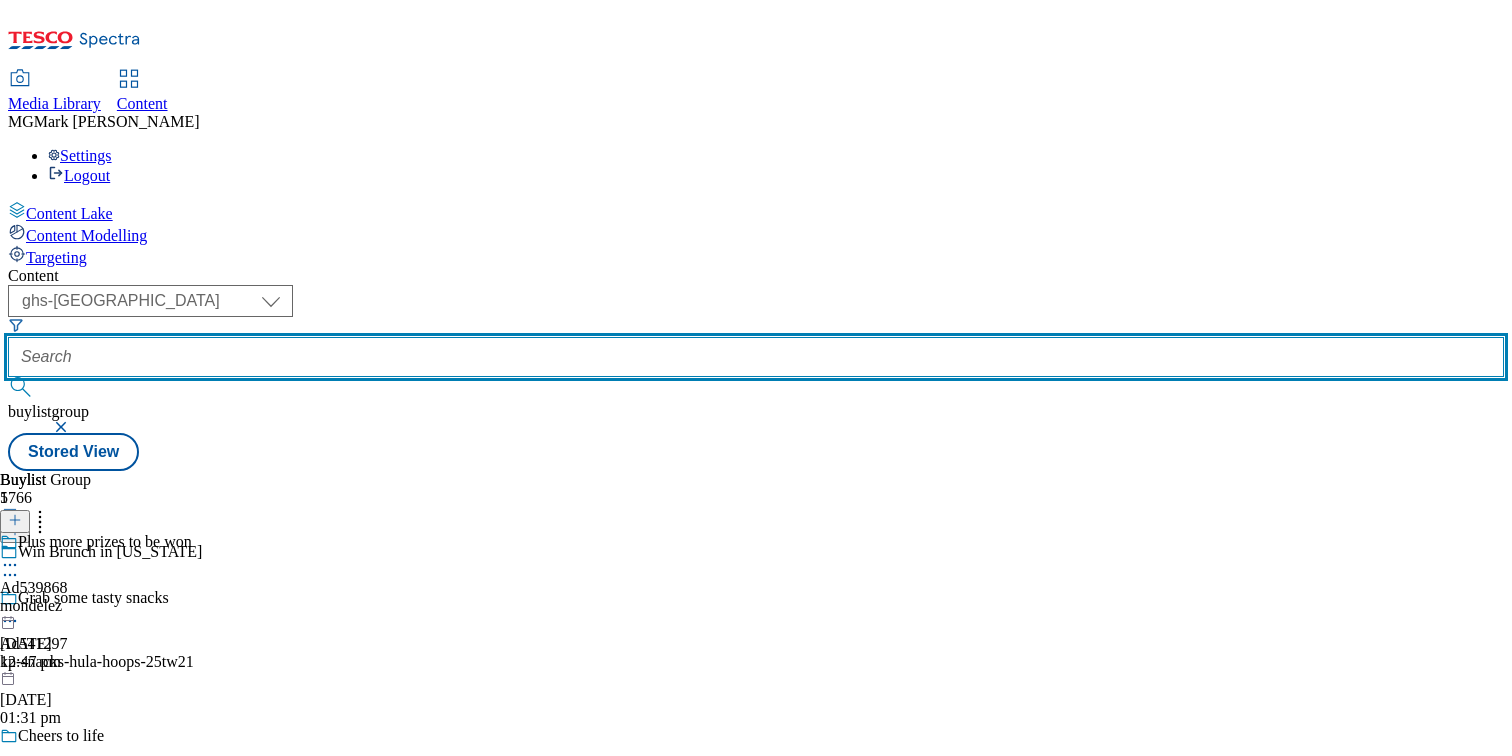 click at bounding box center (756, 357) 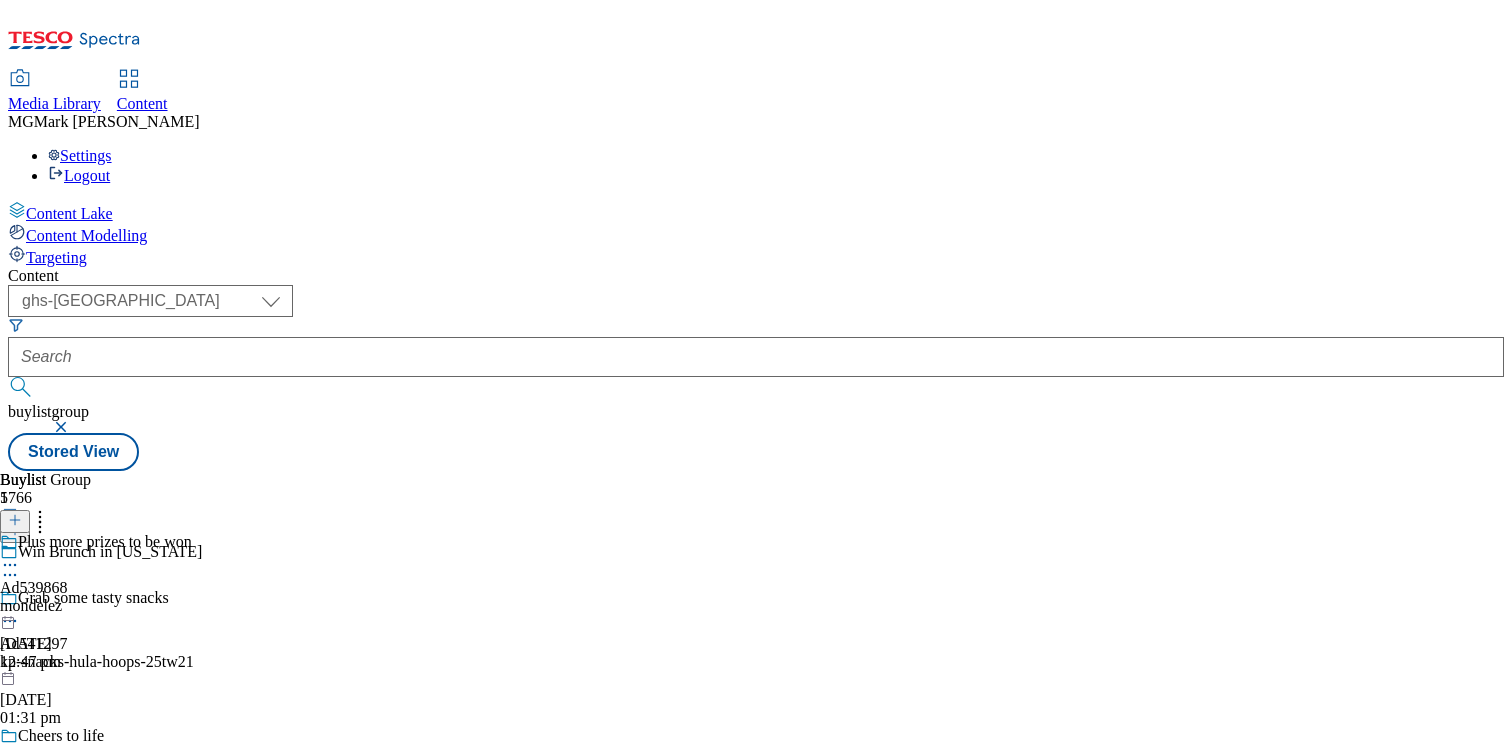 click at bounding box center [63, 427] 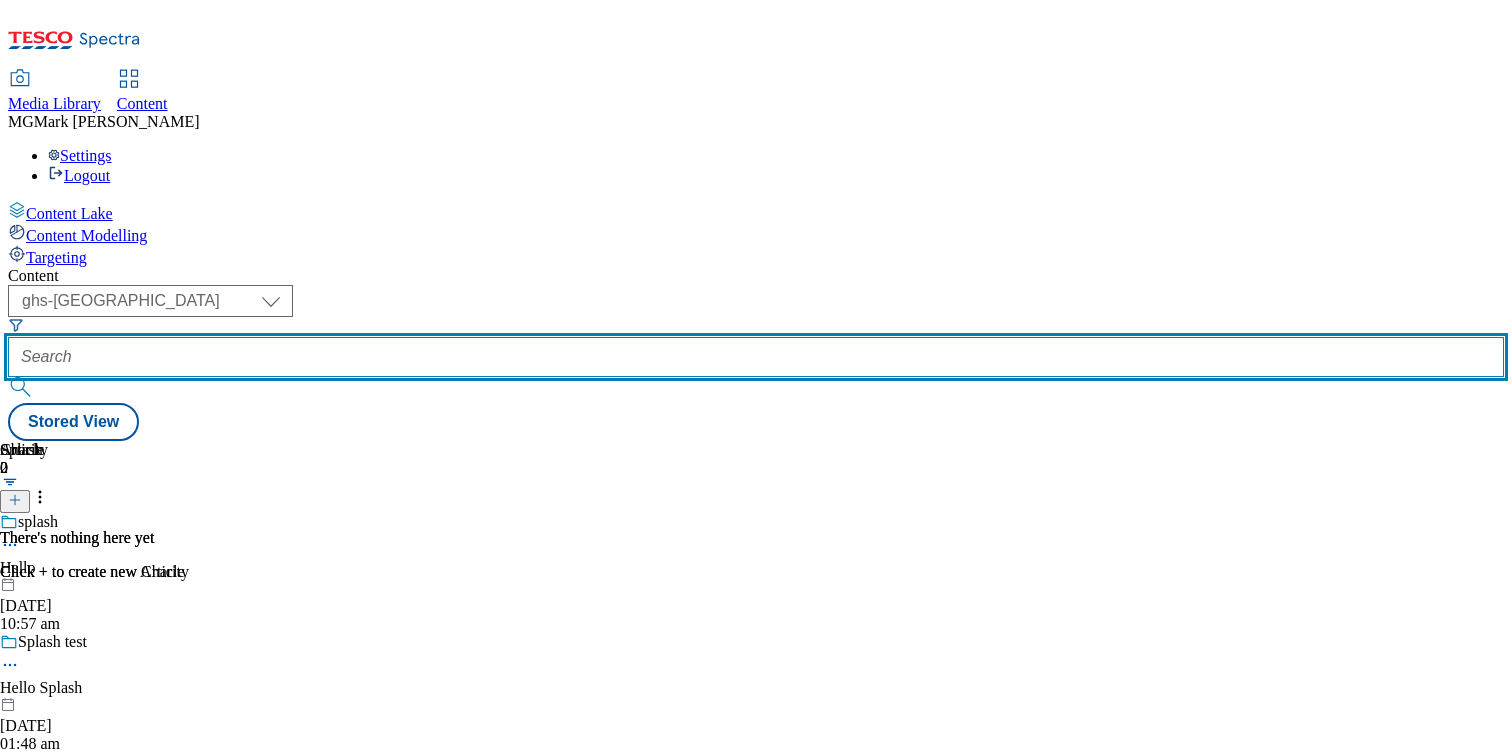 click at bounding box center (756, 357) 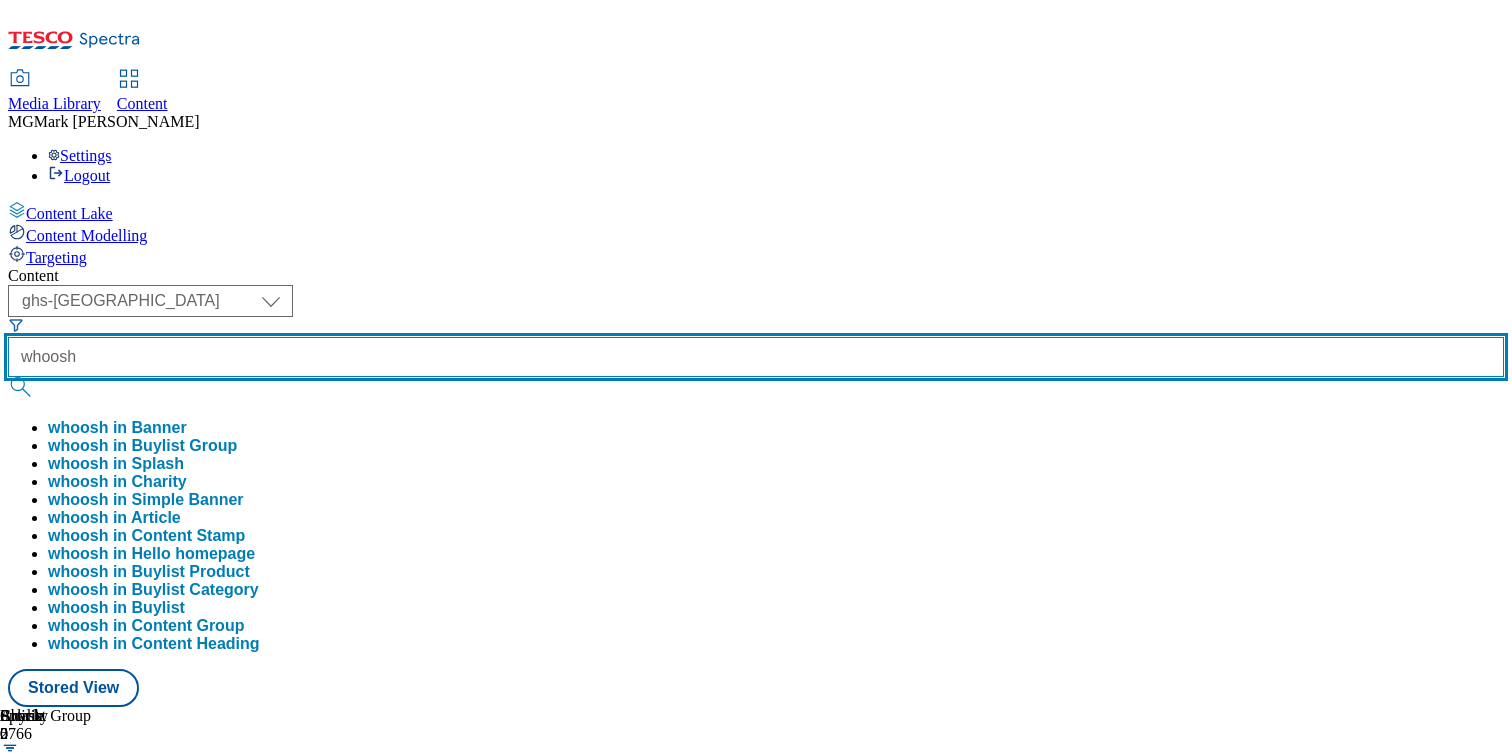 type on "whoosh" 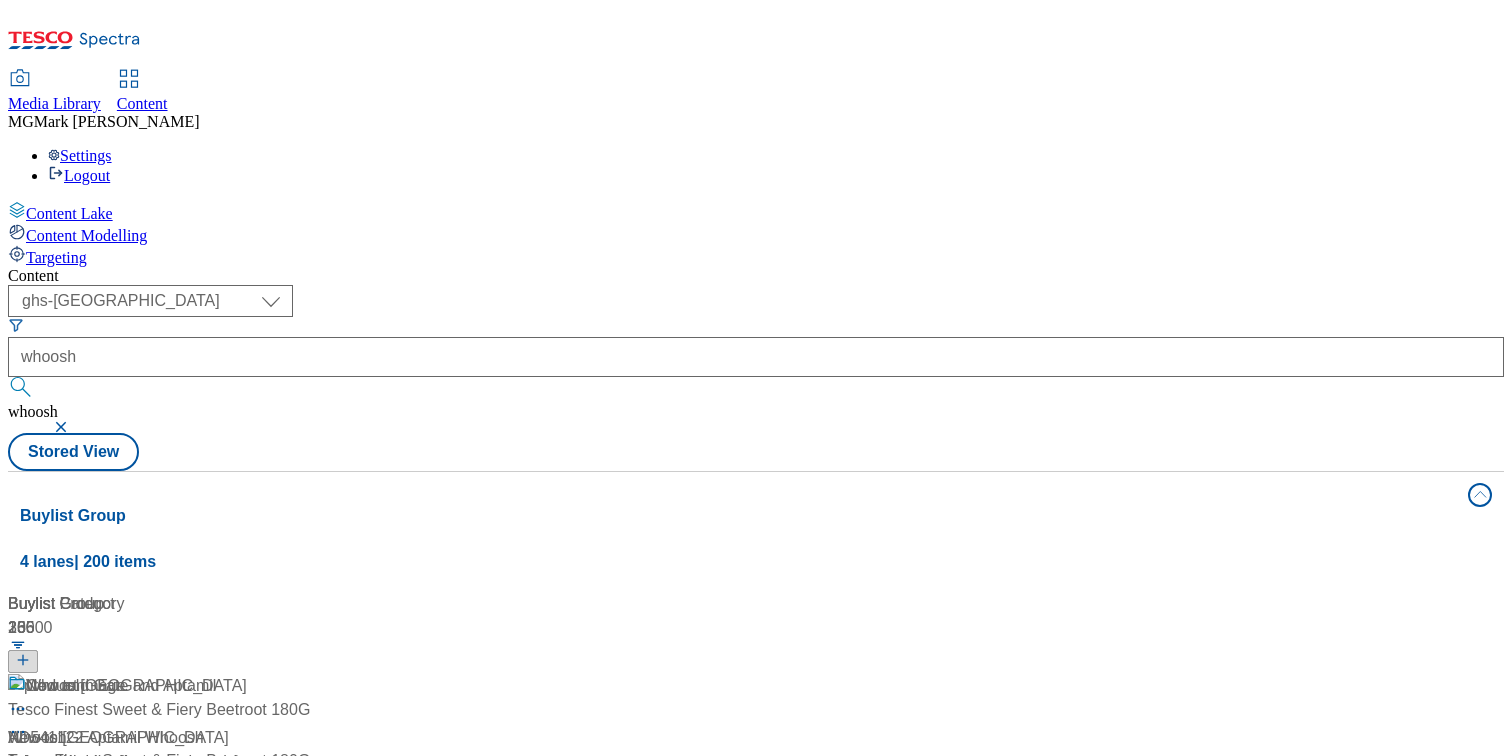 click on "( optional ) Dotcom CZ Dotcom SK ghs-roi ghs-uk Phones [GEOGRAPHIC_DATA] ghs-uk whoosh whoosh Stored View" at bounding box center (756, 378) 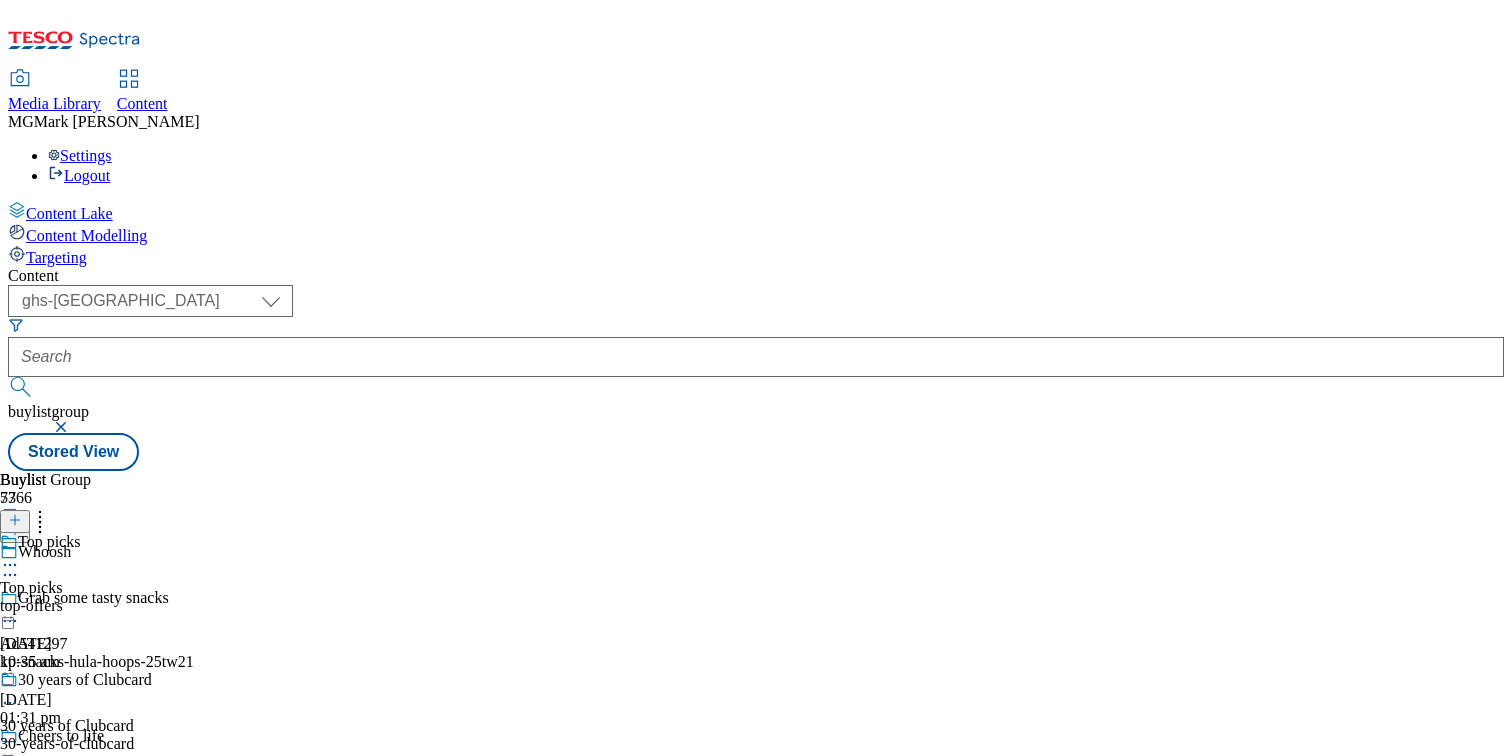 scroll, scrollTop: 1455, scrollLeft: 0, axis: vertical 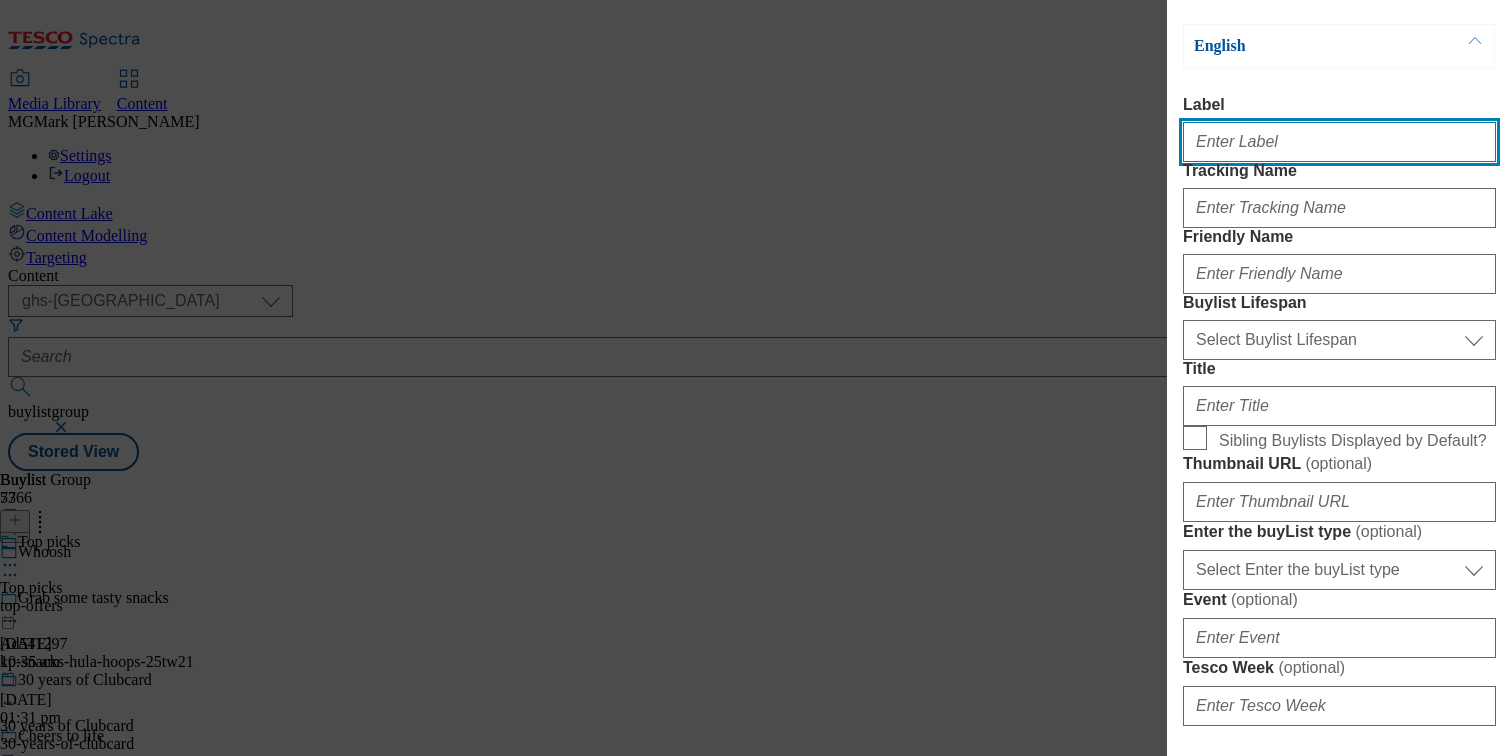 click on "Label" at bounding box center (1339, 142) 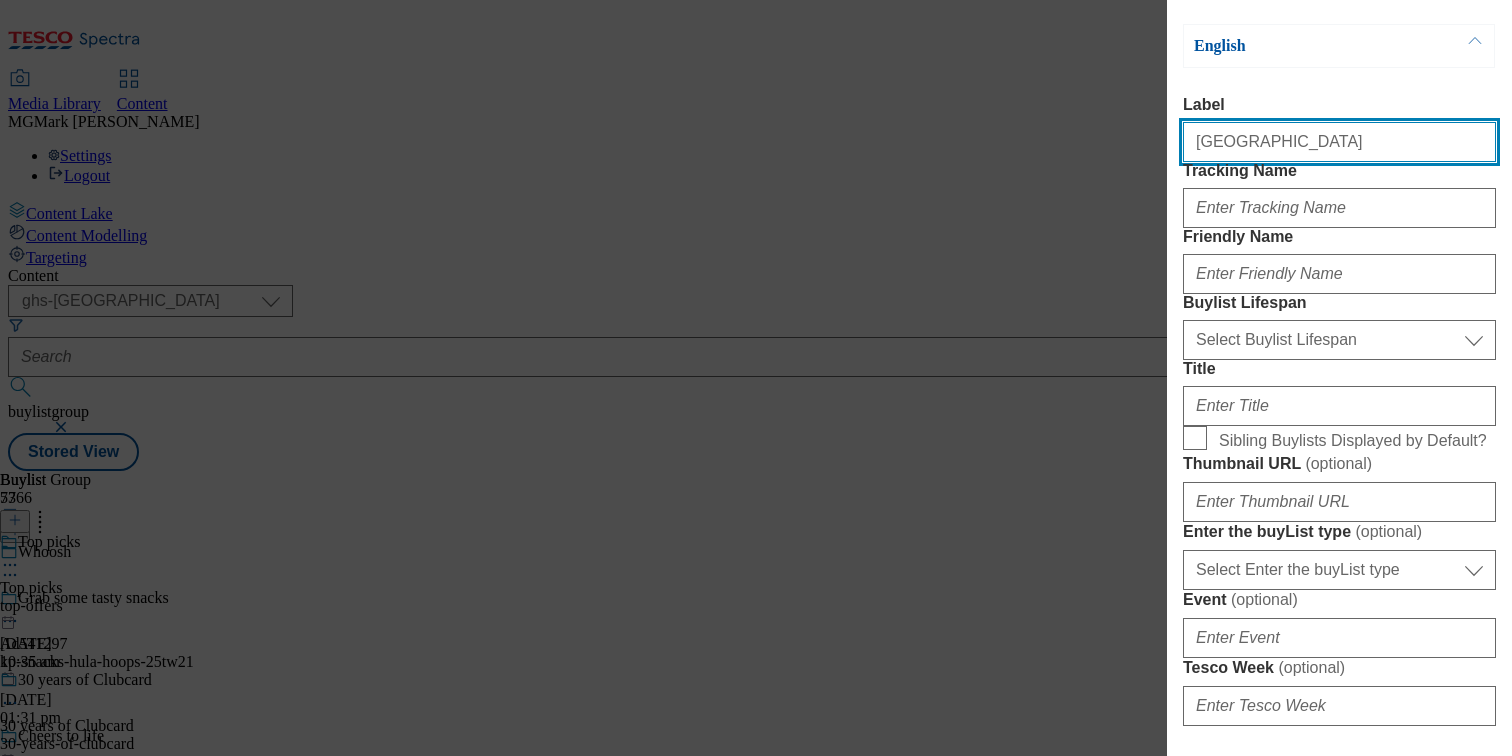 type on "[GEOGRAPHIC_DATA]" 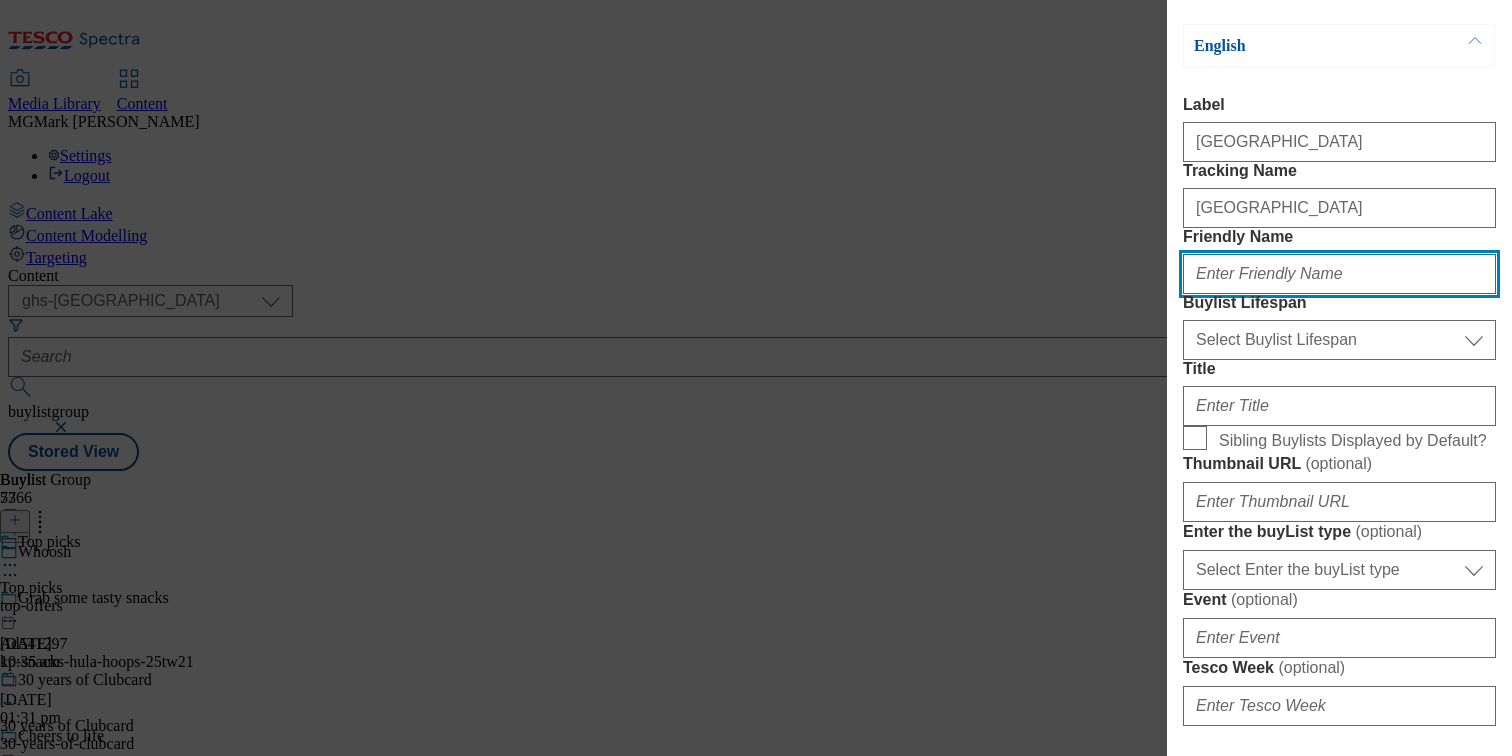 click on "Friendly Name" at bounding box center (1339, 274) 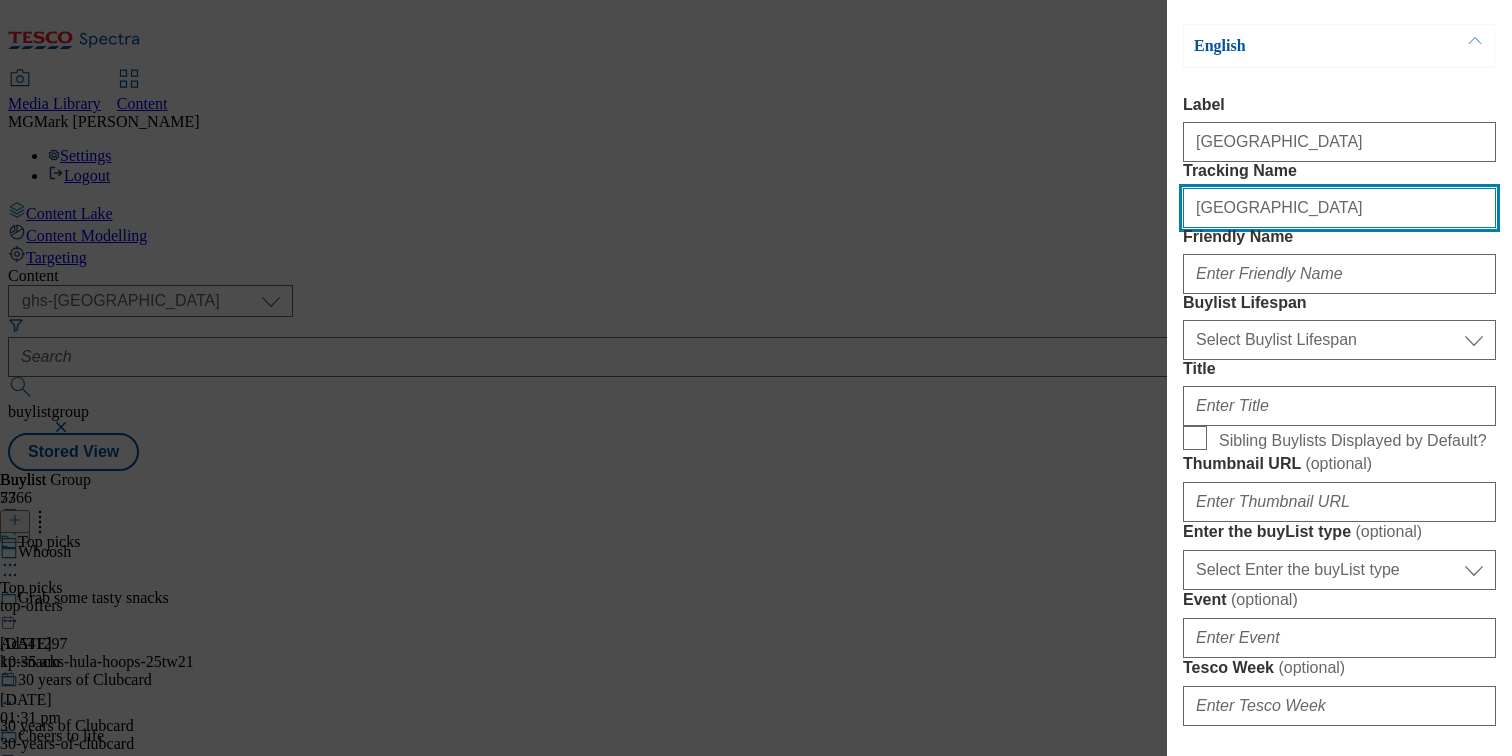 drag, startPoint x: 1313, startPoint y: 249, endPoint x: 1036, endPoint y: 240, distance: 277.14618 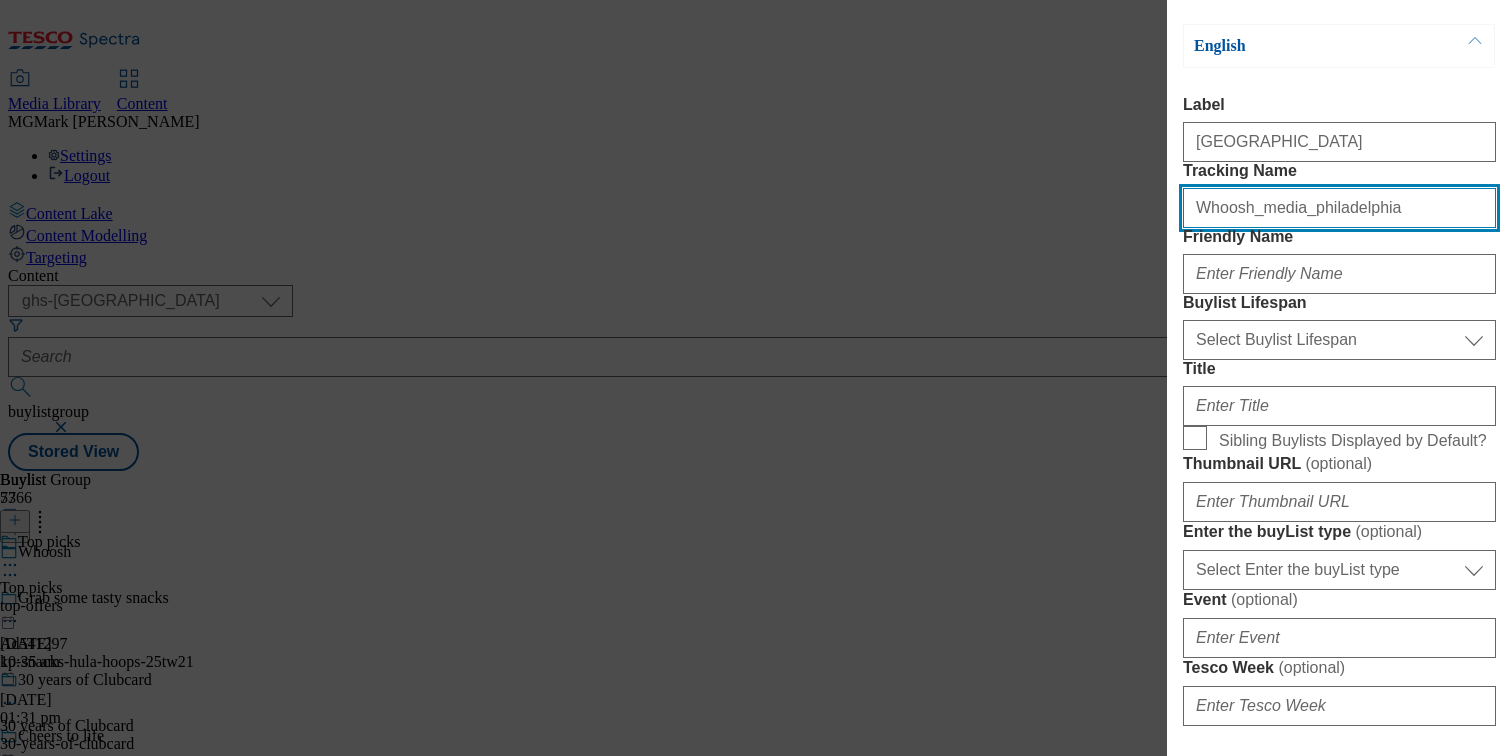 type on "Whoosh_media_philadelphia" 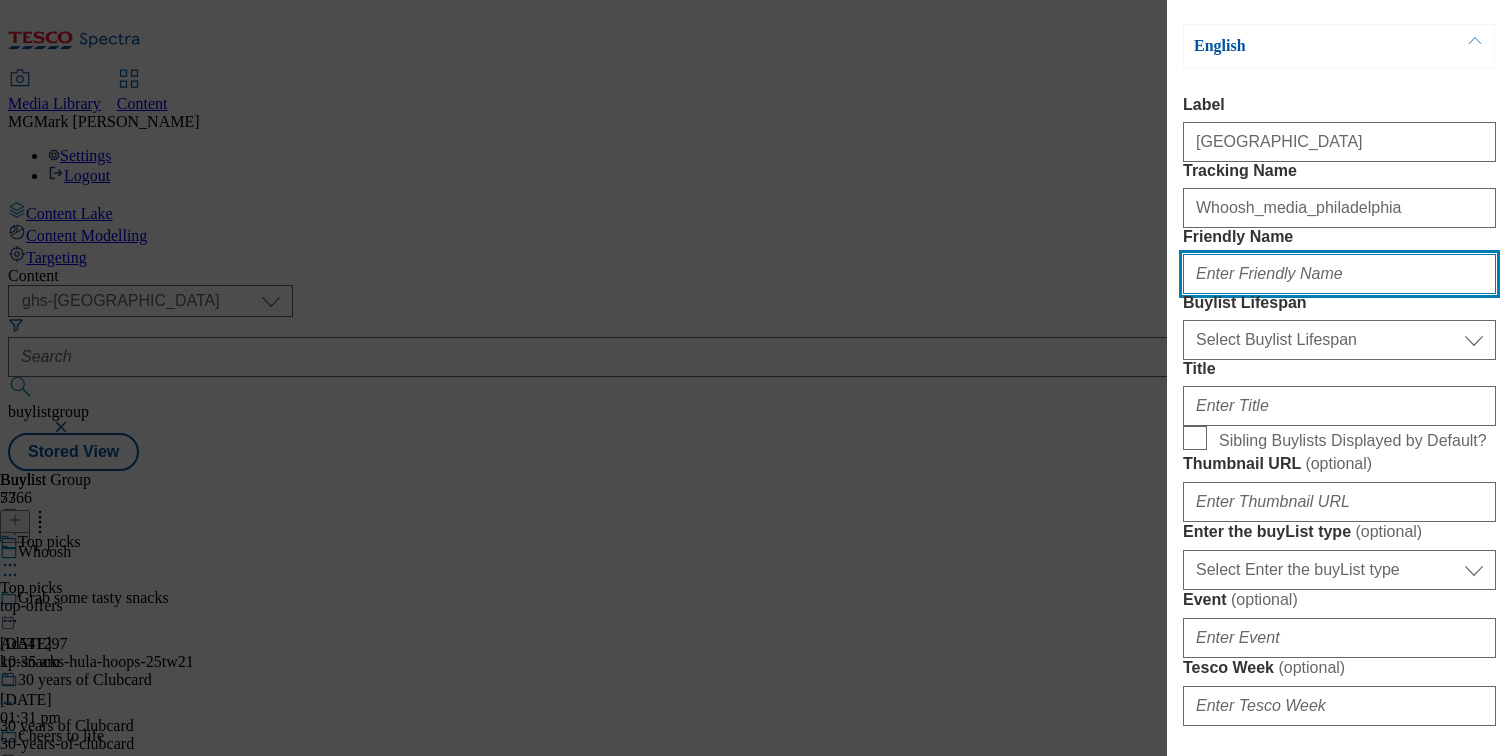click on "Friendly Name" at bounding box center (1339, 274) 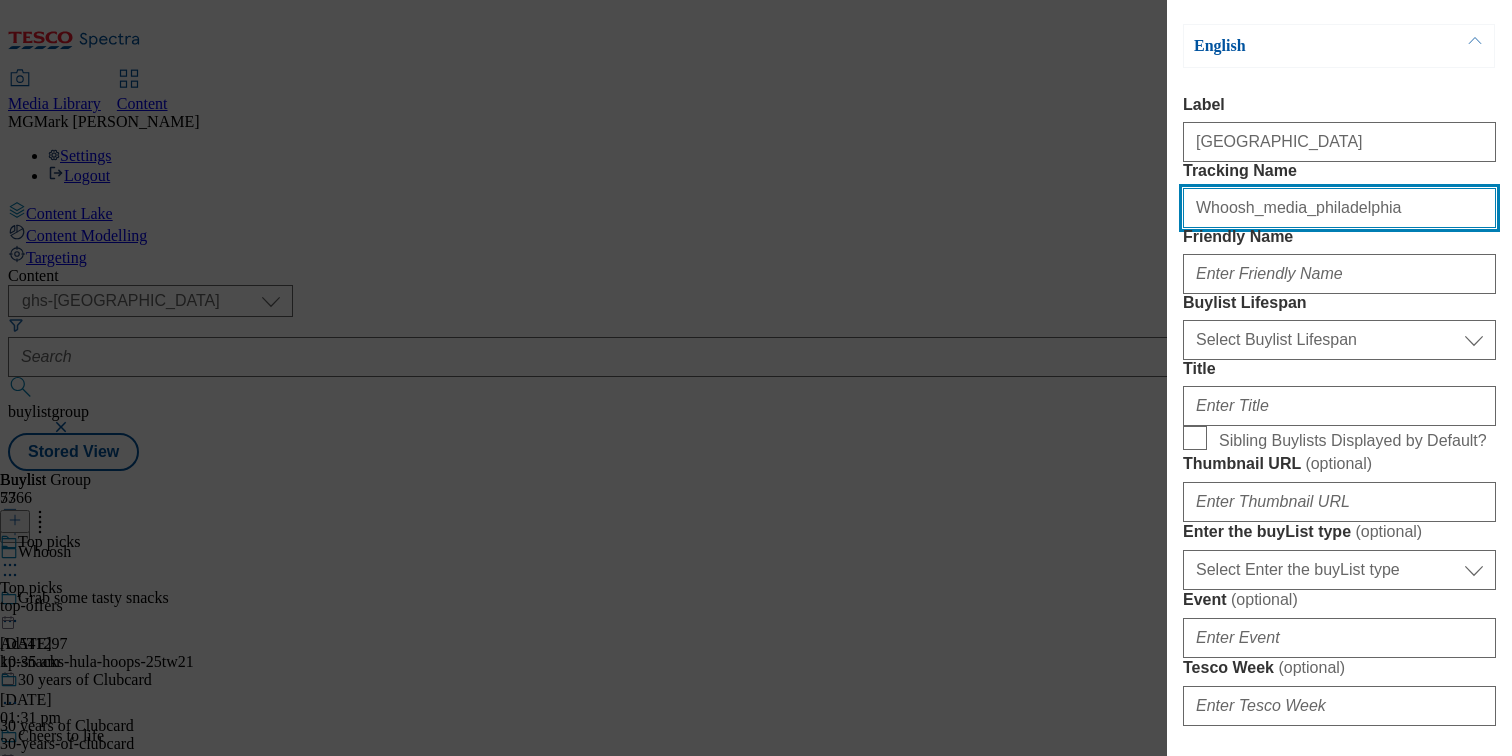 drag, startPoint x: 1368, startPoint y: 252, endPoint x: 1284, endPoint y: 242, distance: 84.59315 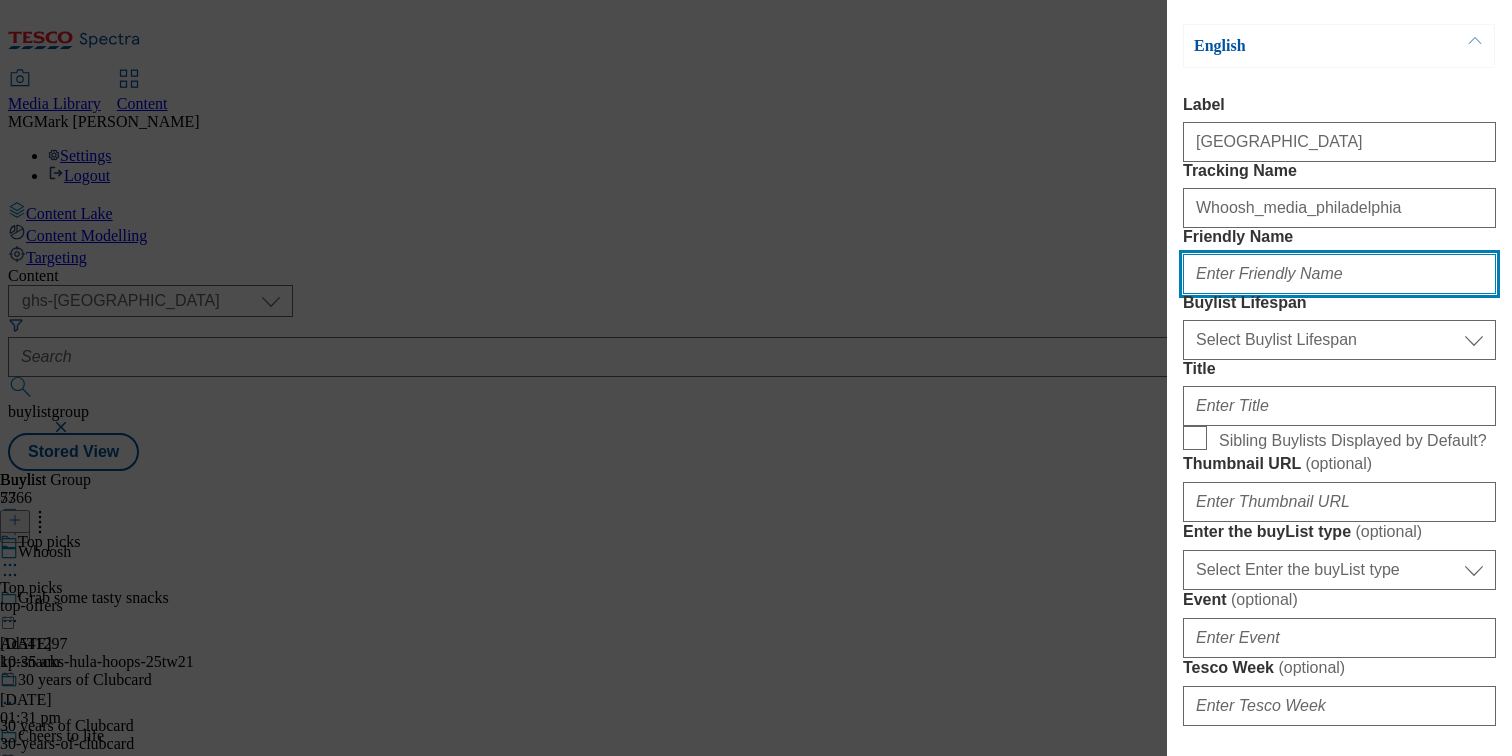 click on "Friendly Name" at bounding box center [1339, 274] 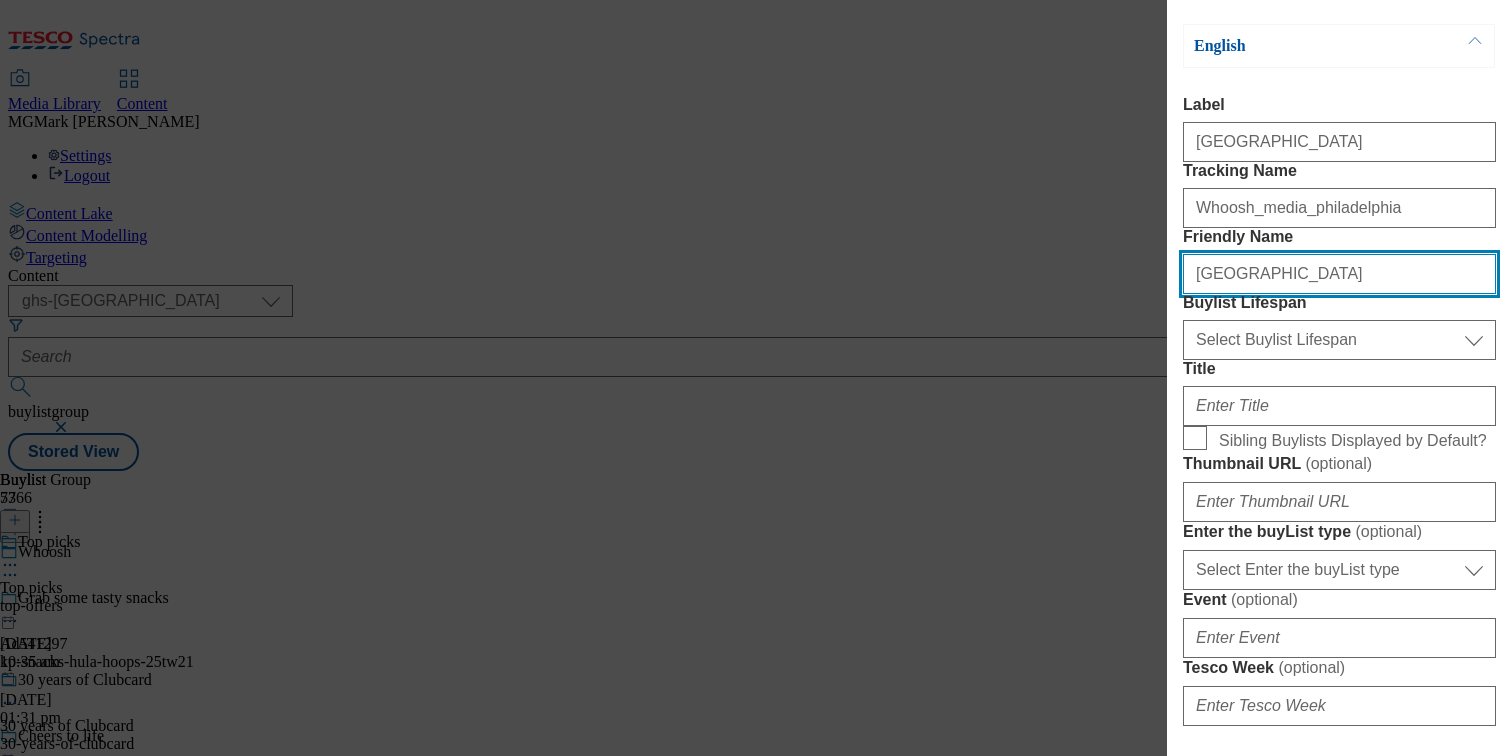type on "[GEOGRAPHIC_DATA]" 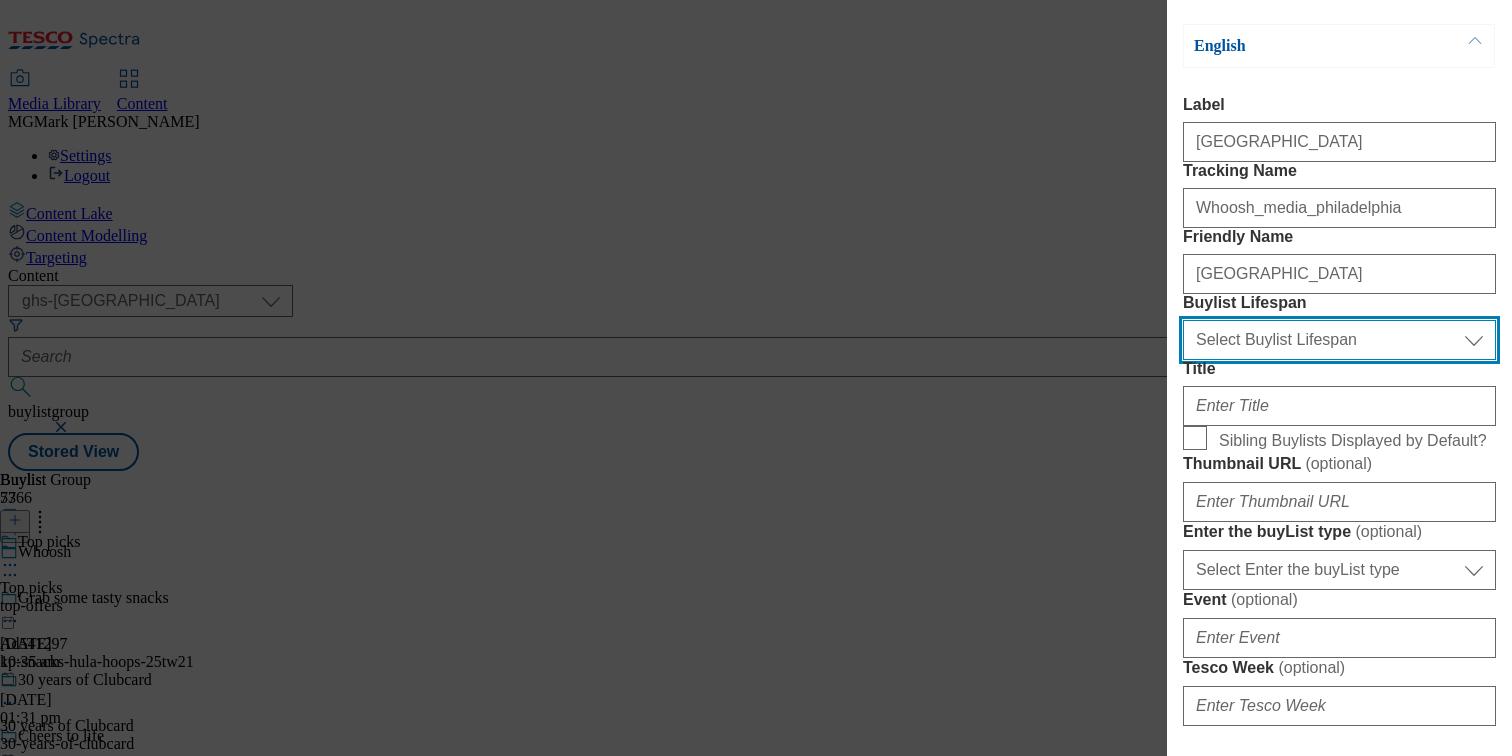click on "Select Buylist Lifespan evergreen seasonal tactical" at bounding box center (1339, 340) 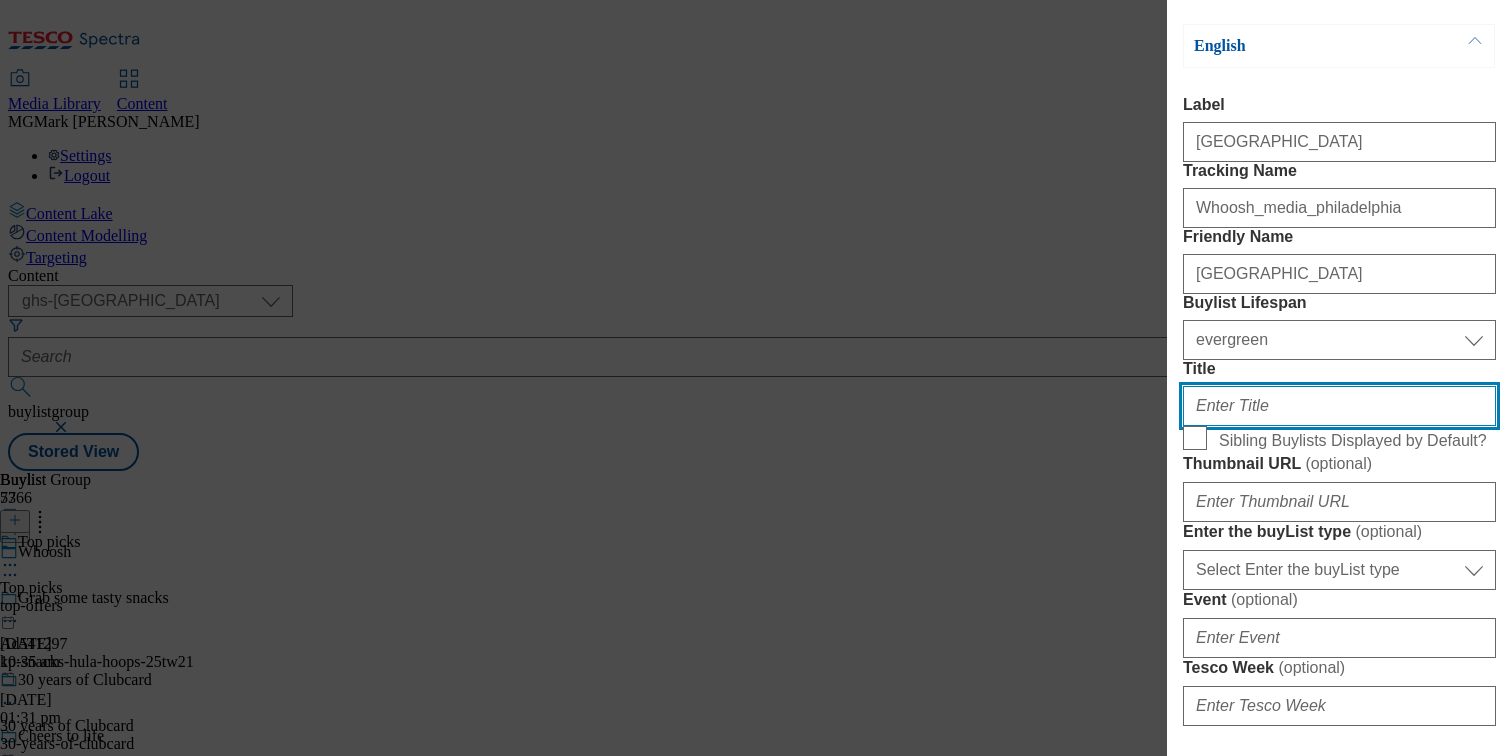 click on "Title" at bounding box center (1339, 406) 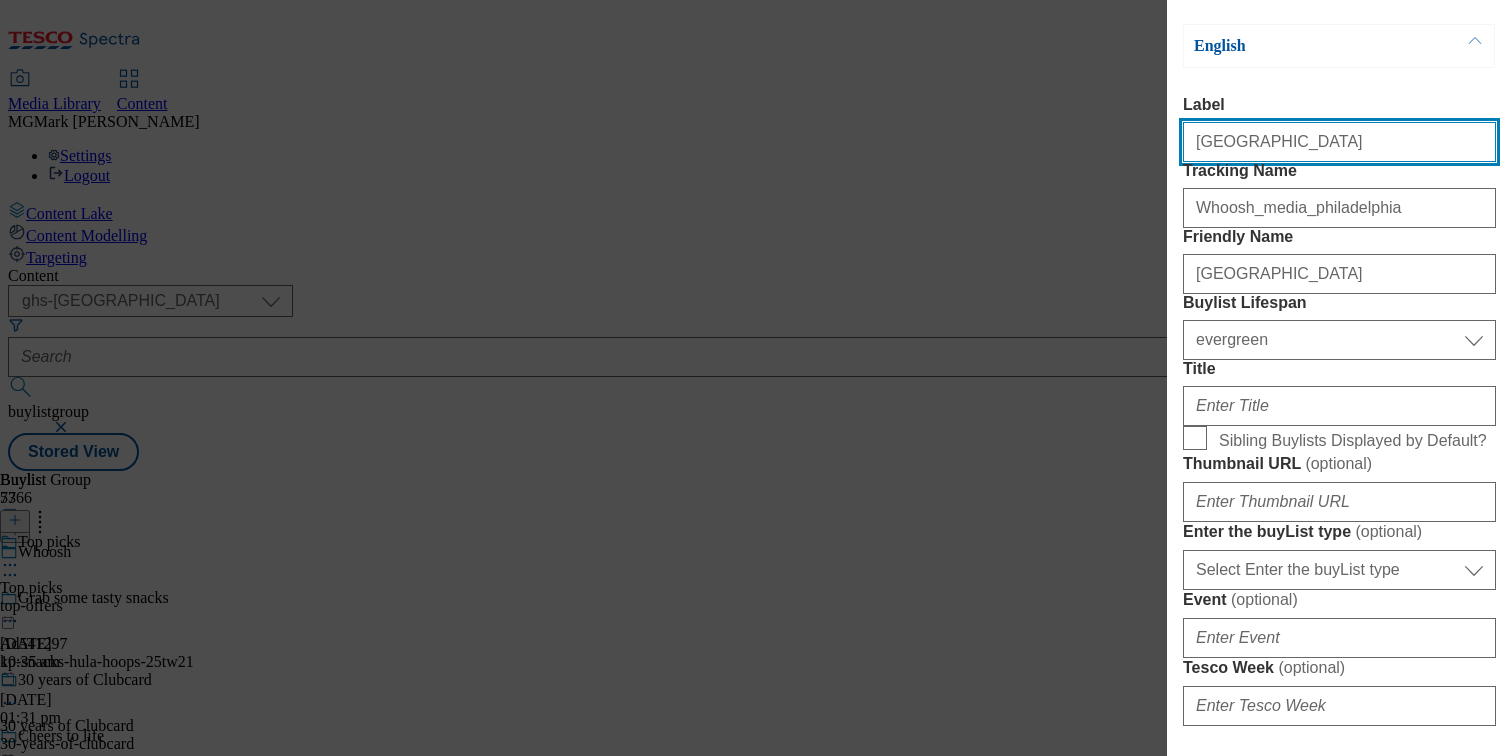 click on "[GEOGRAPHIC_DATA]" at bounding box center [1339, 142] 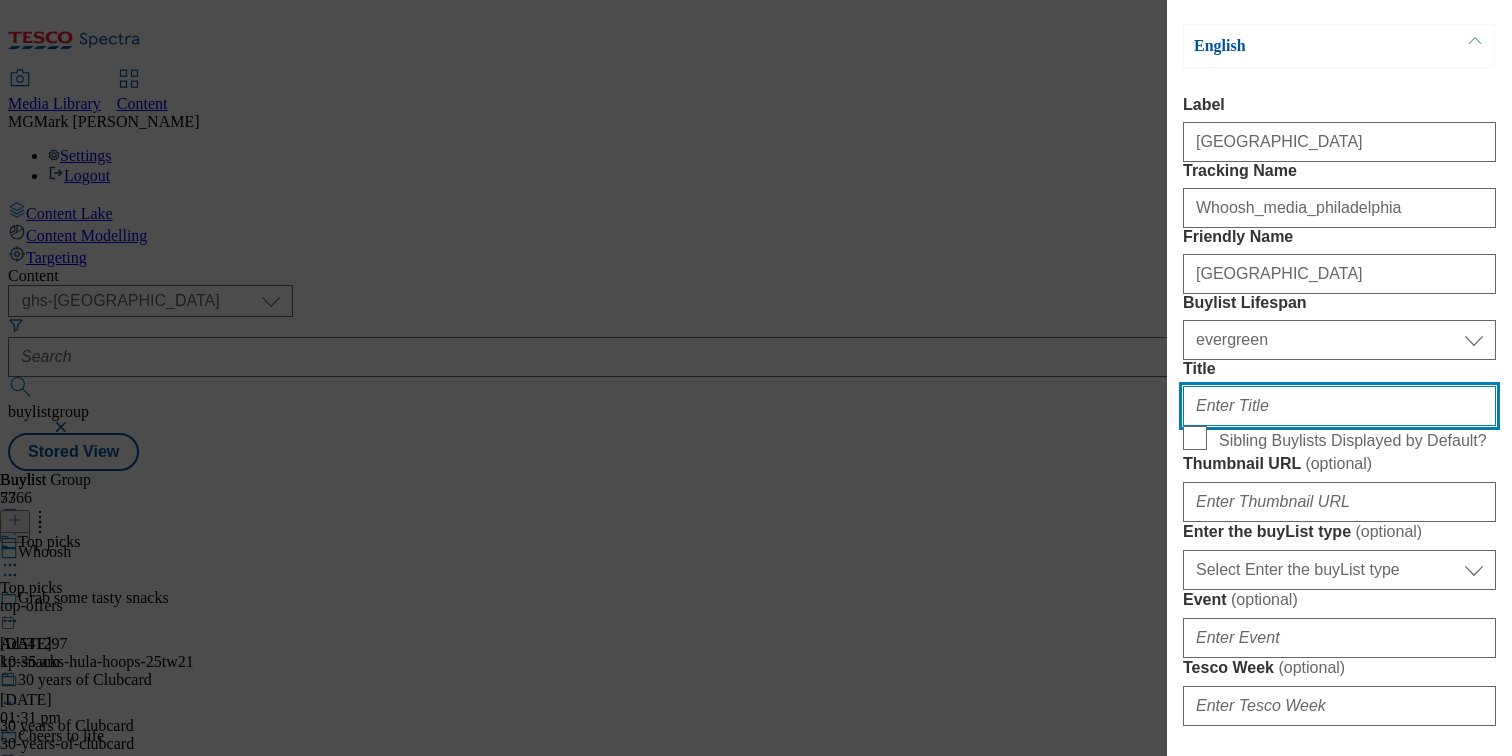 click on "Title" at bounding box center [1339, 406] 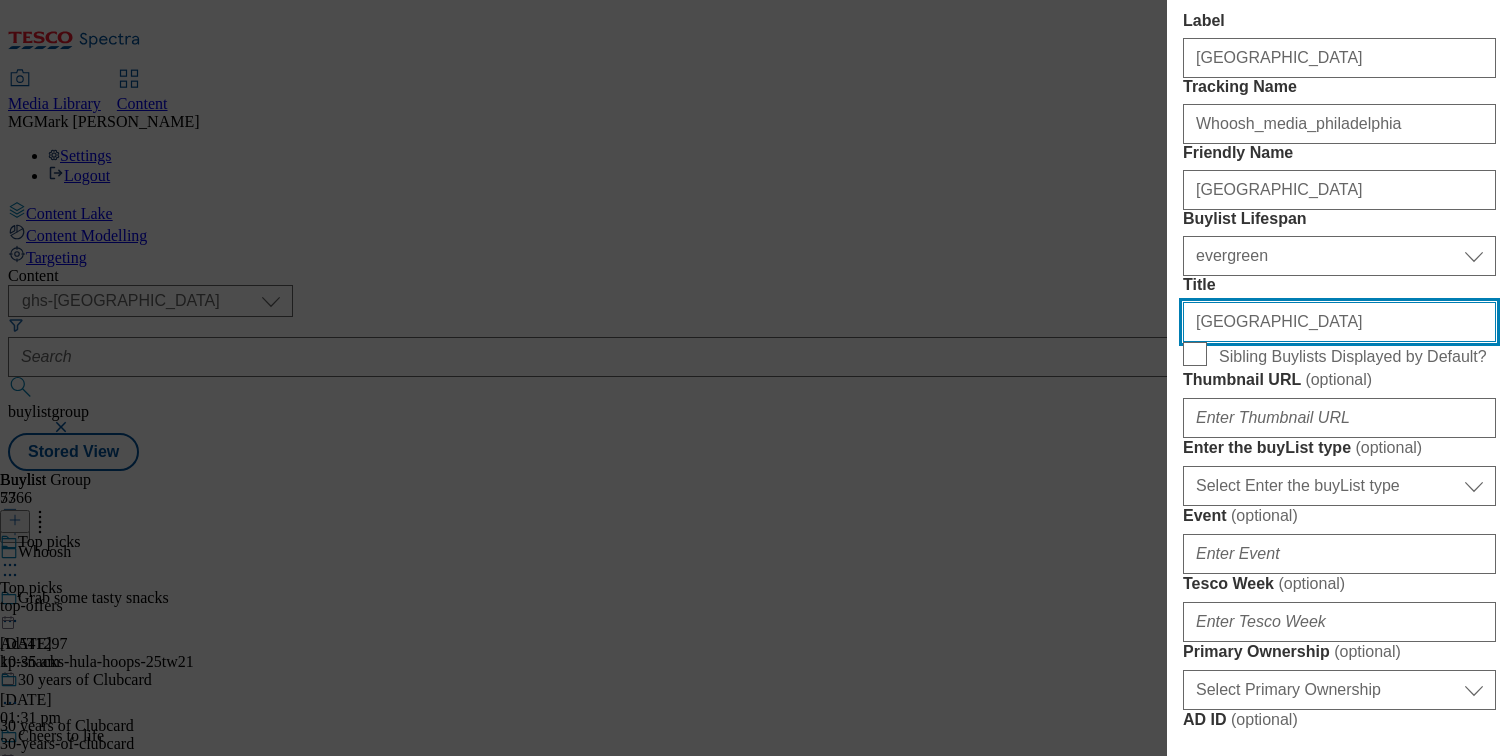 scroll, scrollTop: 346, scrollLeft: 0, axis: vertical 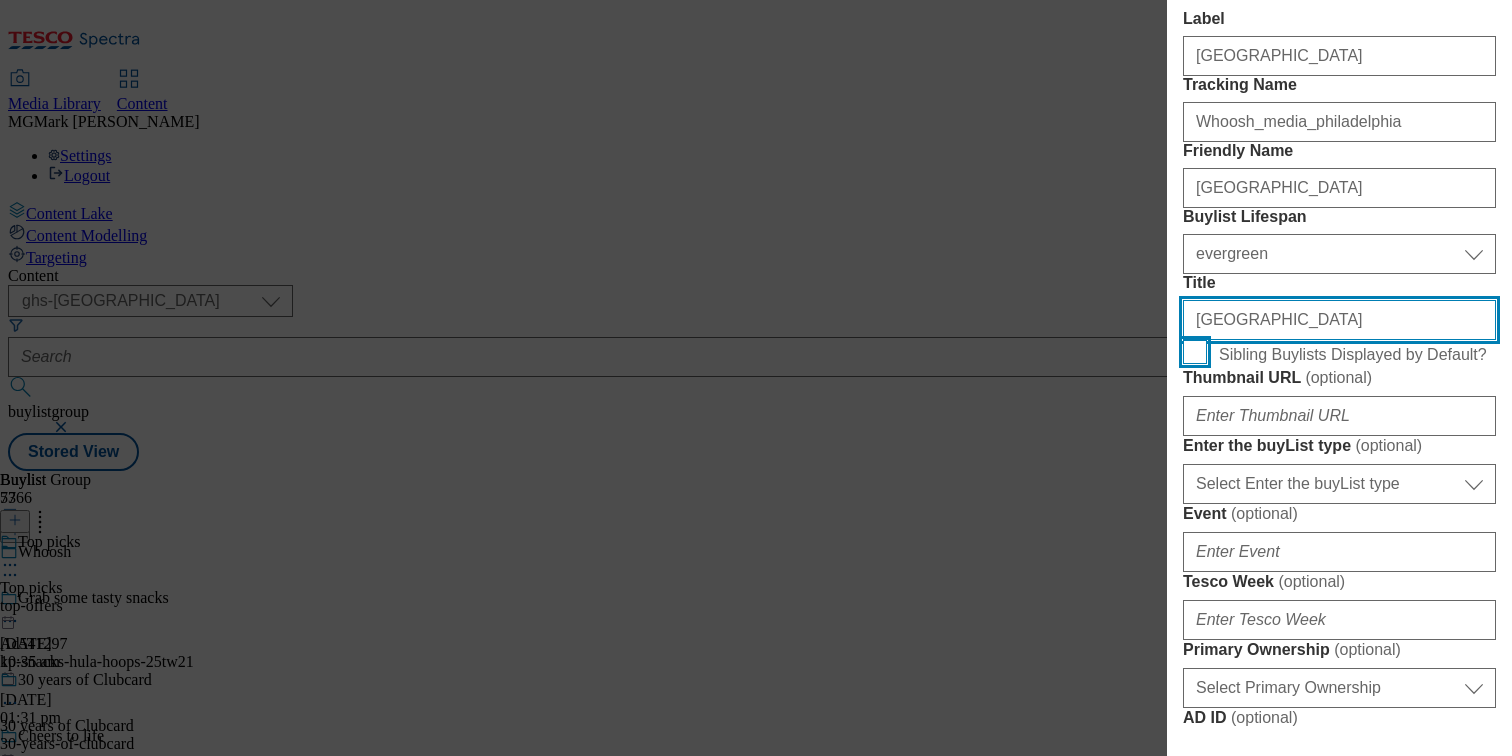 type on "[GEOGRAPHIC_DATA]" 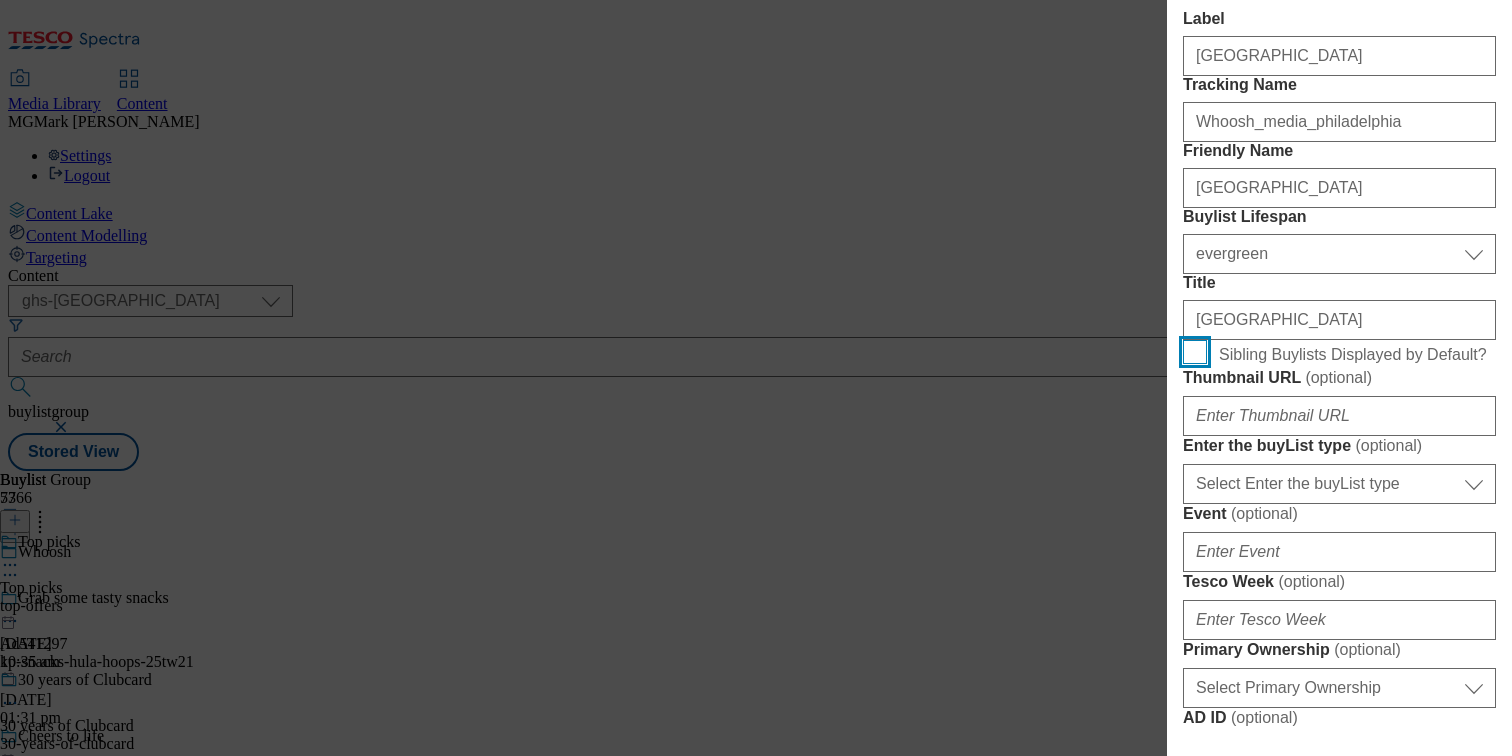 click on "Sibling Buylists Displayed by Default?" at bounding box center (1195, 352) 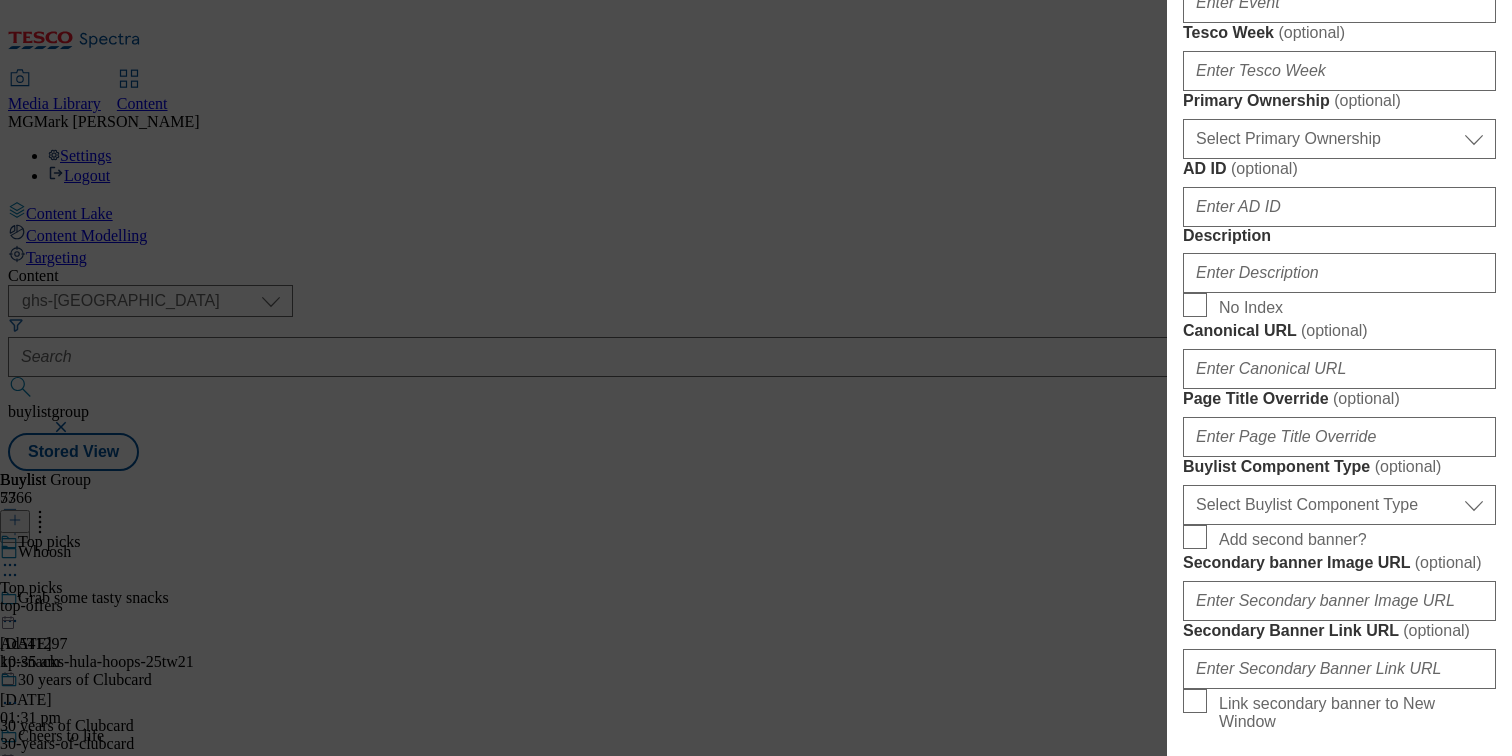 scroll, scrollTop: 1796, scrollLeft: 0, axis: vertical 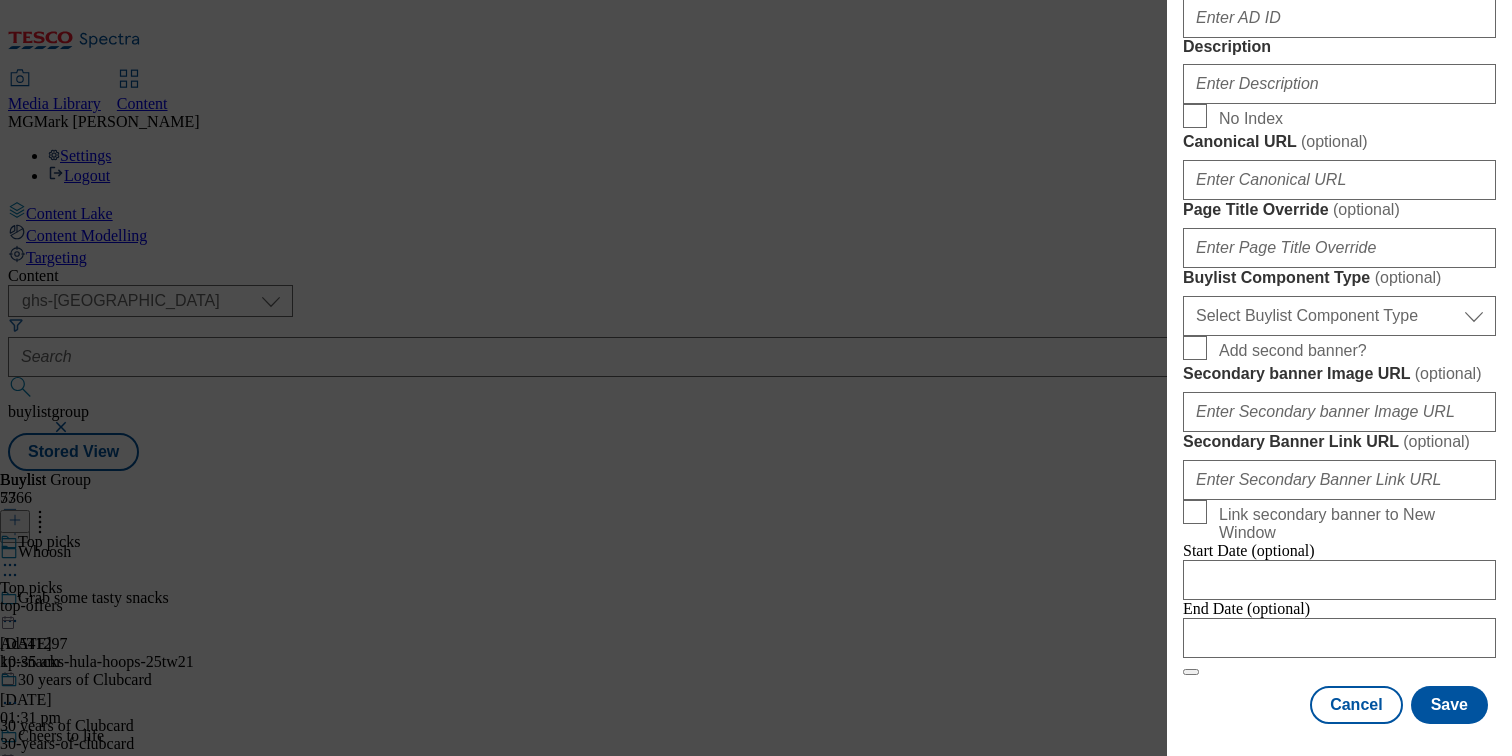 click on "Add second banner?" at bounding box center (1353, 348) 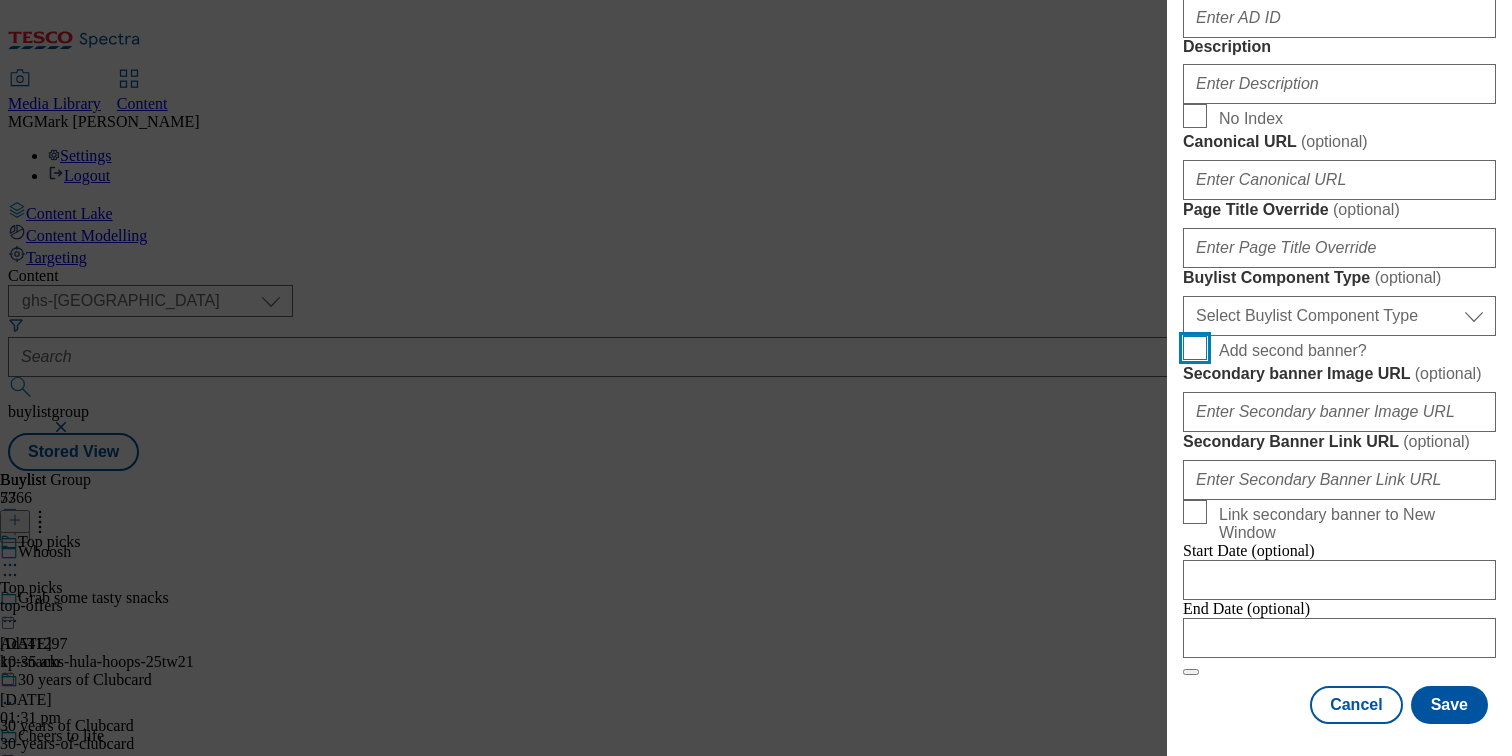 click on "Add second banner?" at bounding box center (1195, 348) 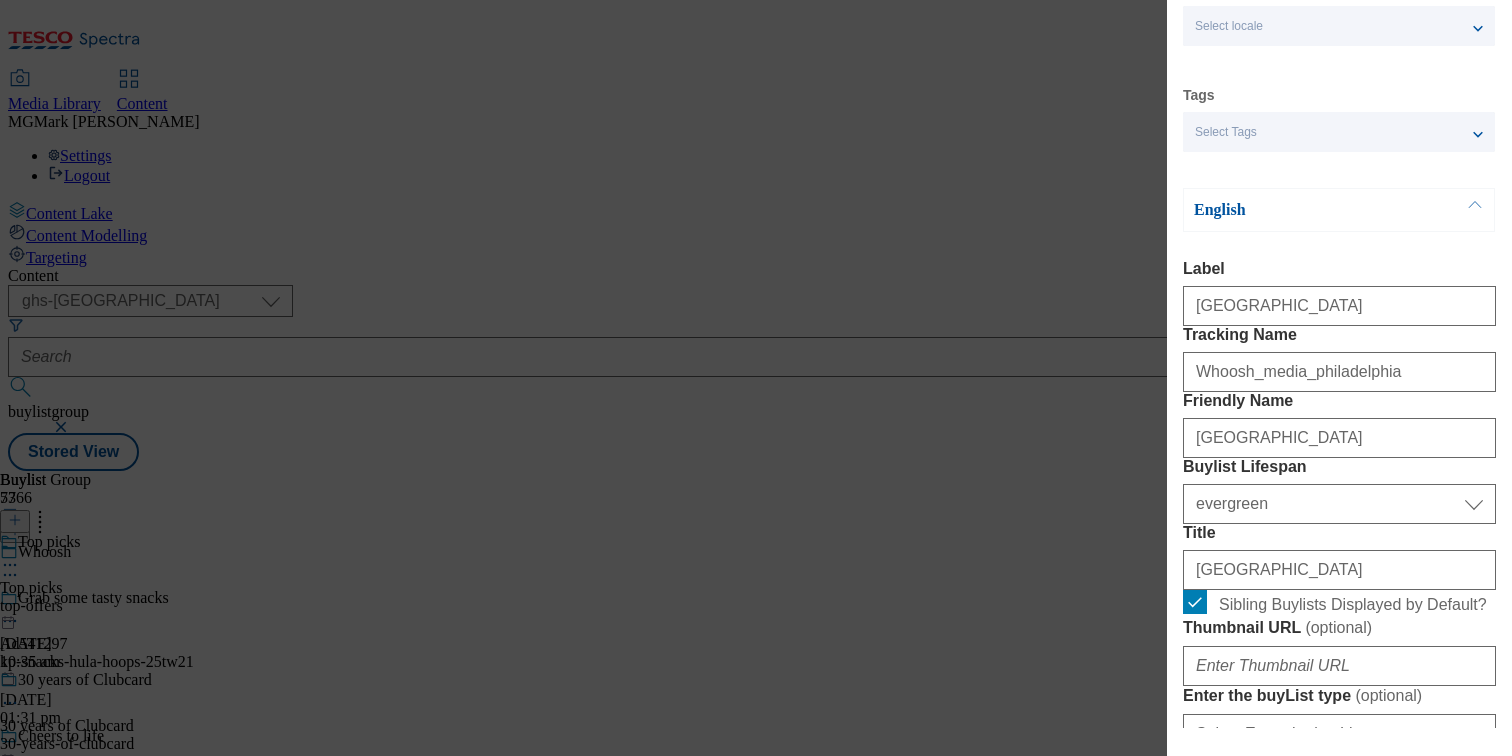 scroll, scrollTop: 0, scrollLeft: 0, axis: both 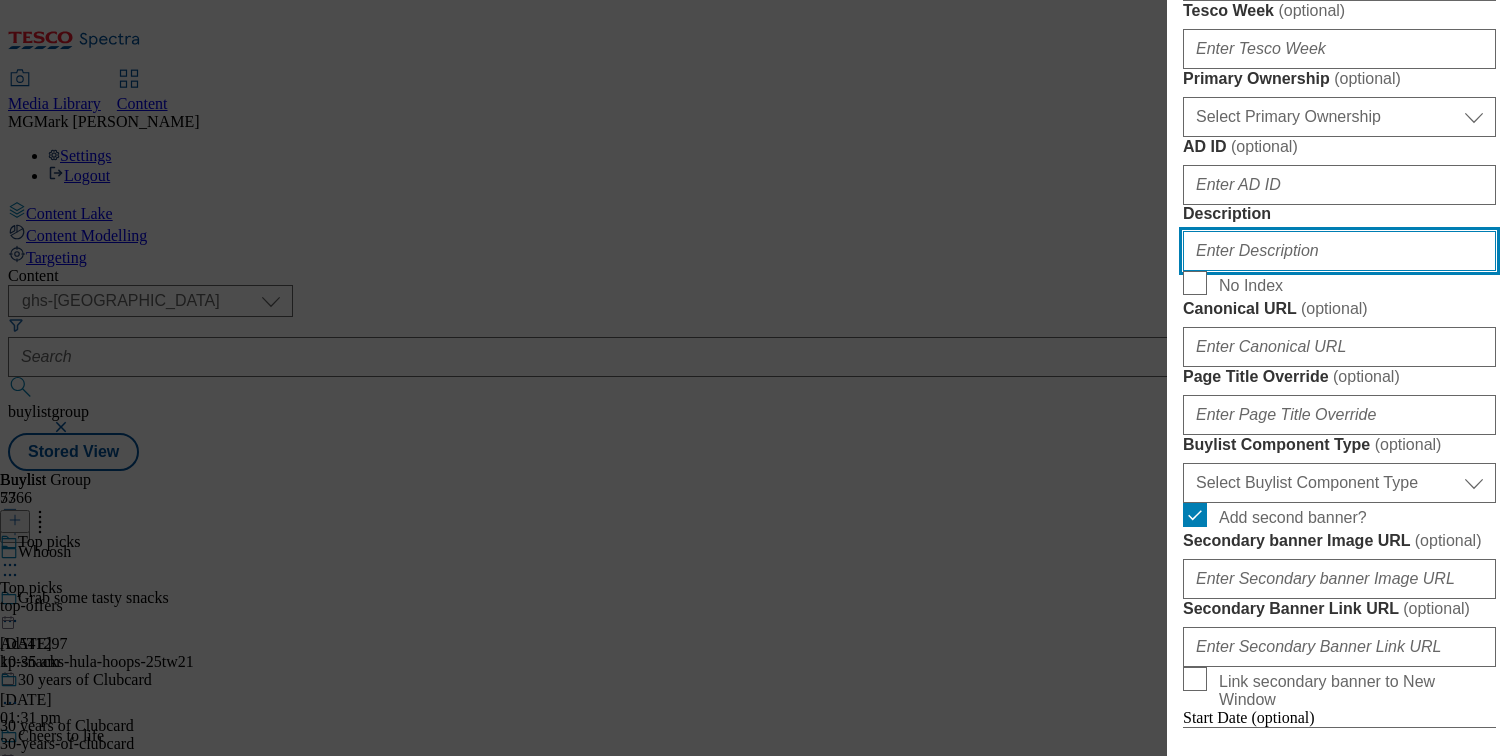 click on "Description" at bounding box center [1339, 251] 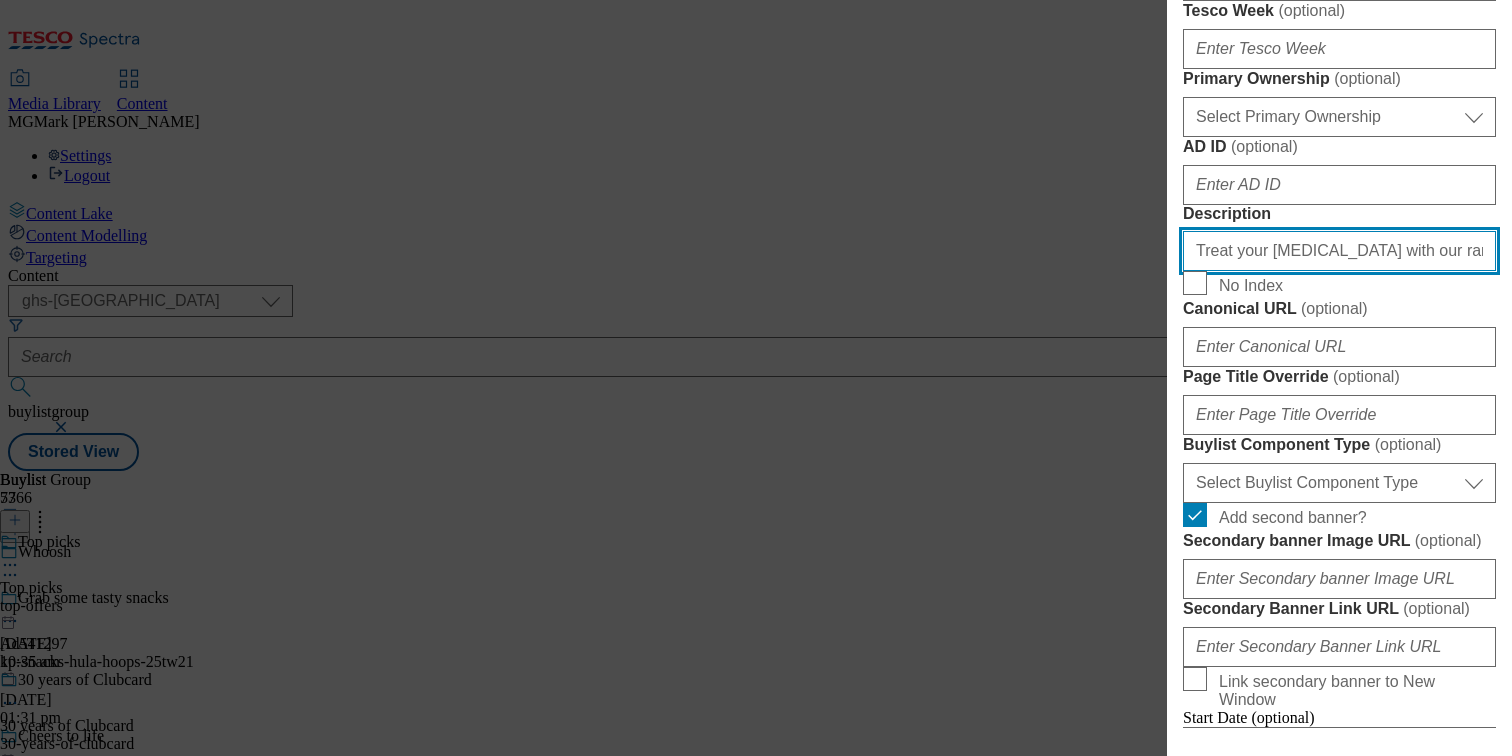 scroll, scrollTop: 0, scrollLeft: 555, axis: horizontal 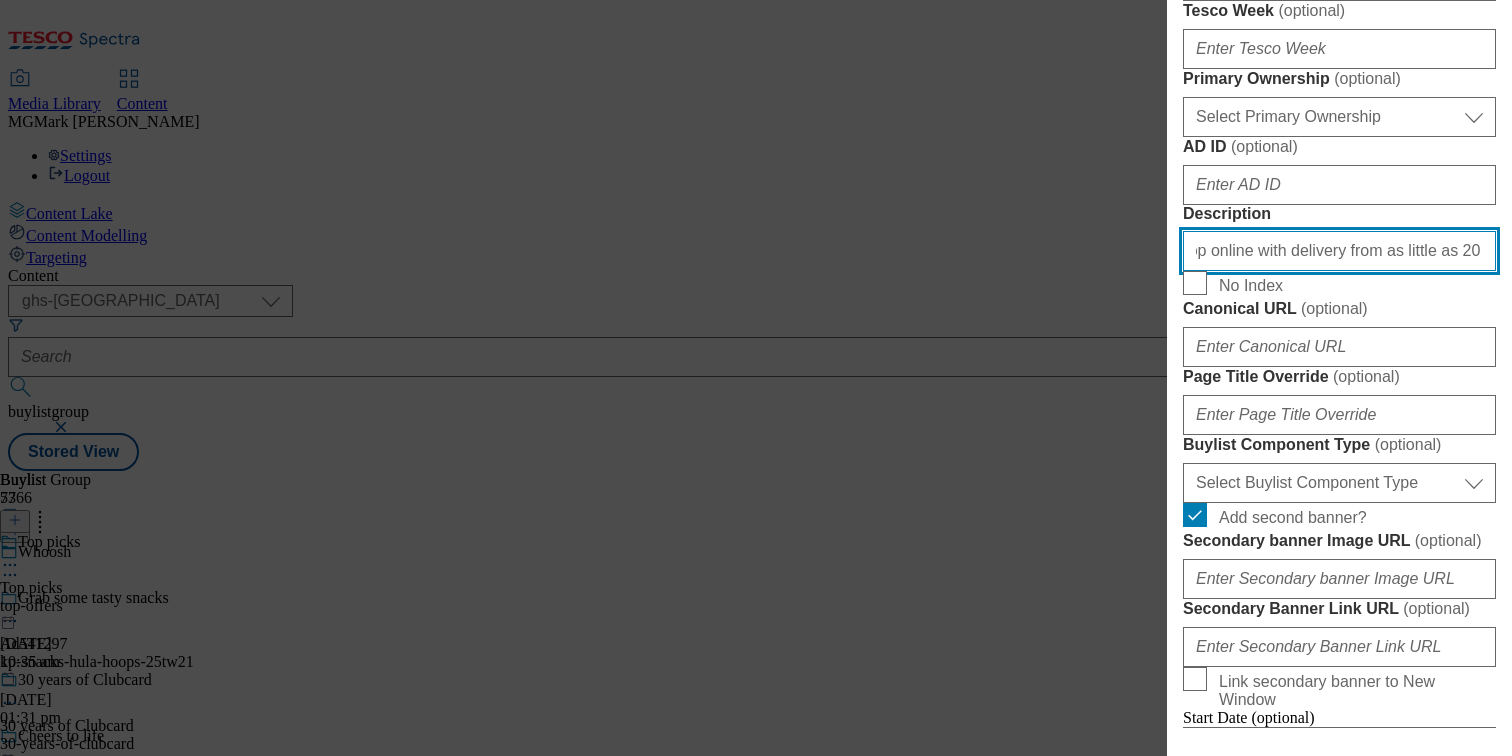 drag, startPoint x: 1344, startPoint y: 648, endPoint x: 1637, endPoint y: 648, distance: 293 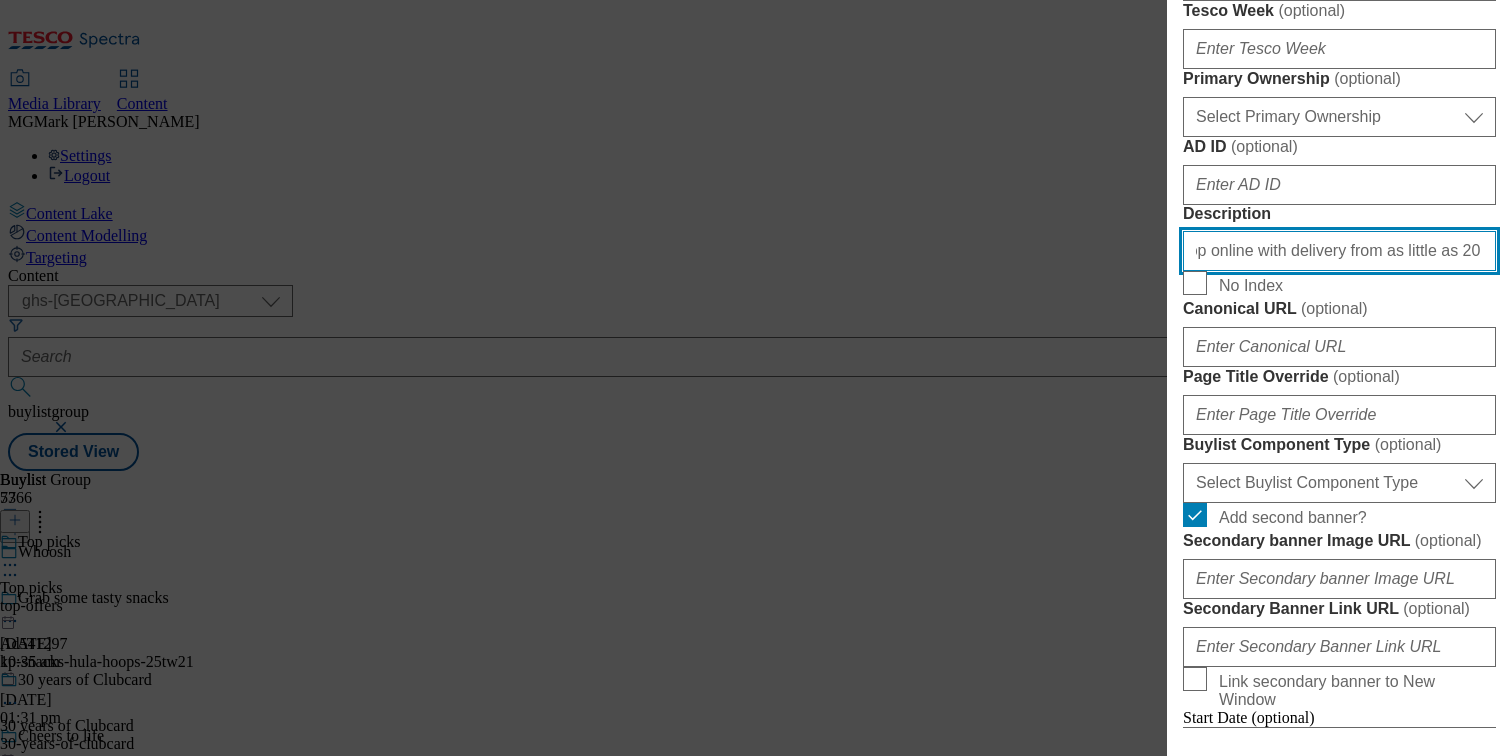 scroll, scrollTop: 0, scrollLeft: 413, axis: horizontal 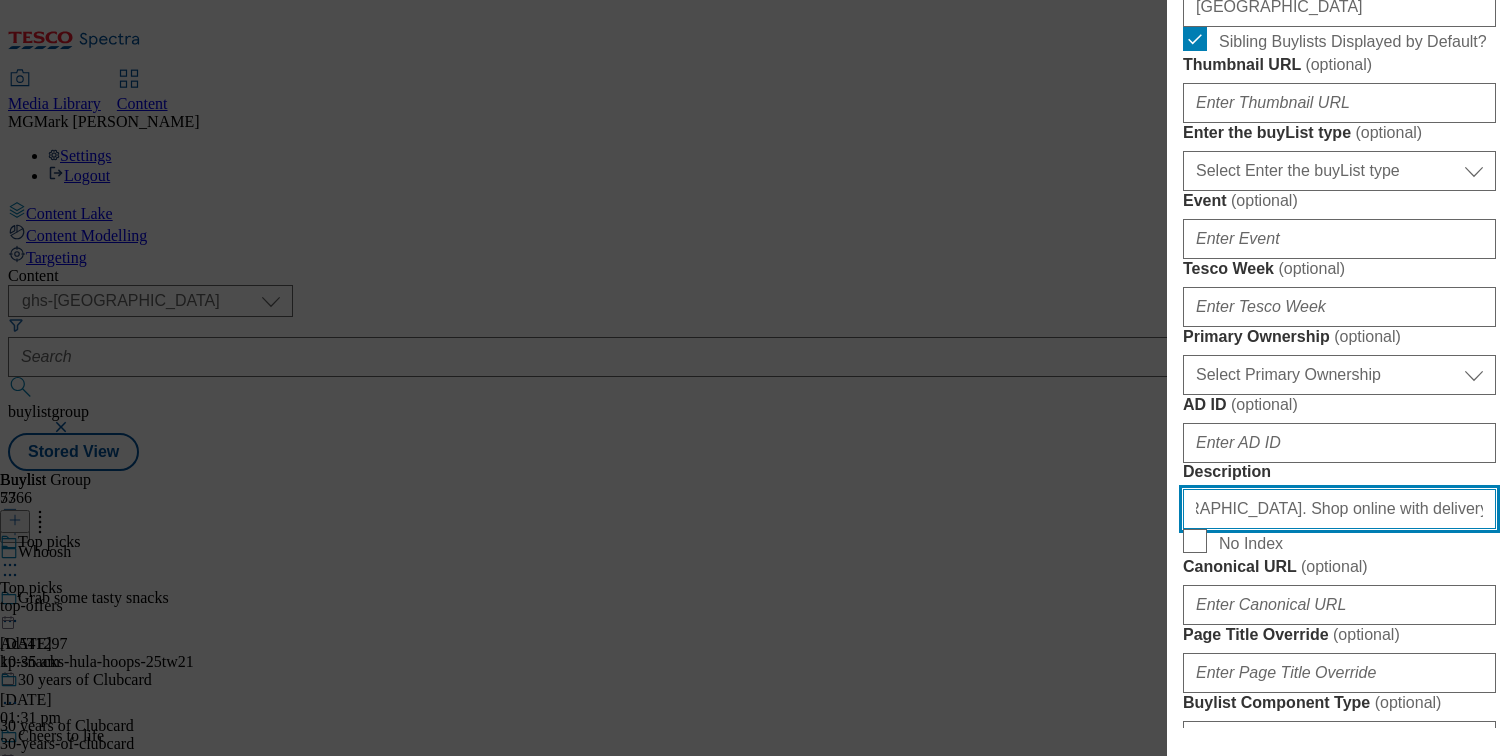 type on "Treat your [MEDICAL_DATA] with our range from [GEOGRAPHIC_DATA]. Shop online with delivery from as little as 20 minutes with [PERSON_NAME]." 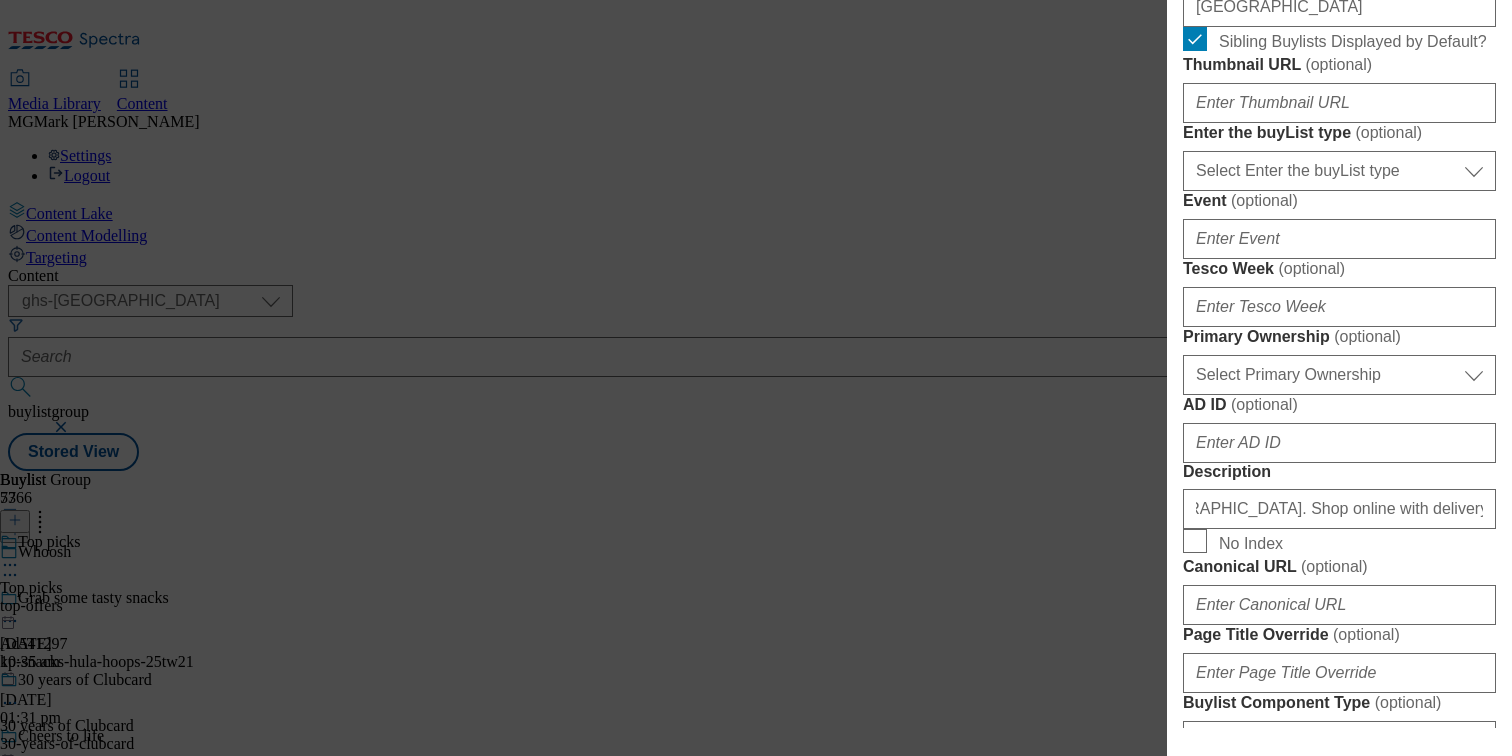 scroll, scrollTop: 0, scrollLeft: 0, axis: both 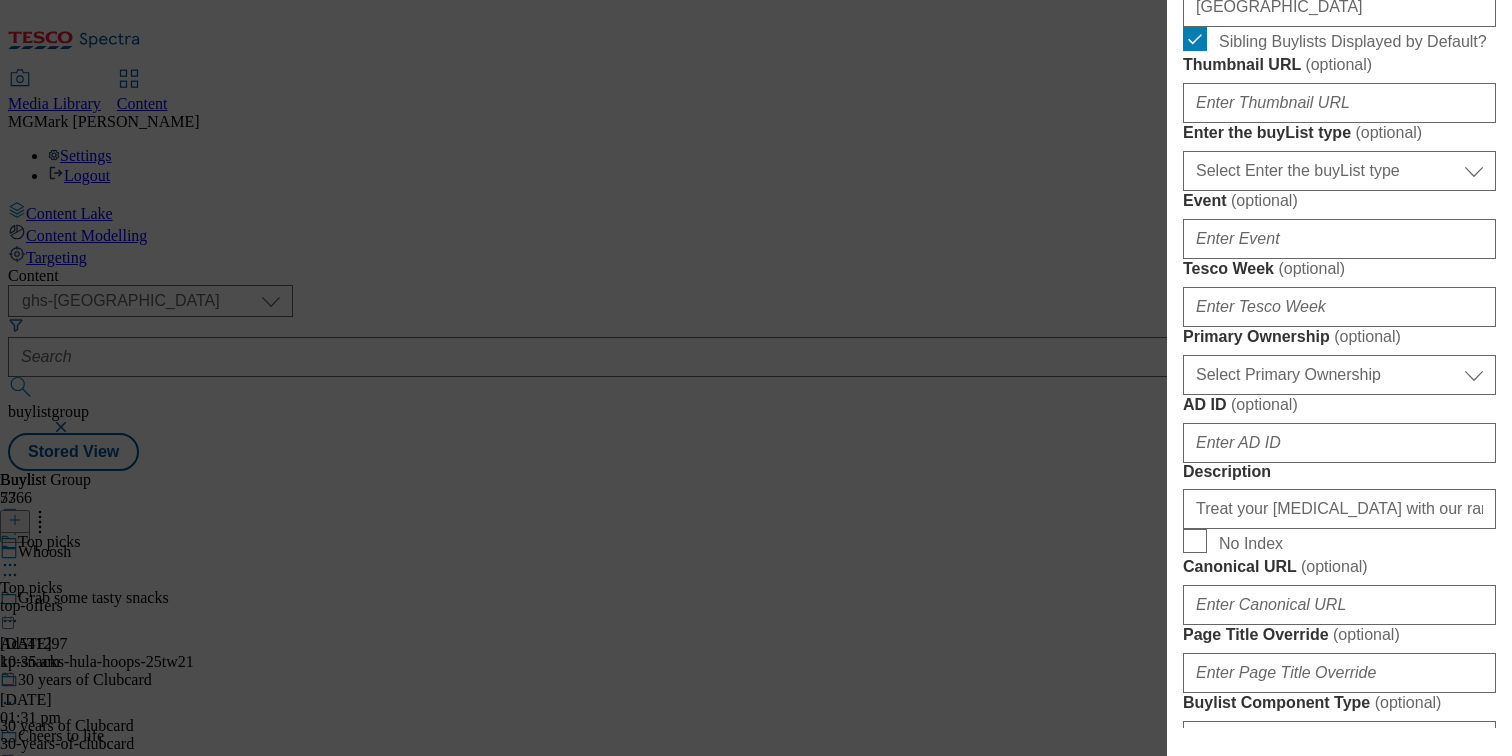 click on "Thumbnail URL   ( optional )" at bounding box center [1339, 65] 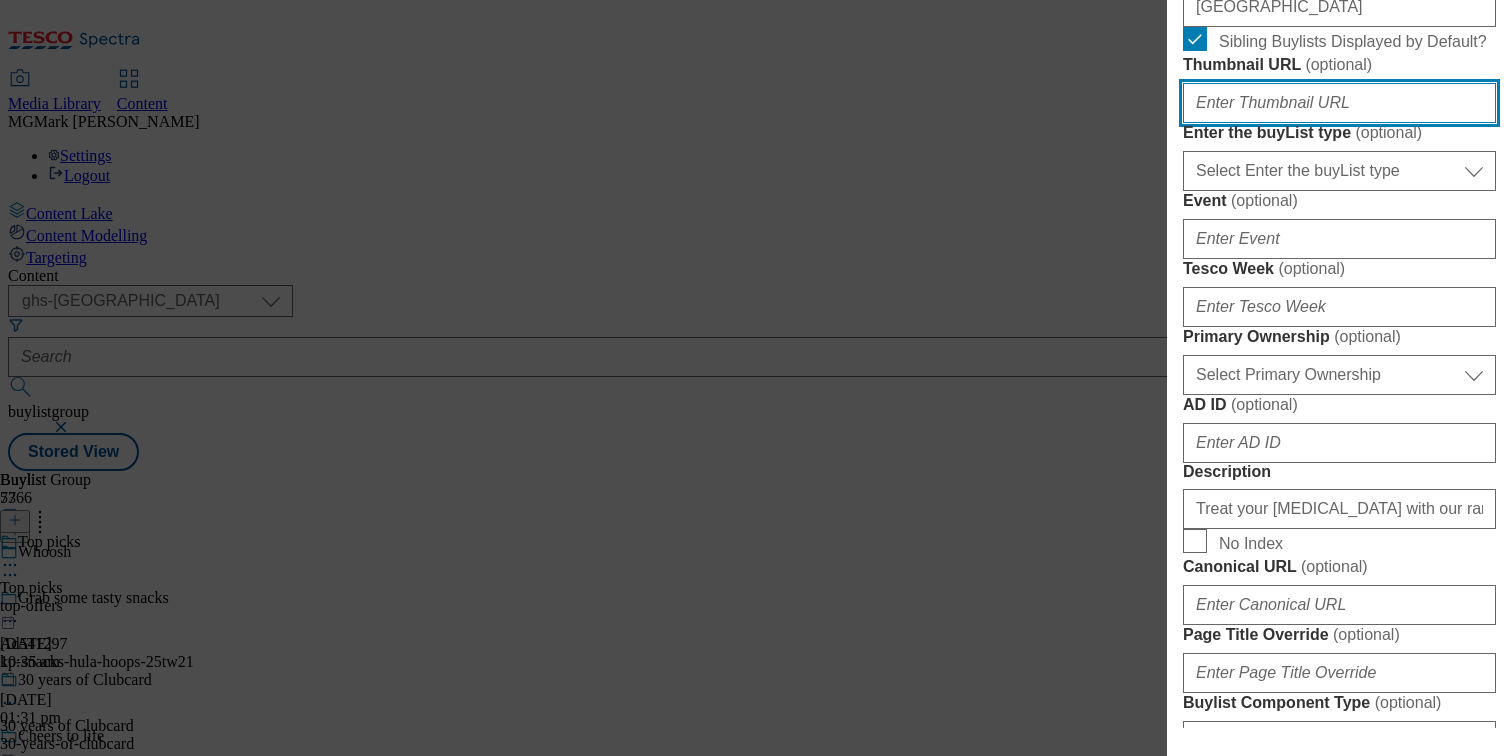 click on "Thumbnail URL   ( optional )" at bounding box center [1339, 103] 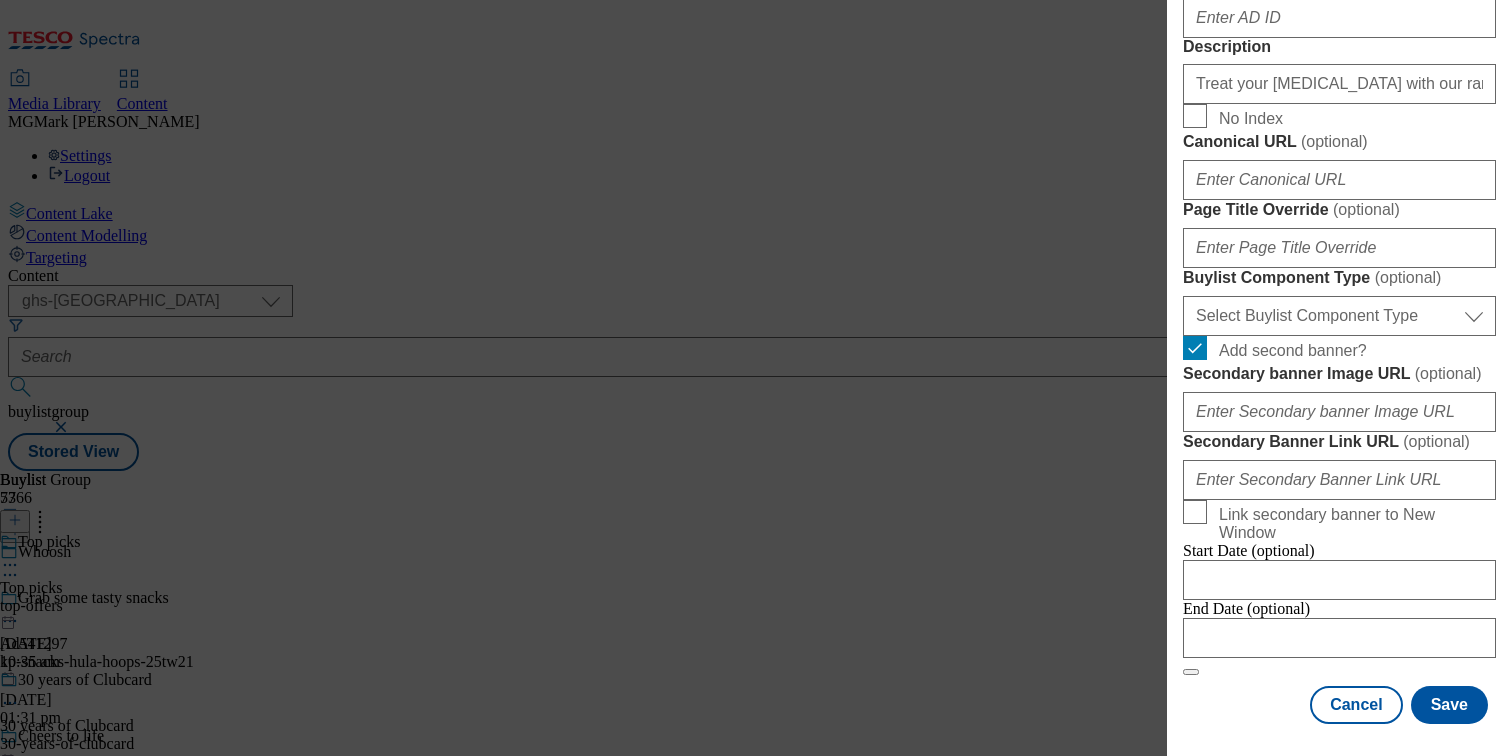 scroll, scrollTop: 1577, scrollLeft: 0, axis: vertical 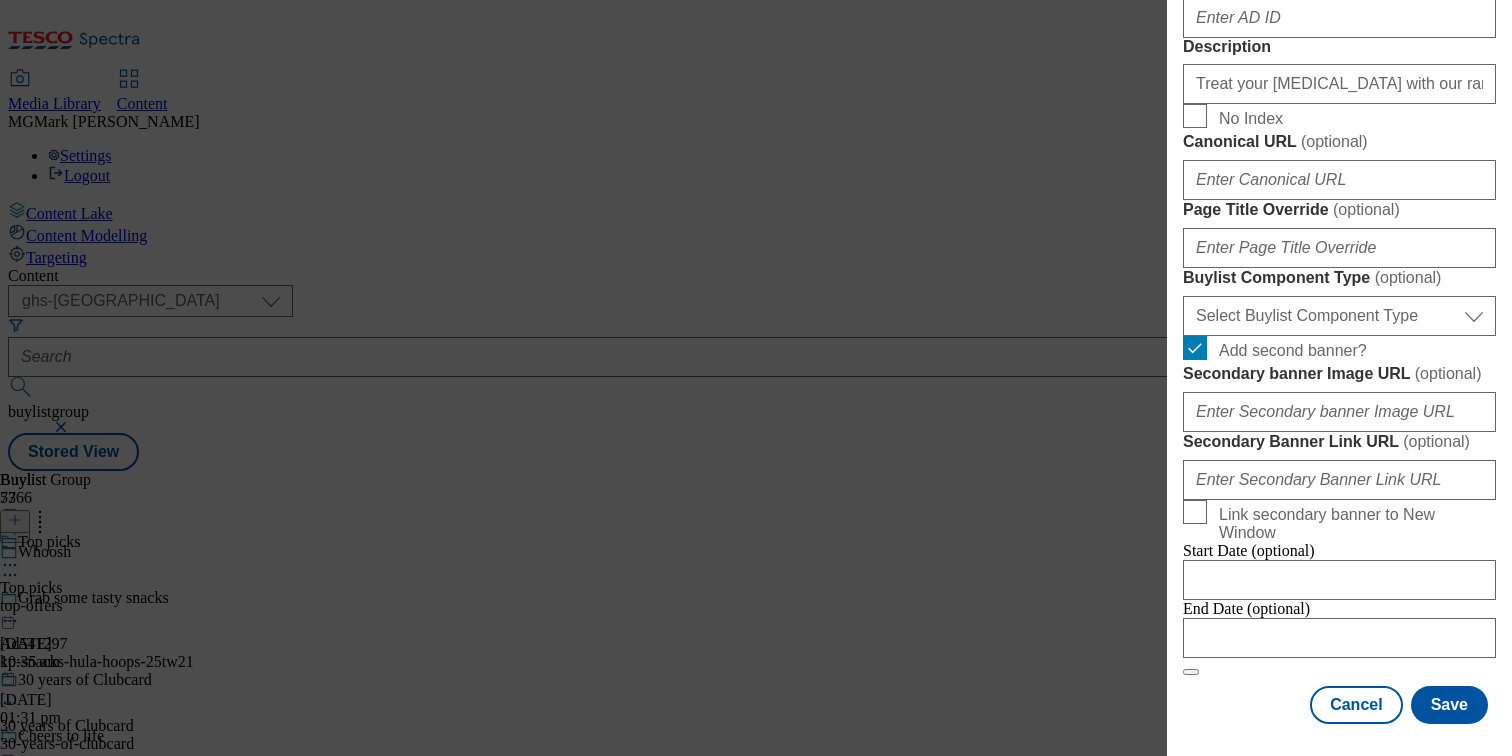 click on "Add second banner?" at bounding box center [1339, 350] 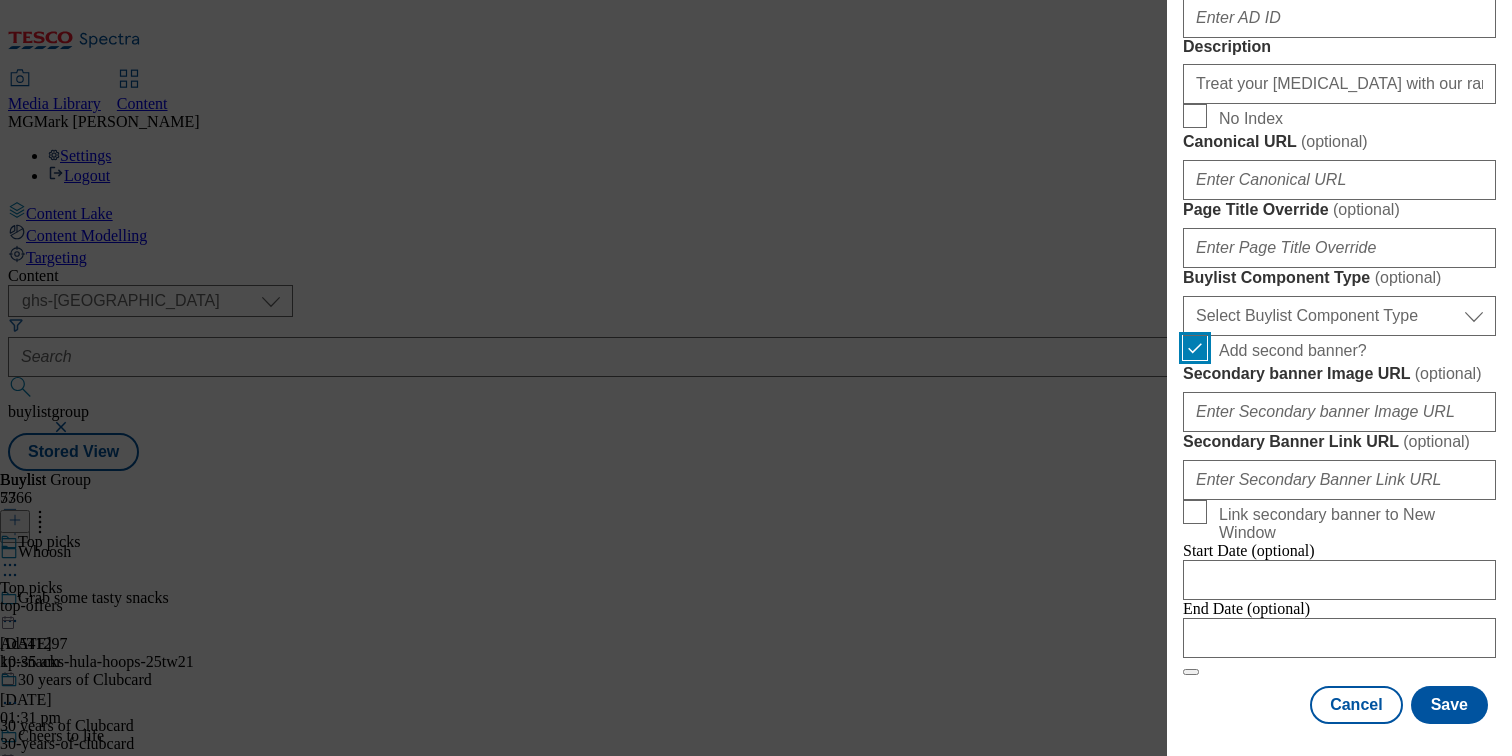click on "Add second banner?" at bounding box center (1195, 348) 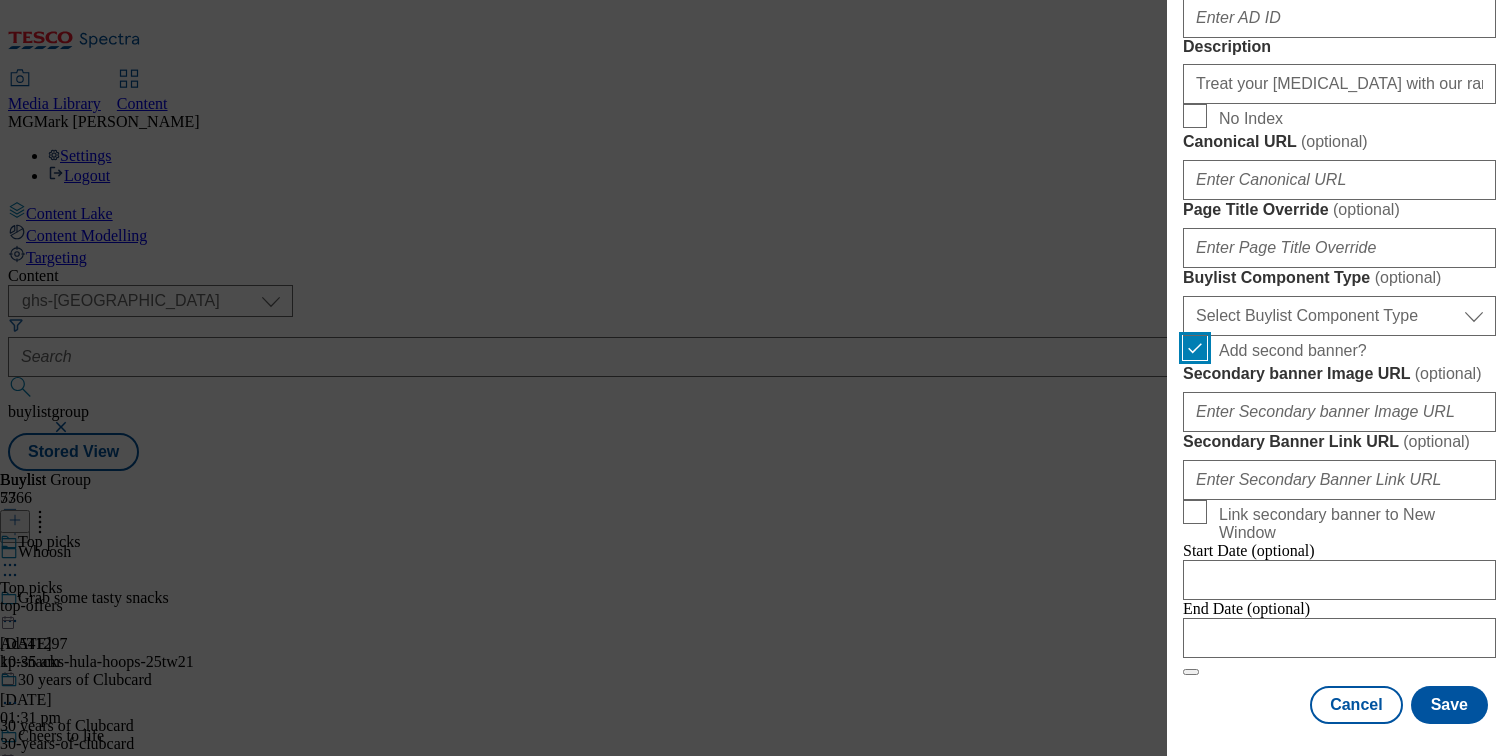checkbox on "false" 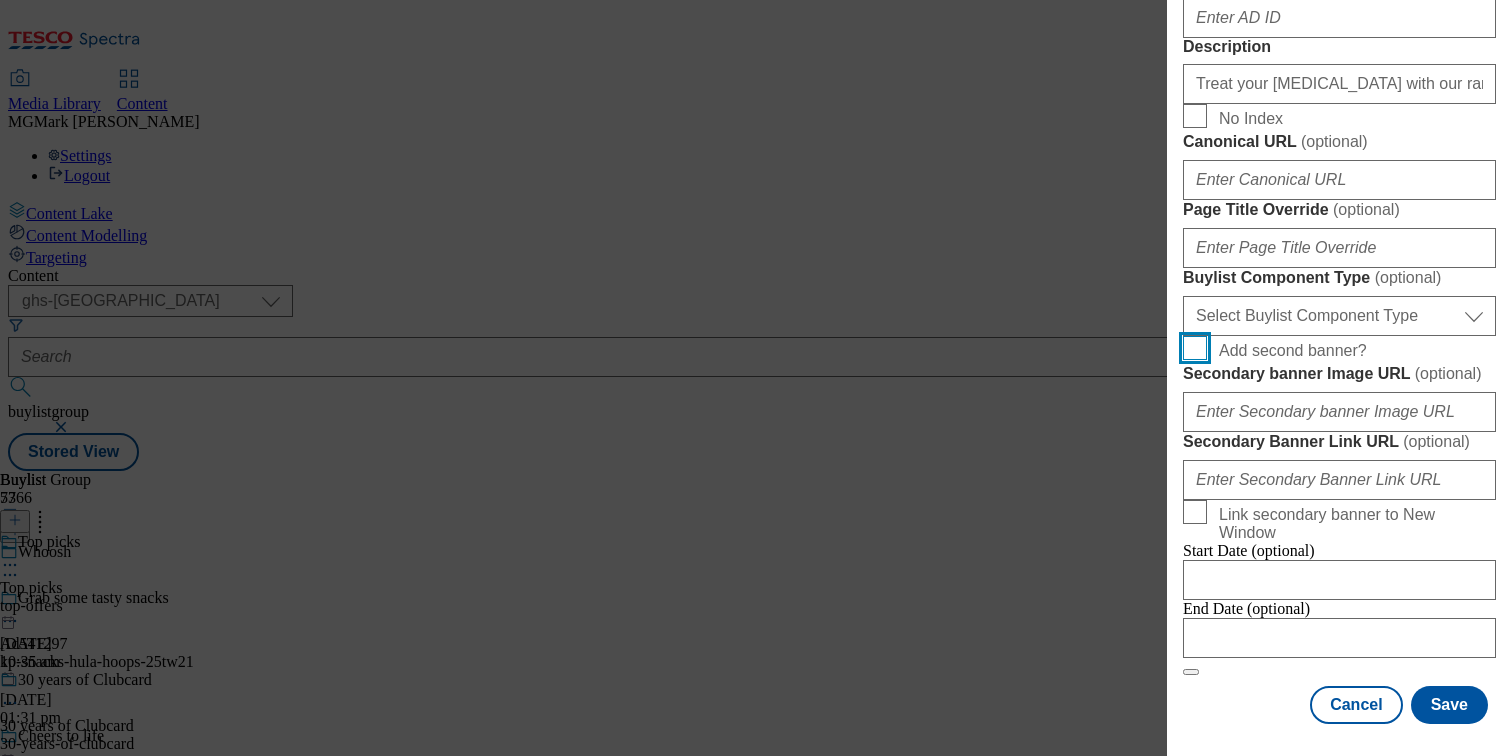 scroll, scrollTop: 1796, scrollLeft: 0, axis: vertical 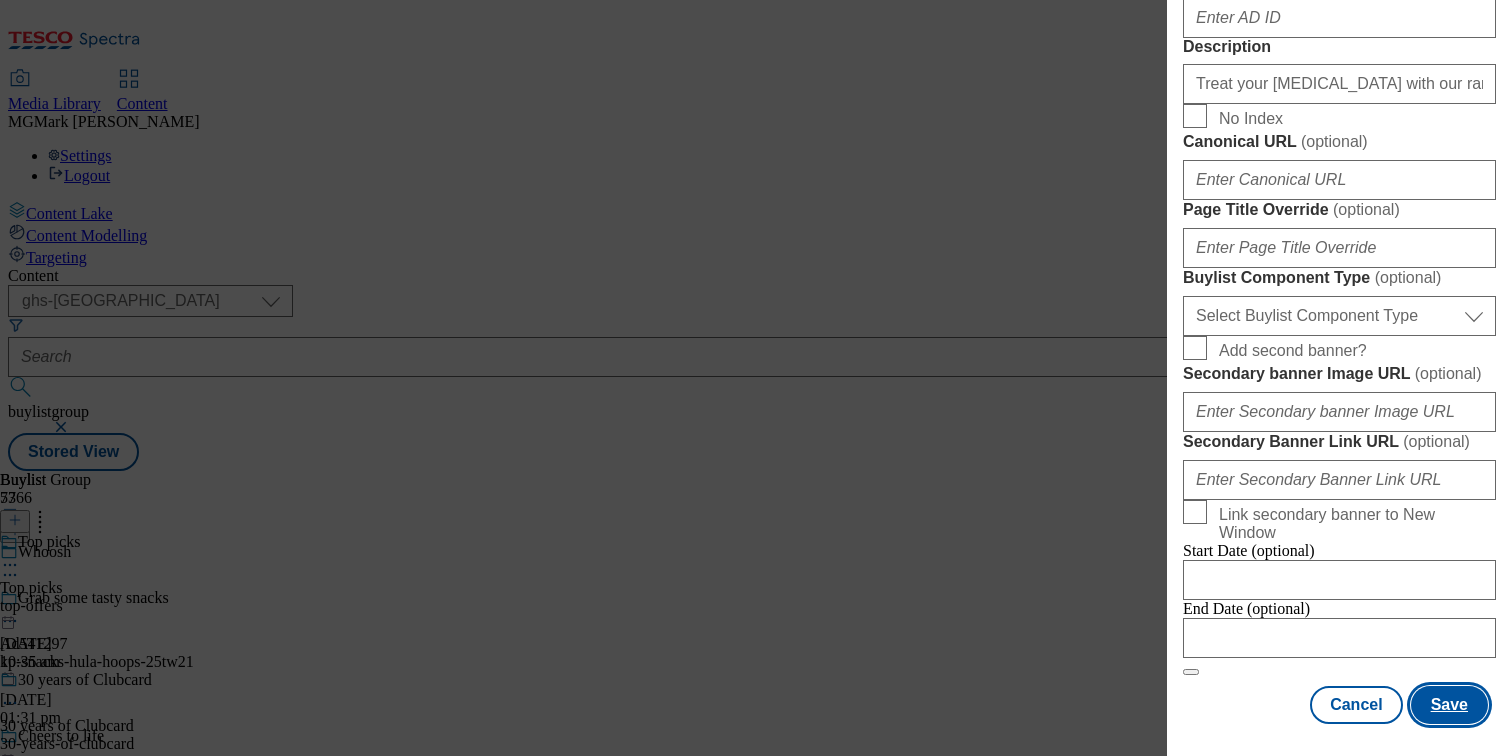 click on "Save" at bounding box center [1449, 705] 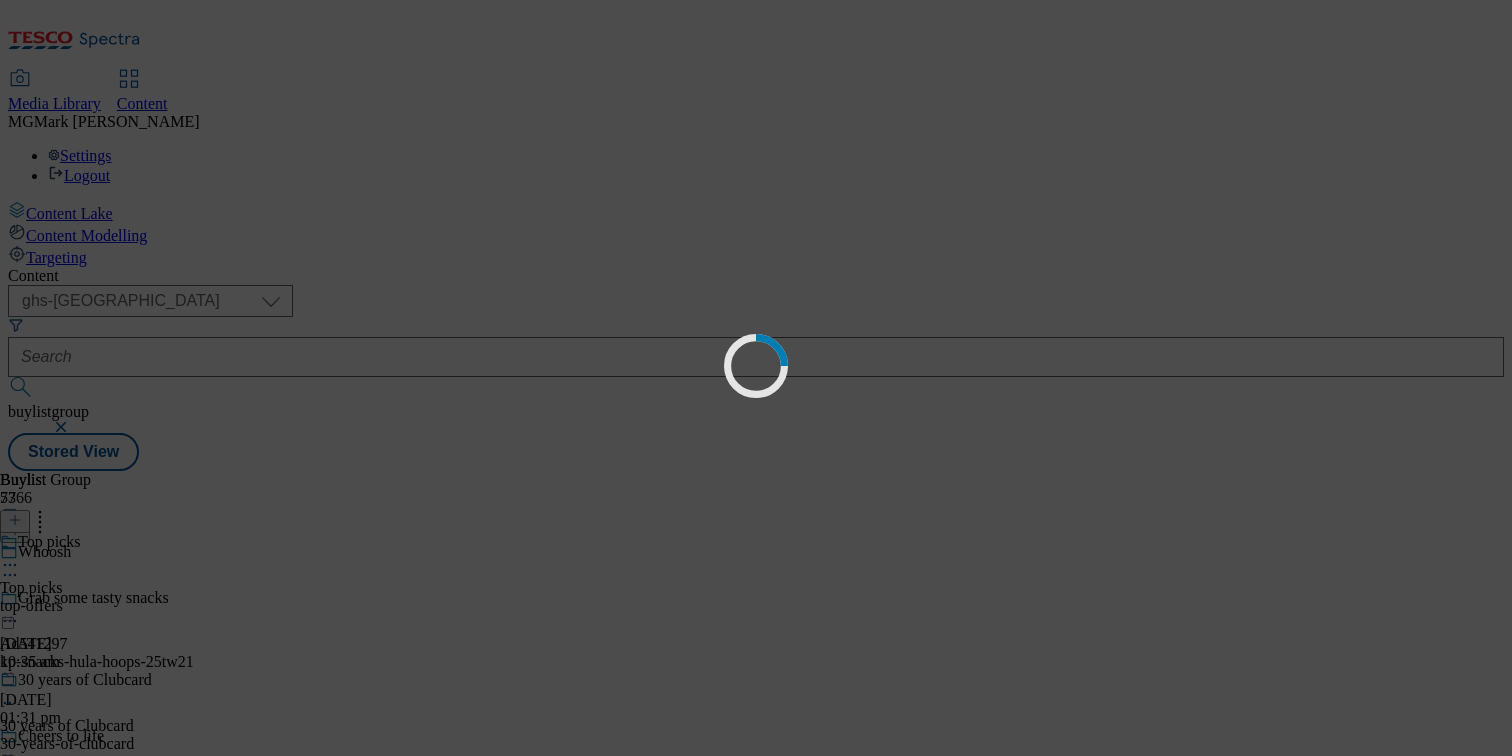 select on "evergreen" 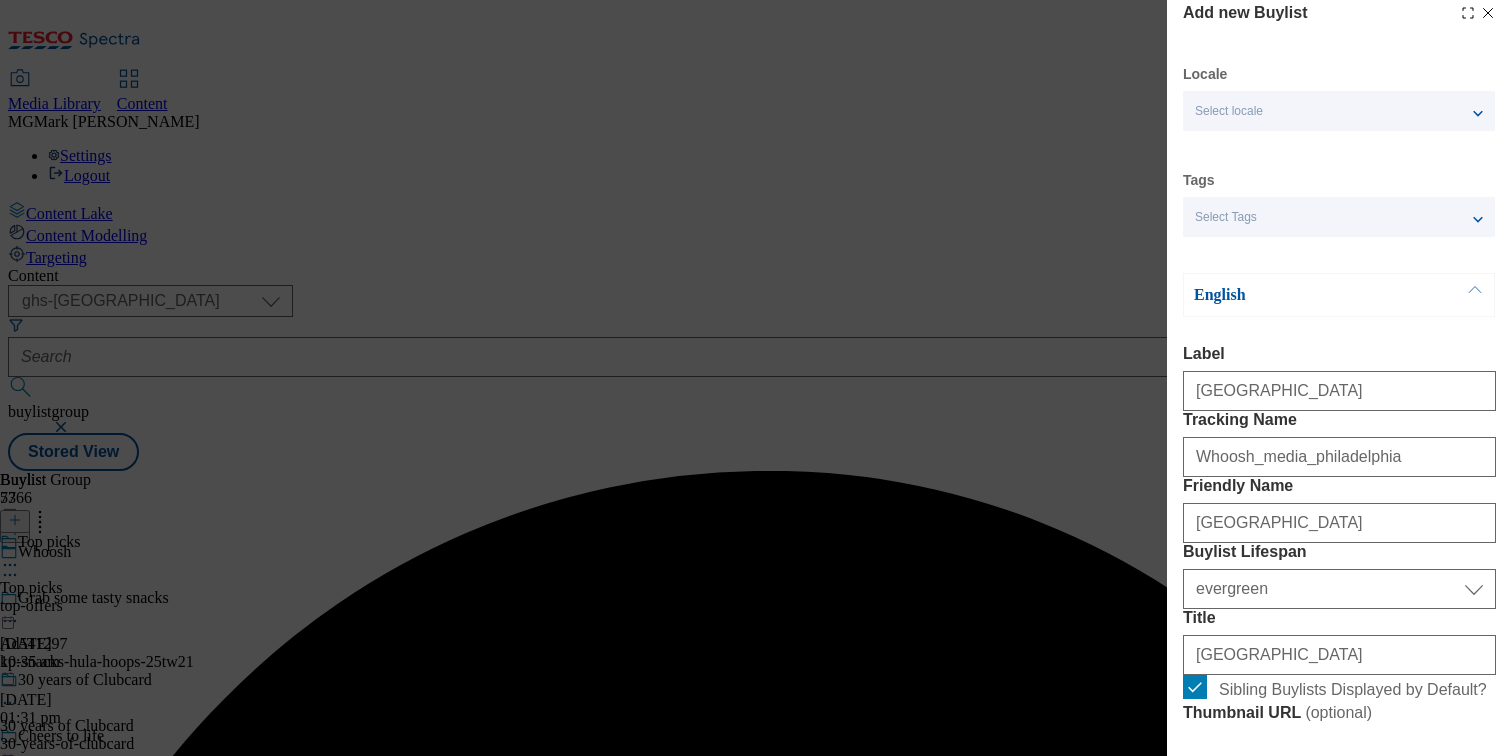 scroll, scrollTop: 12, scrollLeft: 0, axis: vertical 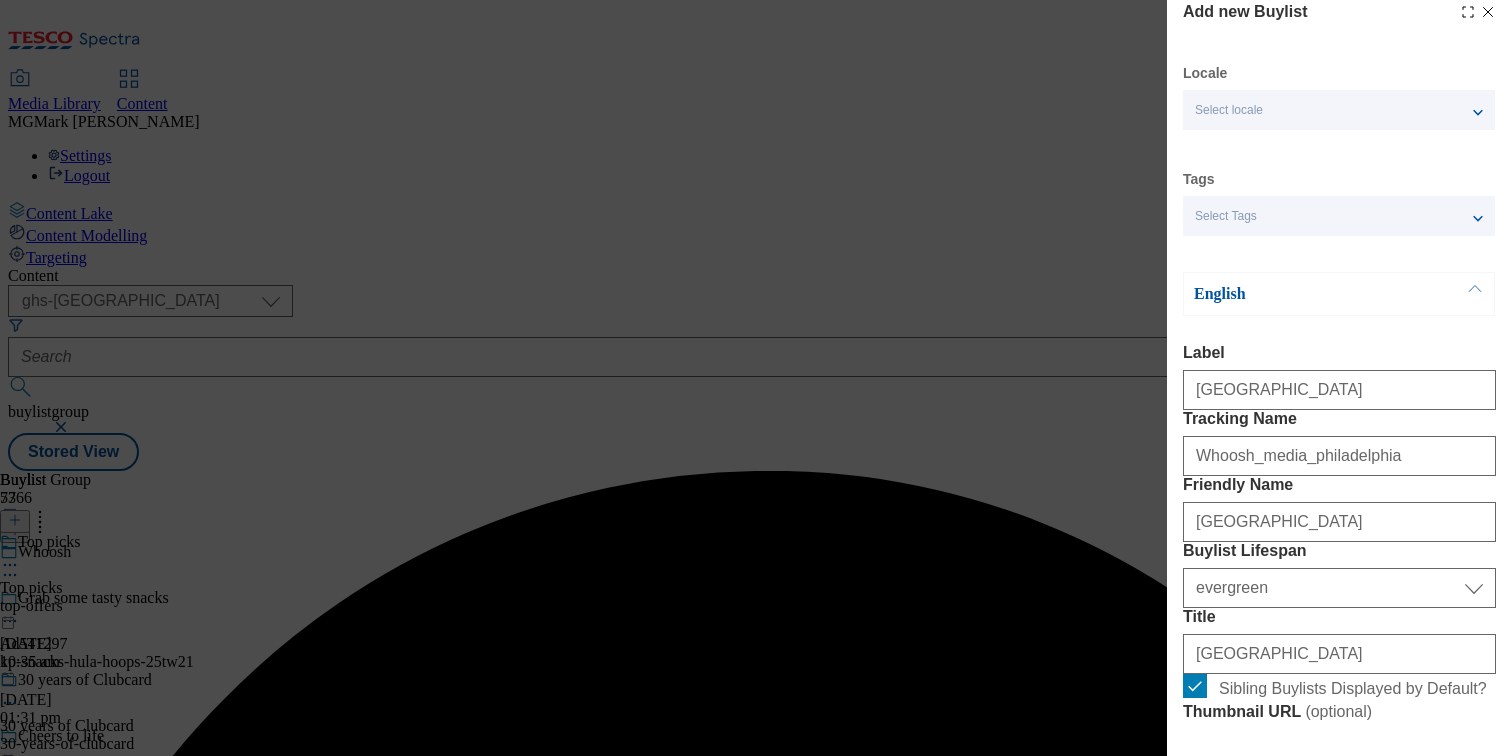 click 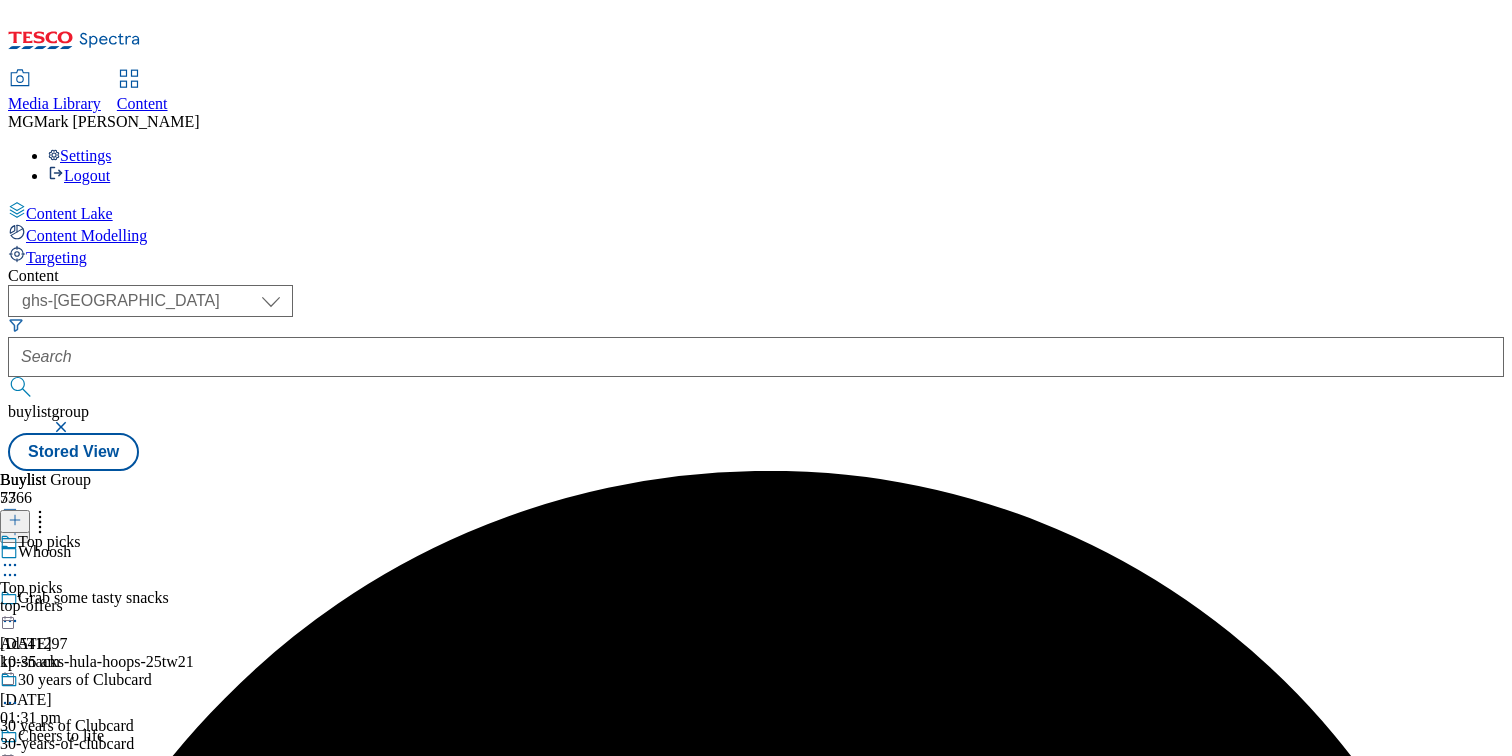 scroll, scrollTop: 4632, scrollLeft: 0, axis: vertical 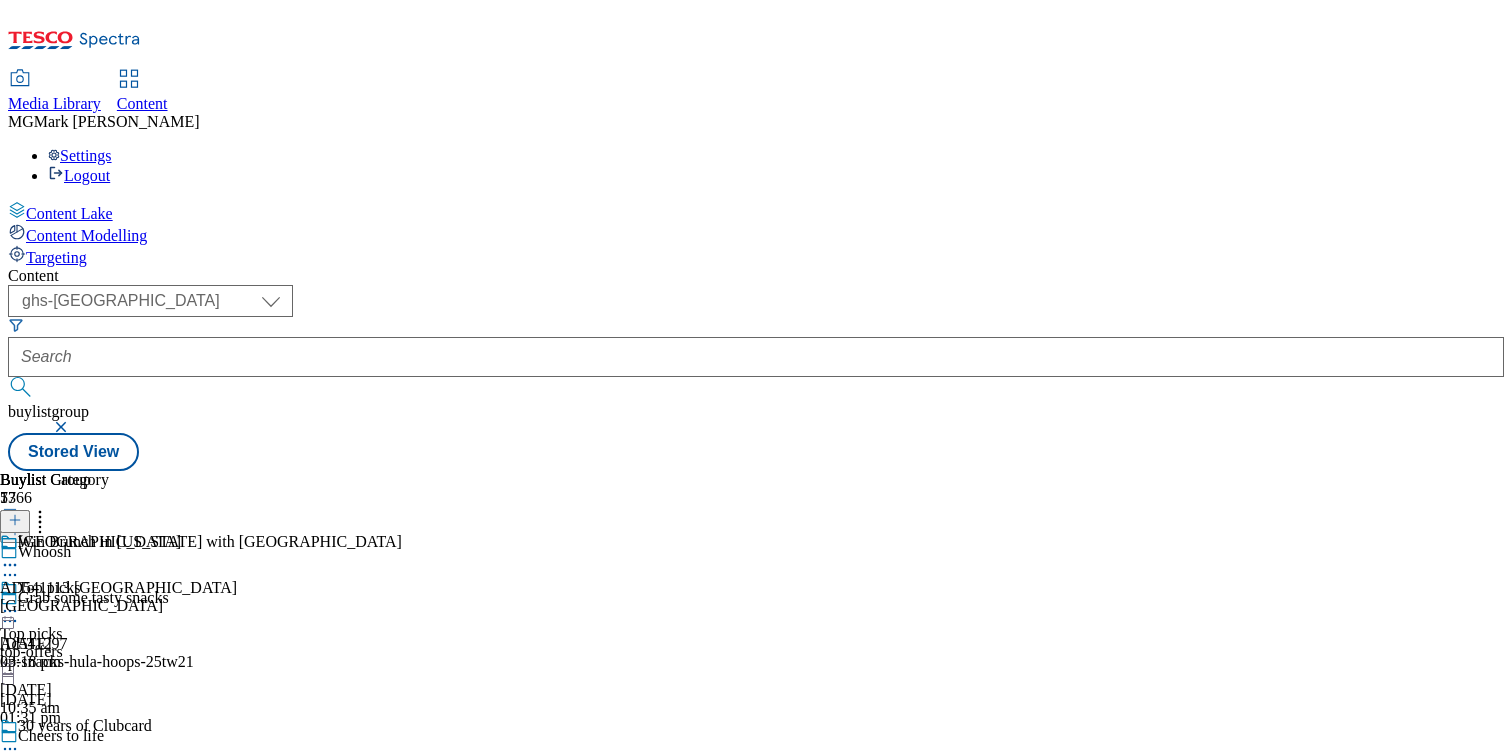 click on "[GEOGRAPHIC_DATA]" at bounding box center (118, 606) 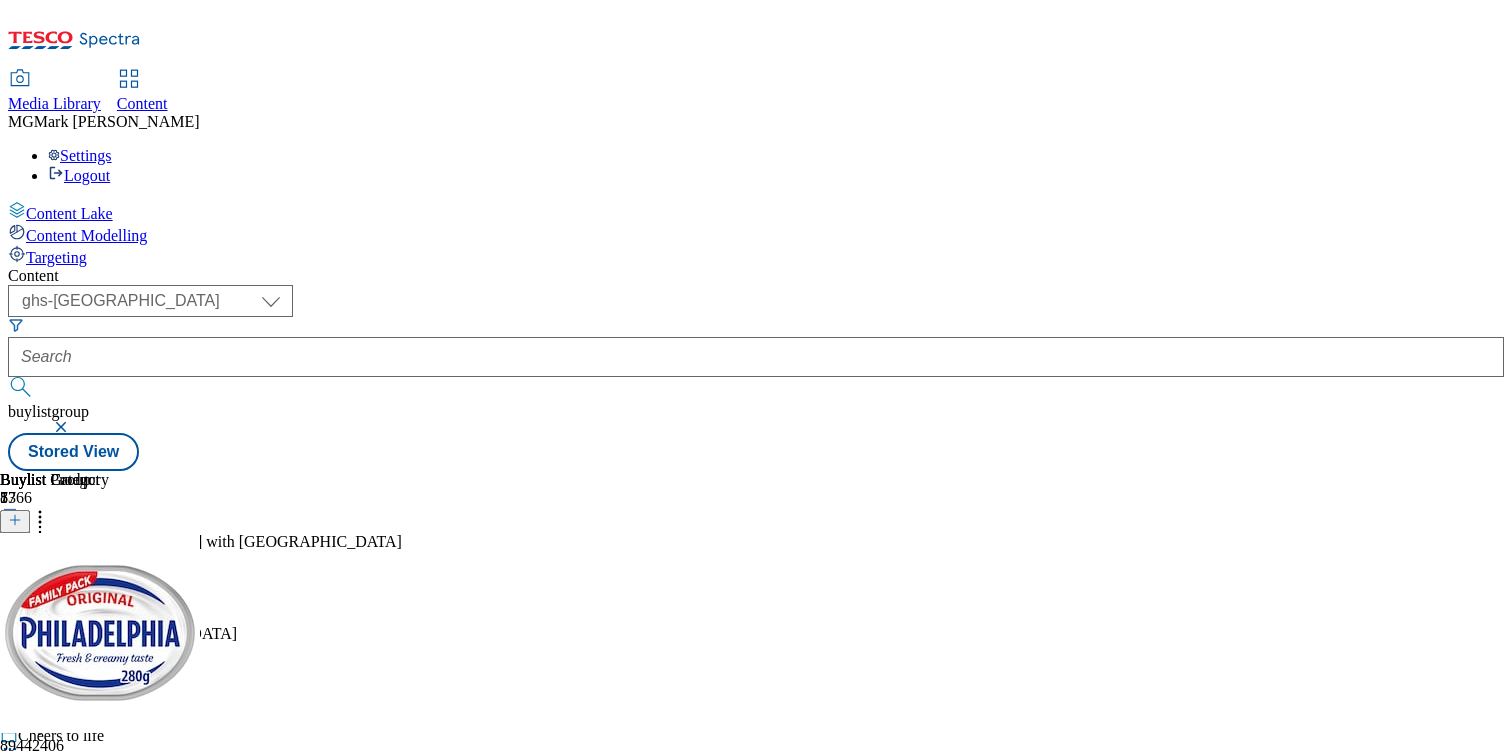 scroll, scrollTop: 0, scrollLeft: 263, axis: horizontal 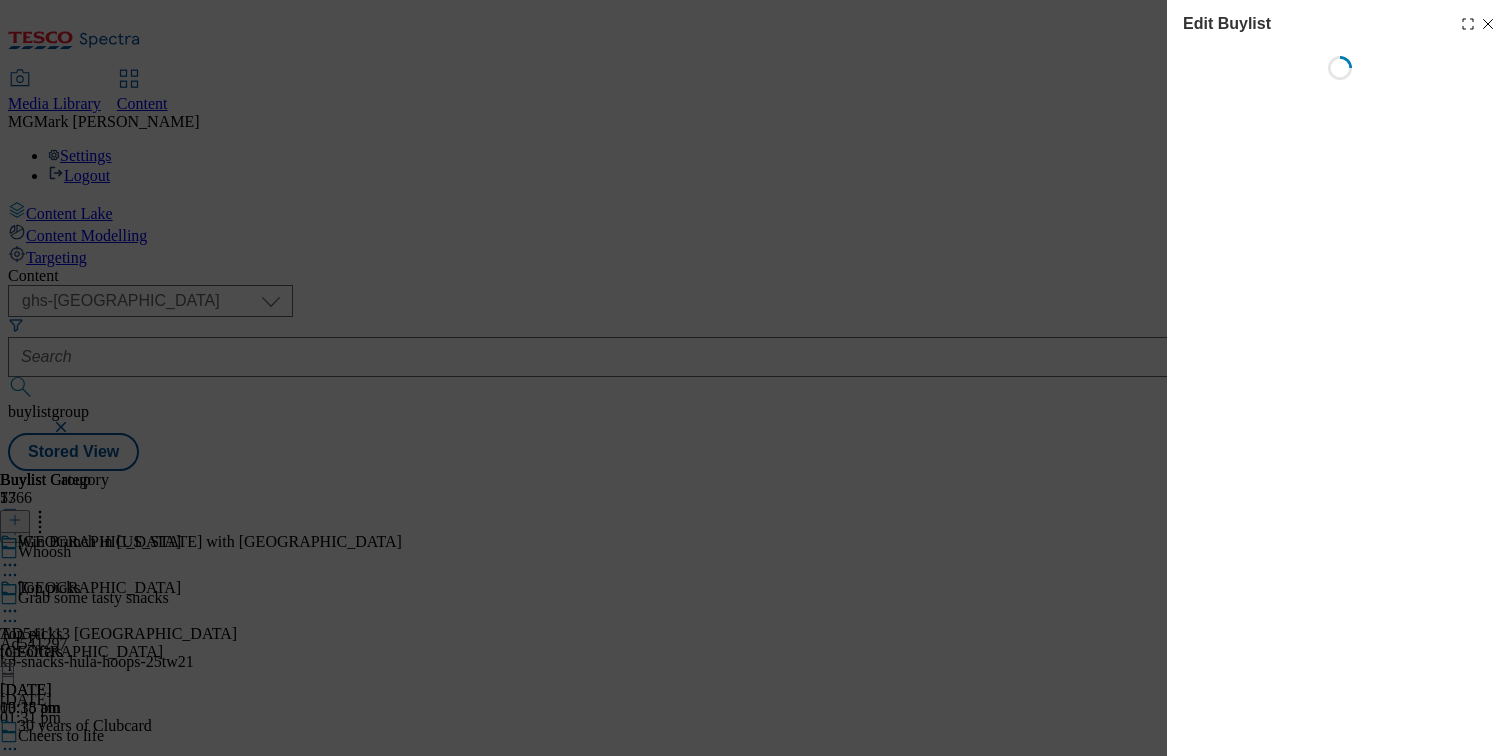 select on "tactical" 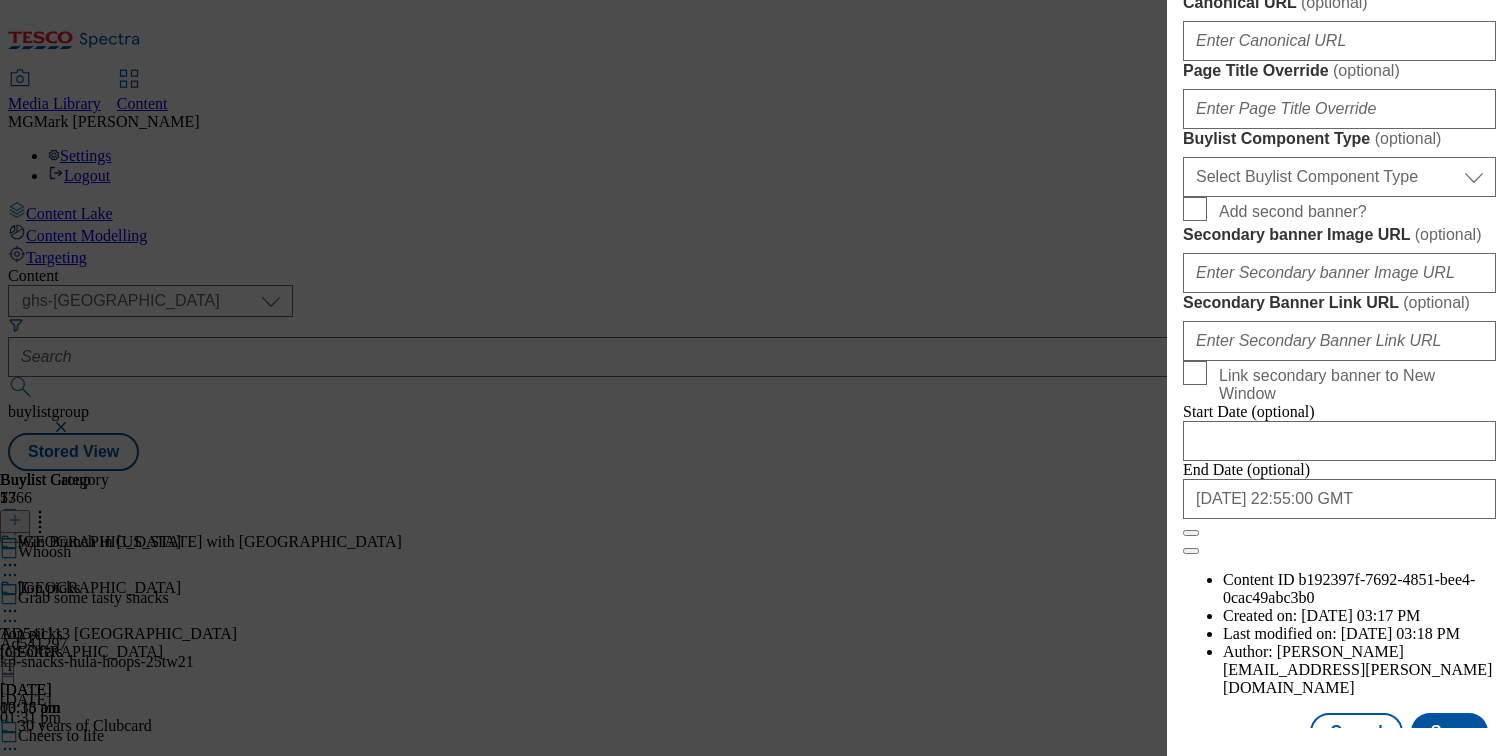 scroll, scrollTop: 1286, scrollLeft: 0, axis: vertical 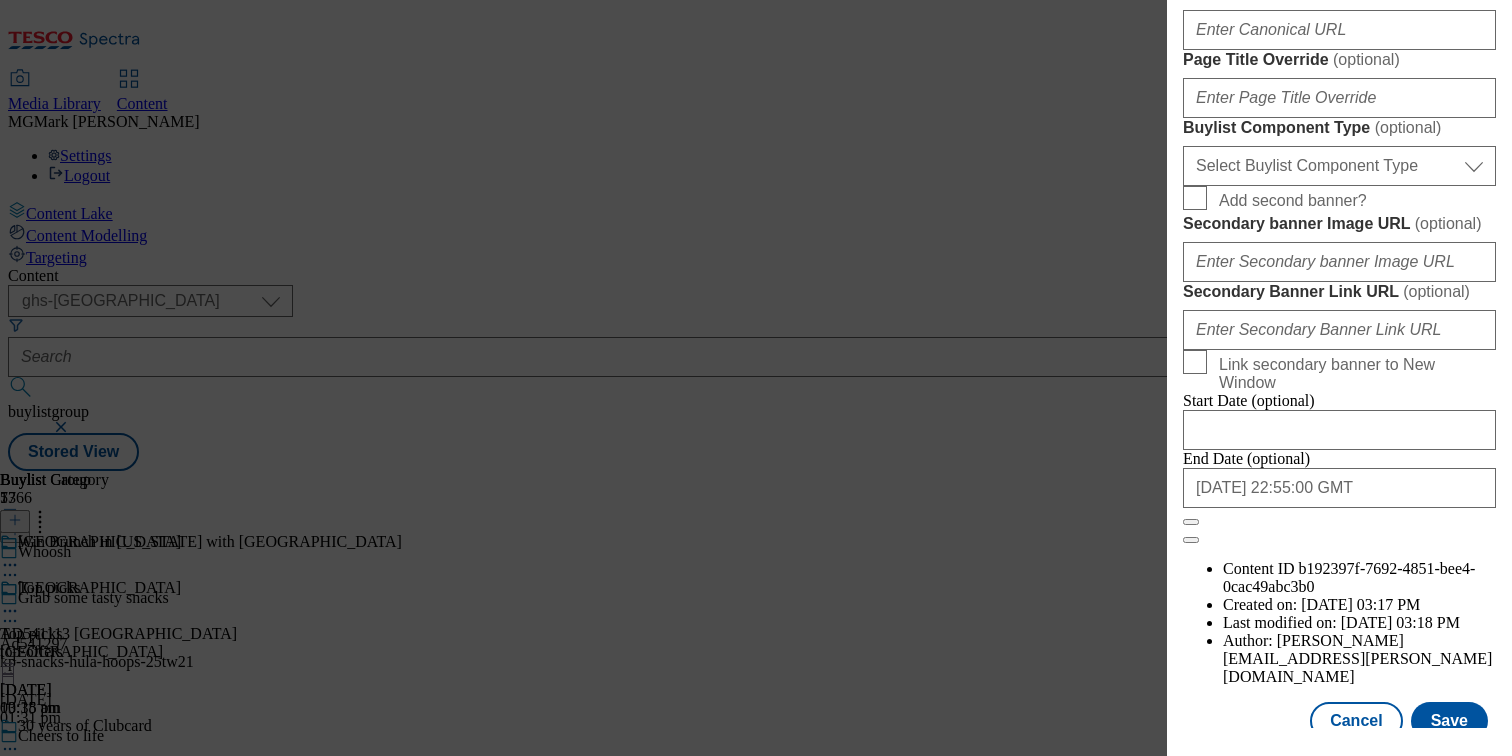 click on "[GEOGRAPHIC_DATA]" at bounding box center (1339, -66) 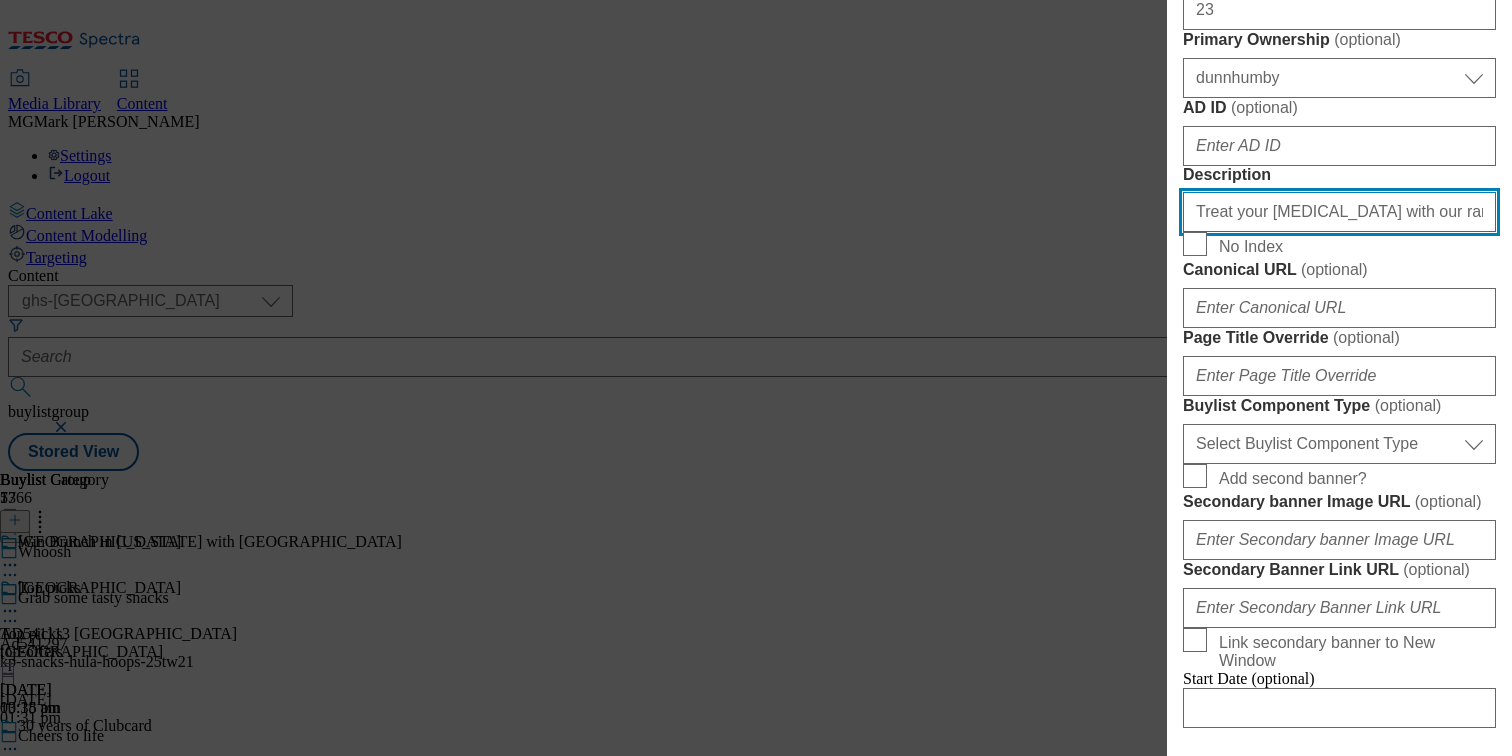 scroll, scrollTop: 1004, scrollLeft: 0, axis: vertical 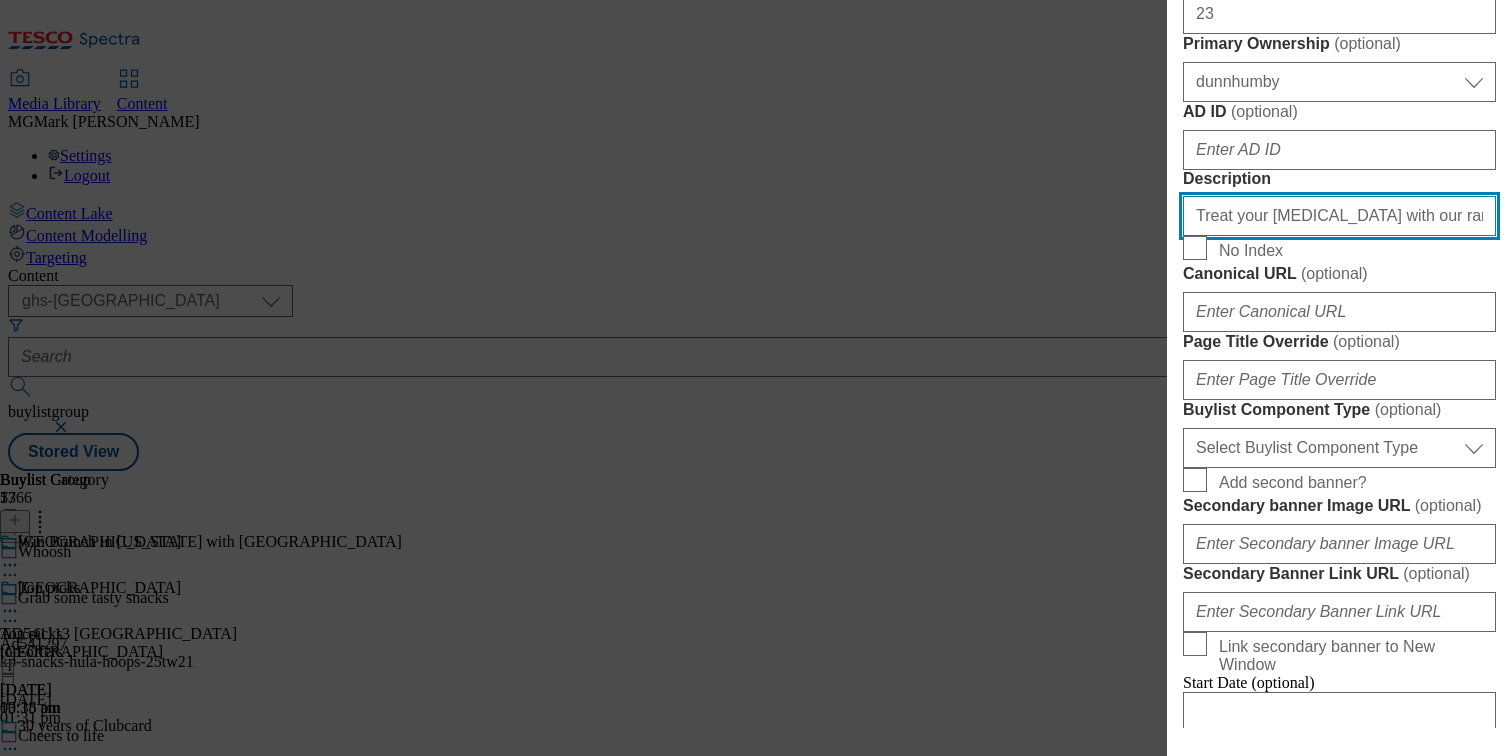 type on "Treat your [MEDICAL_DATA] with our range from [GEOGRAPHIC_DATA]. Shop online with delivery from as little as 20 minutes with [PERSON_NAME]." 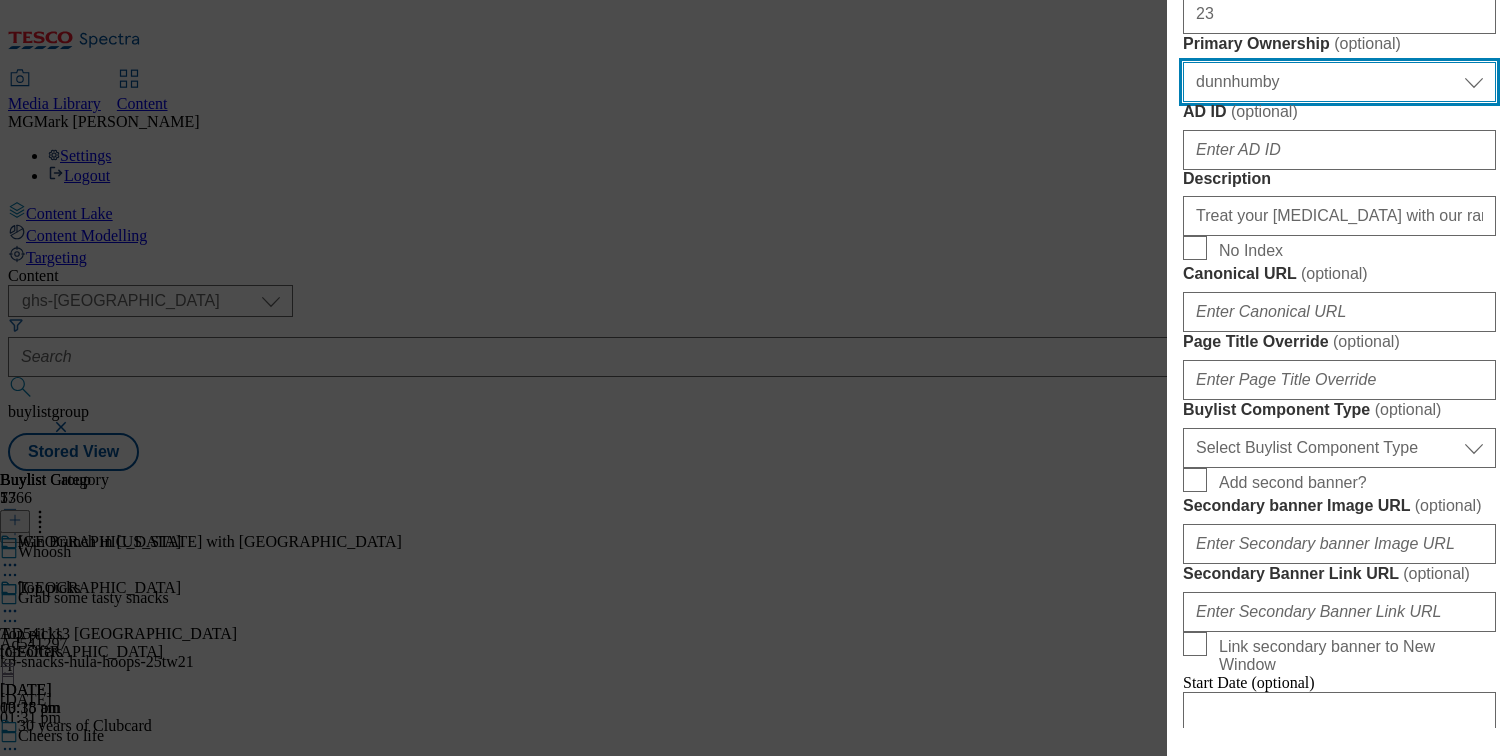 click on "Select Primary Ownership tesco dunnhumby" at bounding box center (1339, 82) 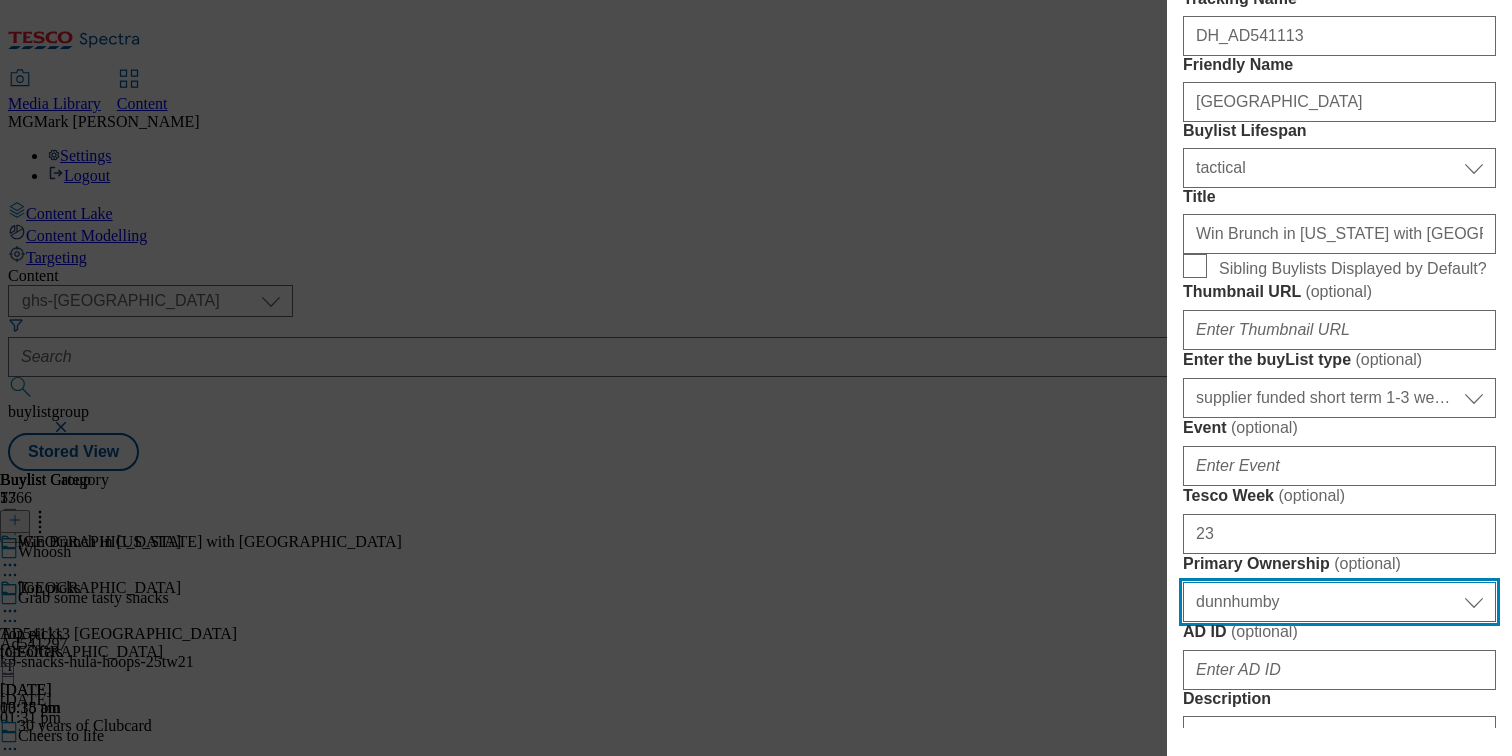 scroll, scrollTop: 474, scrollLeft: 0, axis: vertical 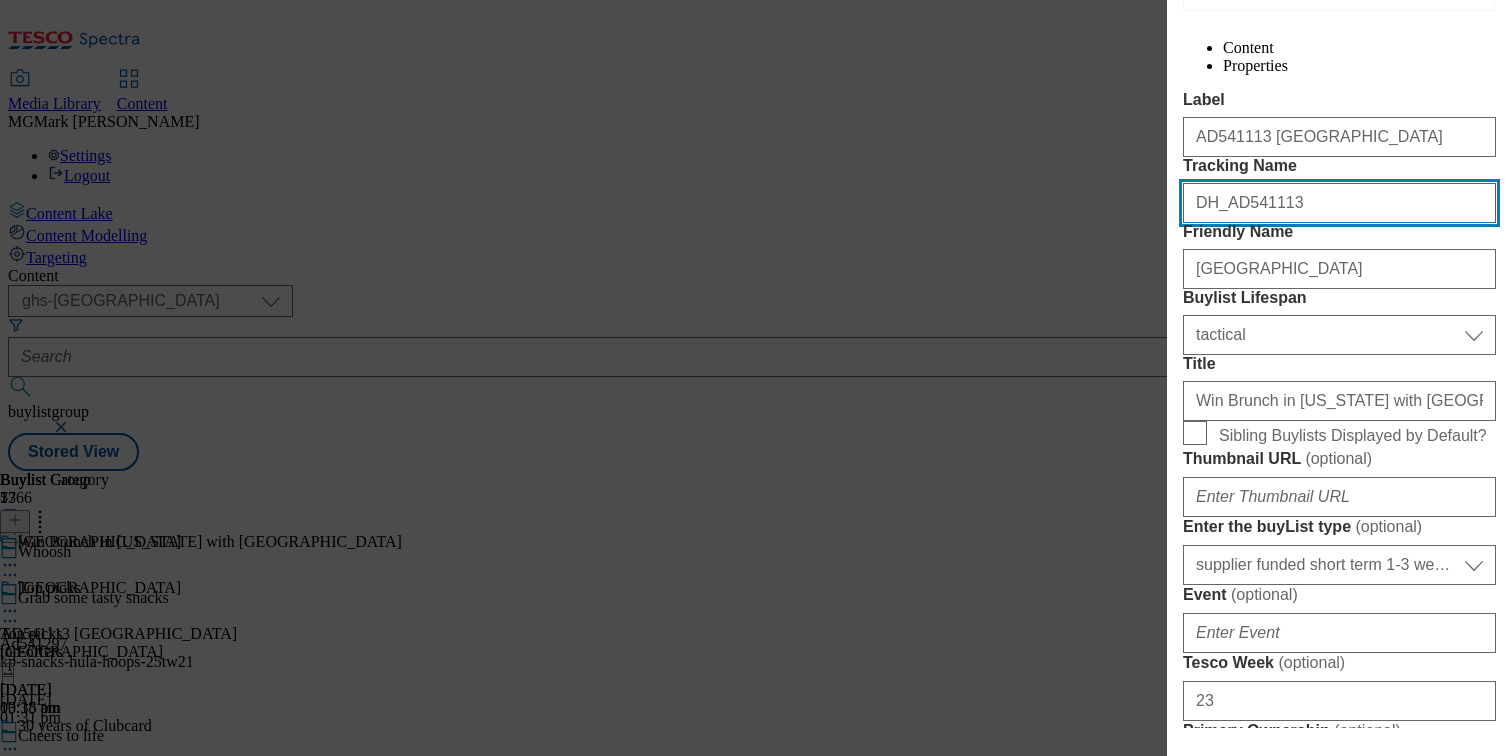 click on "DH_AD541113" at bounding box center (1339, 203) 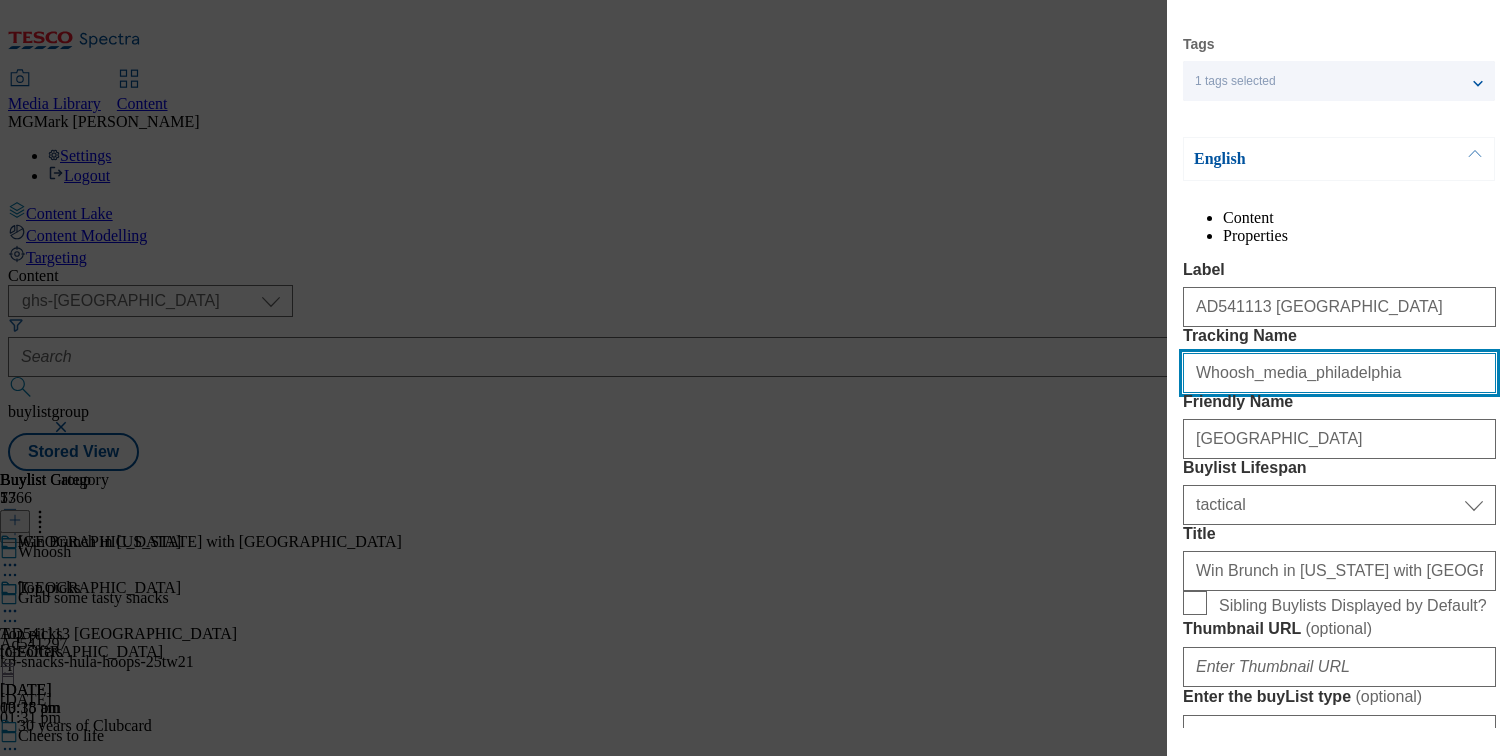 scroll, scrollTop: 0, scrollLeft: 0, axis: both 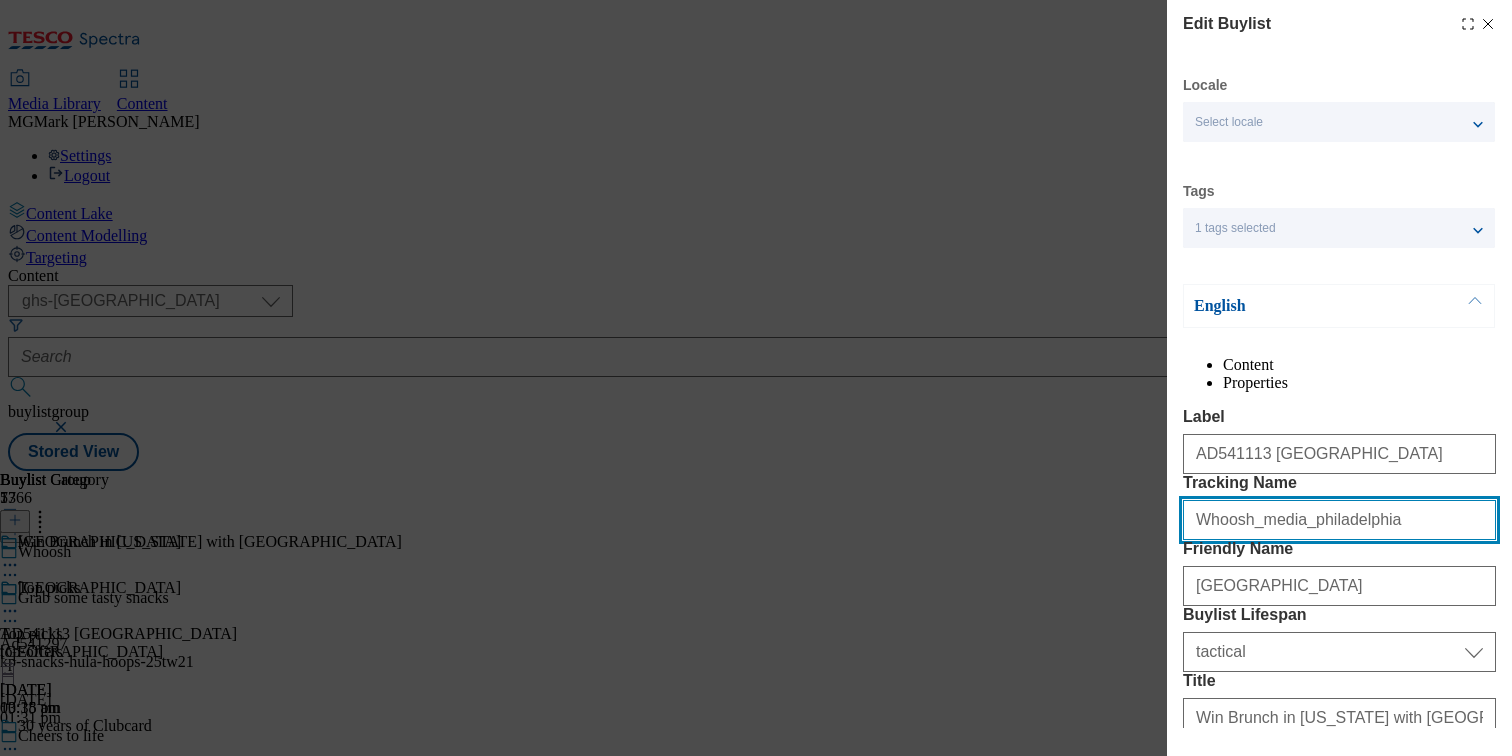 type on "Whoosh_media_philadelphia" 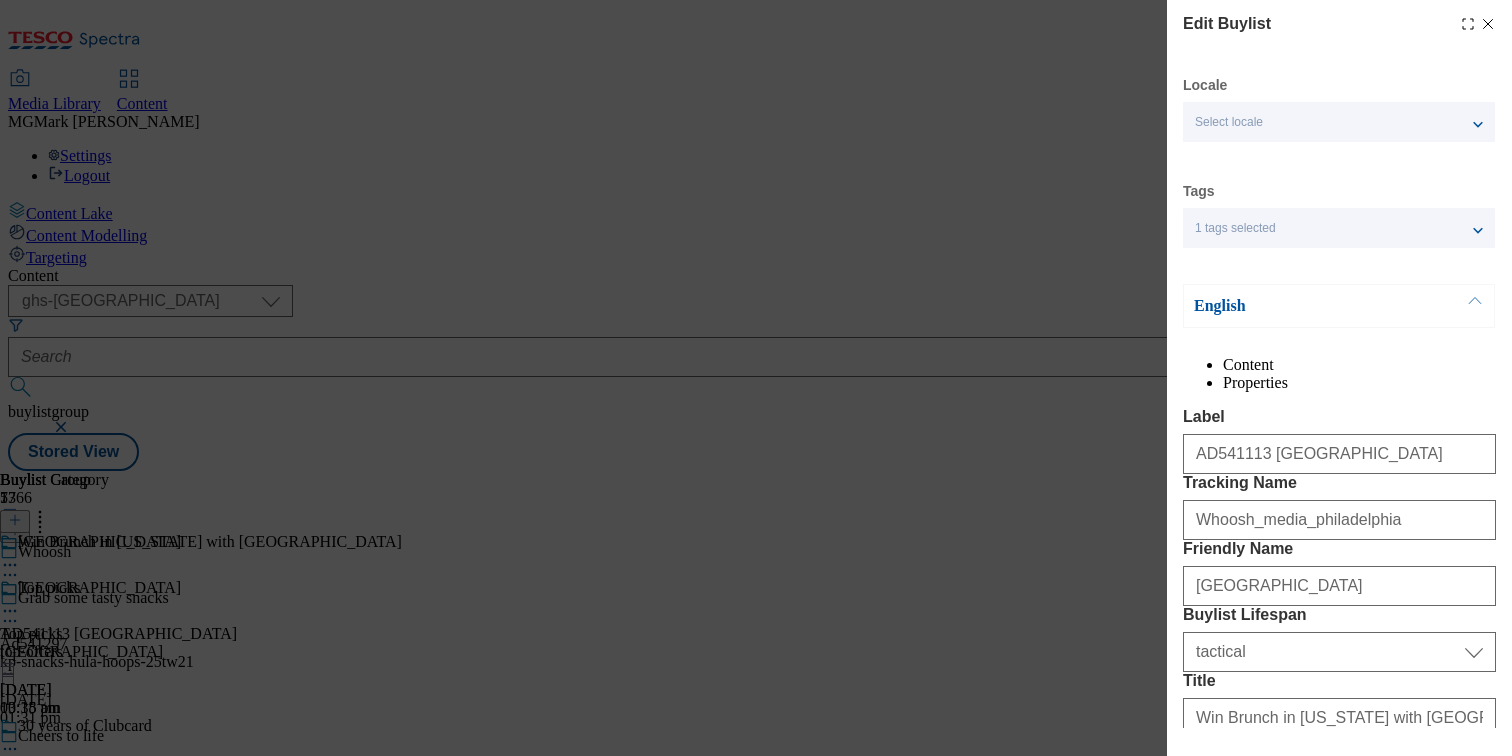 click on "Locale   Select locale English Welsh Tags   1 tags selected fnf marketplace whoosh ghs buylist English Content Properties Label AD541113 Philadelphia Tracking Name Whoosh_media_philadelphia Friendly Name philadelphia Buylist Lifespan Select Buylist Lifespan evergreen seasonal tactical tactical Title Win Brunch in New York with Philadelphia Sibling Buylists Displayed by Default? Thumbnail URL   ( optional ) Enter the buyList type   ( optional ) Select Enter the buyList type event supplier funded long term >4 weeks supplier funded short term 1-3 weeks tesco trade lists zone supplier funded short term 1-3 weeks Event   ( optional ) Tesco Week   ( optional ) 23 Primary Ownership   ( optional ) Select Primary Ownership tesco dunnhumby dunnhumby AD ID   ( optional ) Description Treat your taste buds with our range from Philadelphia. Shop online with delivery from as little as 20 minutes with Tesco Whoosh. No Index Canonical URL   ( optional ) Page Title Override   ( optional ) Buylist Component Type   ( optional )" at bounding box center [1339, 1051] 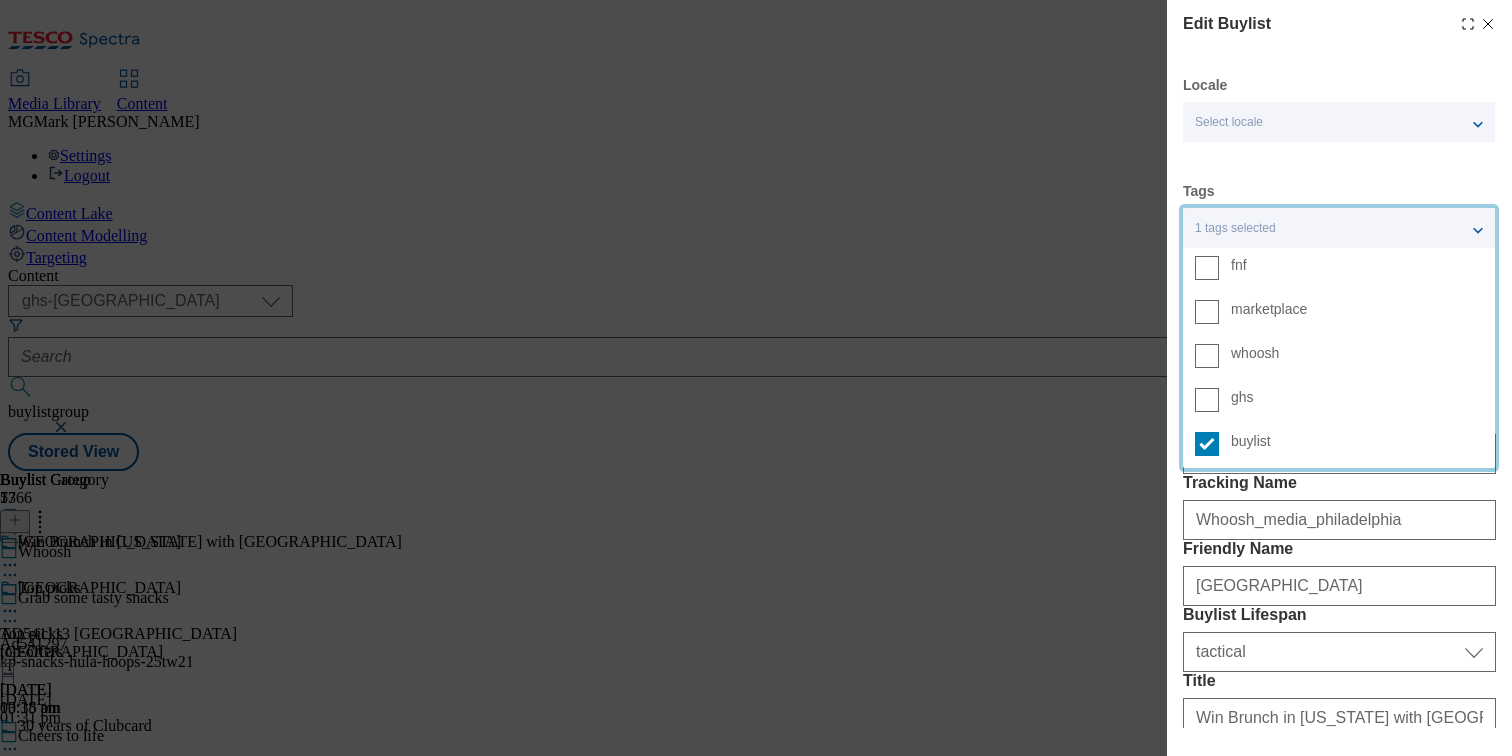 click on "Locale   Select locale English Welsh Tags   1 tags selected fnf marketplace whoosh ghs buylist English Content Properties Label AD541113 Philadelphia Tracking Name Whoosh_media_philadelphia Friendly Name philadelphia Buylist Lifespan Select Buylist Lifespan evergreen seasonal tactical tactical Title Win Brunch in New York with Philadelphia Sibling Buylists Displayed by Default? Thumbnail URL   ( optional ) Enter the buyList type   ( optional ) Select Enter the buyList type event supplier funded long term >4 weeks supplier funded short term 1-3 weeks tesco trade lists zone supplier funded short term 1-3 weeks Event   ( optional ) Tesco Week   ( optional ) 23 Primary Ownership   ( optional ) Select Primary Ownership tesco dunnhumby dunnhumby AD ID   ( optional ) Description Treat your taste buds with our range from Philadelphia. Shop online with delivery from as little as 20 minutes with Tesco Whoosh. No Index Canonical URL   ( optional ) Page Title Override   ( optional ) Buylist Component Type   ( optional )" at bounding box center [1339, 1051] 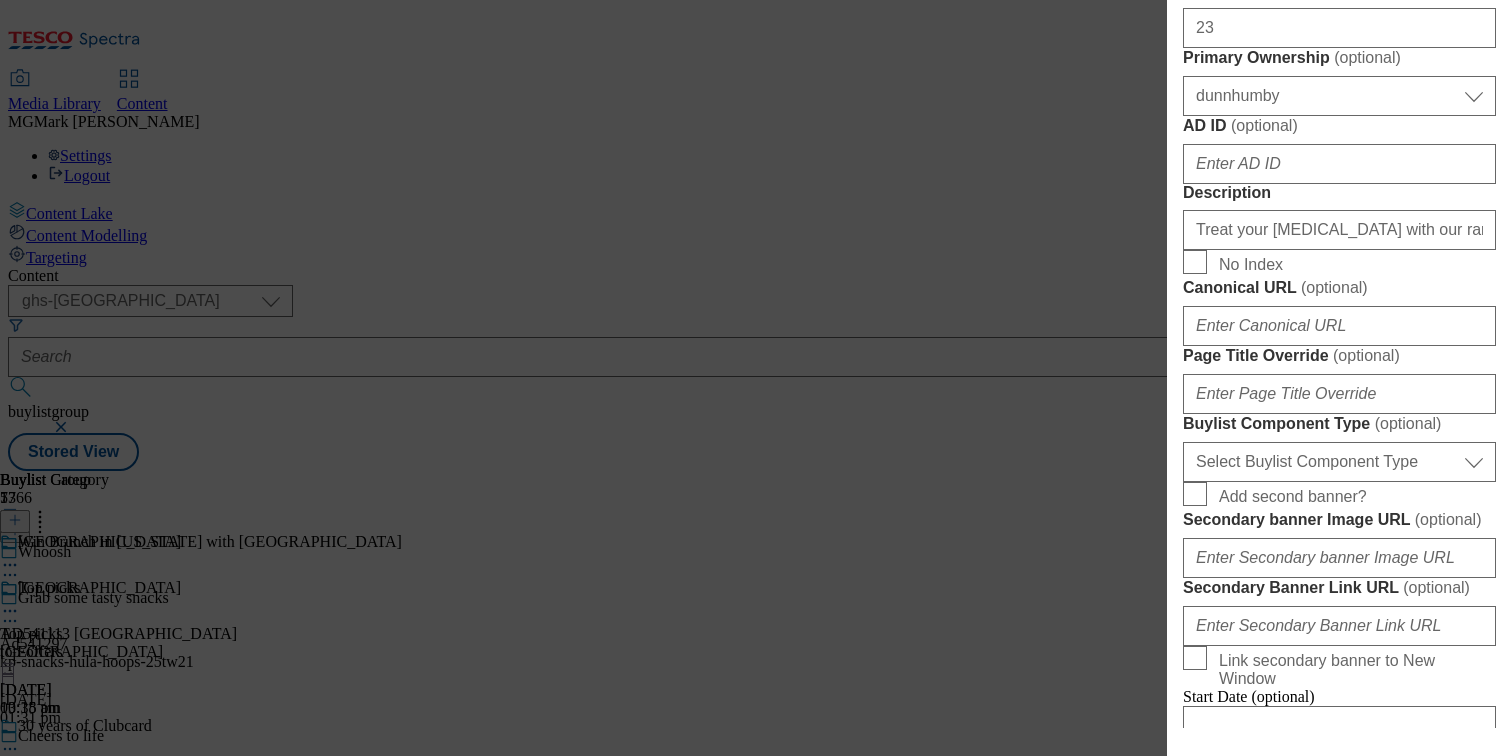 scroll, scrollTop: 1885, scrollLeft: 0, axis: vertical 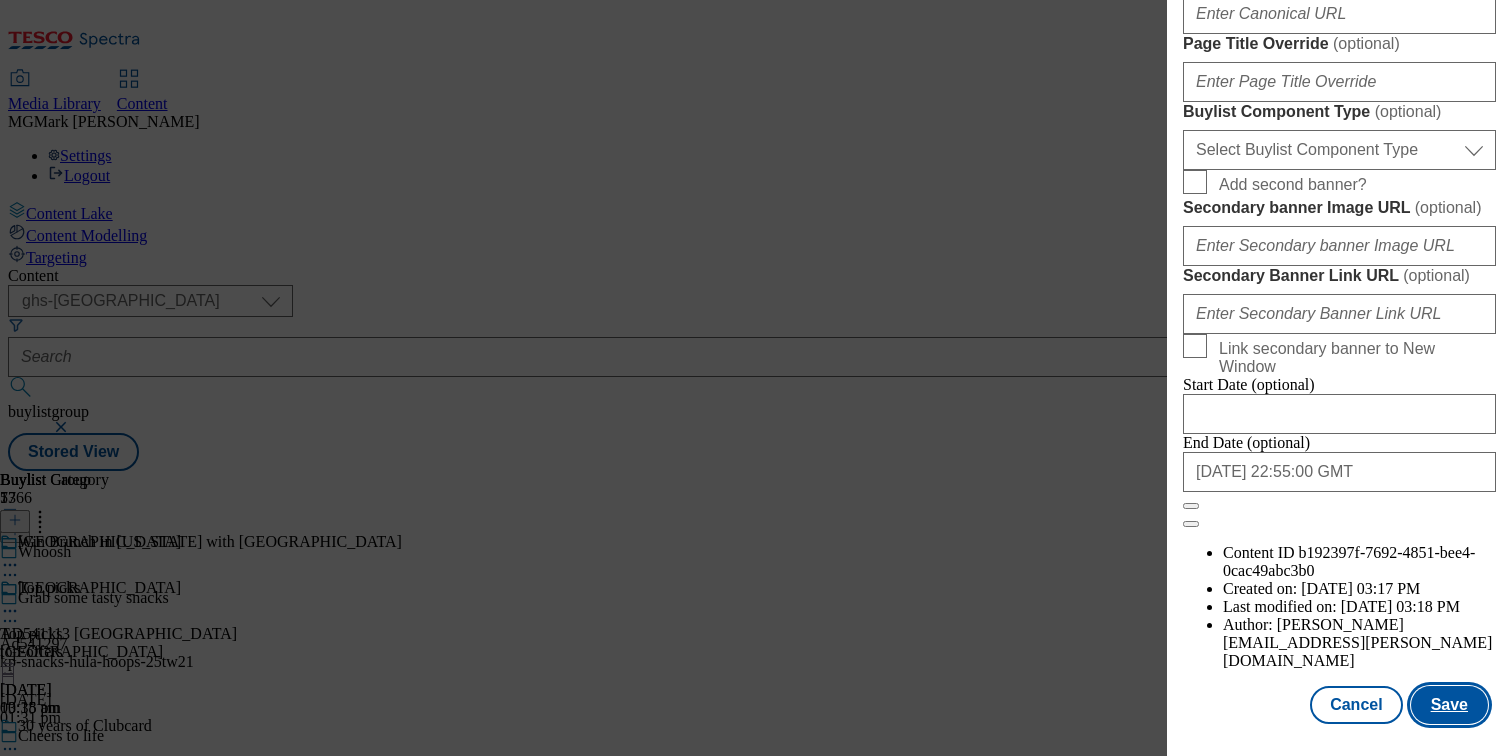 click on "Save" at bounding box center [1449, 705] 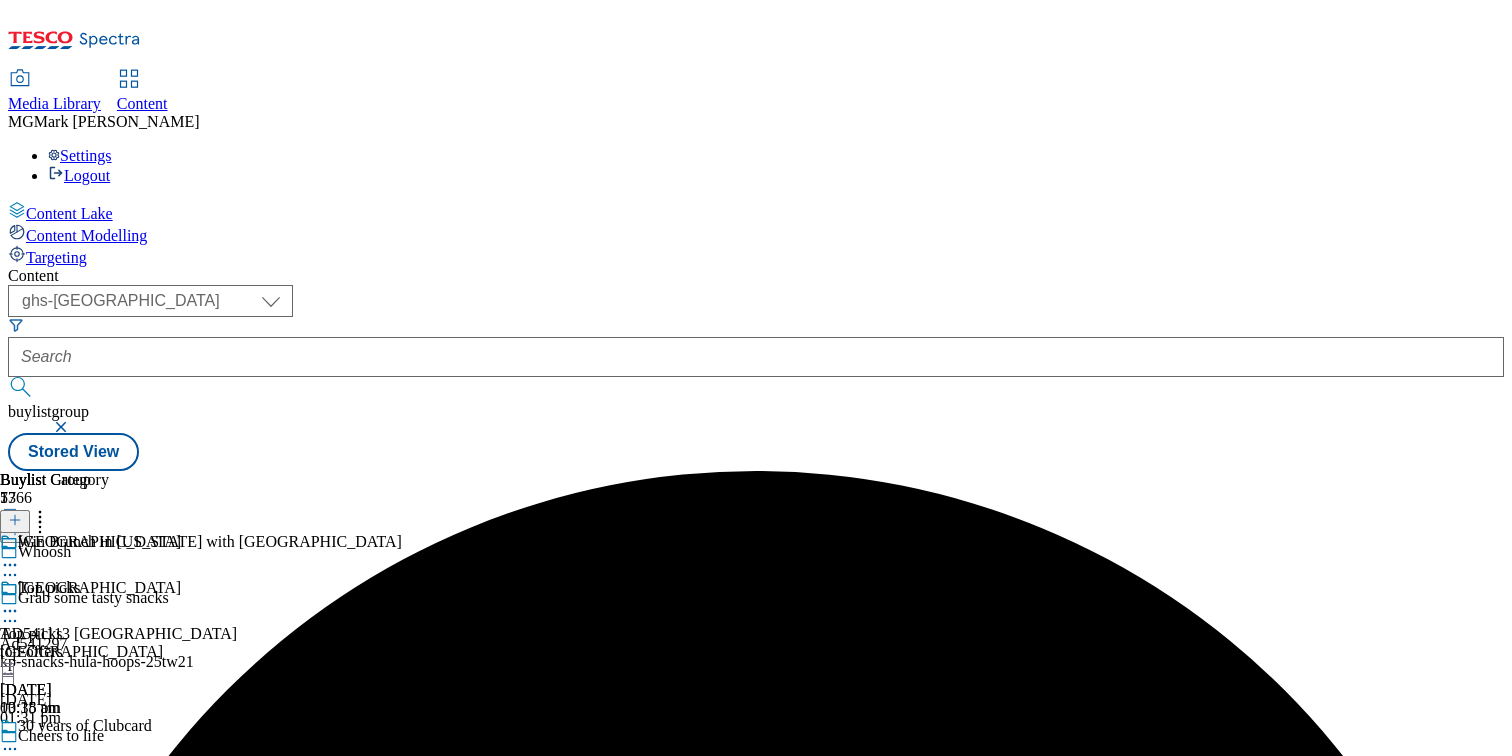 scroll, scrollTop: 0, scrollLeft: 0, axis: both 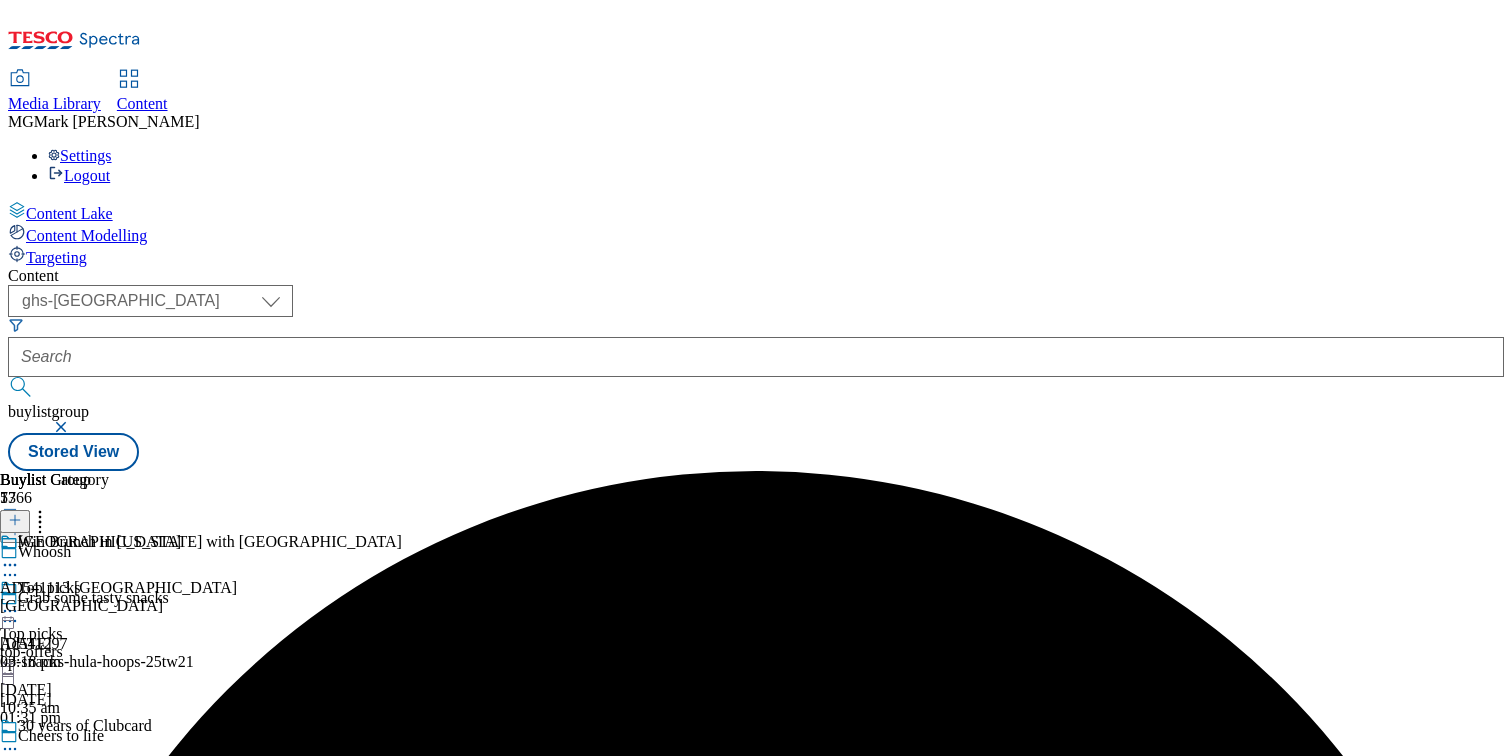 click 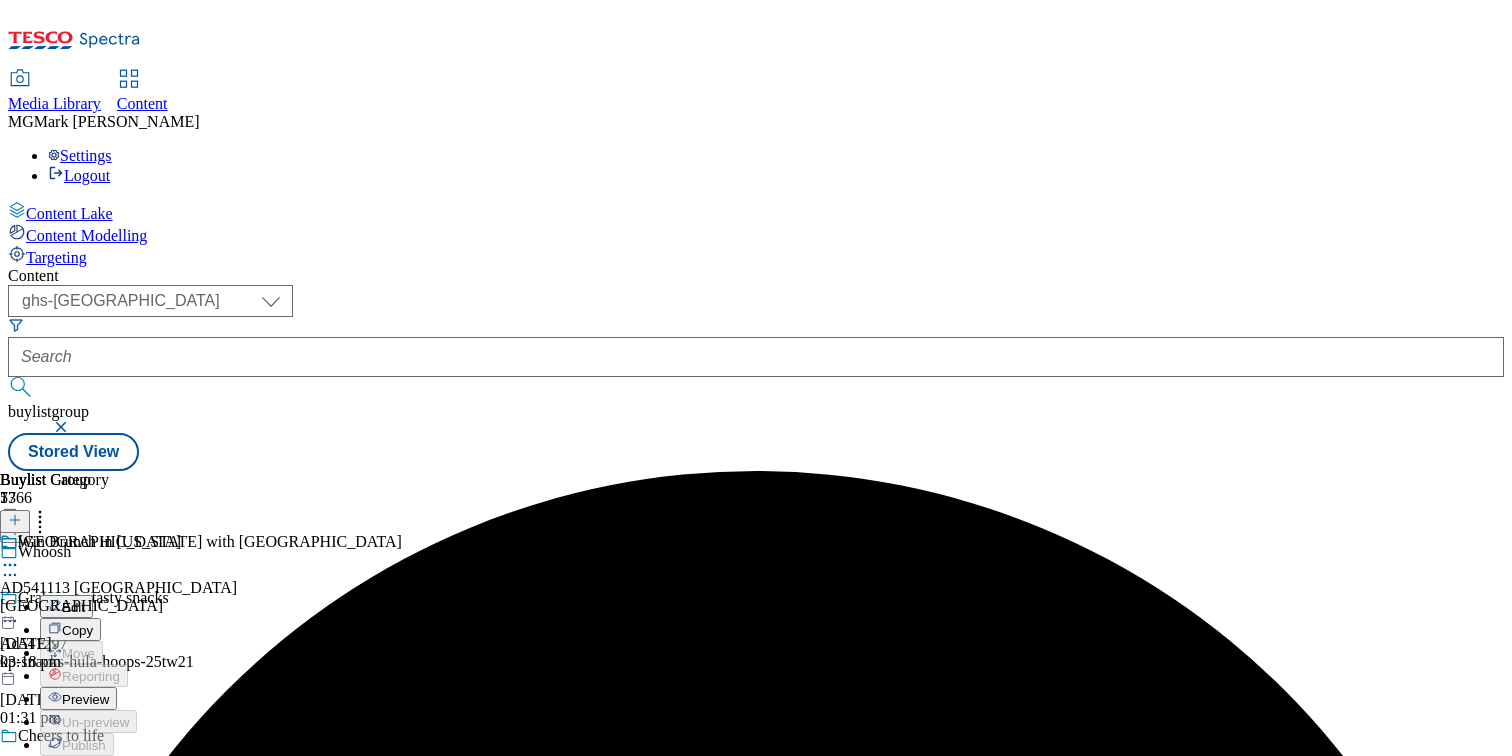 click on "[GEOGRAPHIC_DATA]" at bounding box center [118, 606] 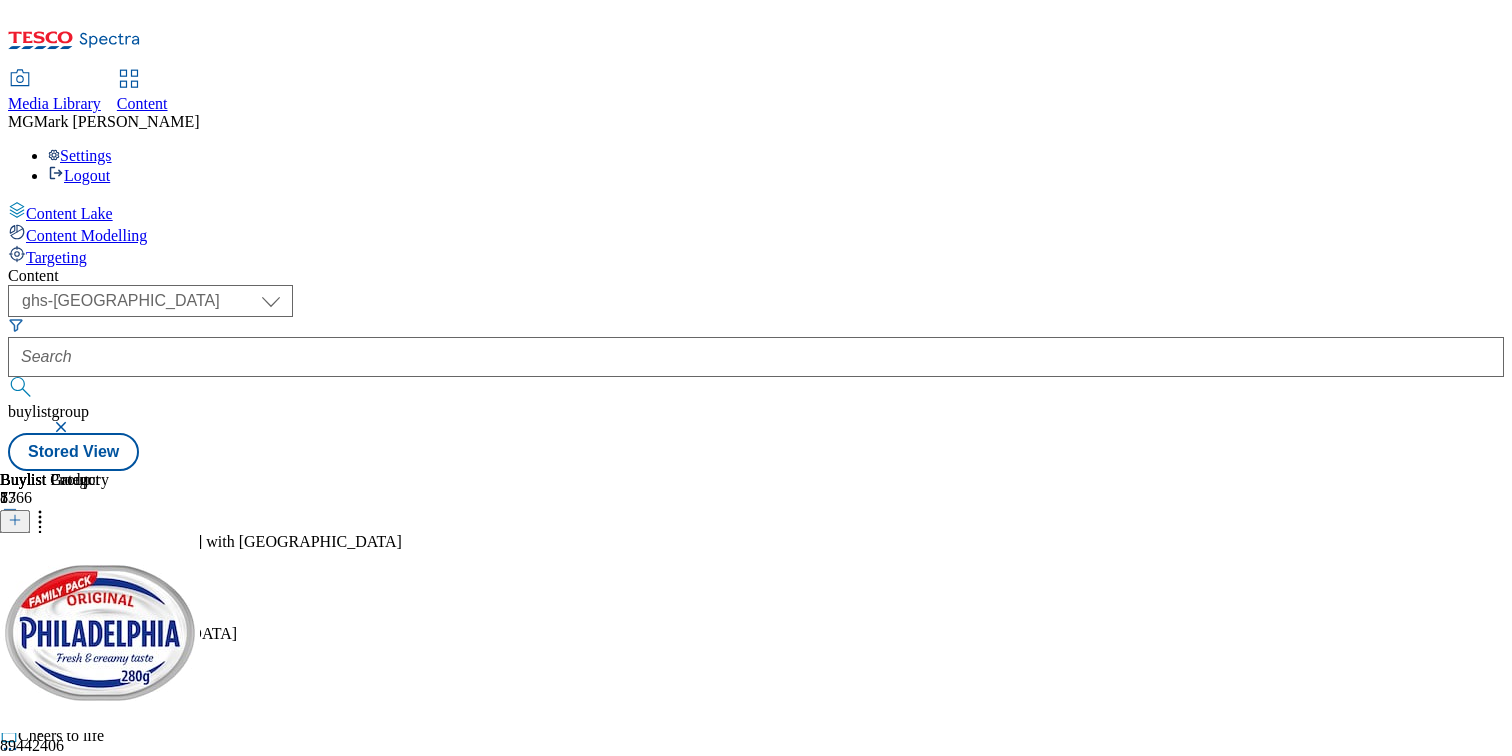 click 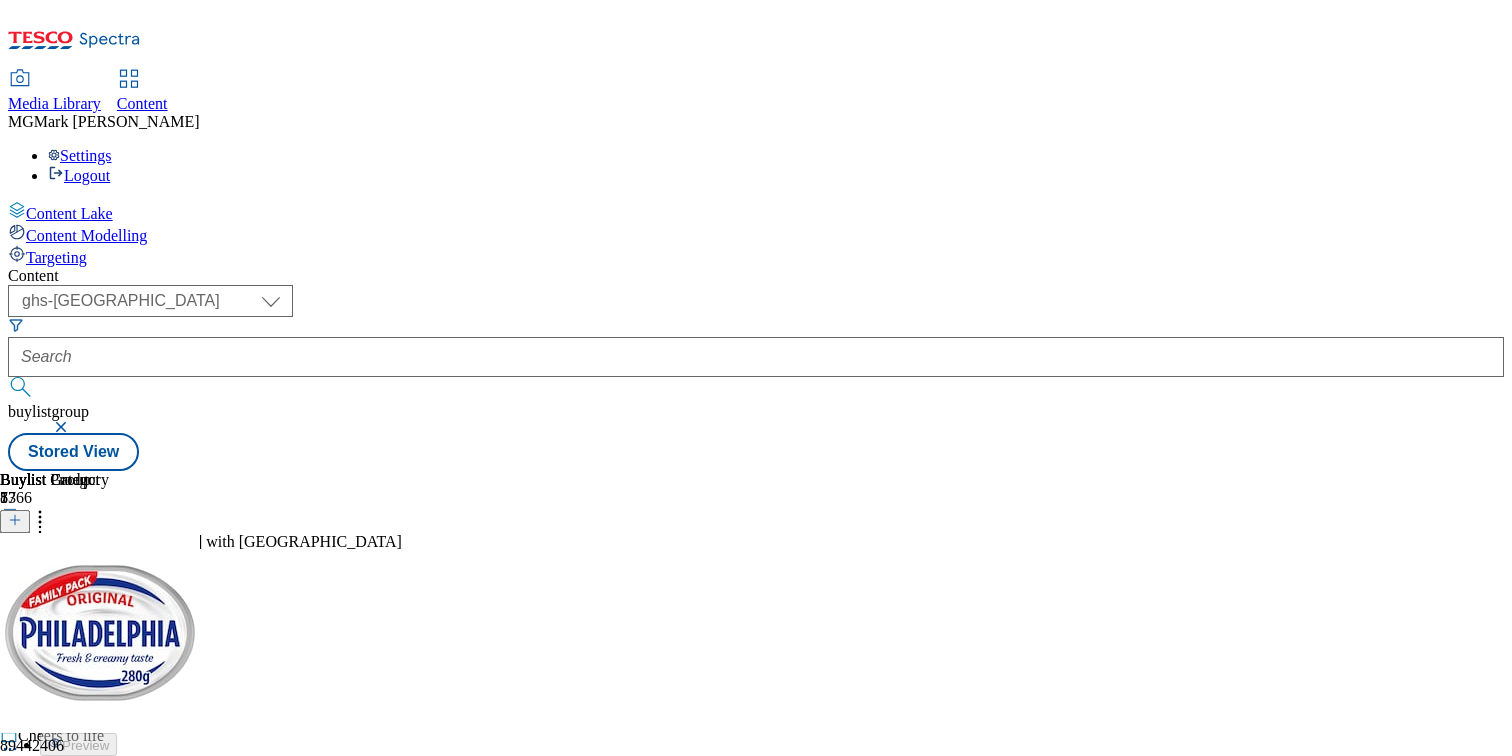 scroll, scrollTop: 0, scrollLeft: 263, axis: horizontal 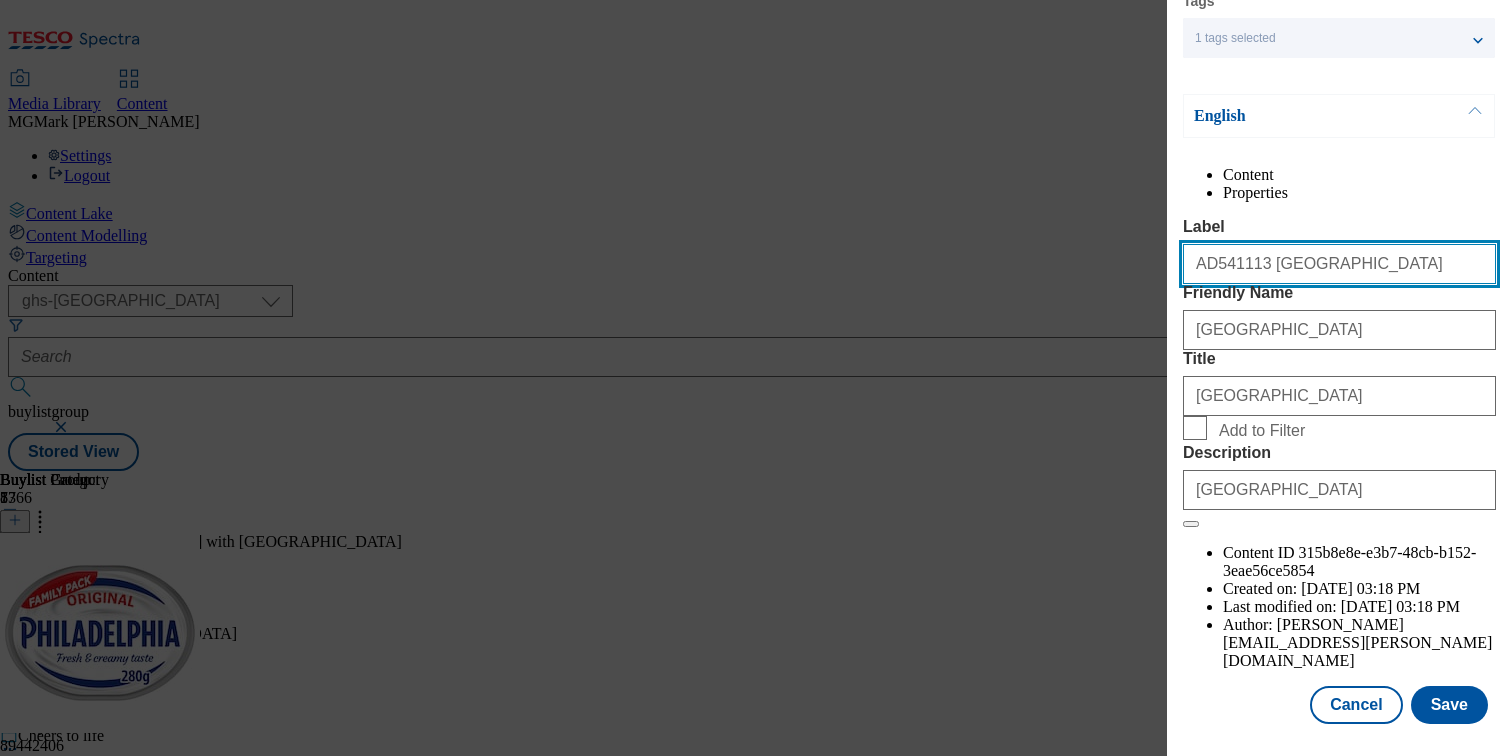 click on "AD541113 [GEOGRAPHIC_DATA]" at bounding box center (1339, 264) 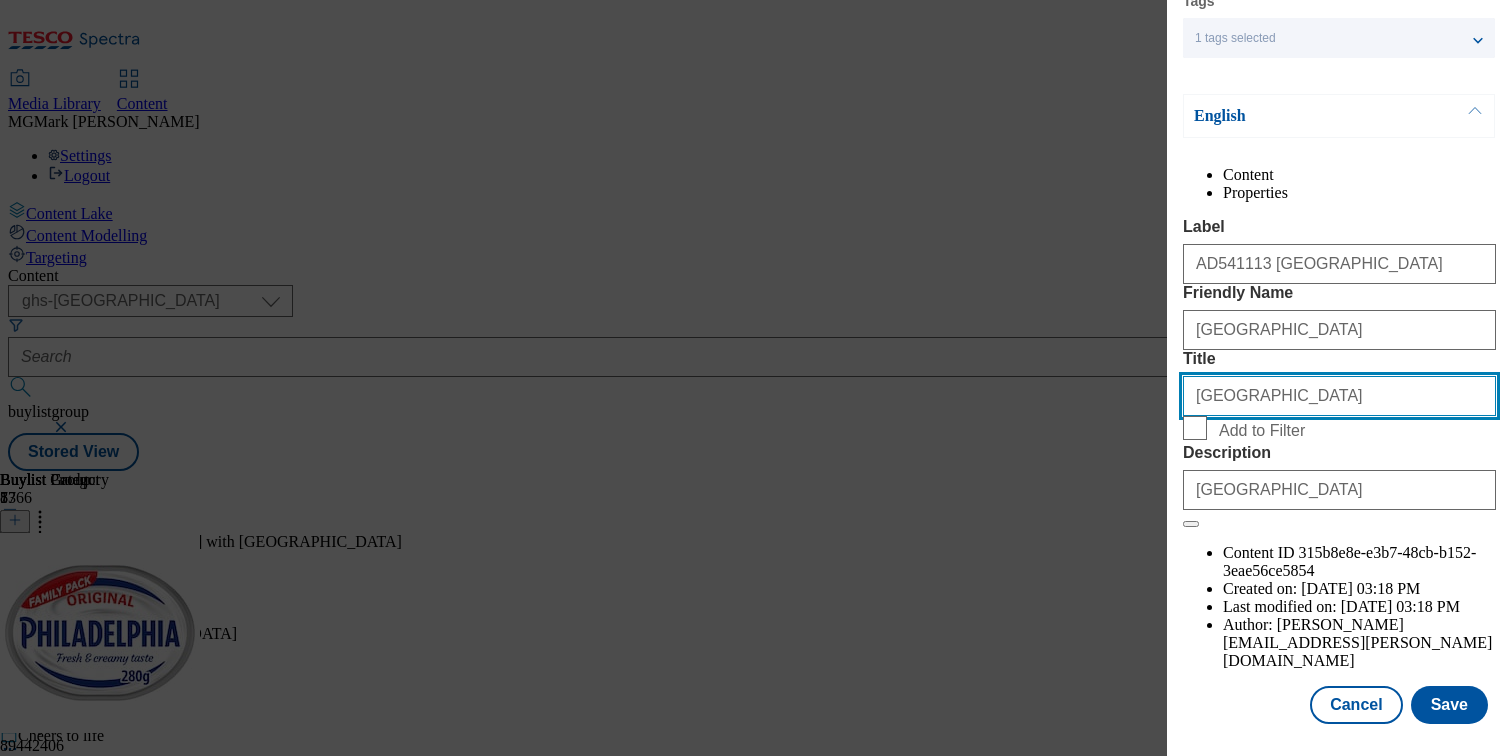 click on "[GEOGRAPHIC_DATA]" at bounding box center (1339, 396) 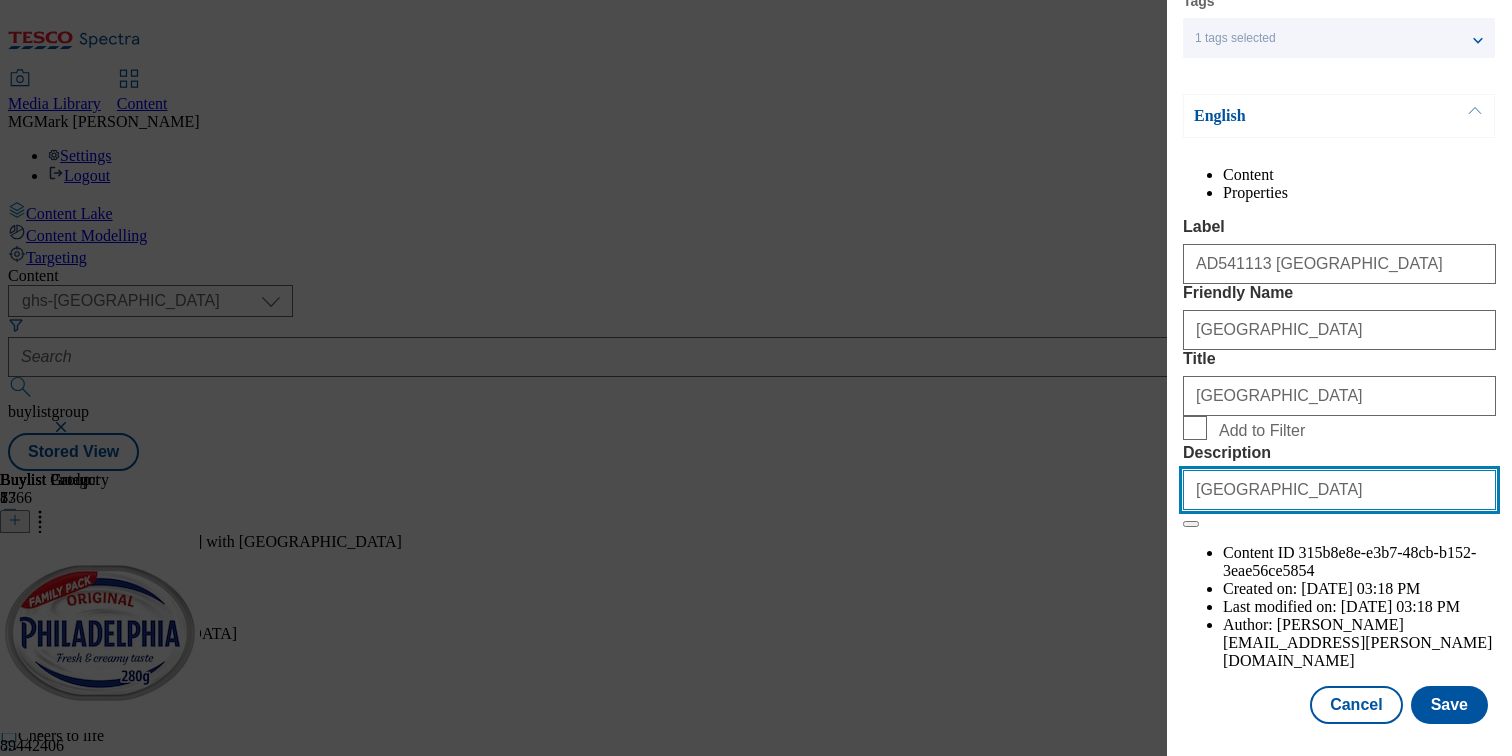 click on "[GEOGRAPHIC_DATA]" at bounding box center (1339, 490) 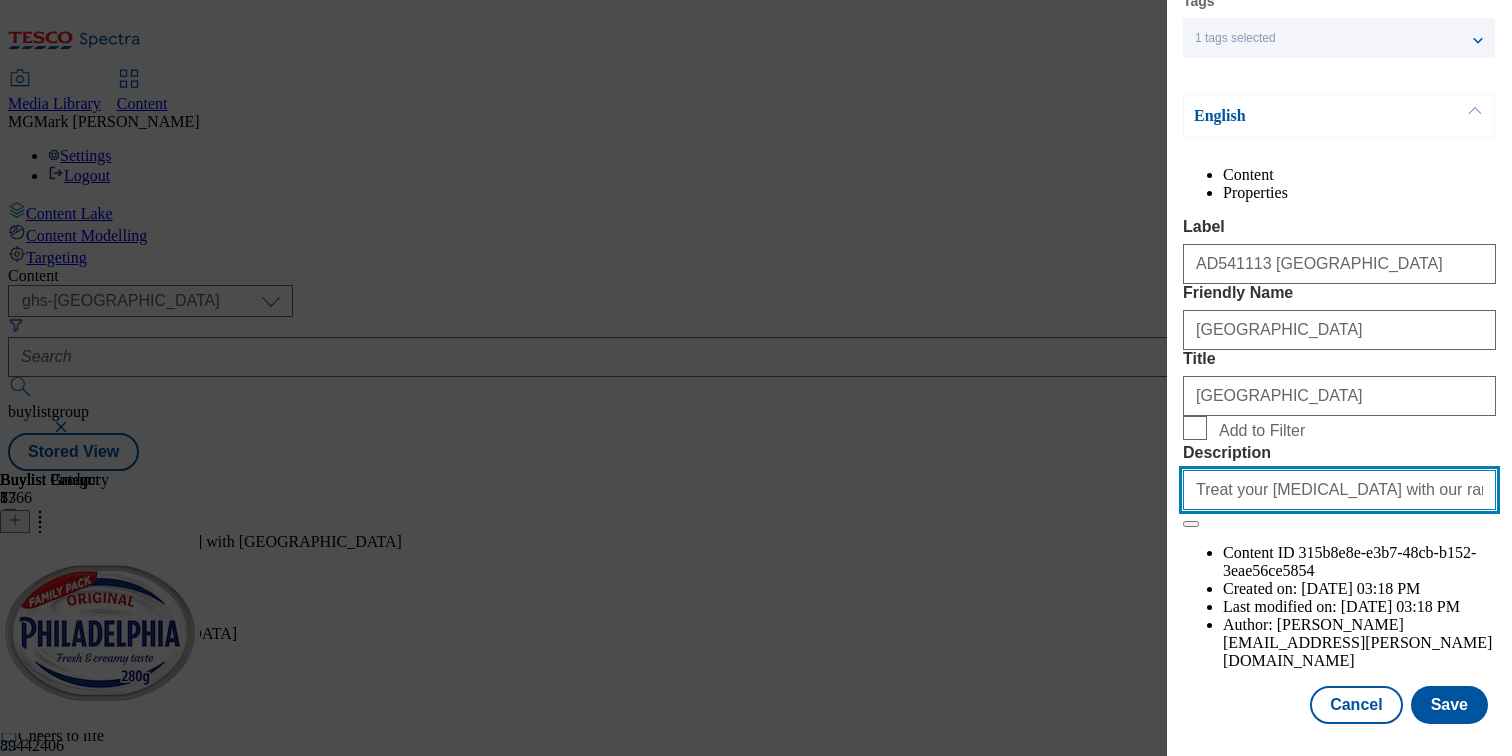 scroll, scrollTop: 0, scrollLeft: 555, axis: horizontal 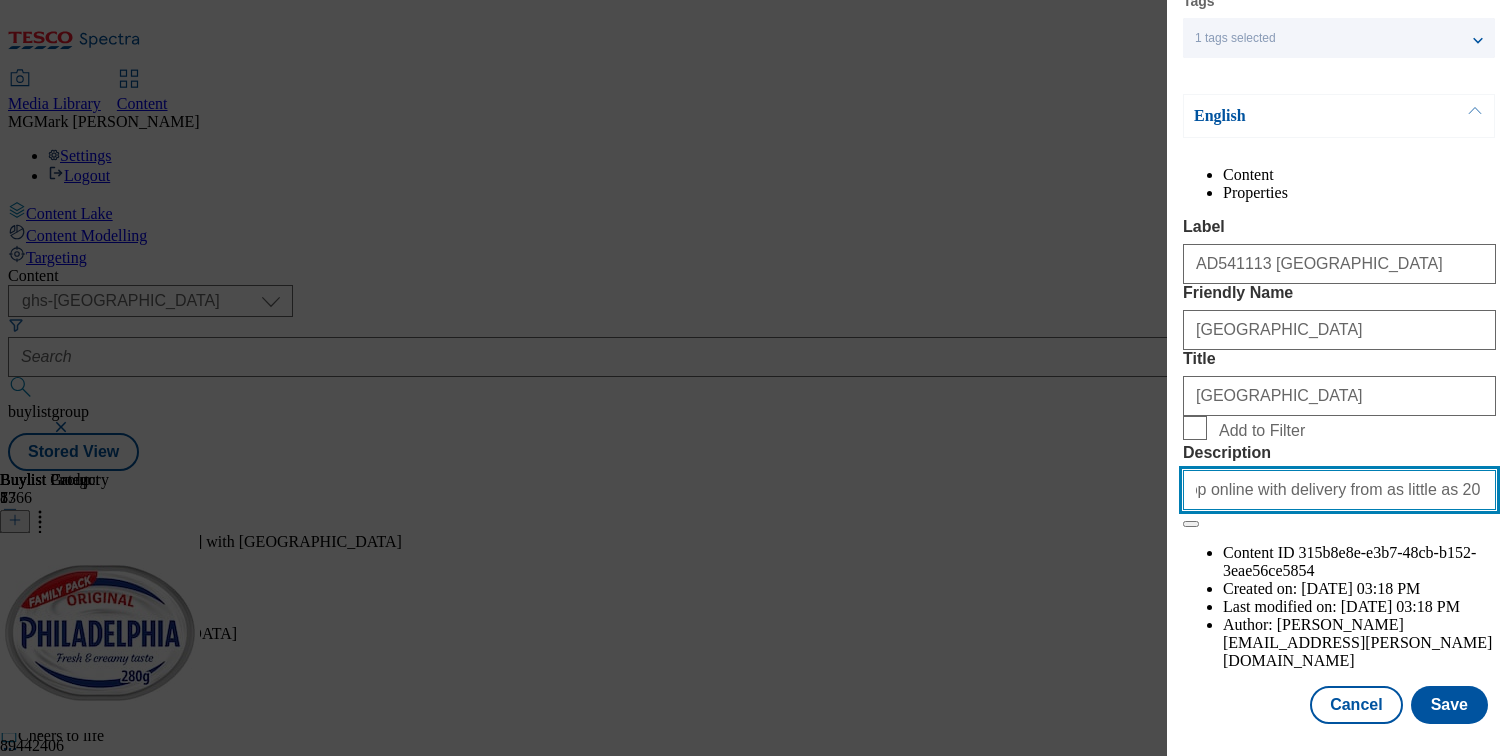 drag, startPoint x: 1371, startPoint y: 622, endPoint x: 1697, endPoint y: 622, distance: 326 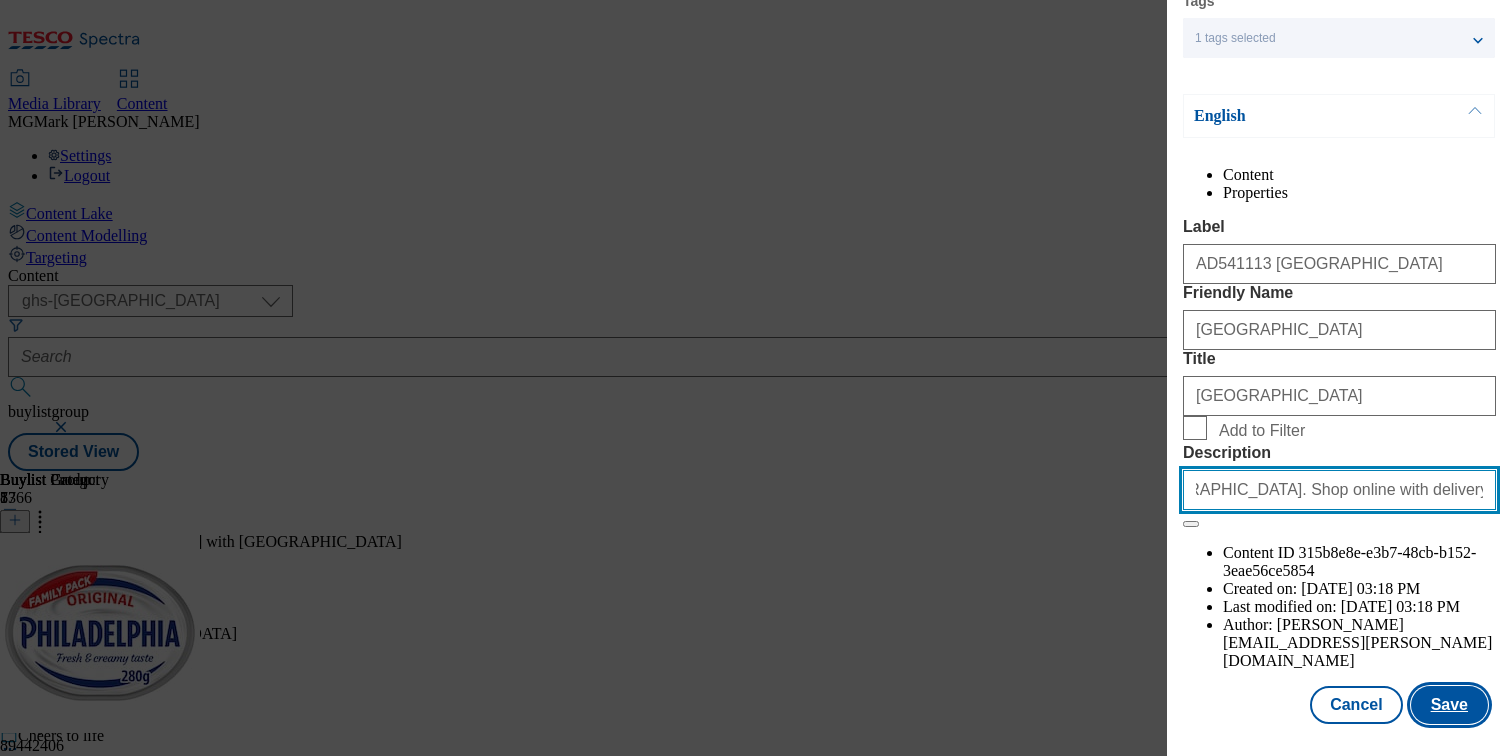 type on "Treat your [MEDICAL_DATA] with our range from [GEOGRAPHIC_DATA]. Shop online with delivery from as little as 20 minutes with [PERSON_NAME]." 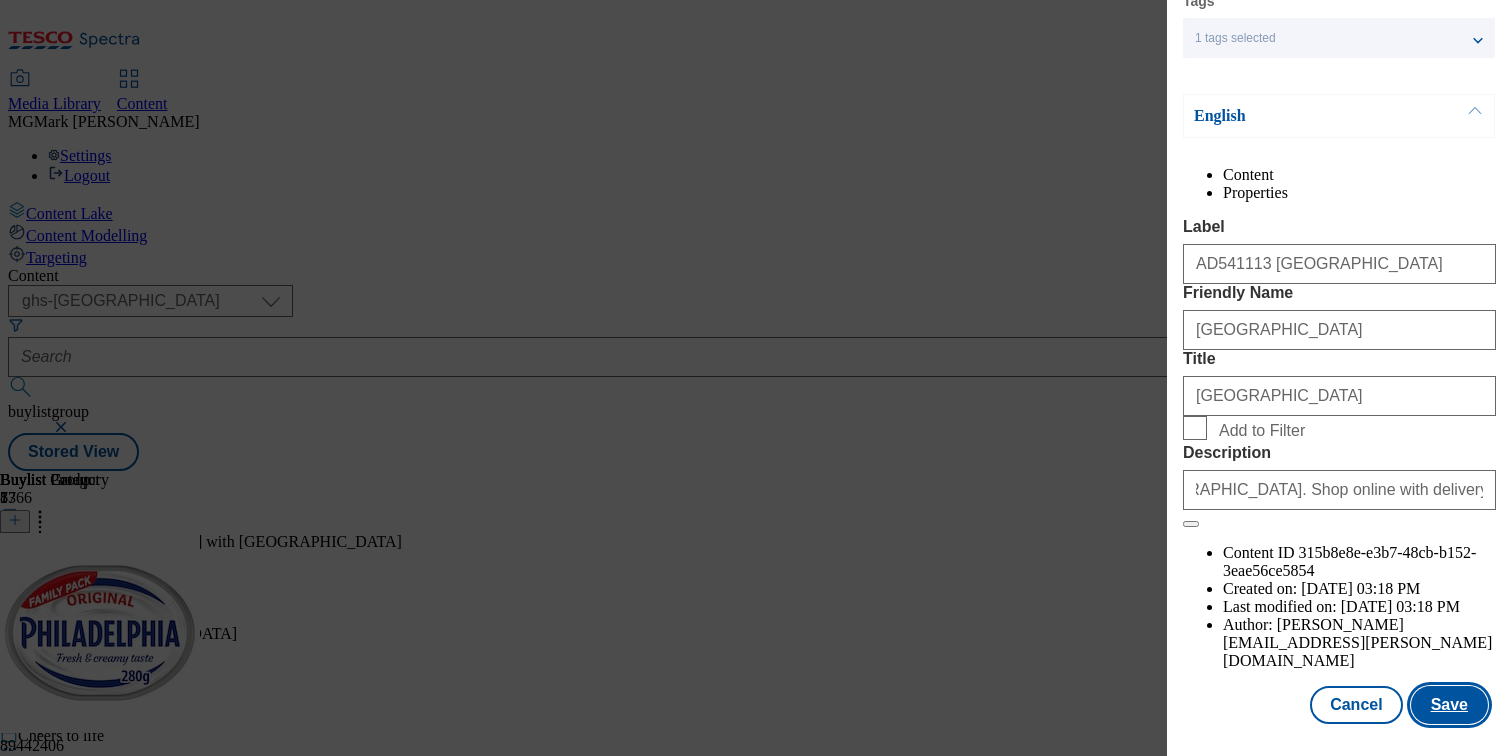 scroll, scrollTop: 0, scrollLeft: 0, axis: both 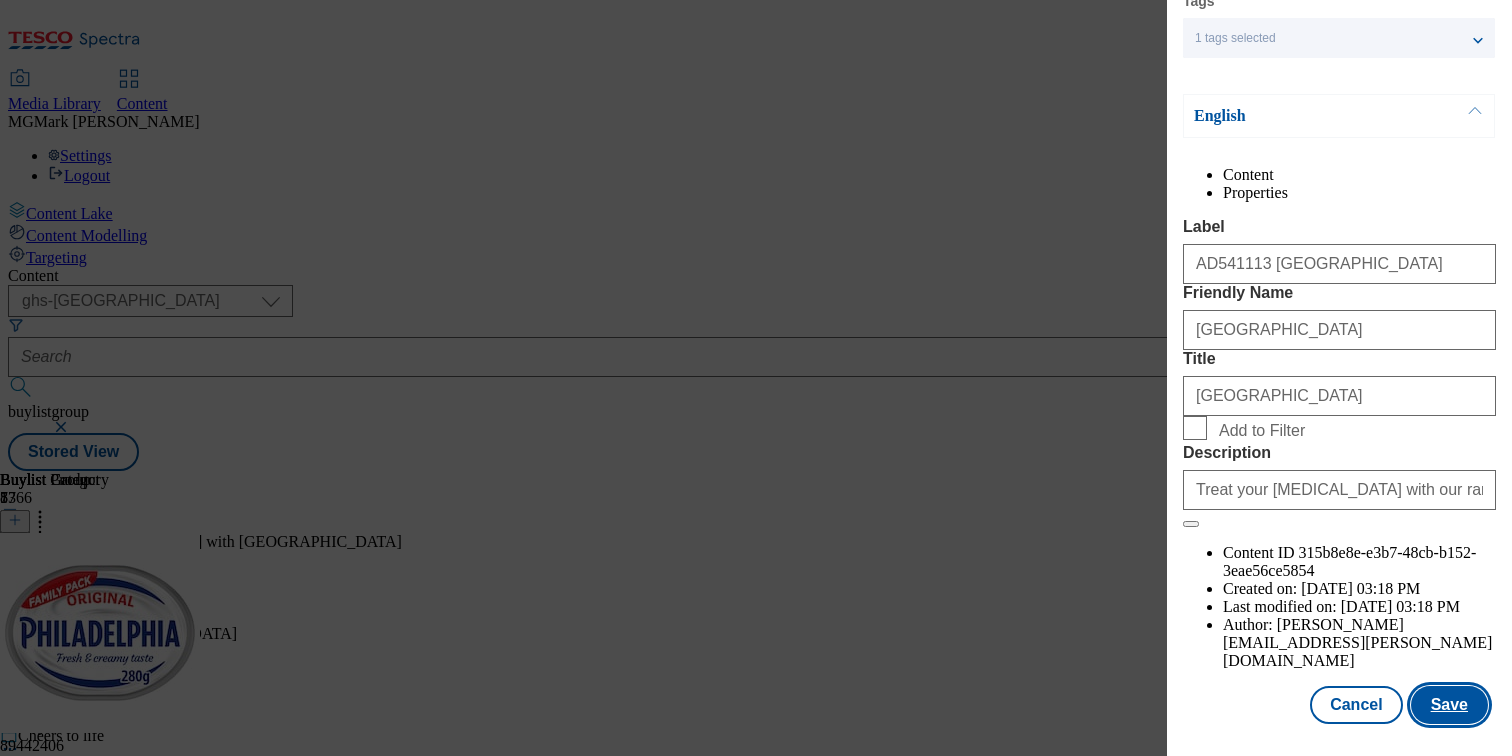 click on "Save" at bounding box center (1449, 705) 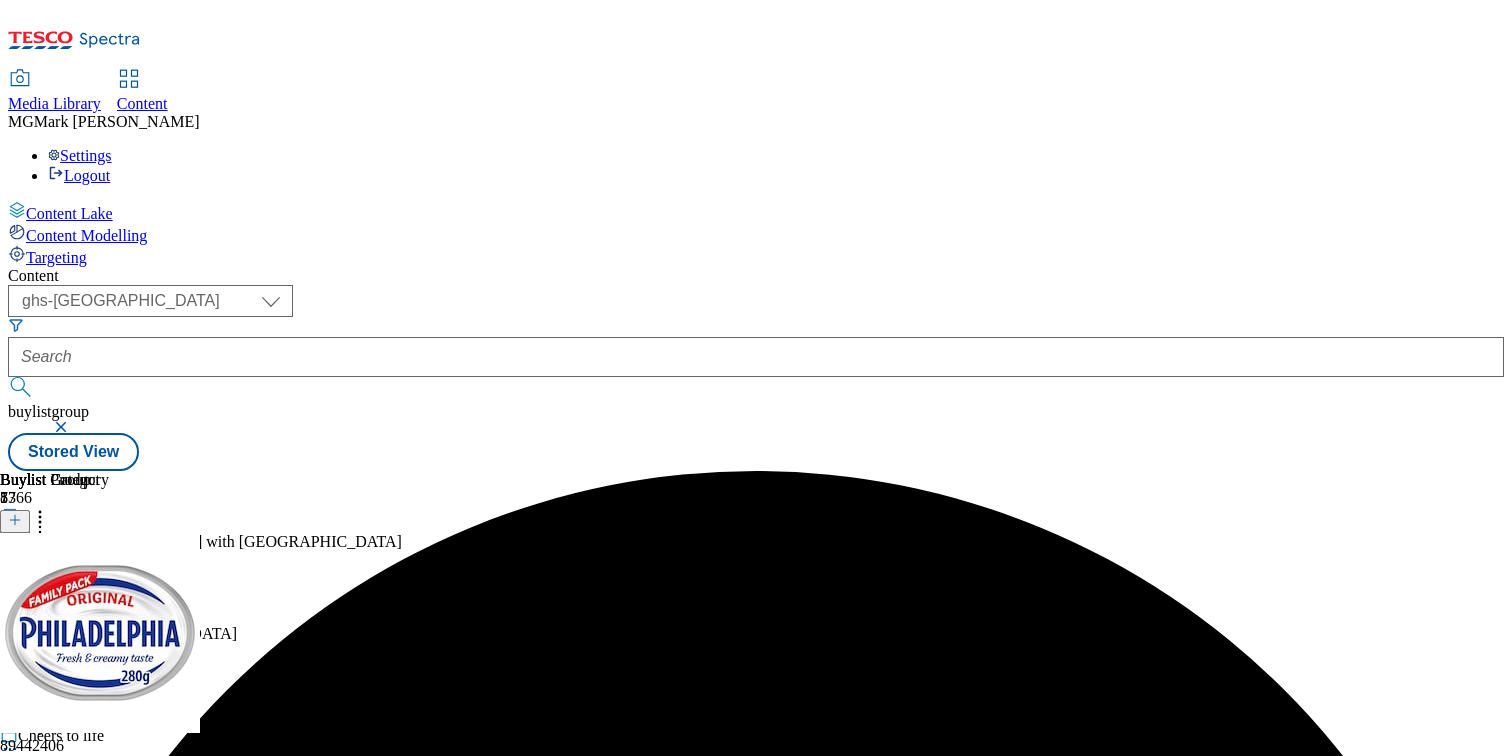 scroll, scrollTop: 0, scrollLeft: 263, axis: horizontal 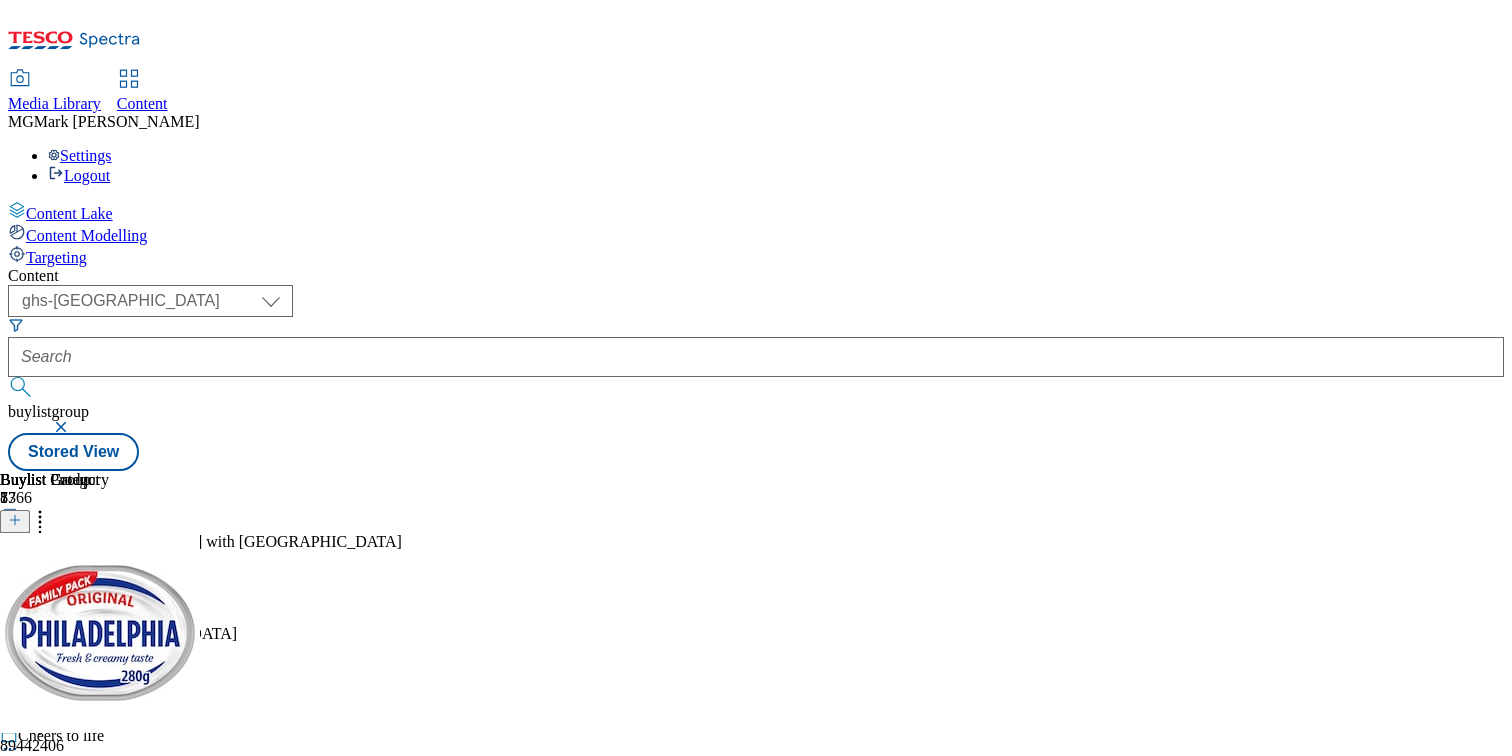 click 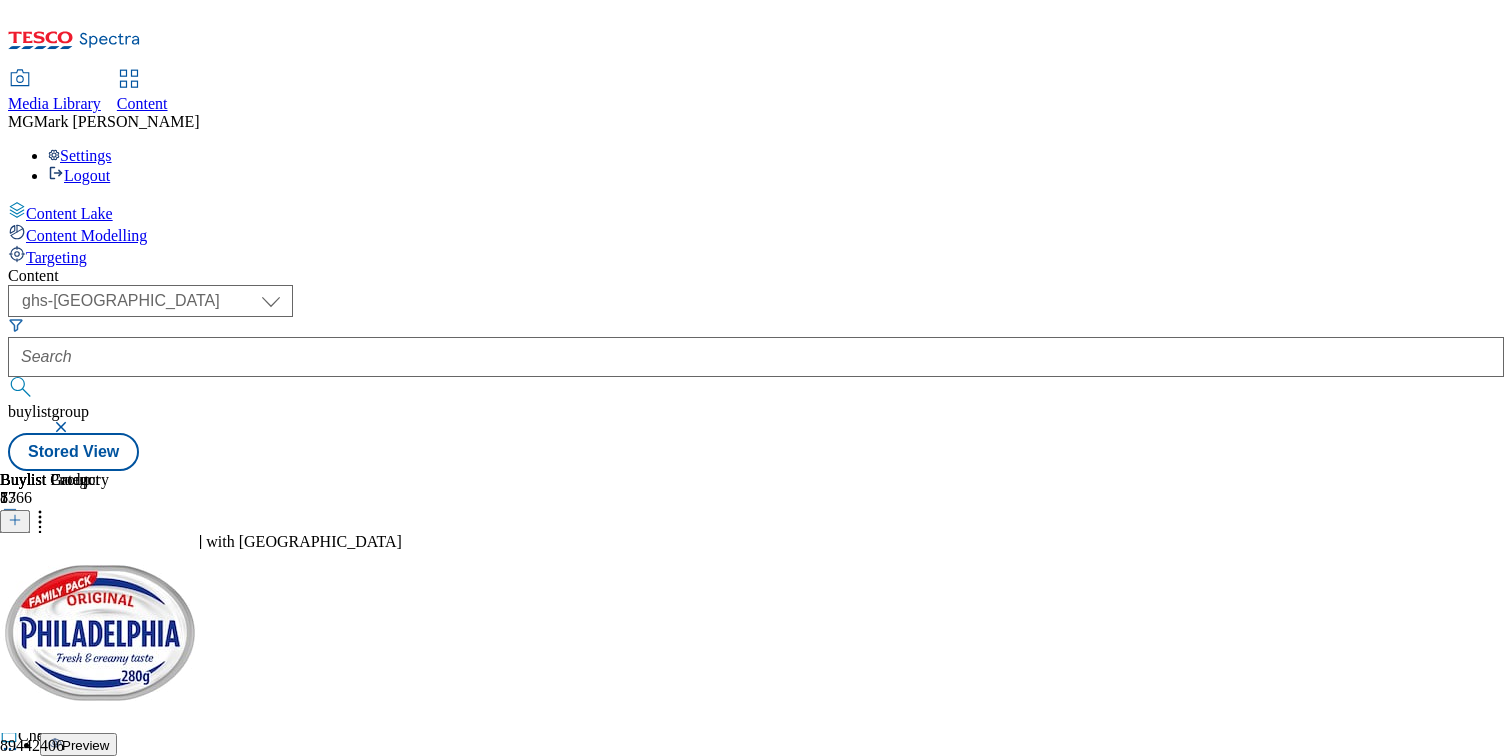 click on "Edit" at bounding box center (73, 653) 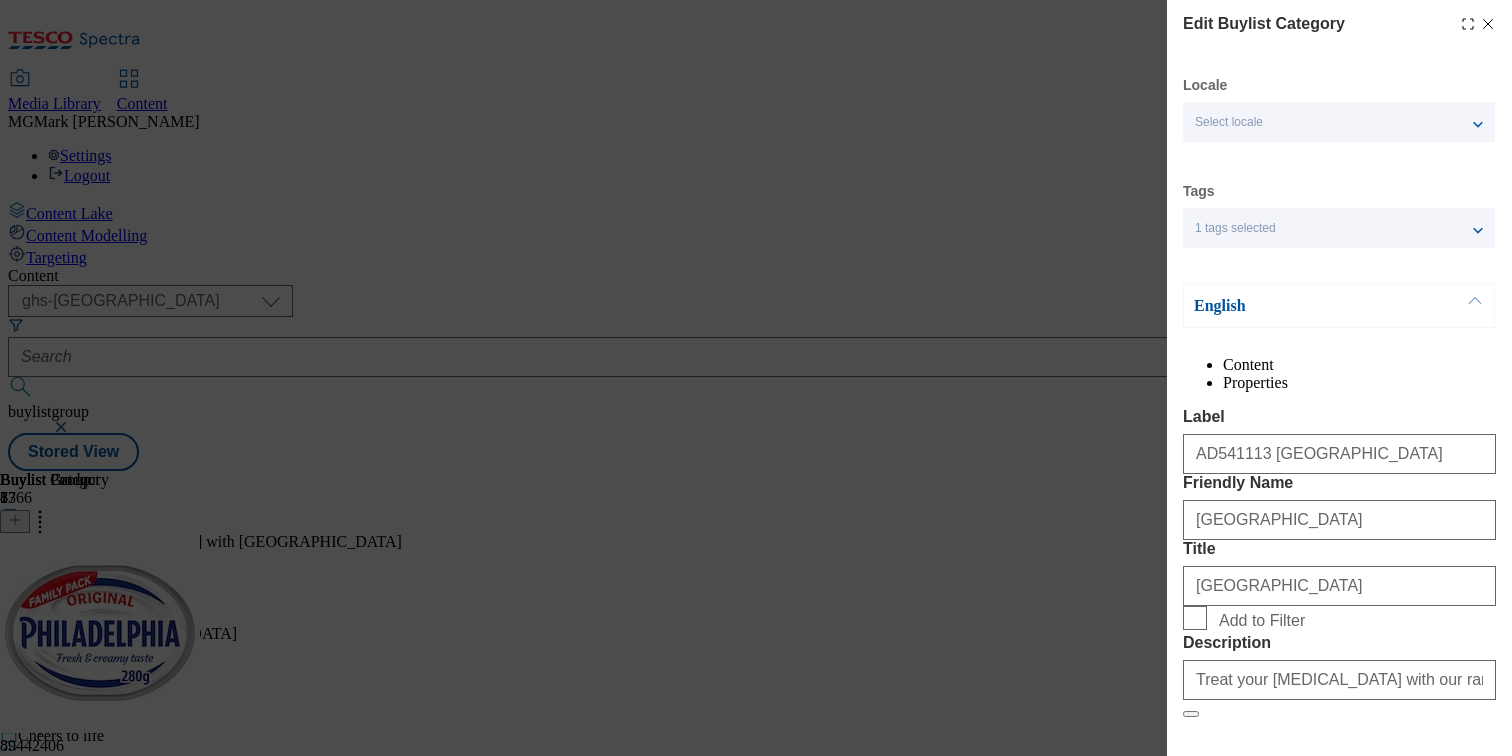 scroll, scrollTop: 228, scrollLeft: 0, axis: vertical 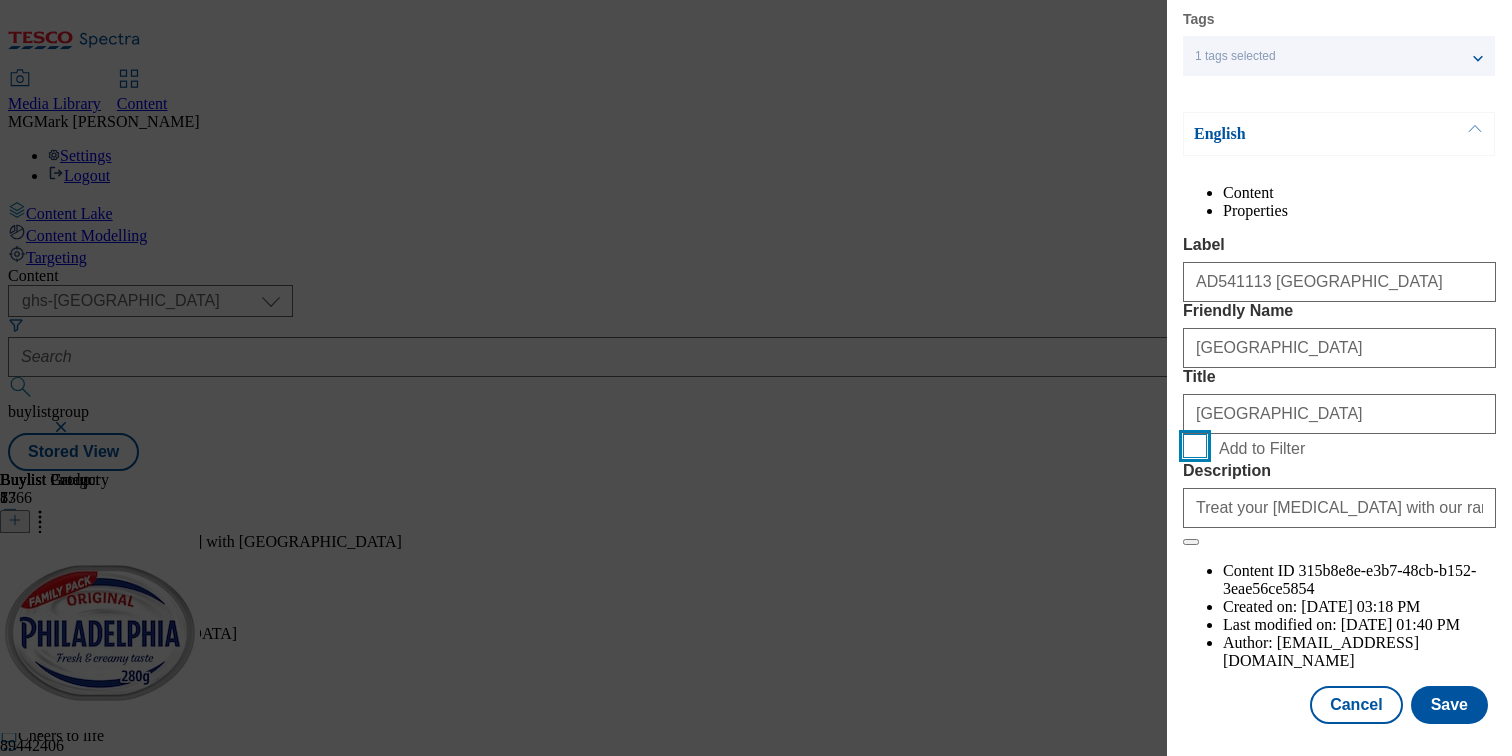 click on "Add to Filter" at bounding box center [1195, 446] 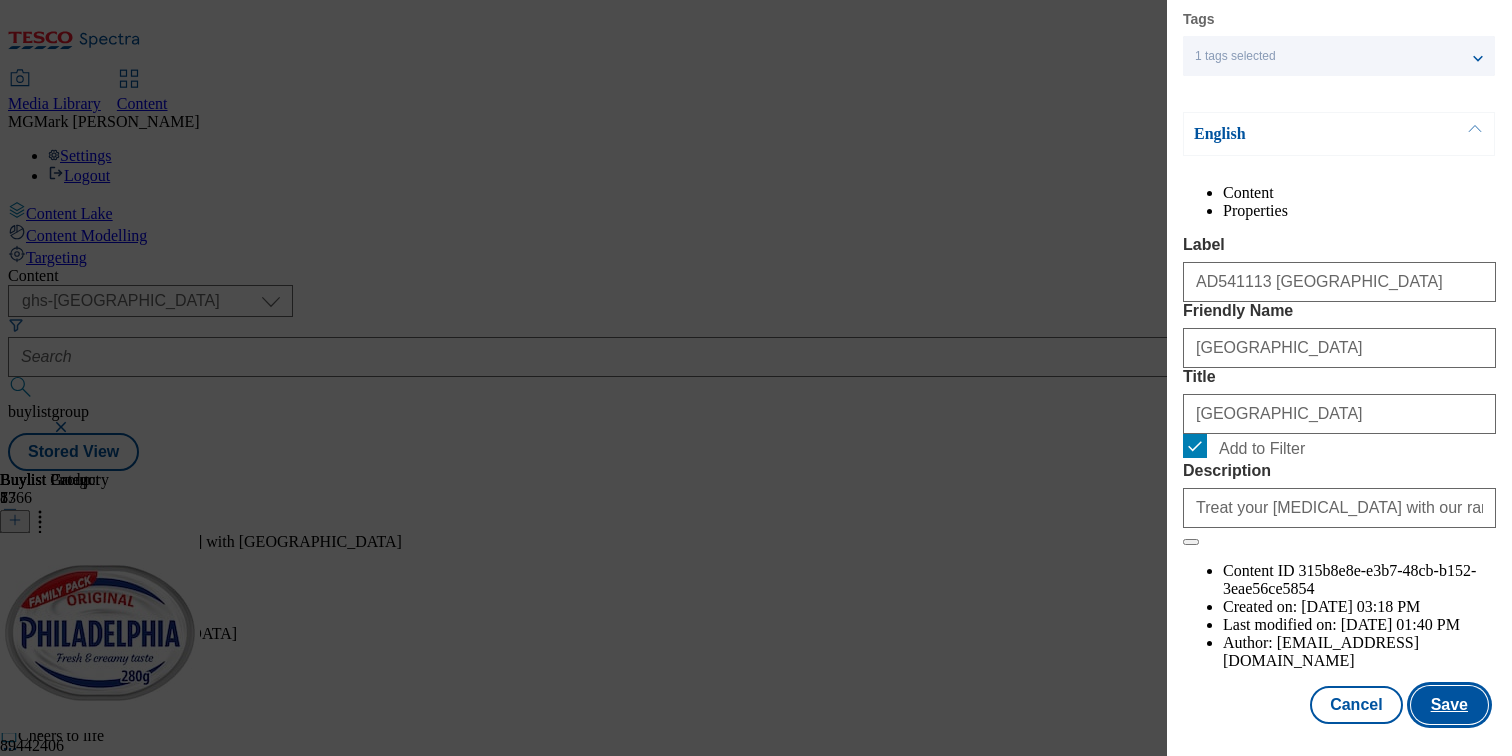 click on "Save" at bounding box center (1449, 705) 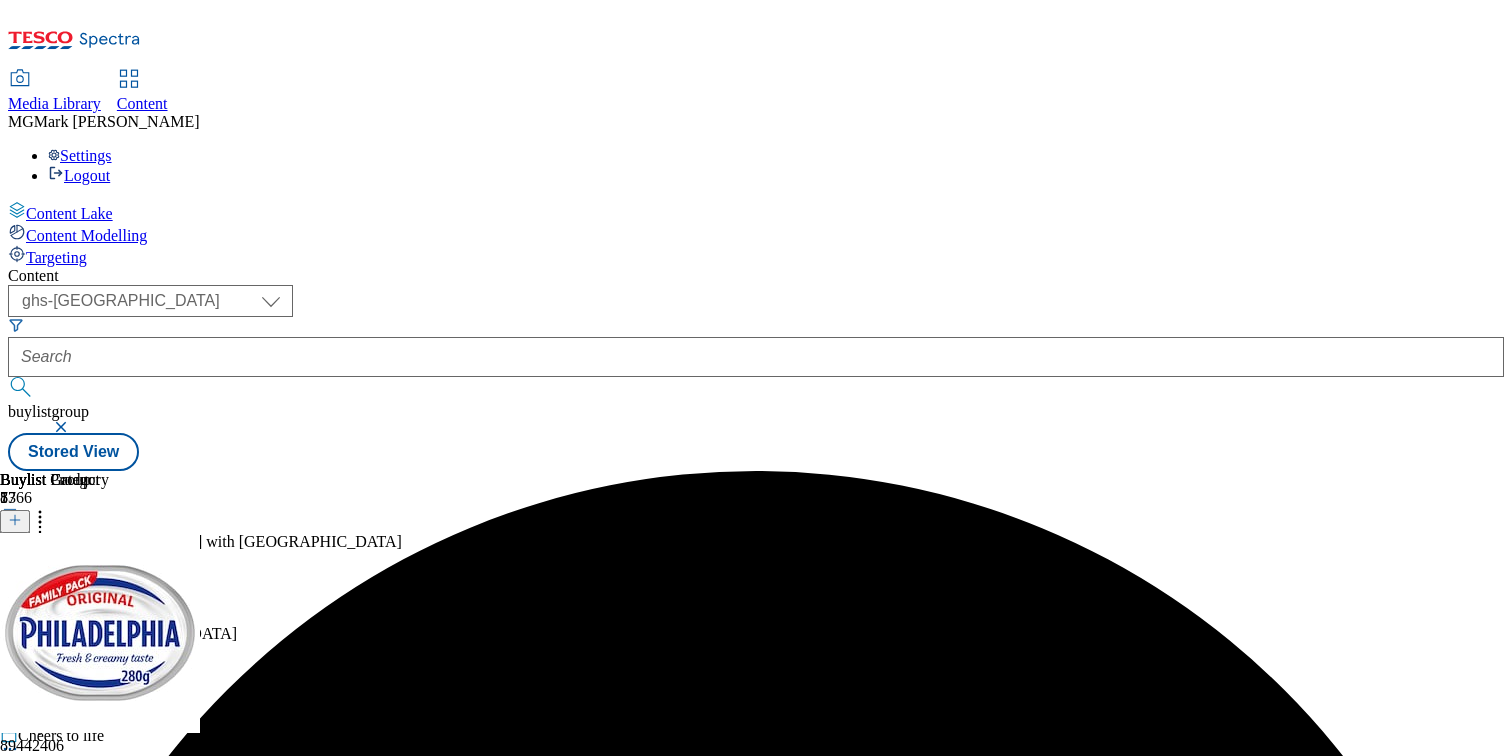 scroll, scrollTop: 0, scrollLeft: 263, axis: horizontal 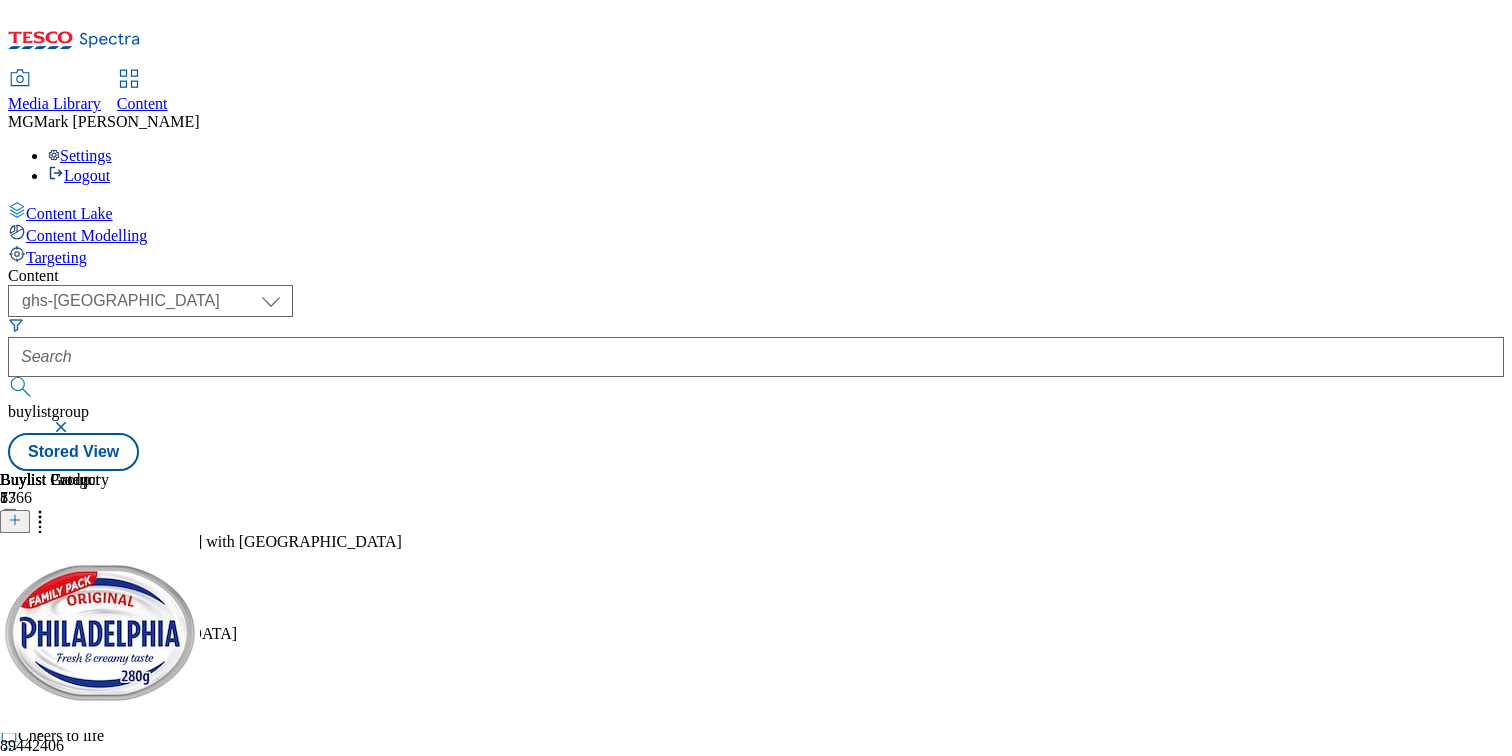 click 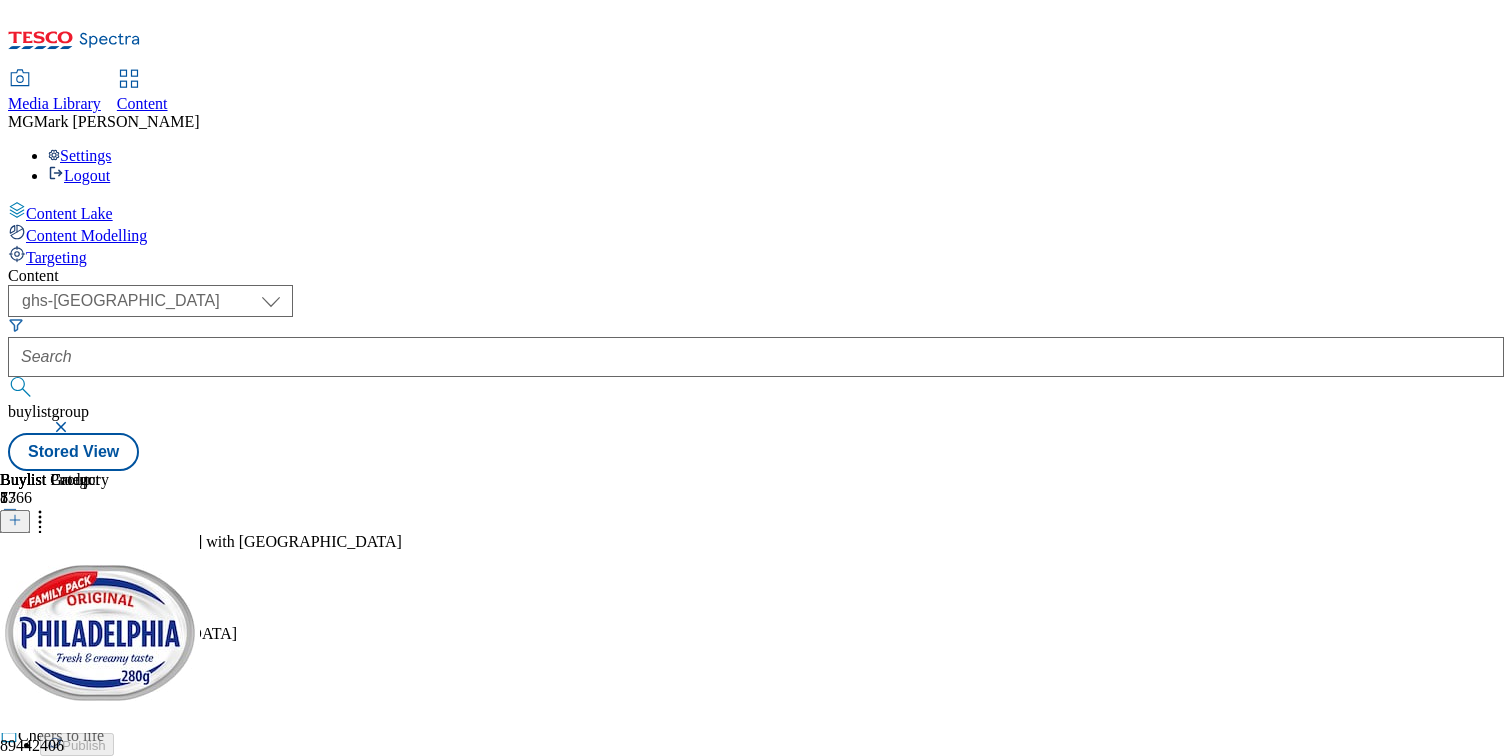 click on "Edit" at bounding box center [73, 607] 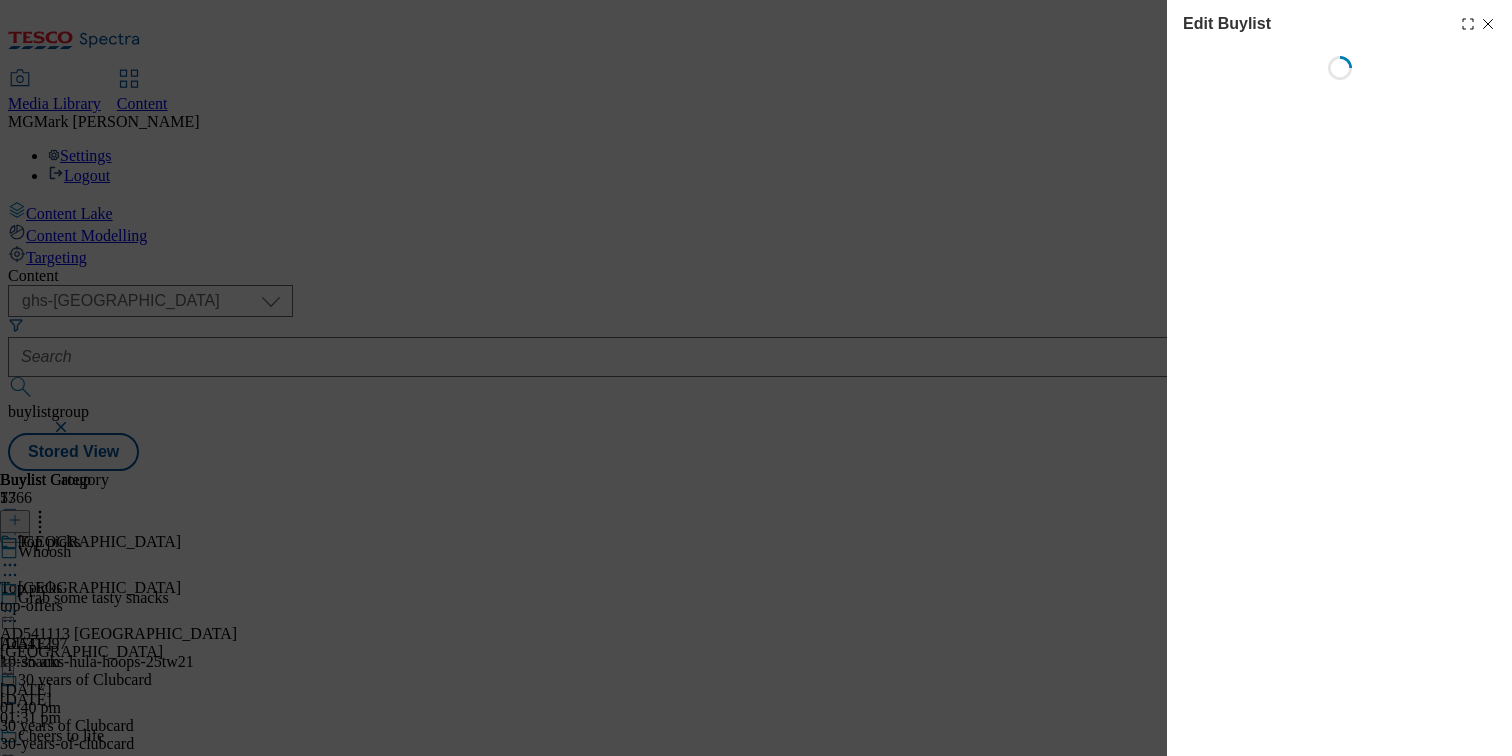 select on "tactical" 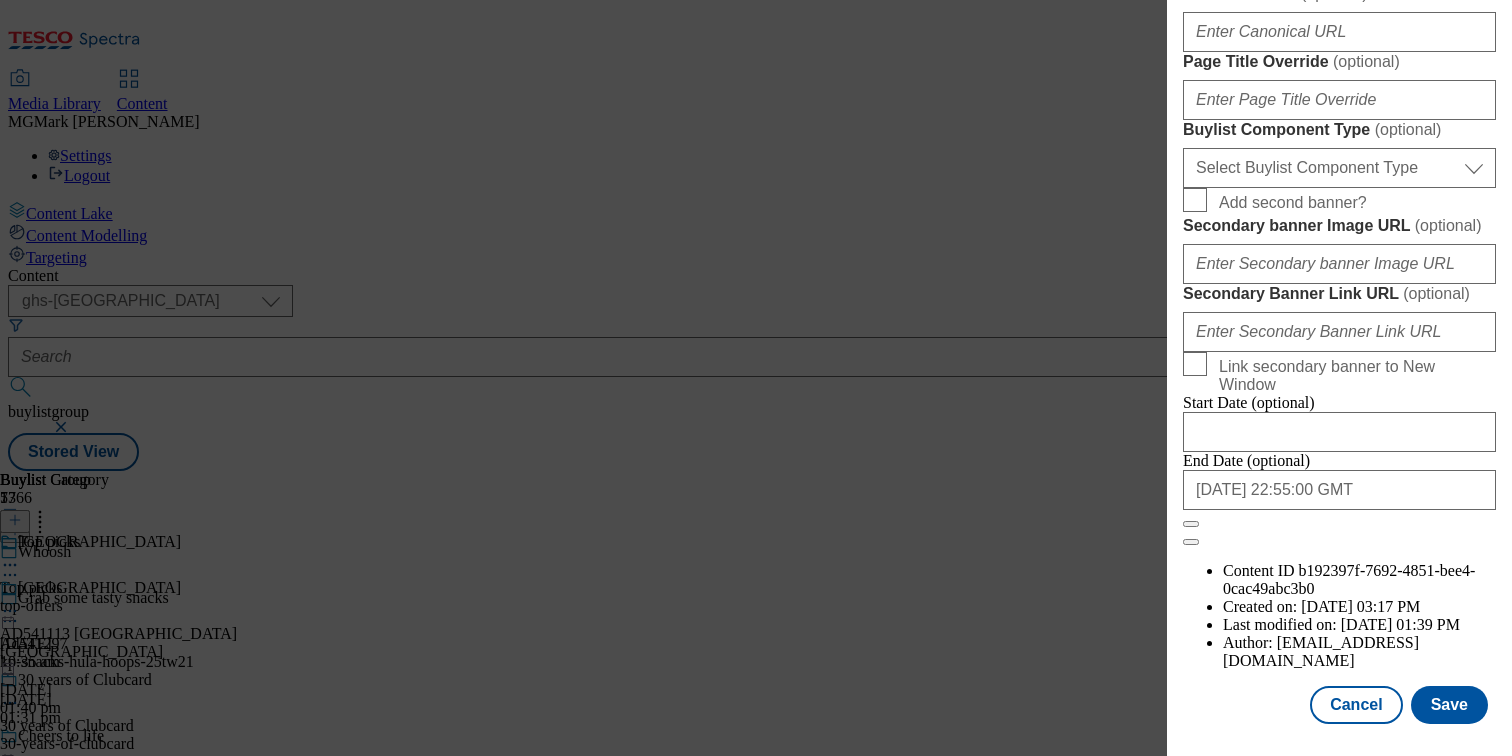scroll, scrollTop: 1885, scrollLeft: 0, axis: vertical 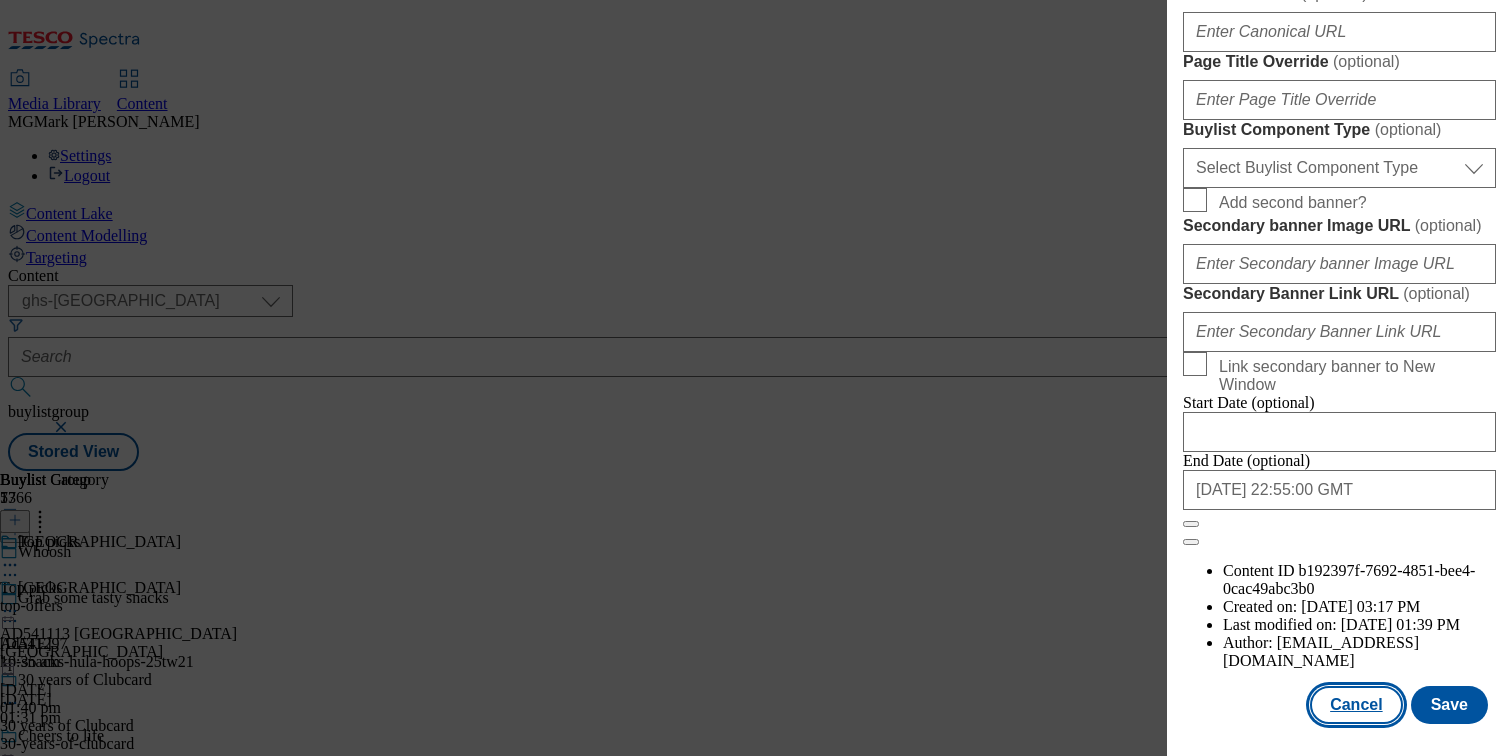 click on "Cancel" at bounding box center (1356, 705) 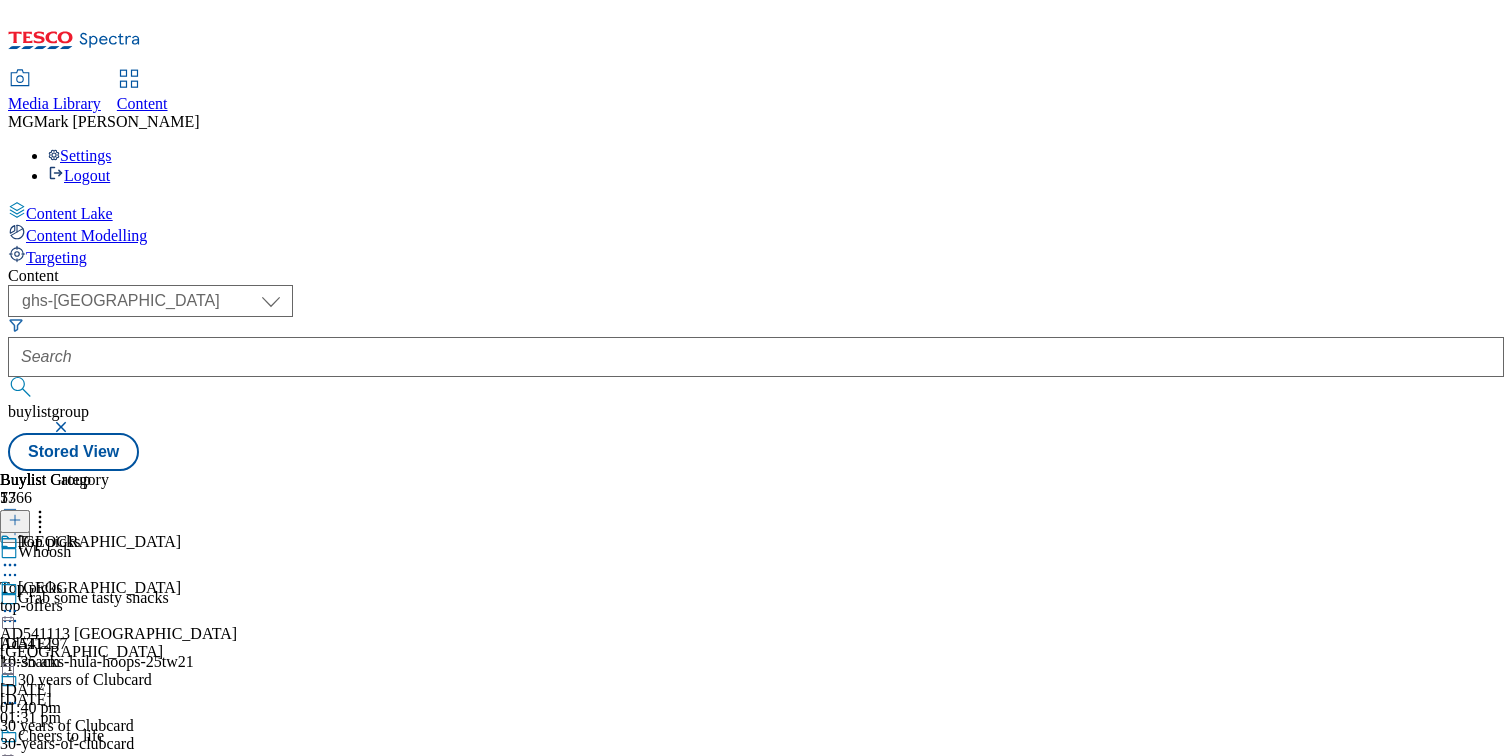 scroll, scrollTop: 0, scrollLeft: 0, axis: both 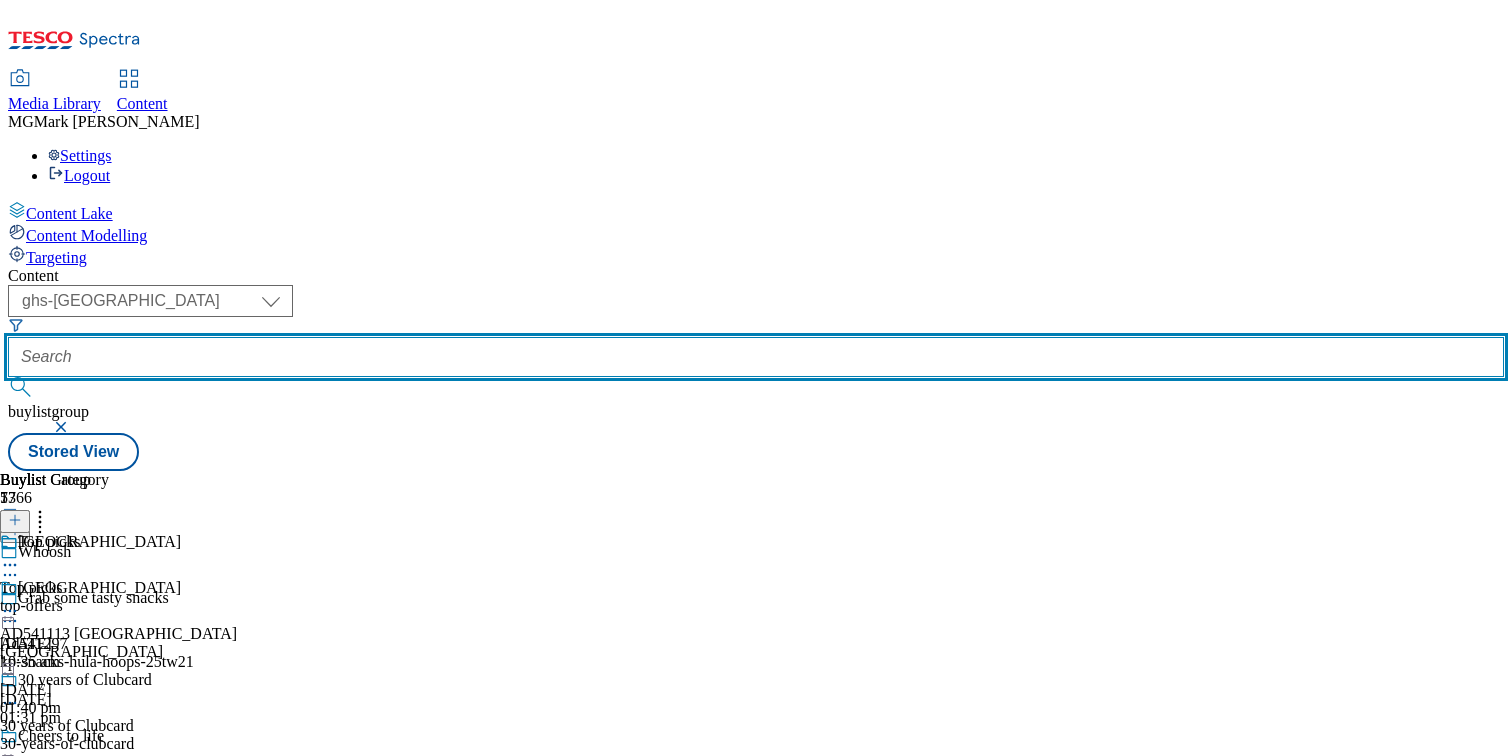 click at bounding box center [756, 357] 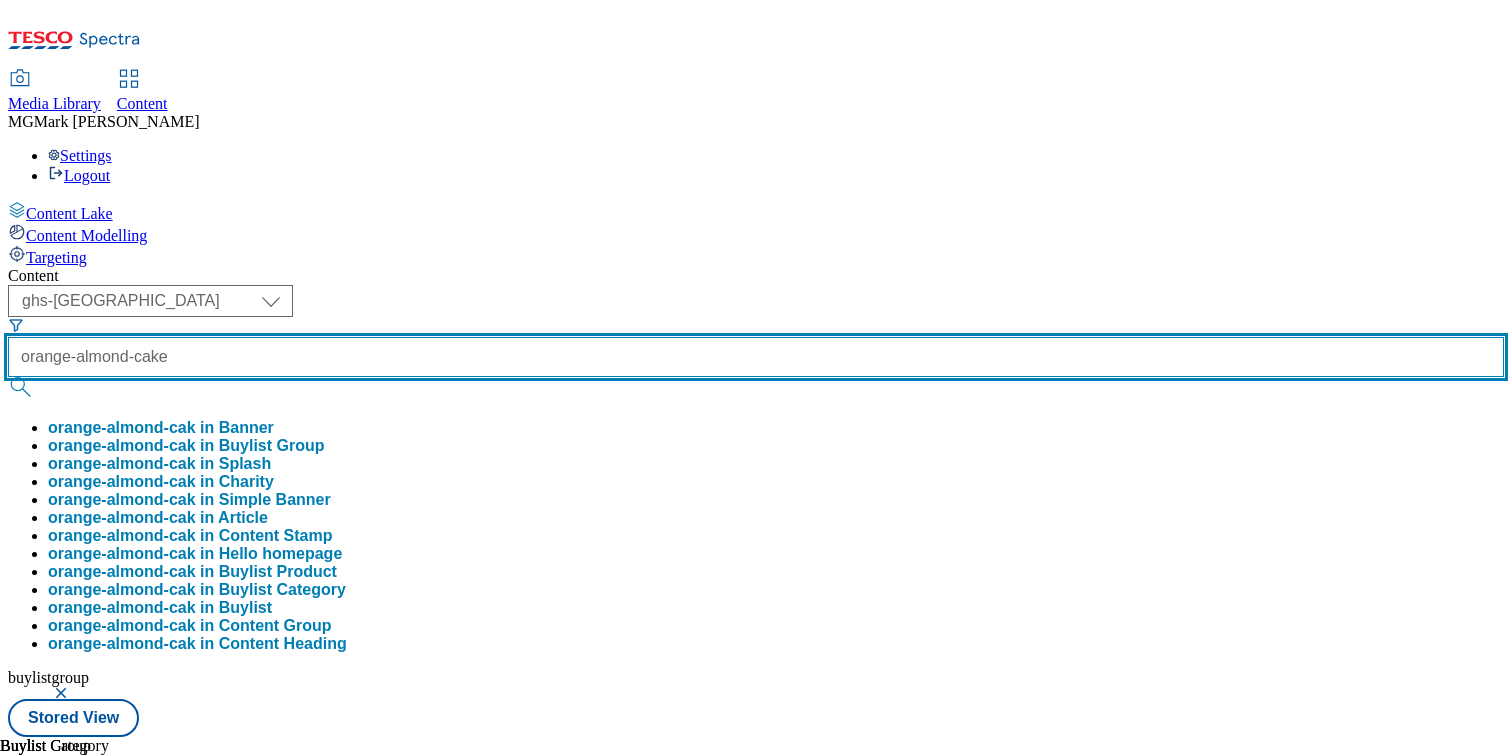 type on "orange-almond-cake" 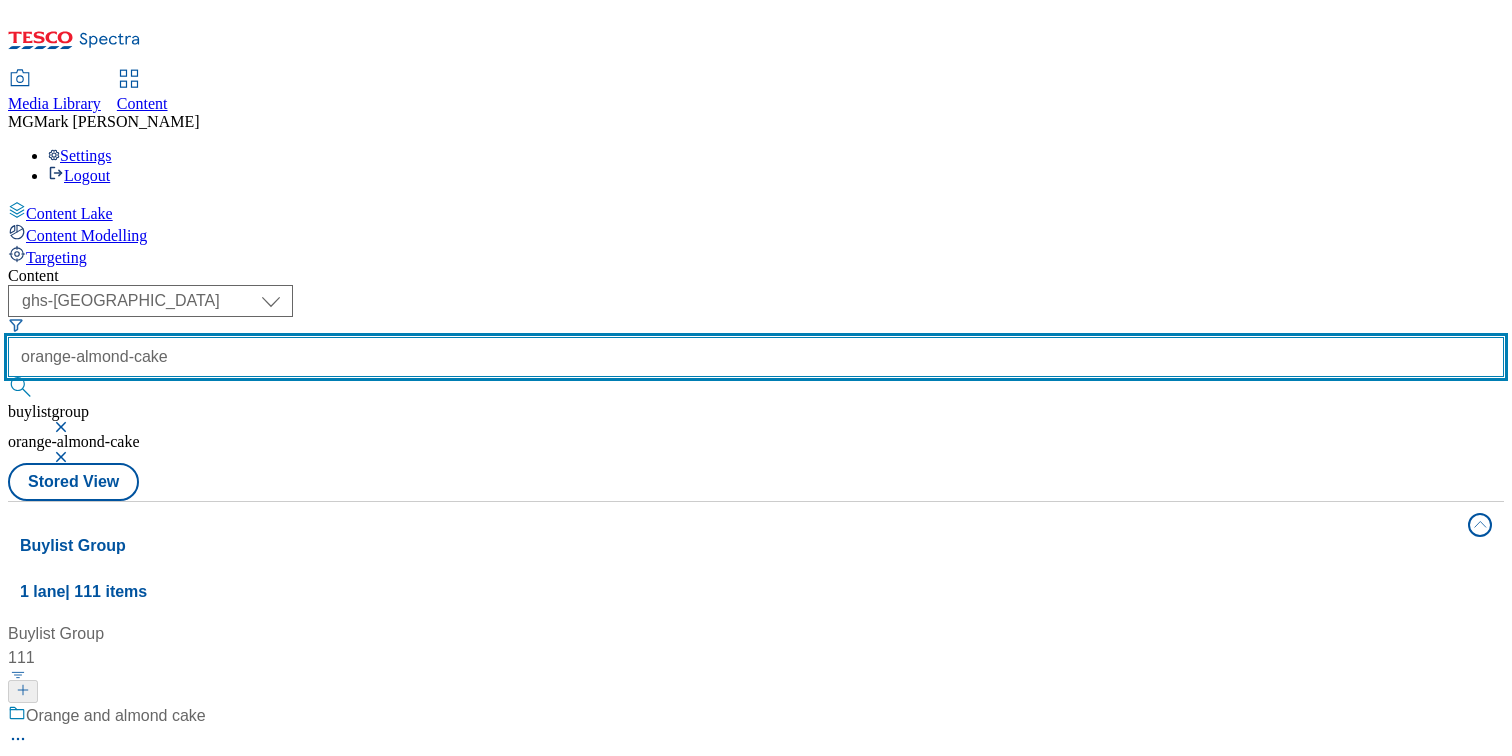scroll, scrollTop: 0, scrollLeft: 0, axis: both 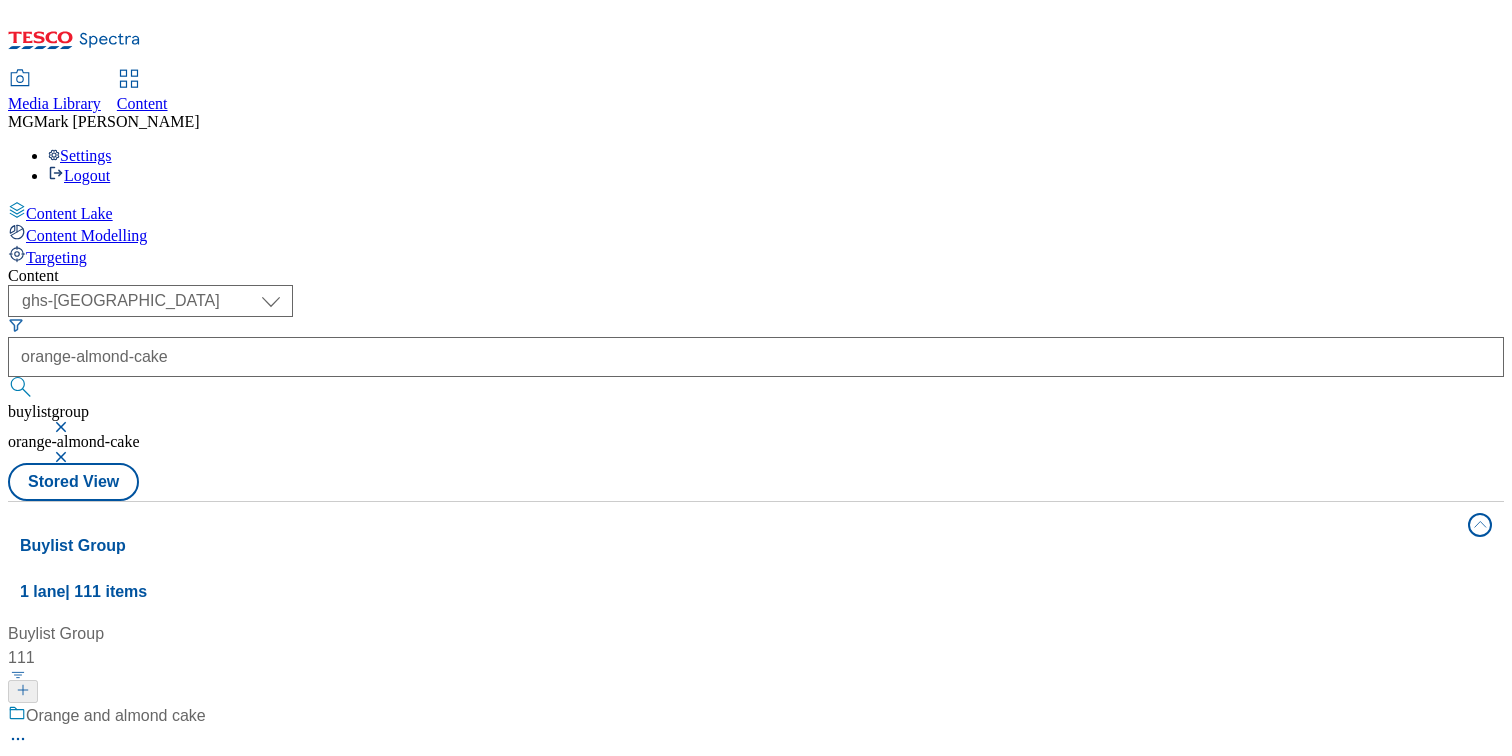 click on "/ orange-and-almond-cake" at bounding box center (134, 792) 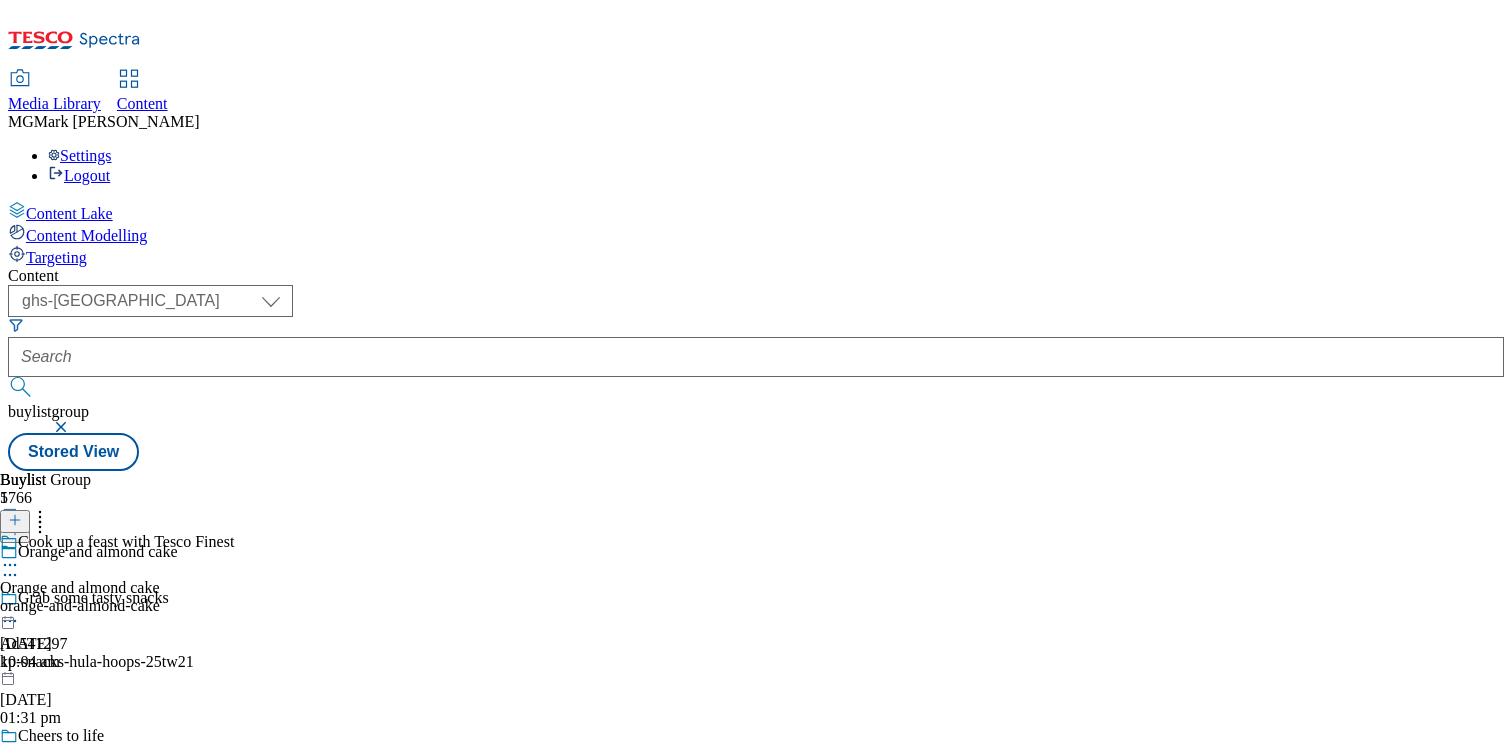 click on "orange-and-almond-cake" at bounding box center (117, 606) 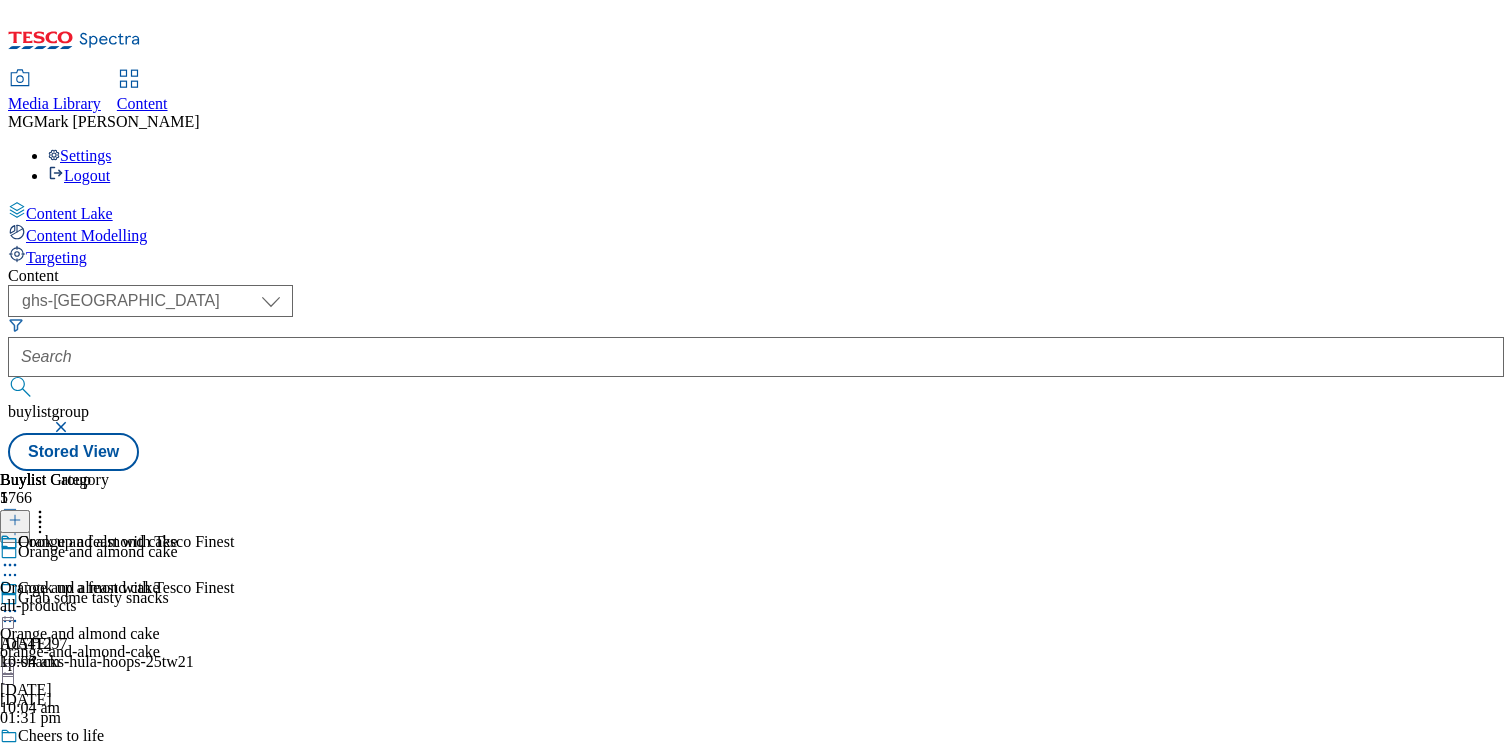 click on "all-products" at bounding box center [88, 606] 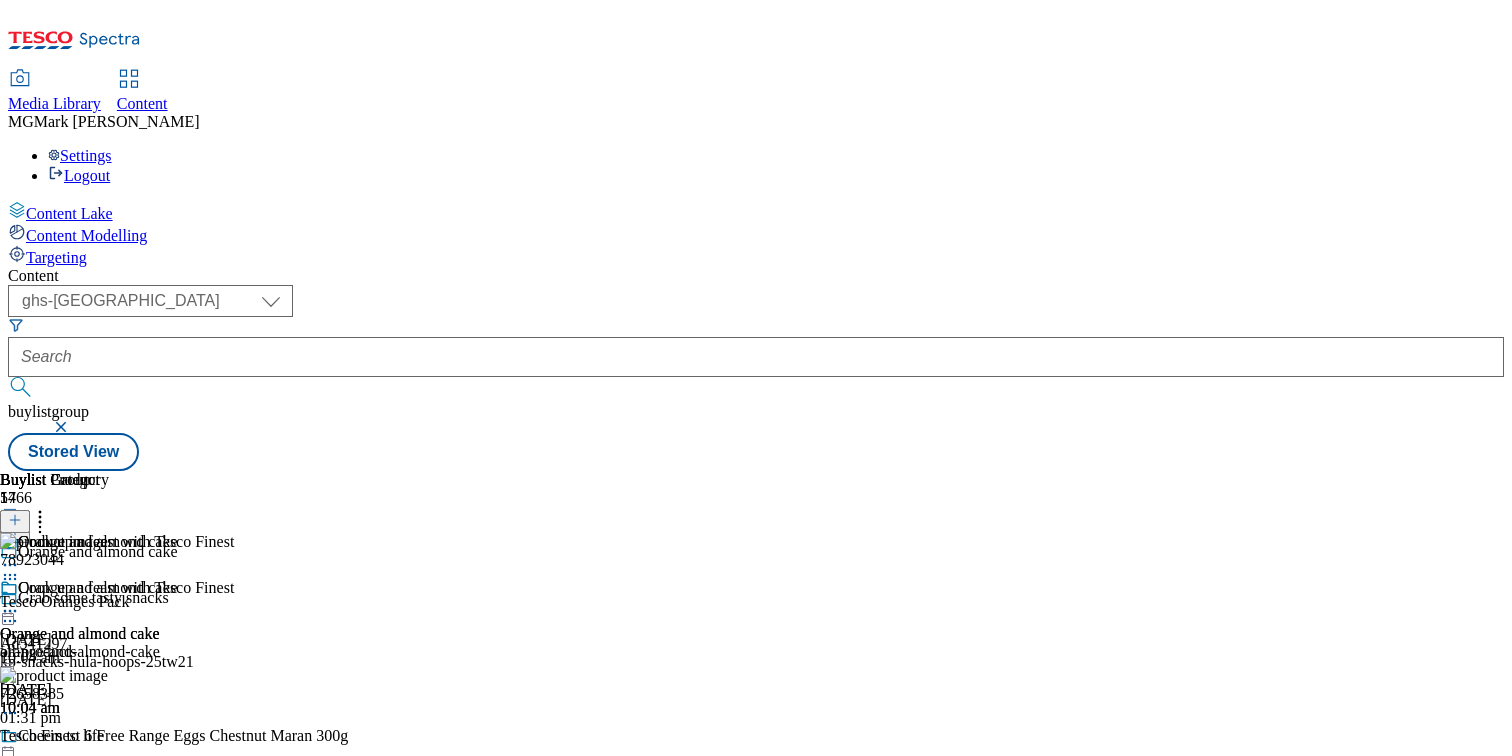 scroll, scrollTop: 0, scrollLeft: 0, axis: both 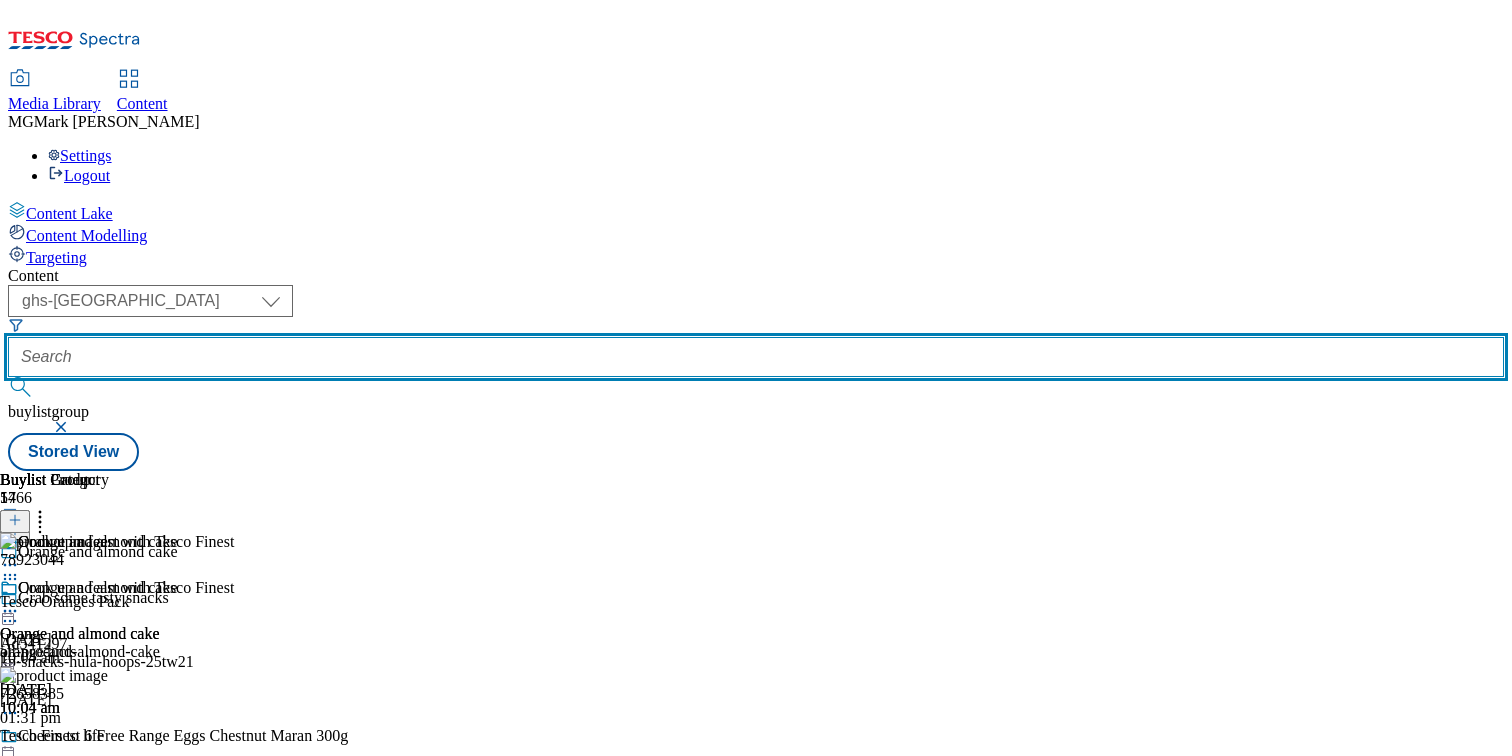 click at bounding box center [756, 357] 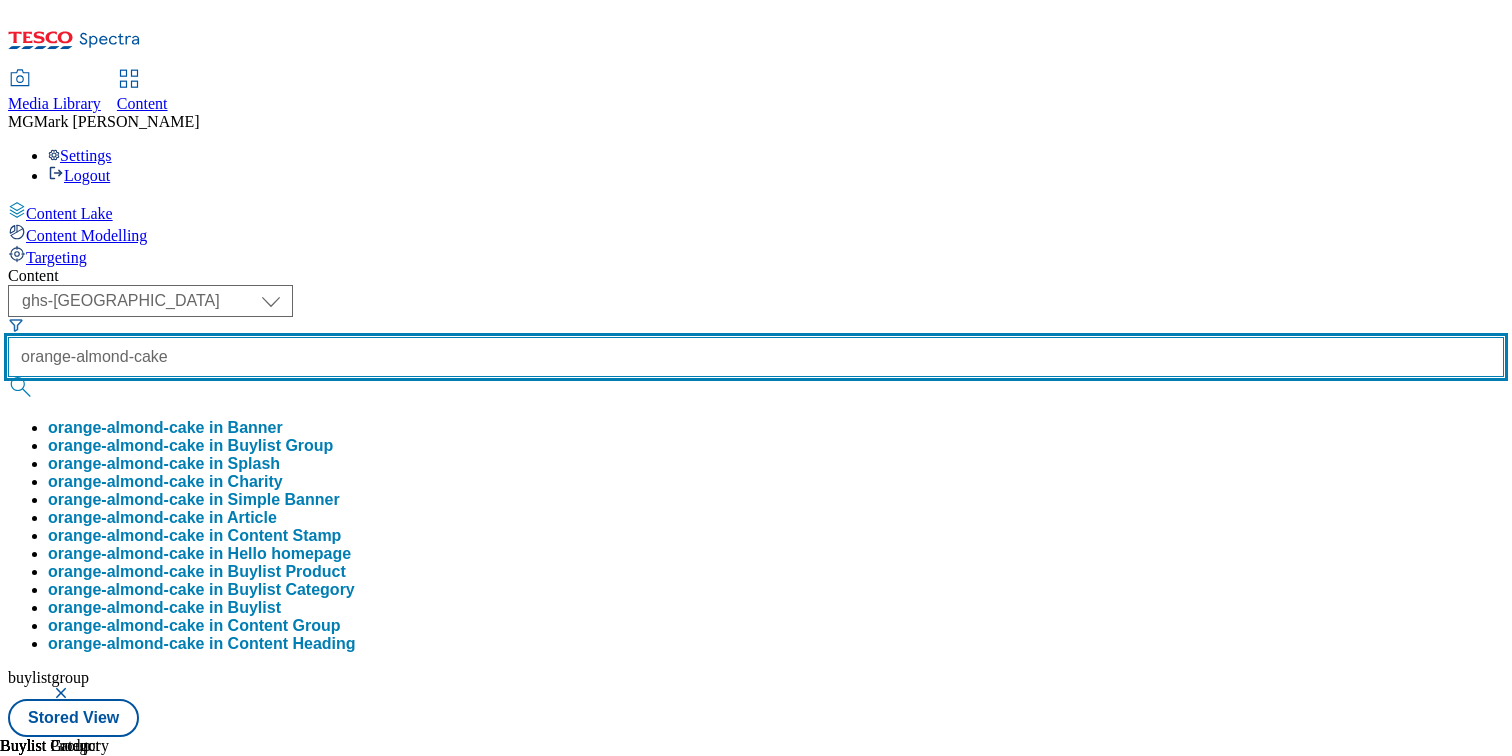 type on "orange-almond-cake" 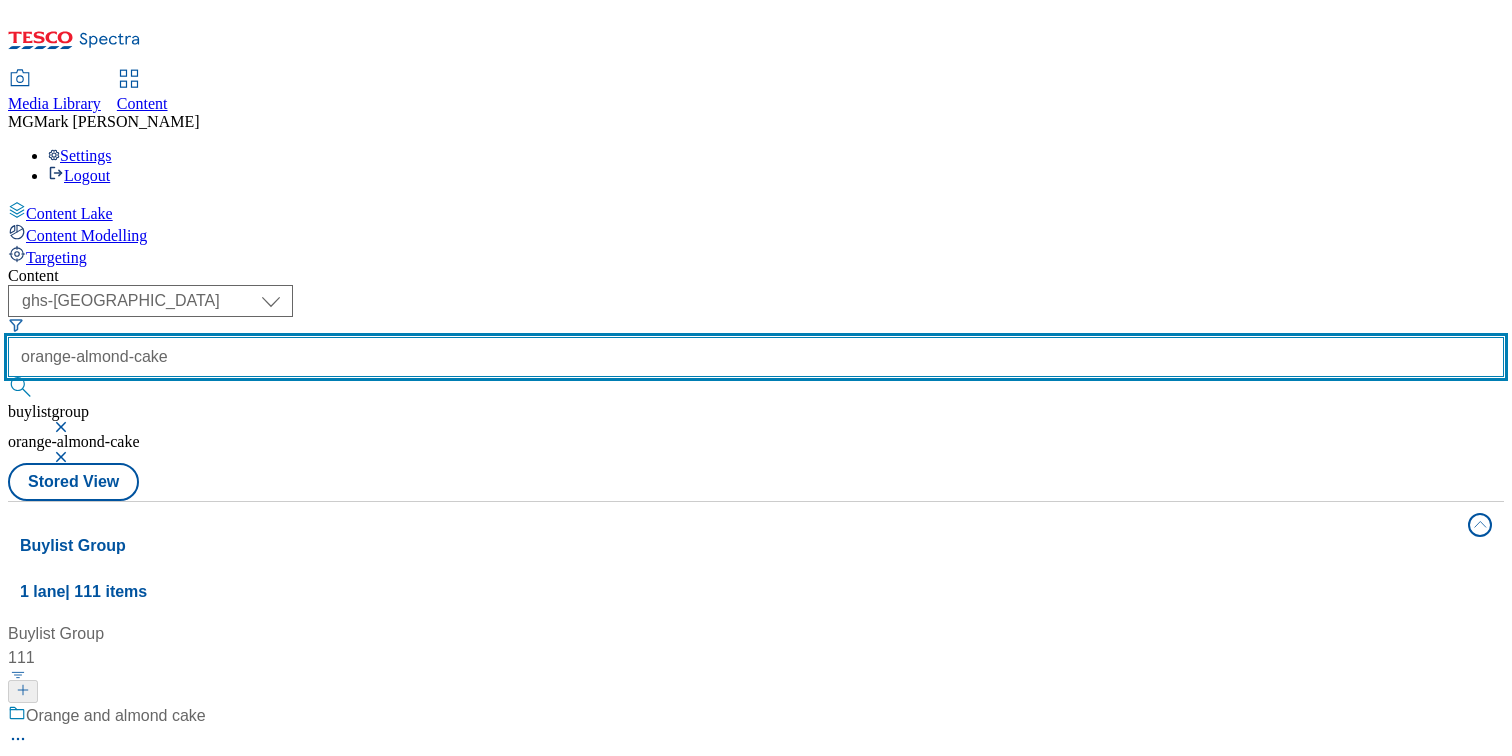 scroll, scrollTop: 1568, scrollLeft: 0, axis: vertical 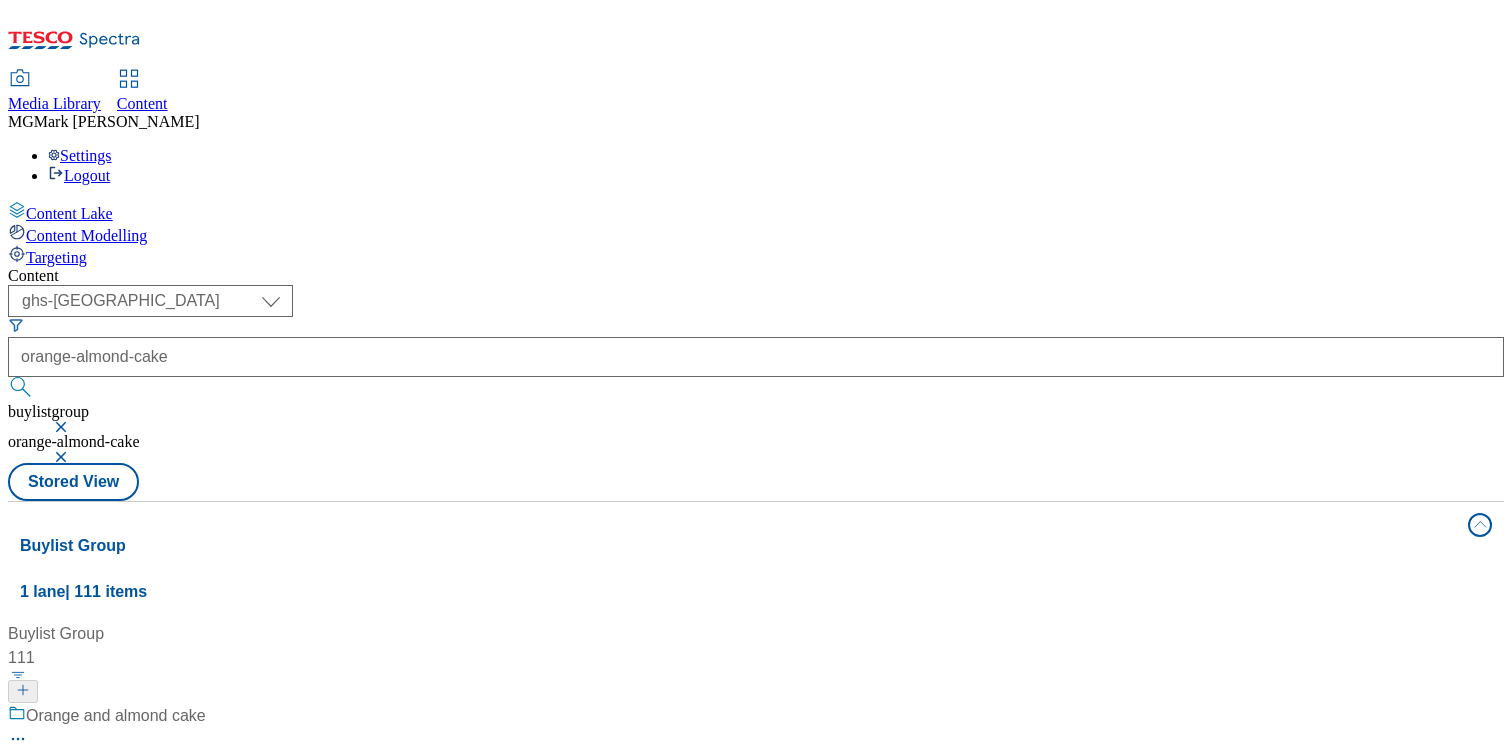 click at bounding box center [63, 457] 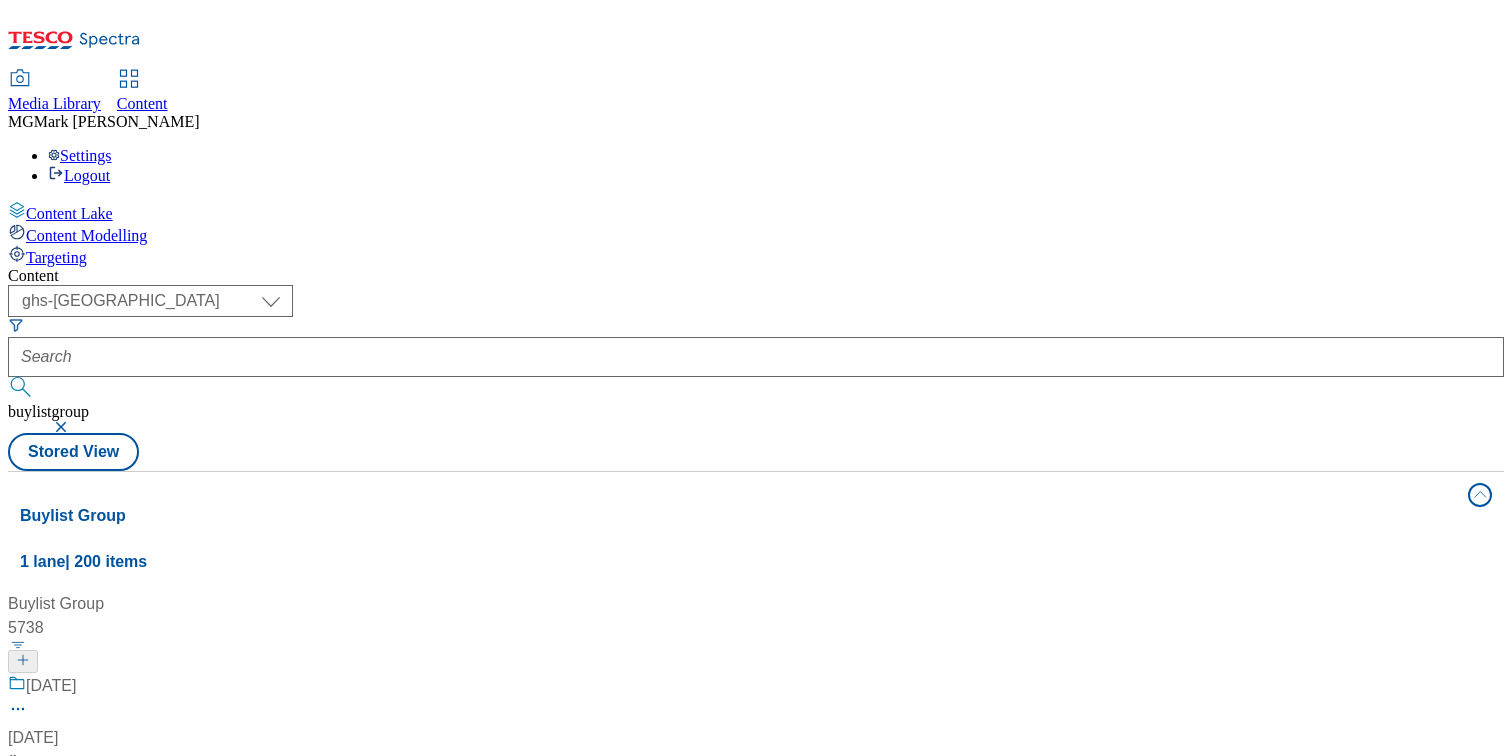 click at bounding box center [63, 427] 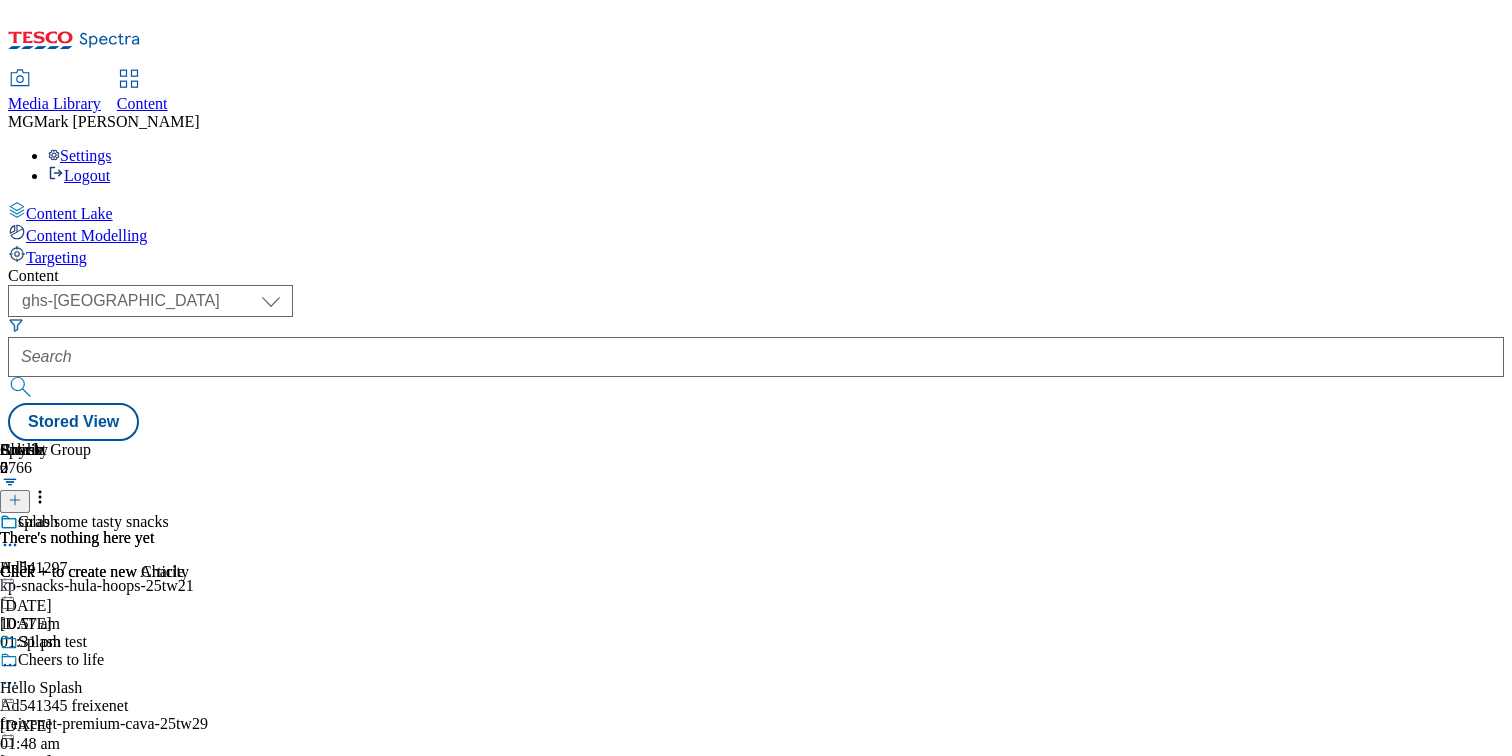 scroll, scrollTop: 0, scrollLeft: 0, axis: both 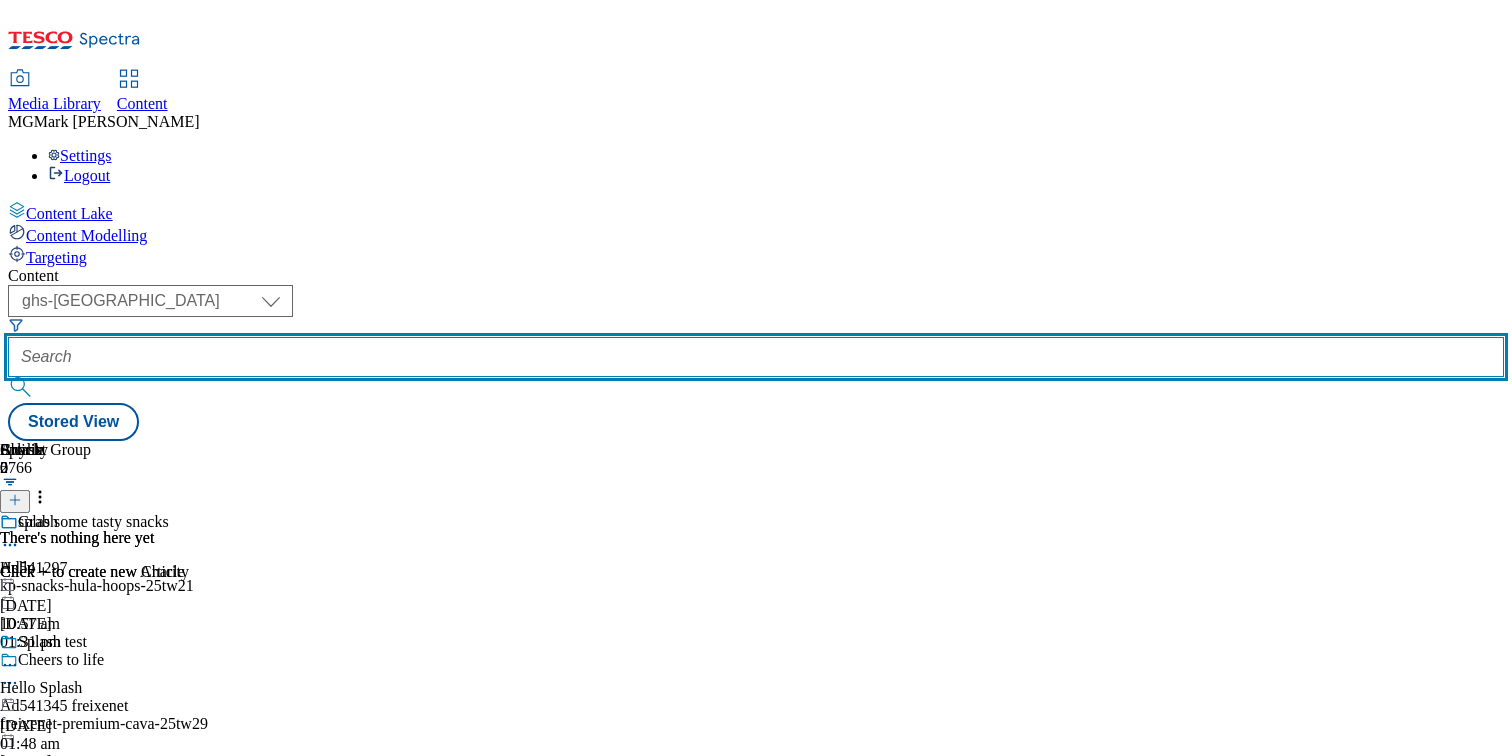click at bounding box center (756, 357) 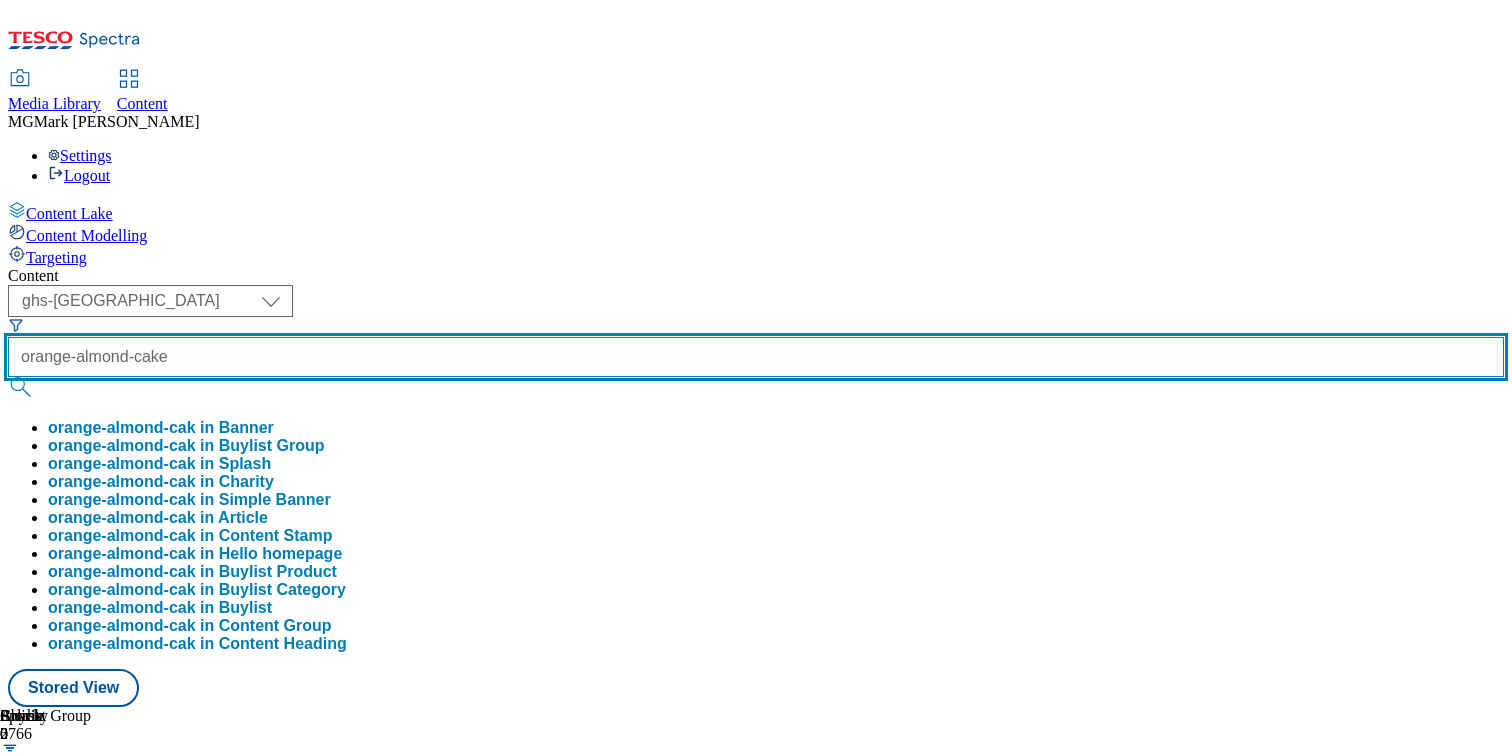 type on "orange-almond-cake" 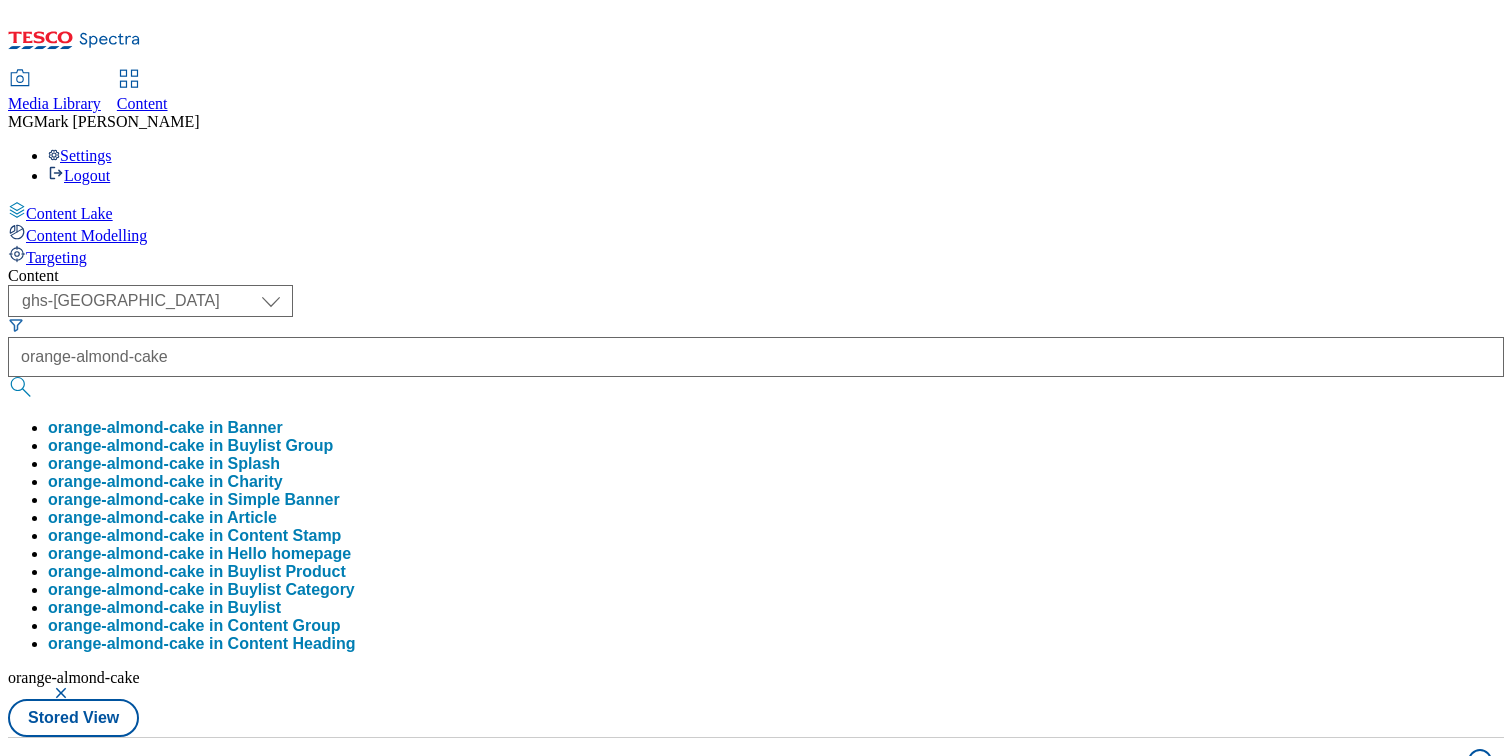 click on "Media Library Content MG Mark   Gallagher Settings Logout" at bounding box center (756, 128) 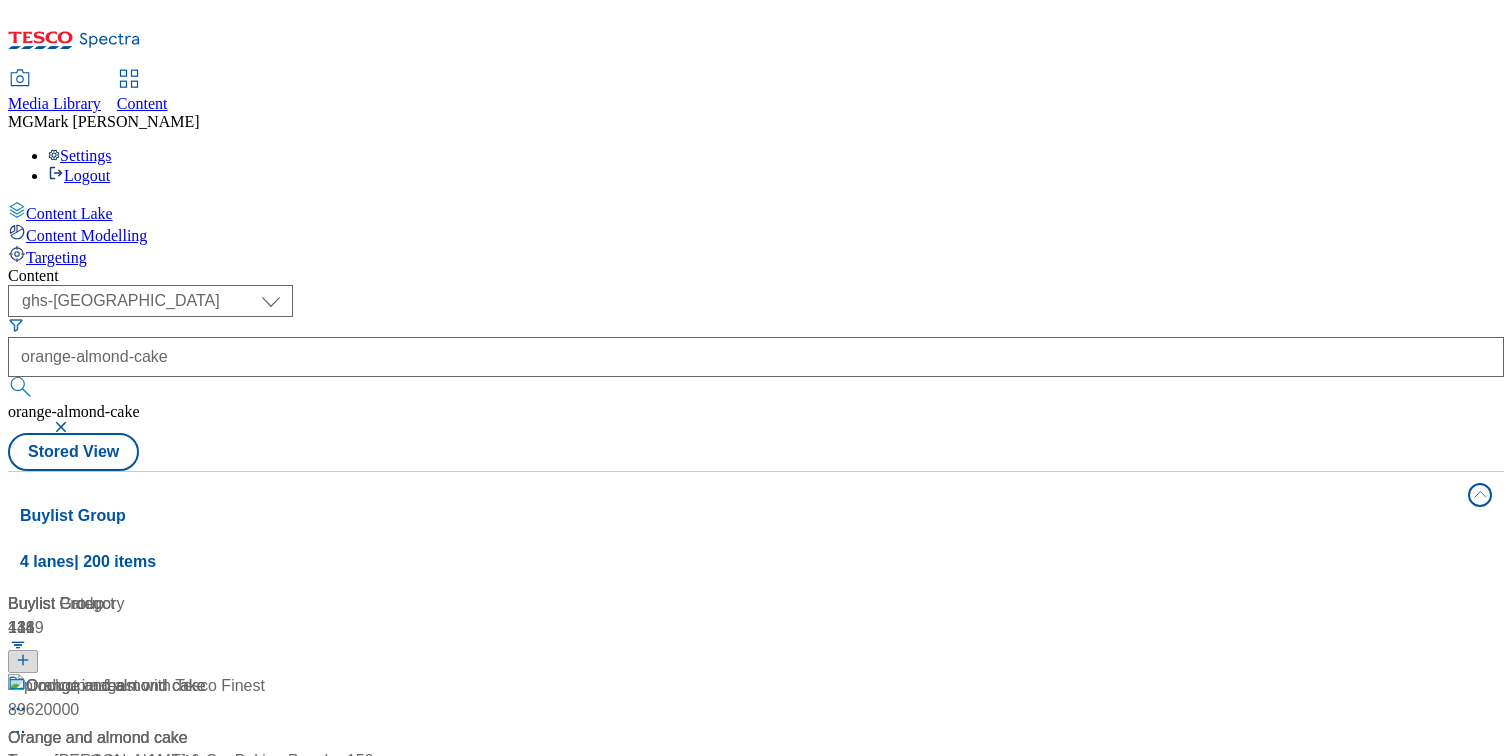 click on "Orange and almond cake Orange and almond cake / orange-and-almond-cake 23 Jul 2025 02:28 pm" at bounding box center [134, 760] 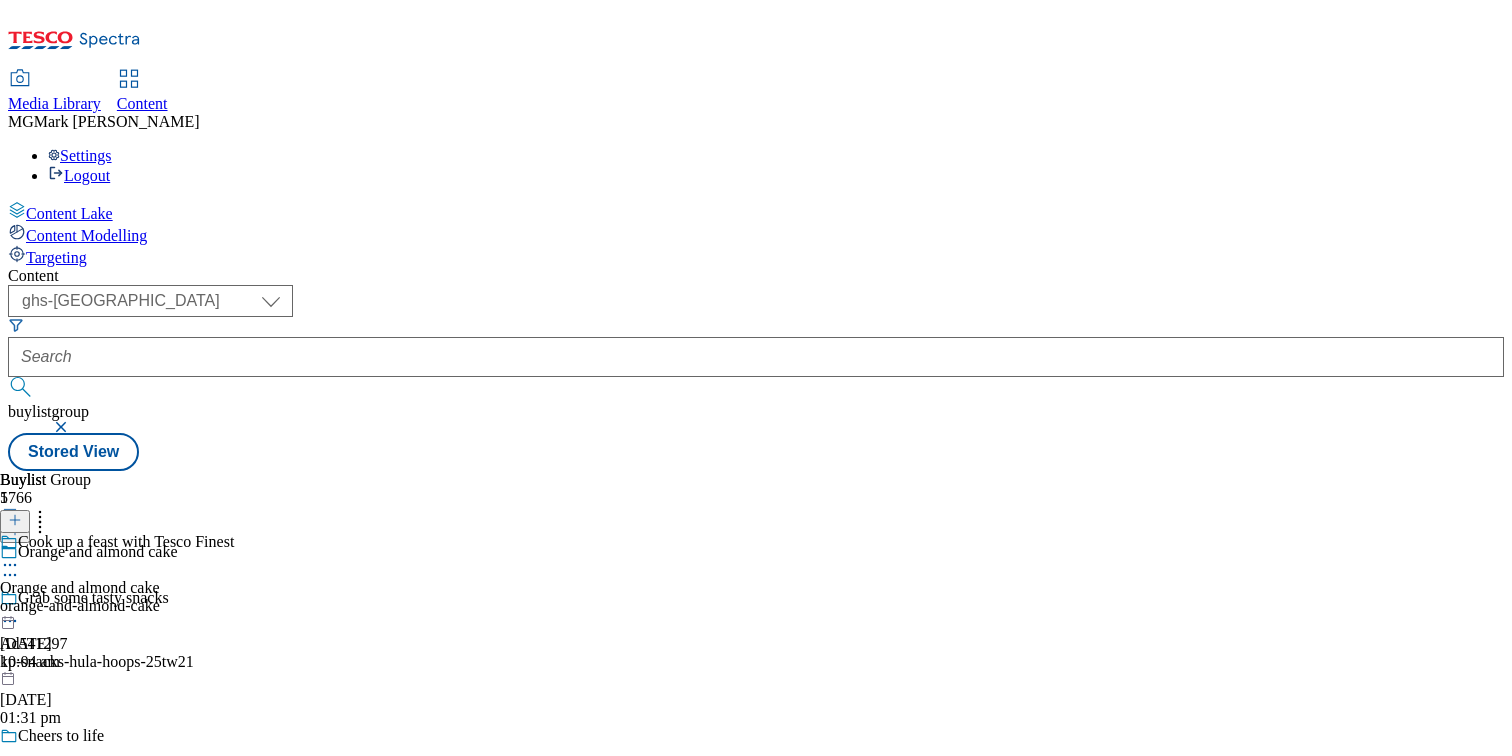 click on "orange-and-almond-cake" at bounding box center [117, 606] 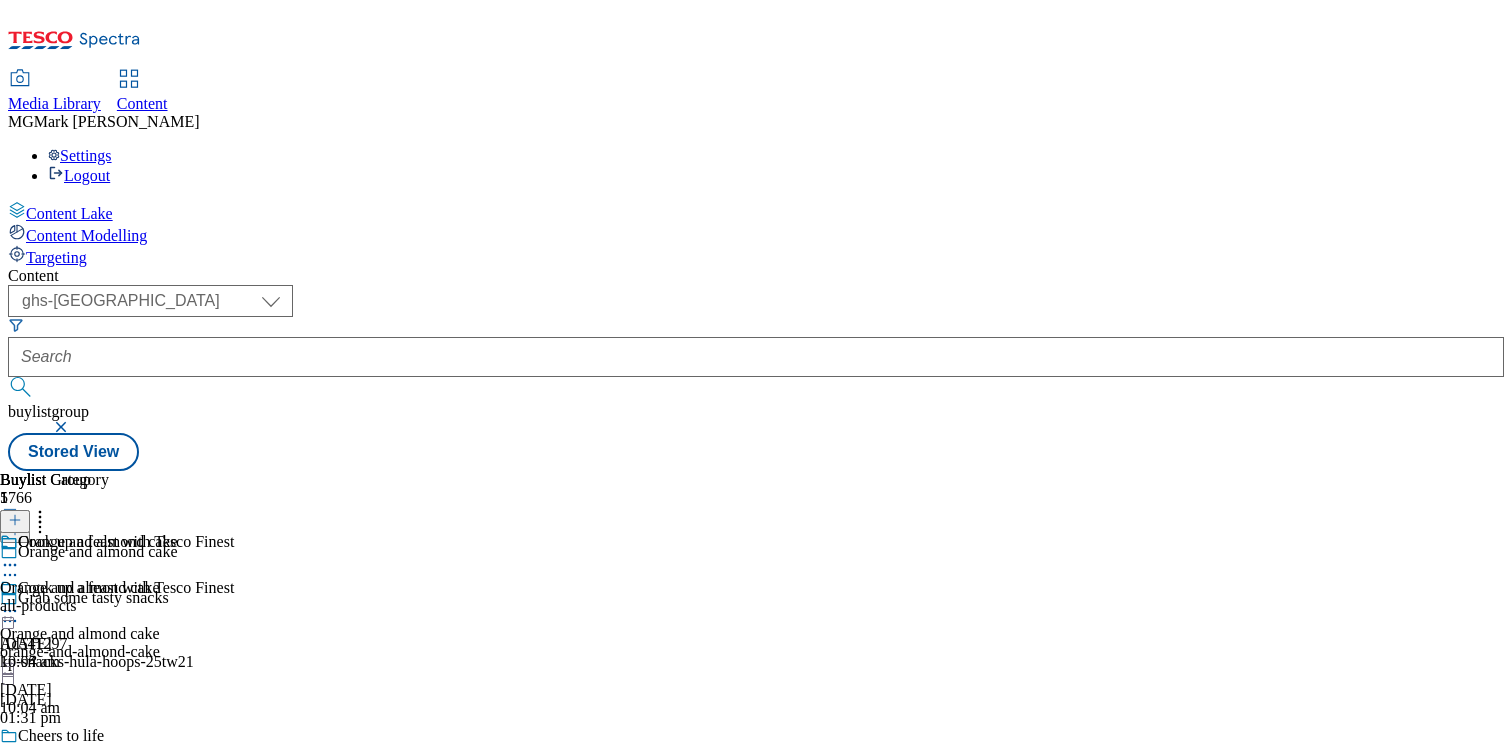 click 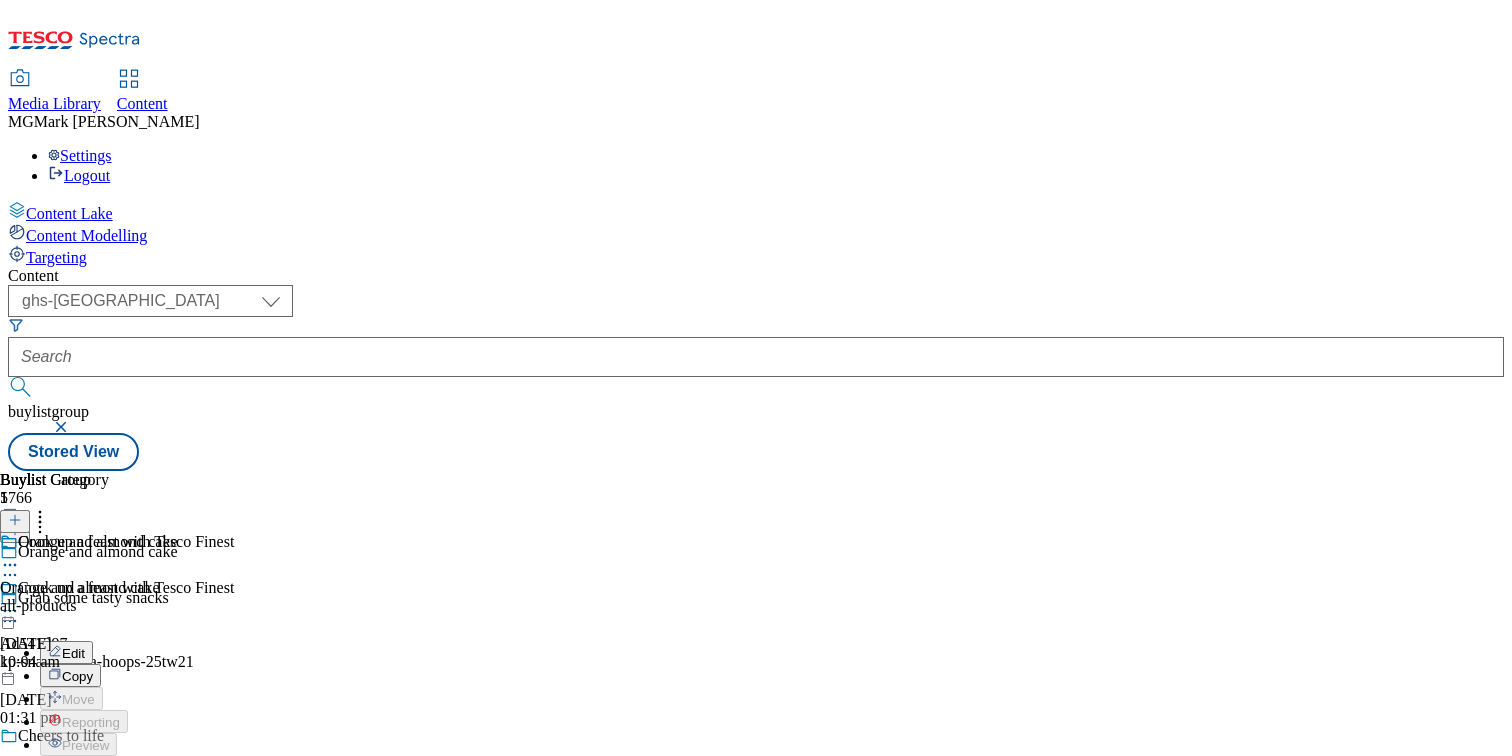 click on "Edit" at bounding box center (66, 652) 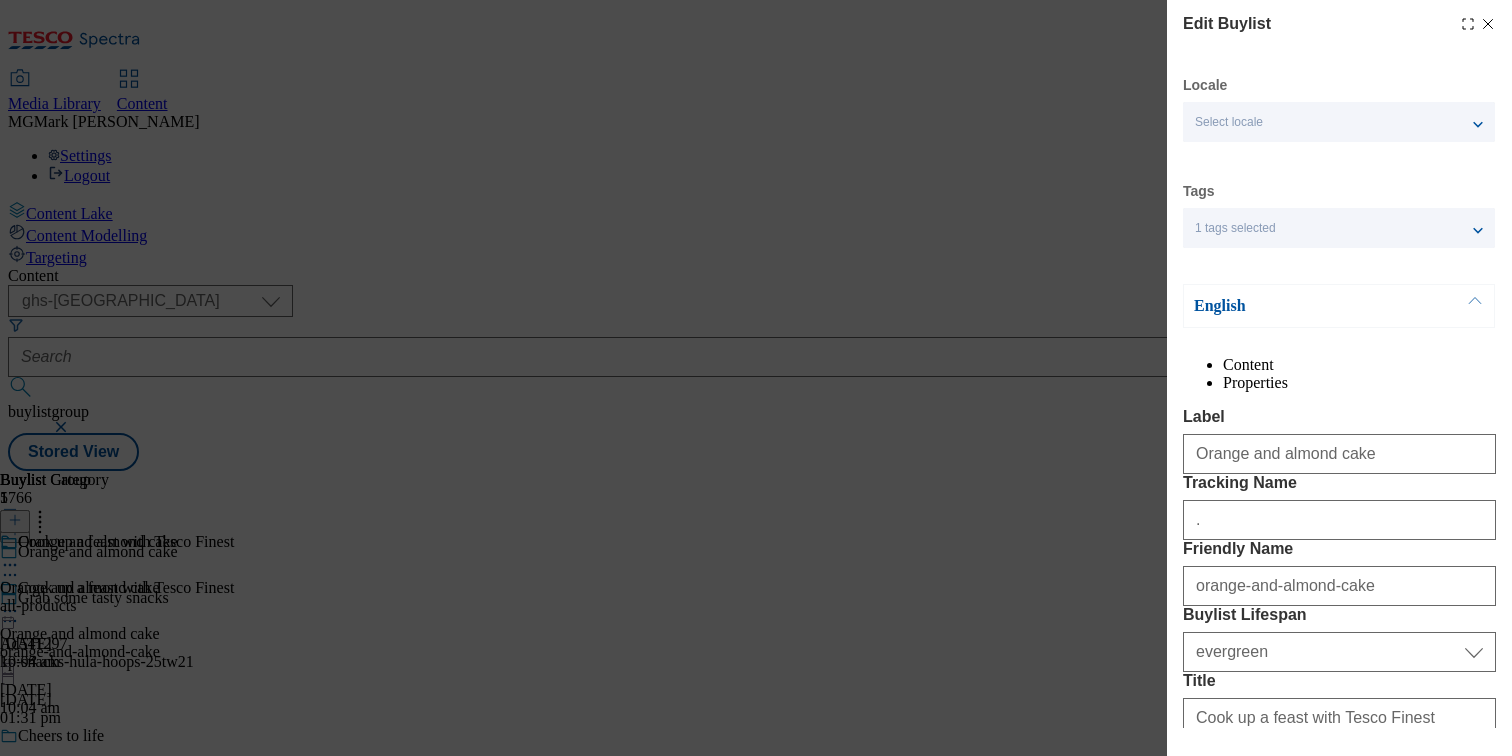 select on "Meal" 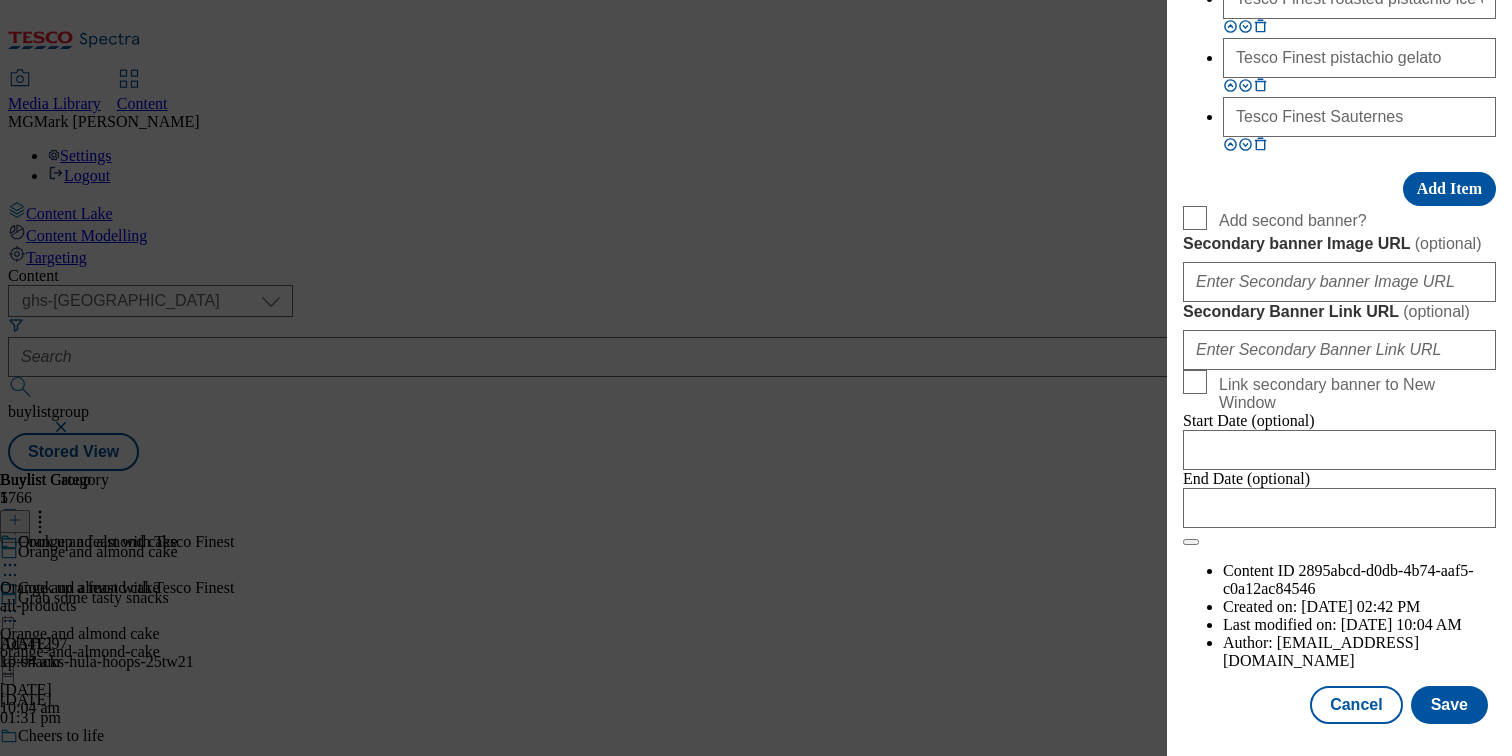 scroll, scrollTop: 3120, scrollLeft: 0, axis: vertical 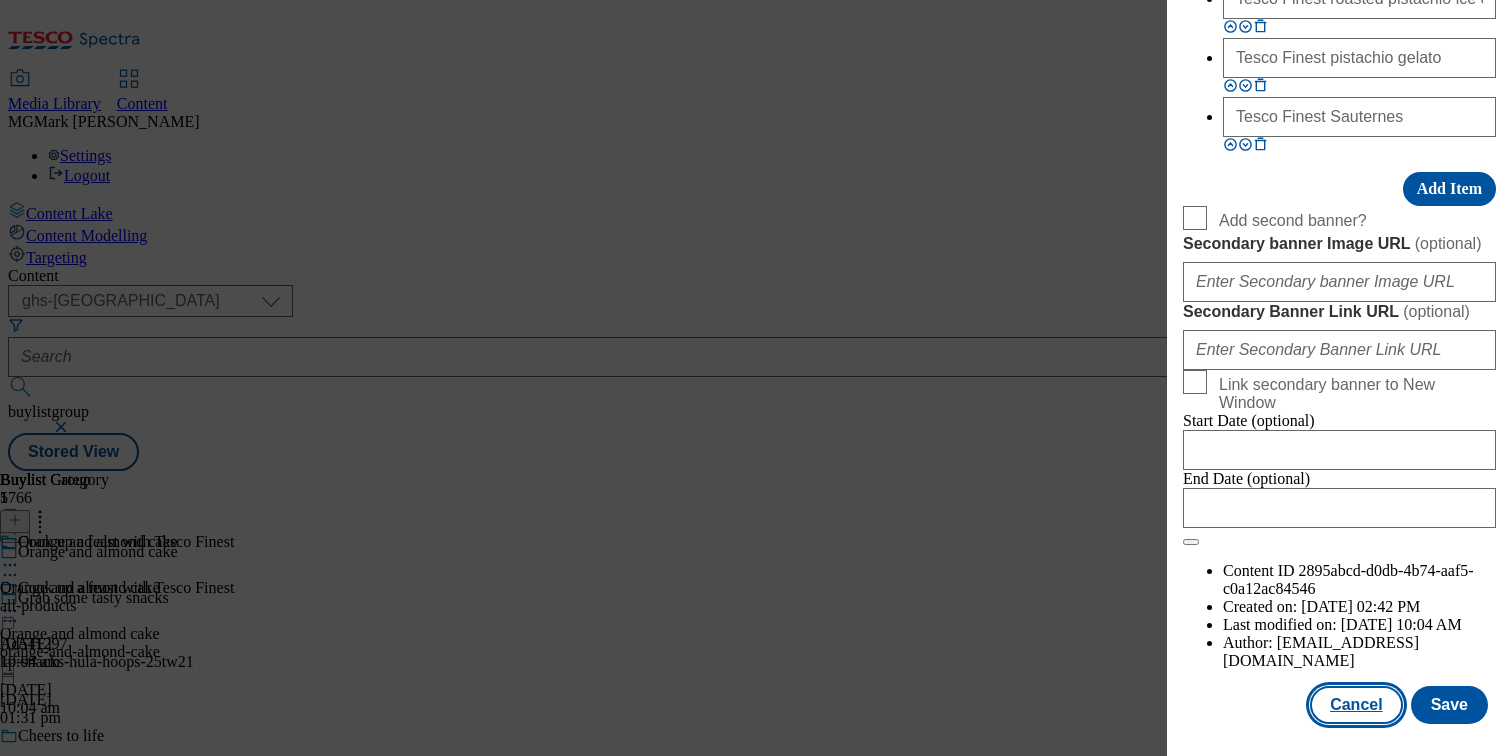 click on "Cancel" at bounding box center [1356, 705] 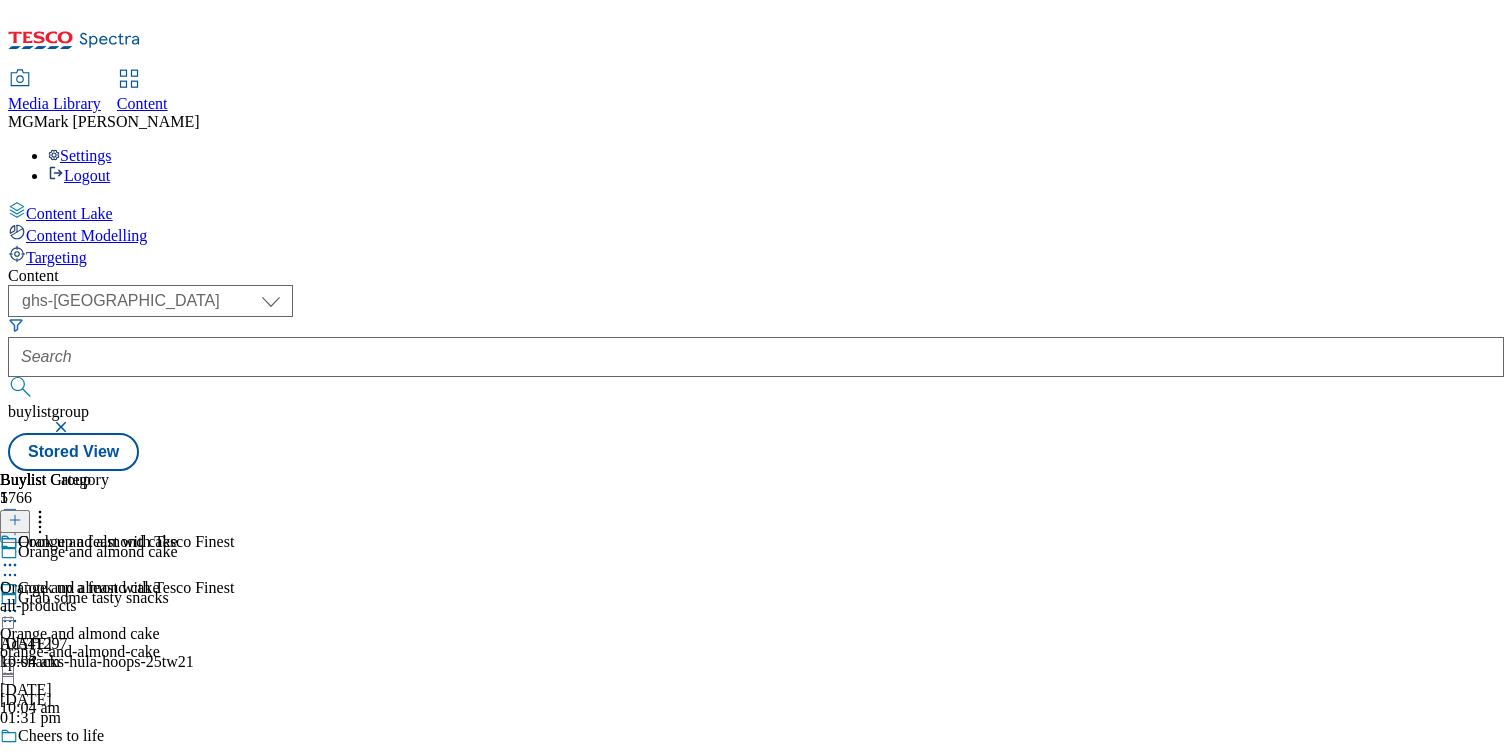 scroll, scrollTop: 1796, scrollLeft: 0, axis: vertical 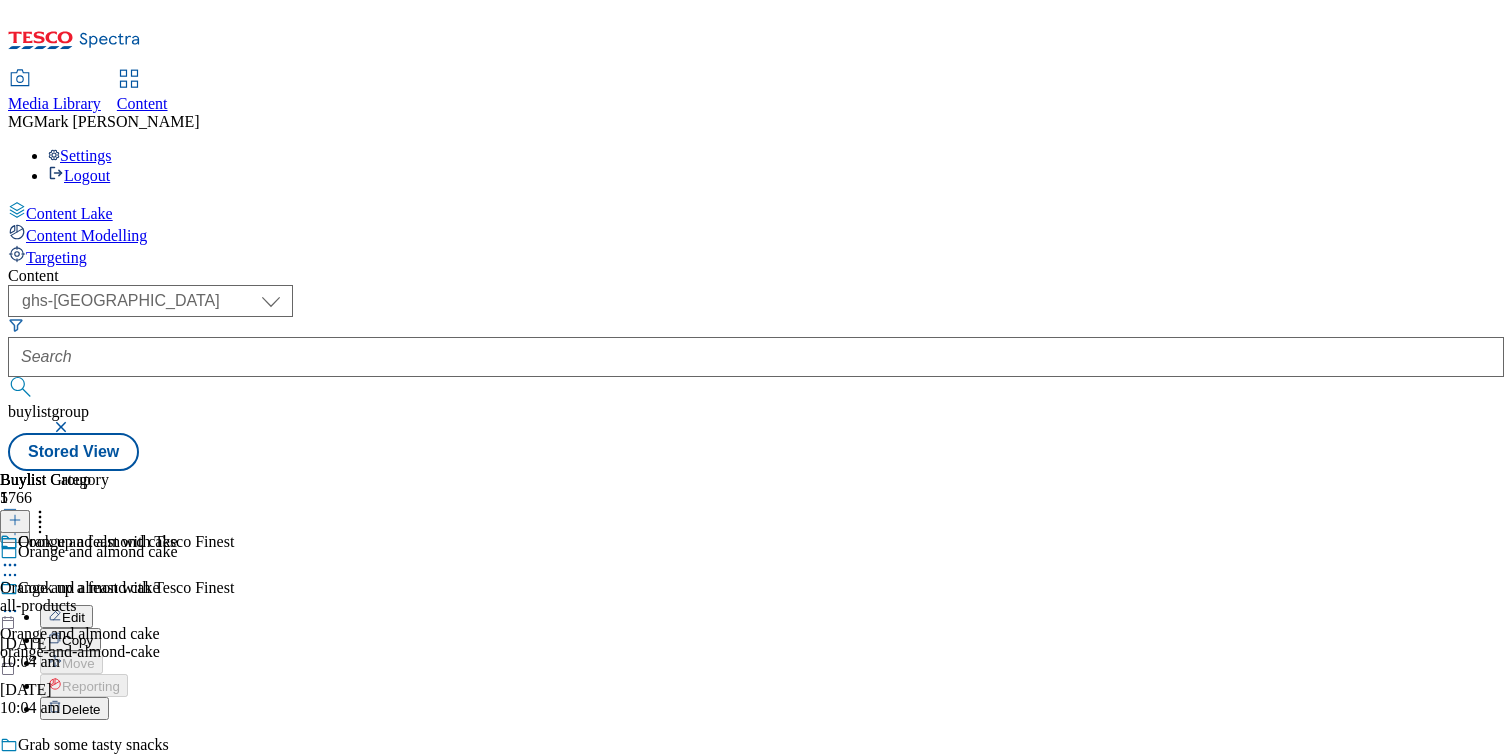 click on "Edit" at bounding box center [66, 616] 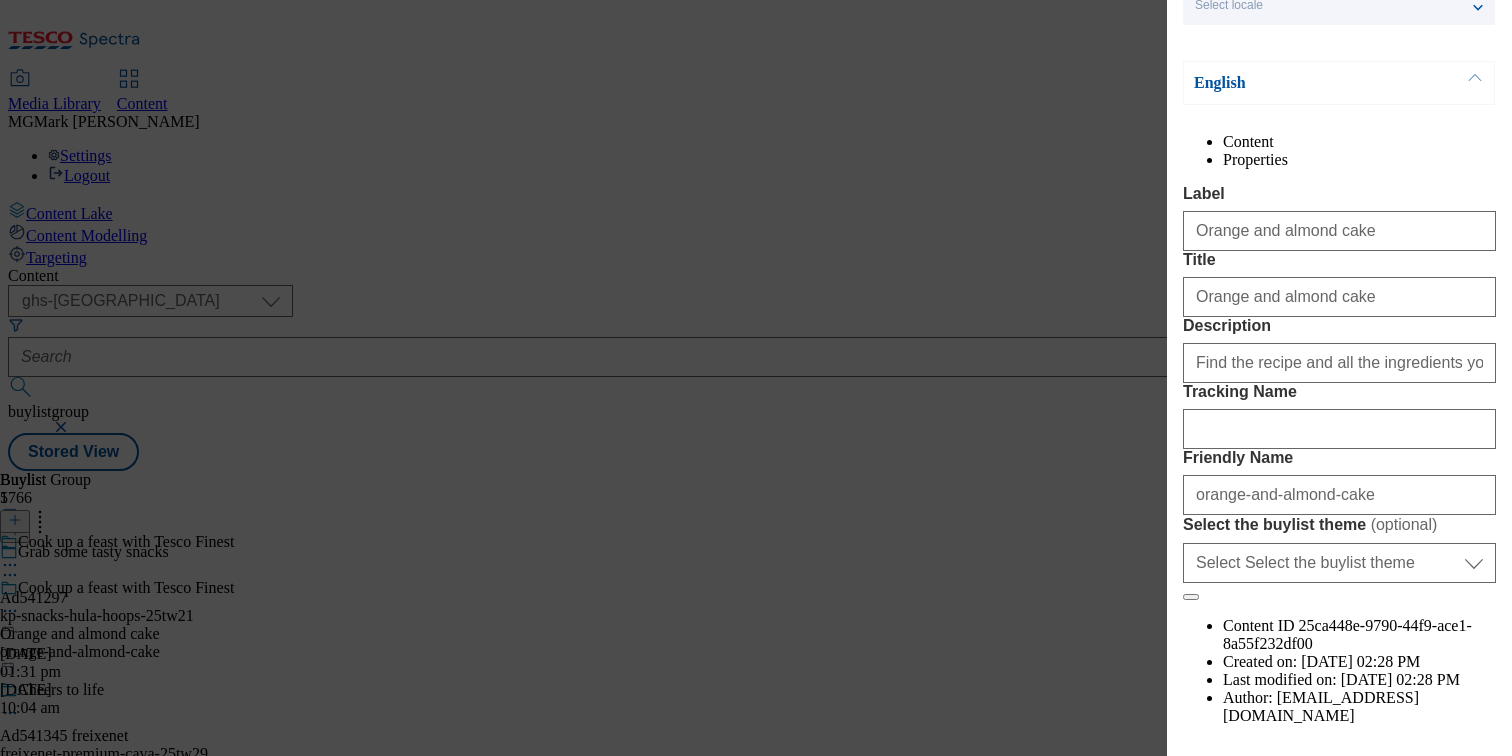 scroll, scrollTop: 122, scrollLeft: 0, axis: vertical 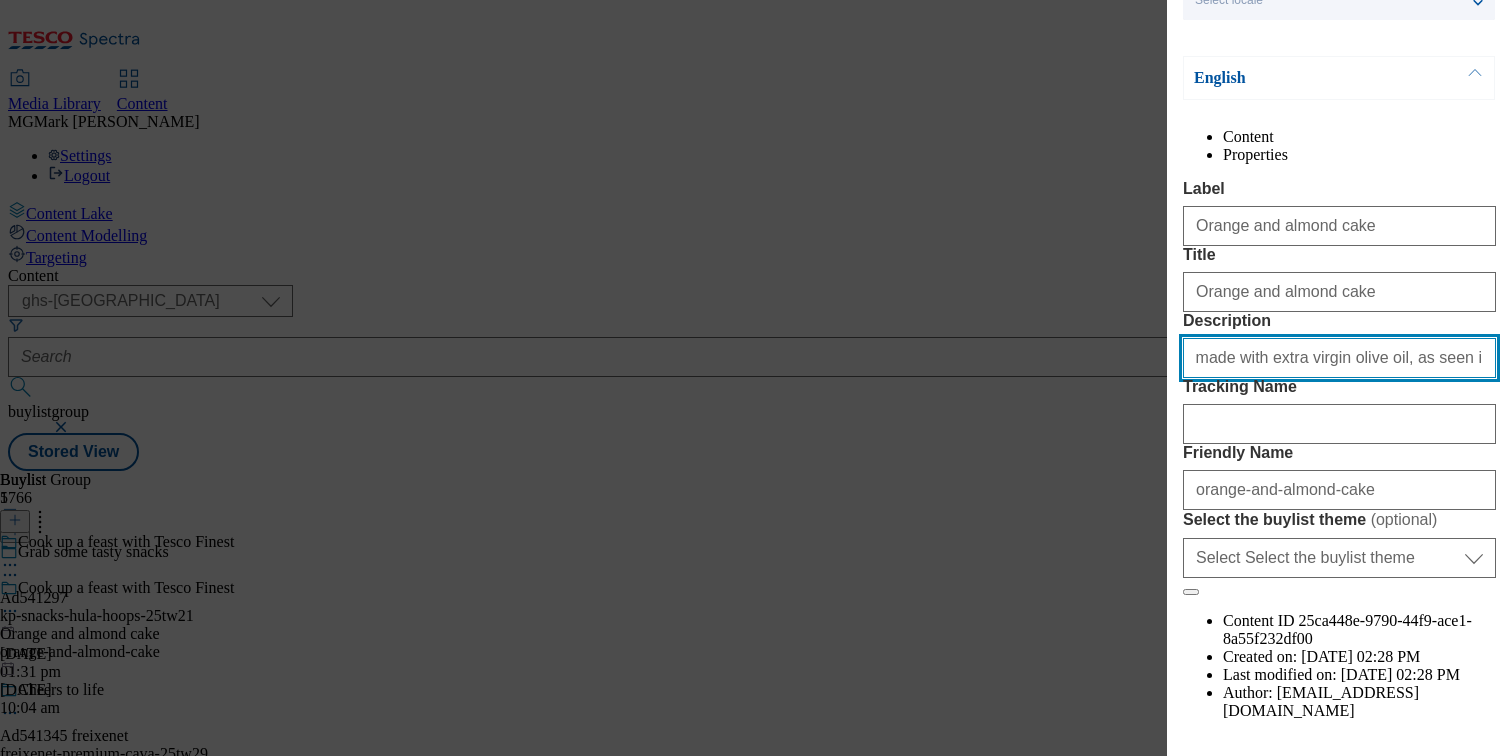 drag, startPoint x: 1298, startPoint y: 475, endPoint x: 1597, endPoint y: 476, distance: 299.00168 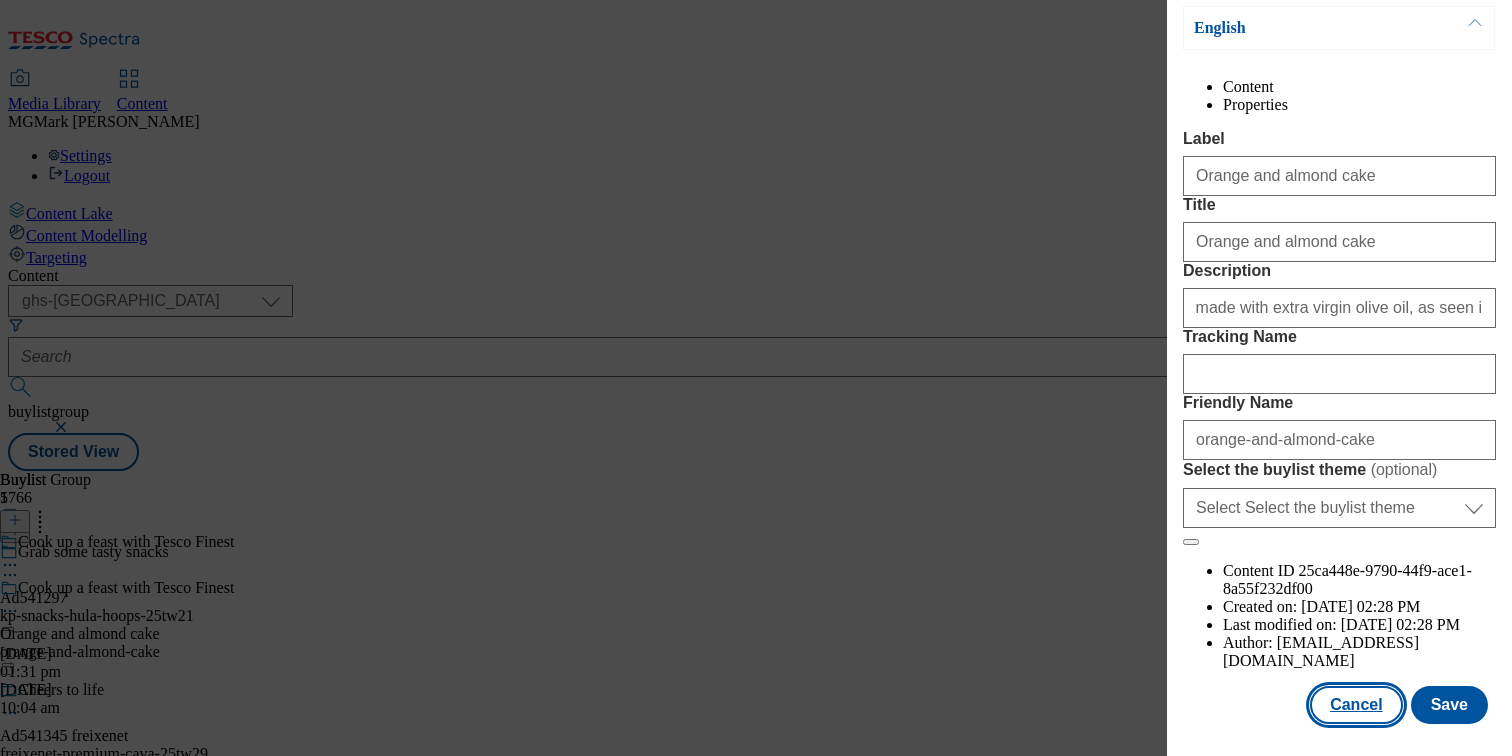 scroll, scrollTop: 0, scrollLeft: 0, axis: both 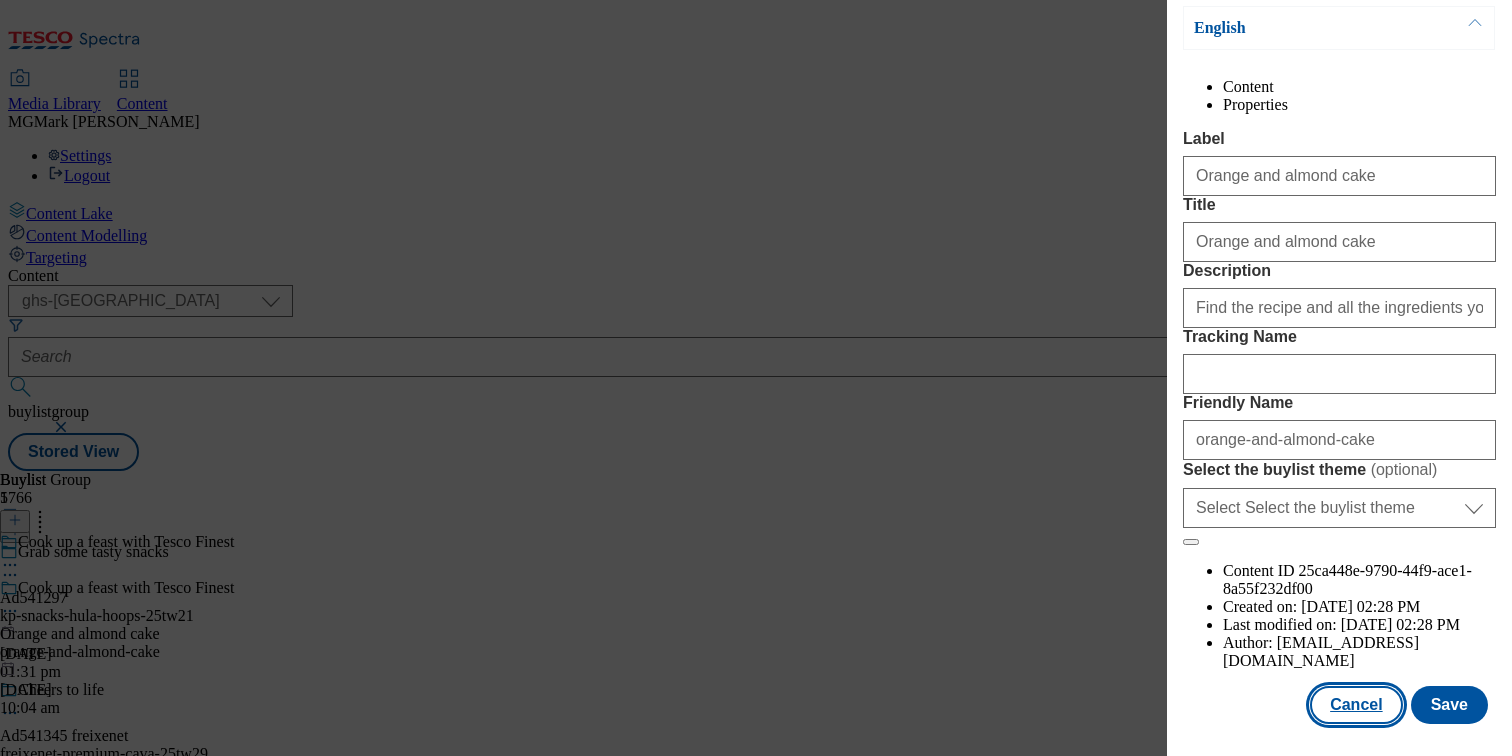 click on "Cancel" at bounding box center [1356, 705] 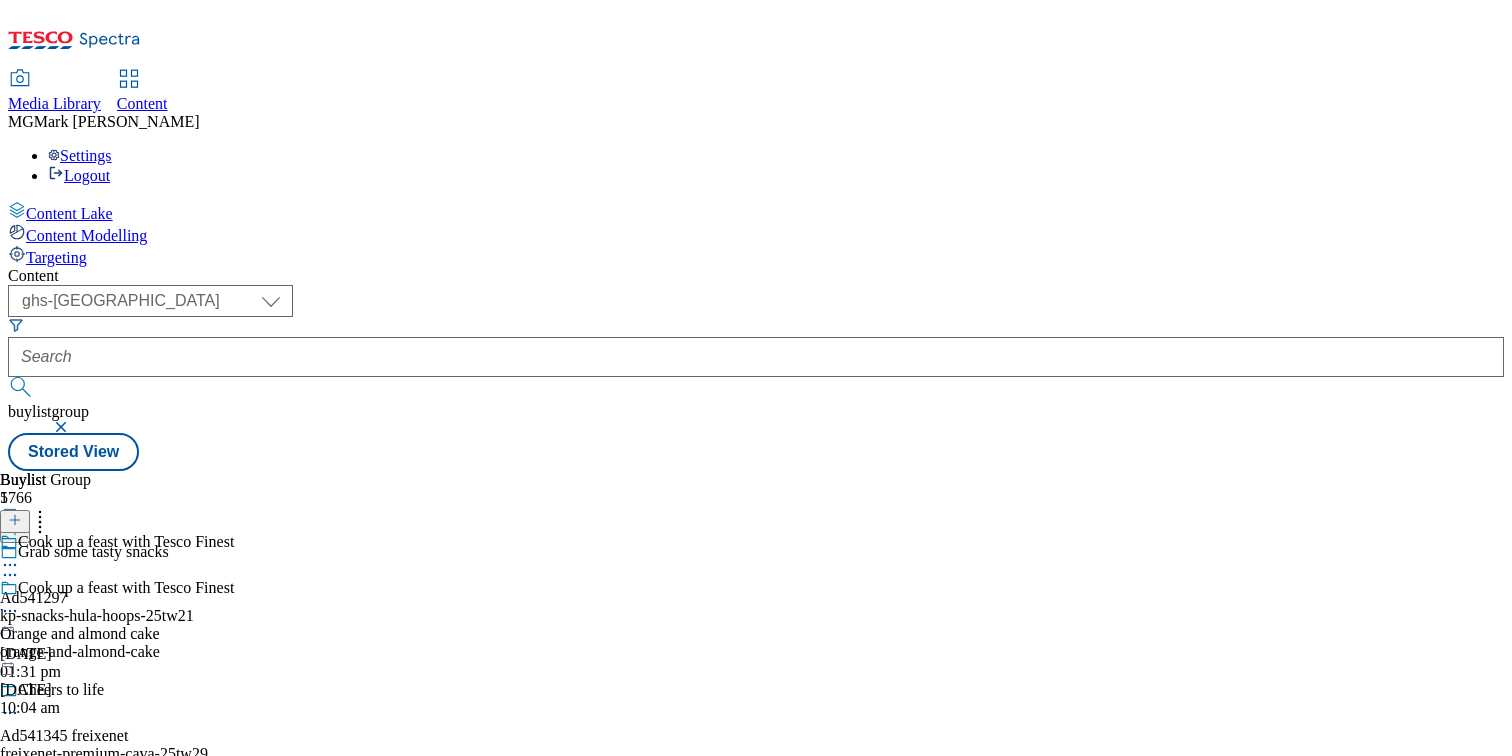click on "Cook up a feast with Tesco Finest Orange and almond cake orange-and-almond-cake 24 Jul 2025 10:04 am" at bounding box center (117, 648) 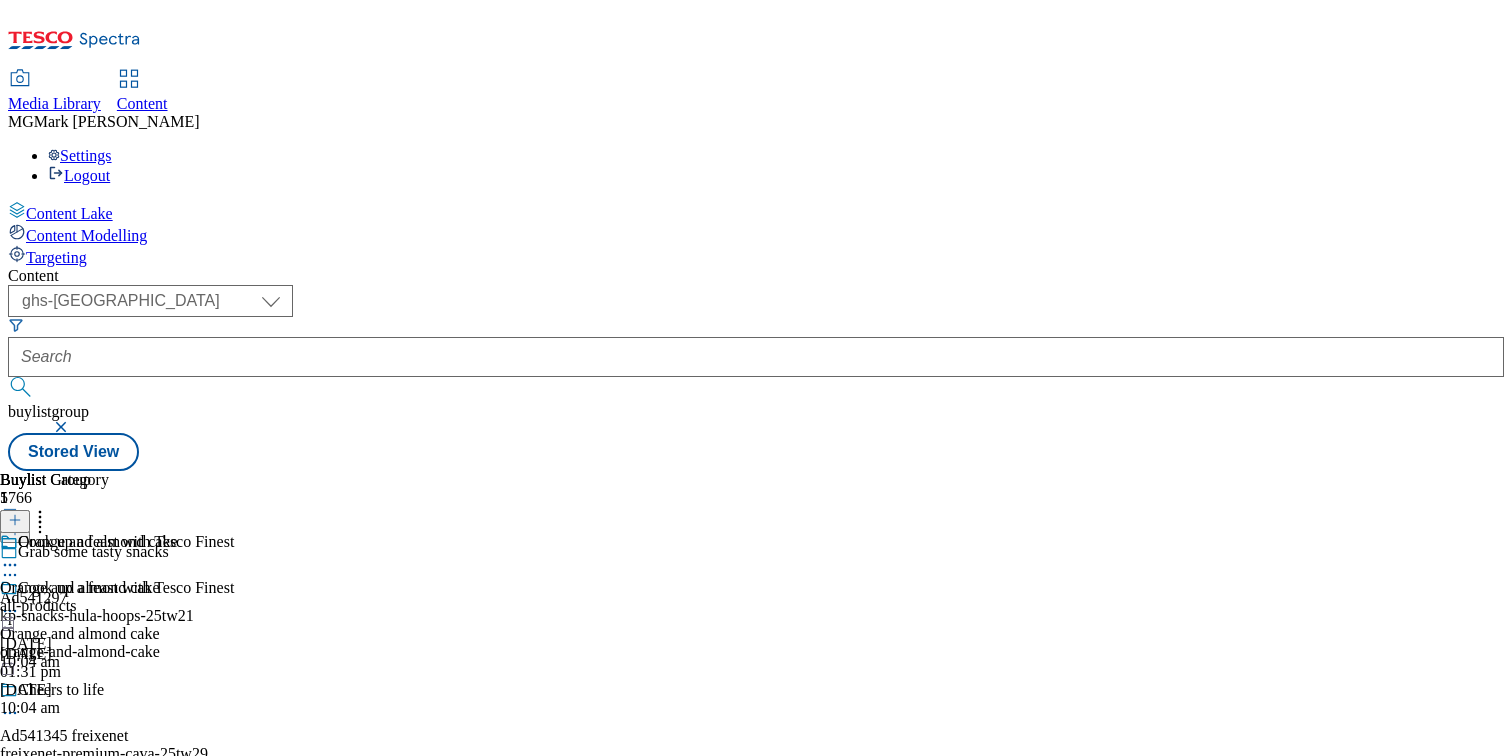 click on "all-products" at bounding box center [88, 606] 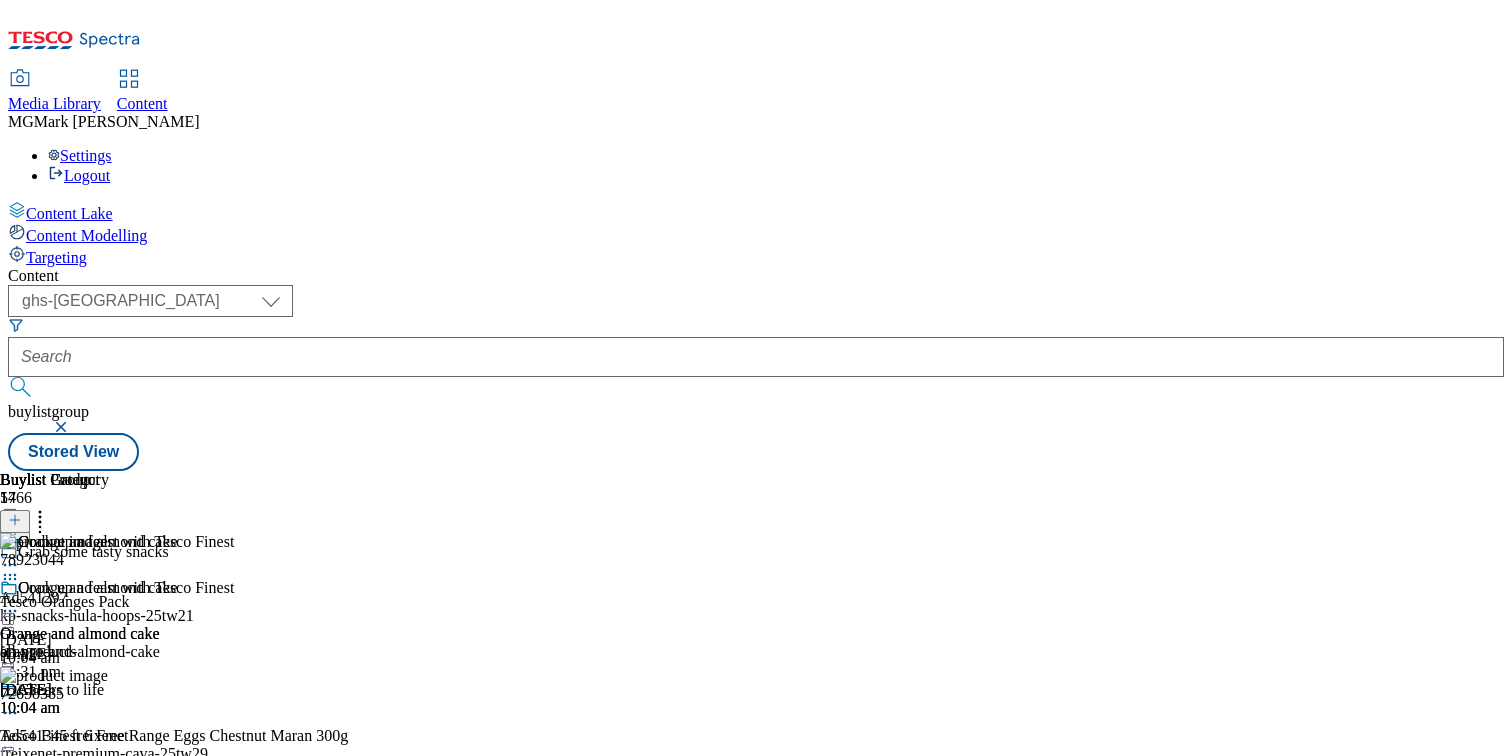 scroll, scrollTop: 0, scrollLeft: 263, axis: horizontal 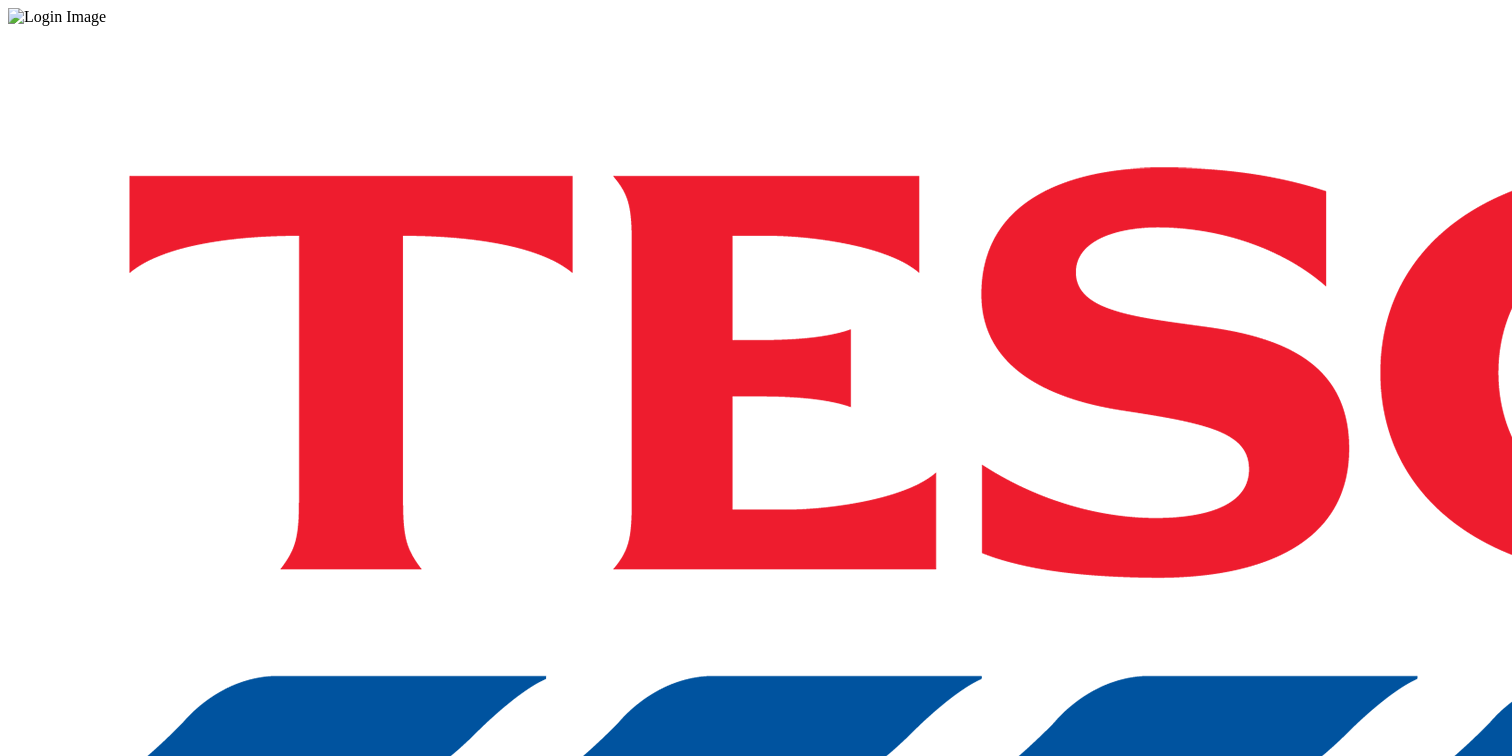 click on "Login" at bounding box center (756, 1000) 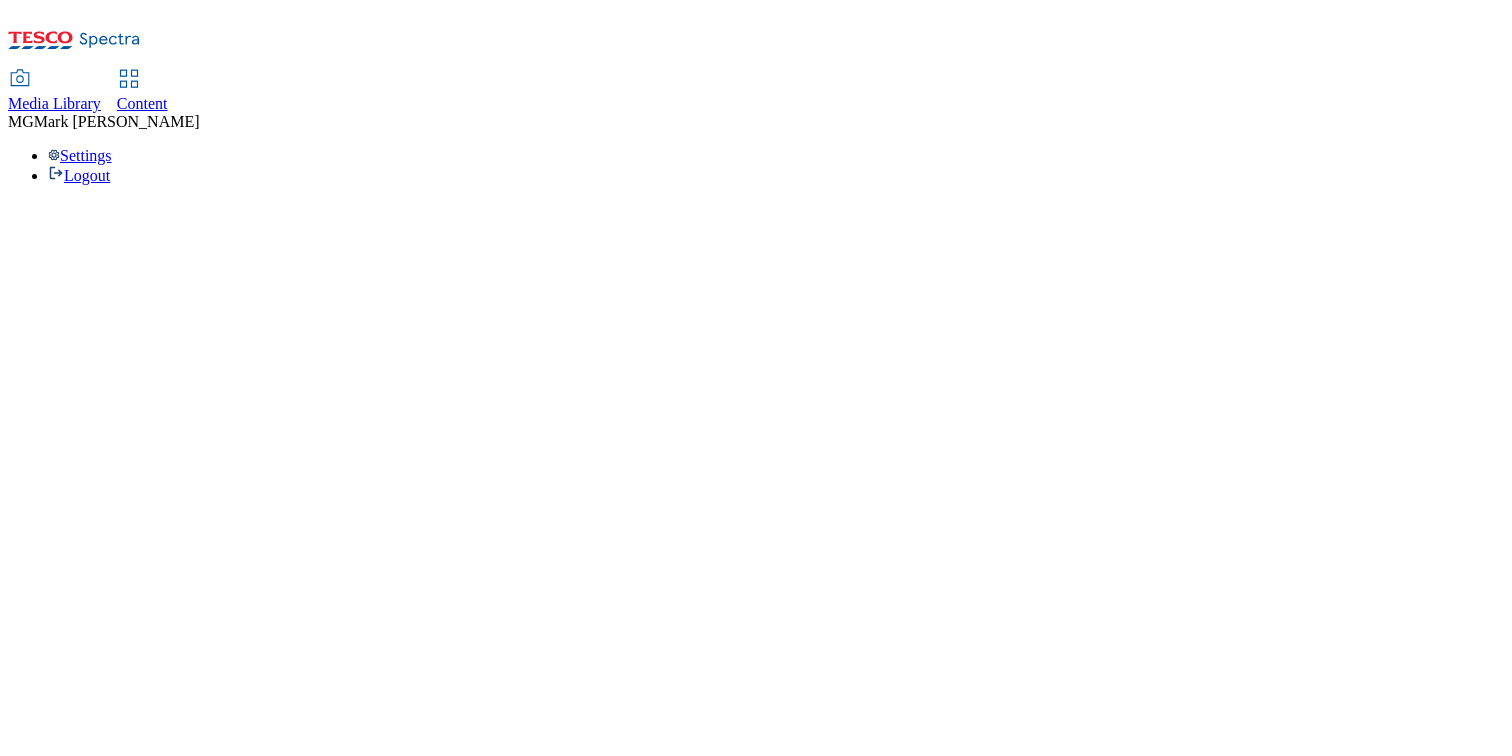 scroll, scrollTop: 0, scrollLeft: 0, axis: both 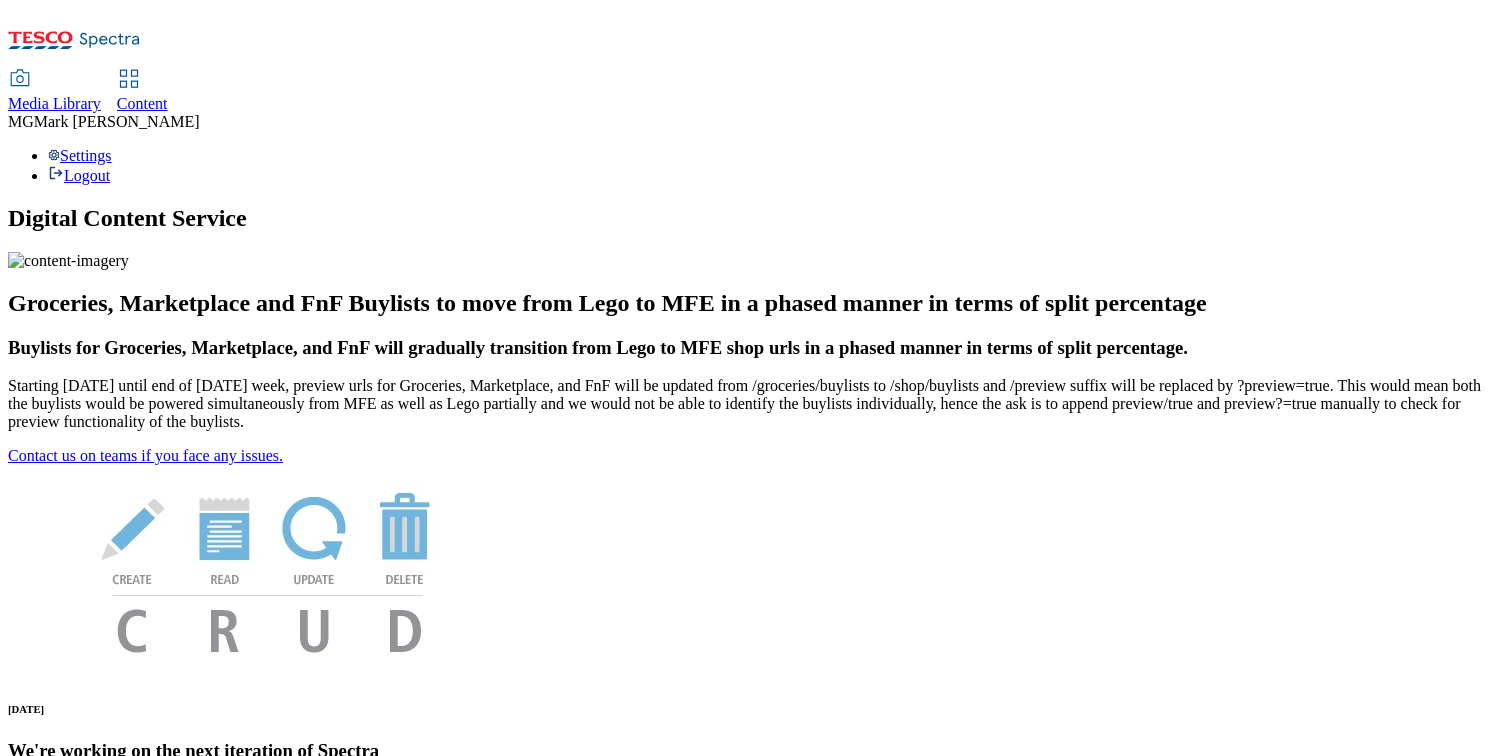 click on "Content" at bounding box center [142, 103] 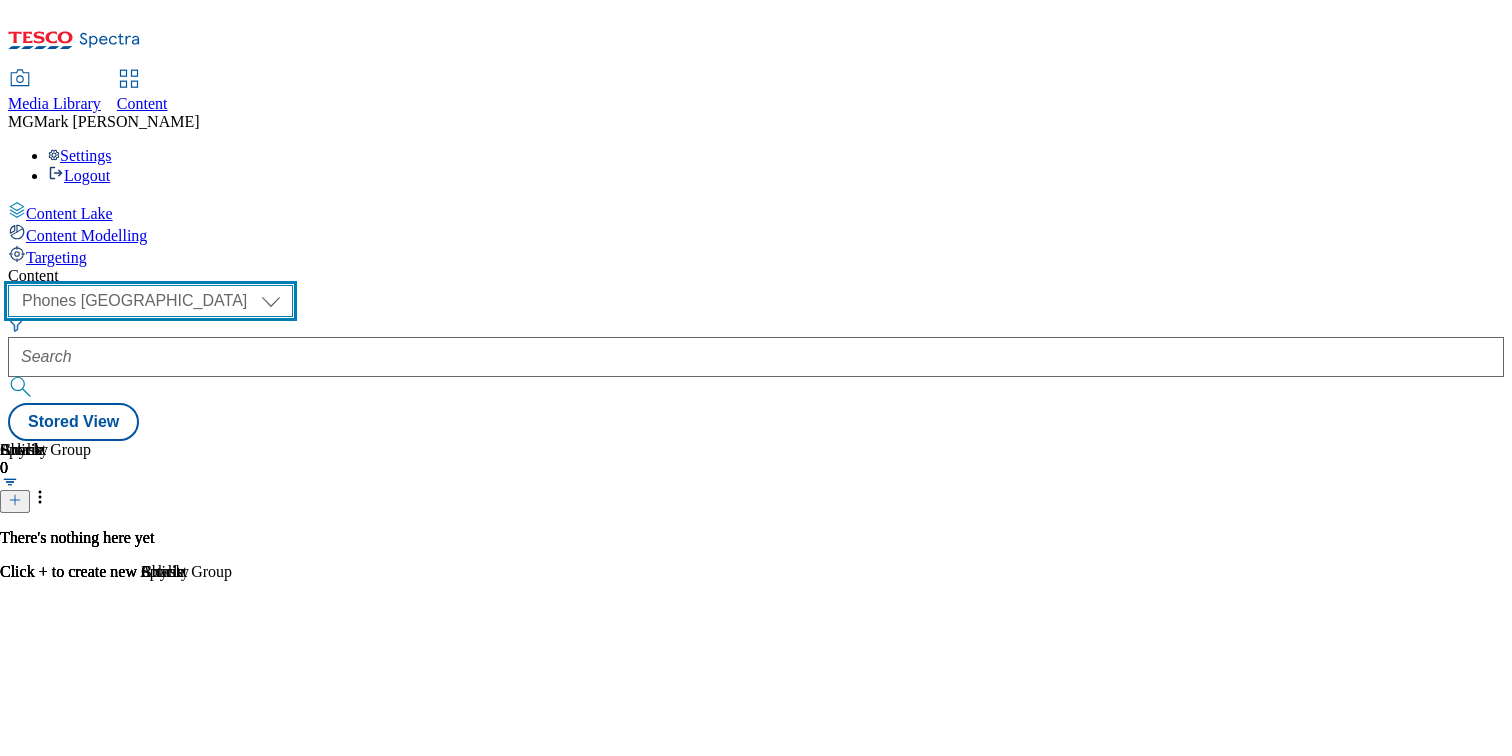 click on "Dotcom CZ Dotcom SK ghs-roi ghs-uk Phones UK" at bounding box center [150, 301] 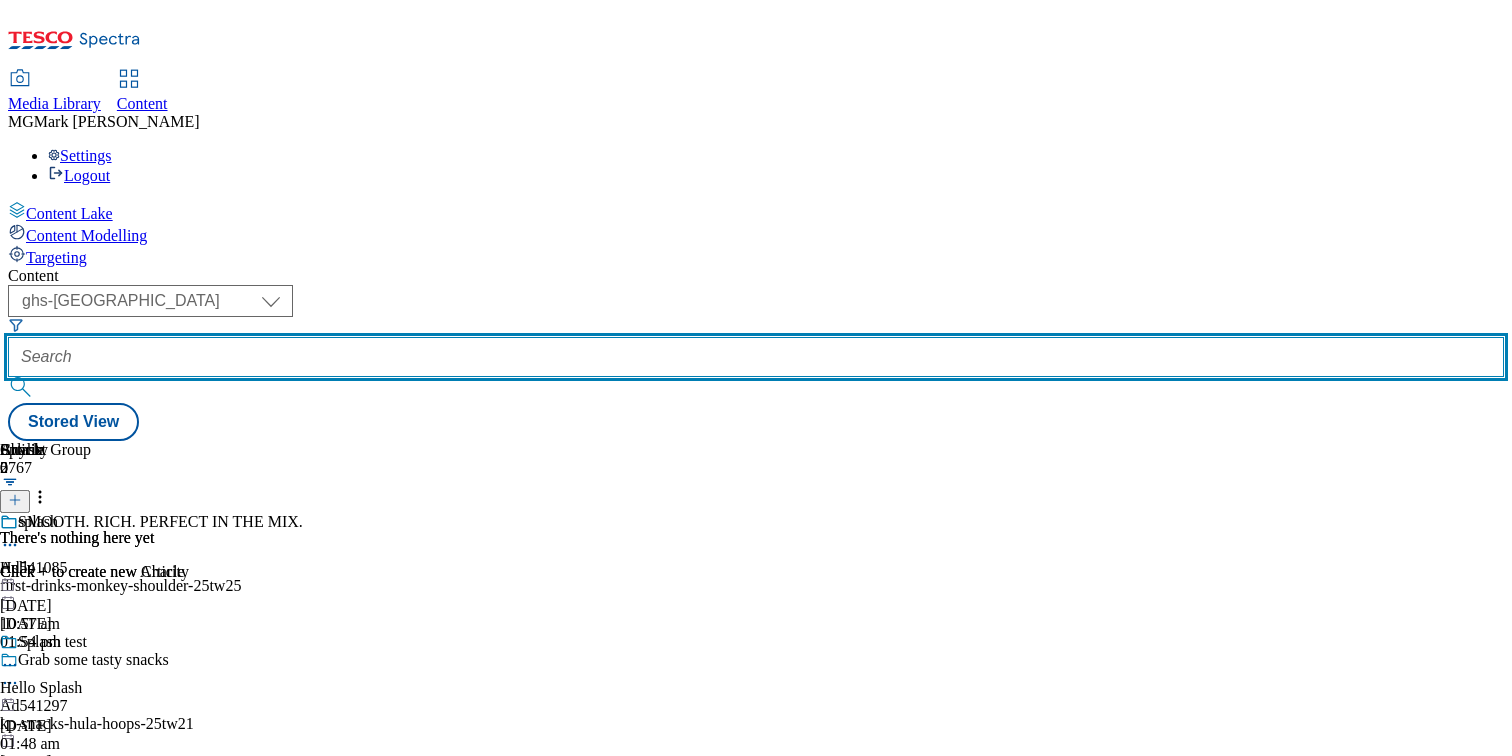 click at bounding box center [756, 357] 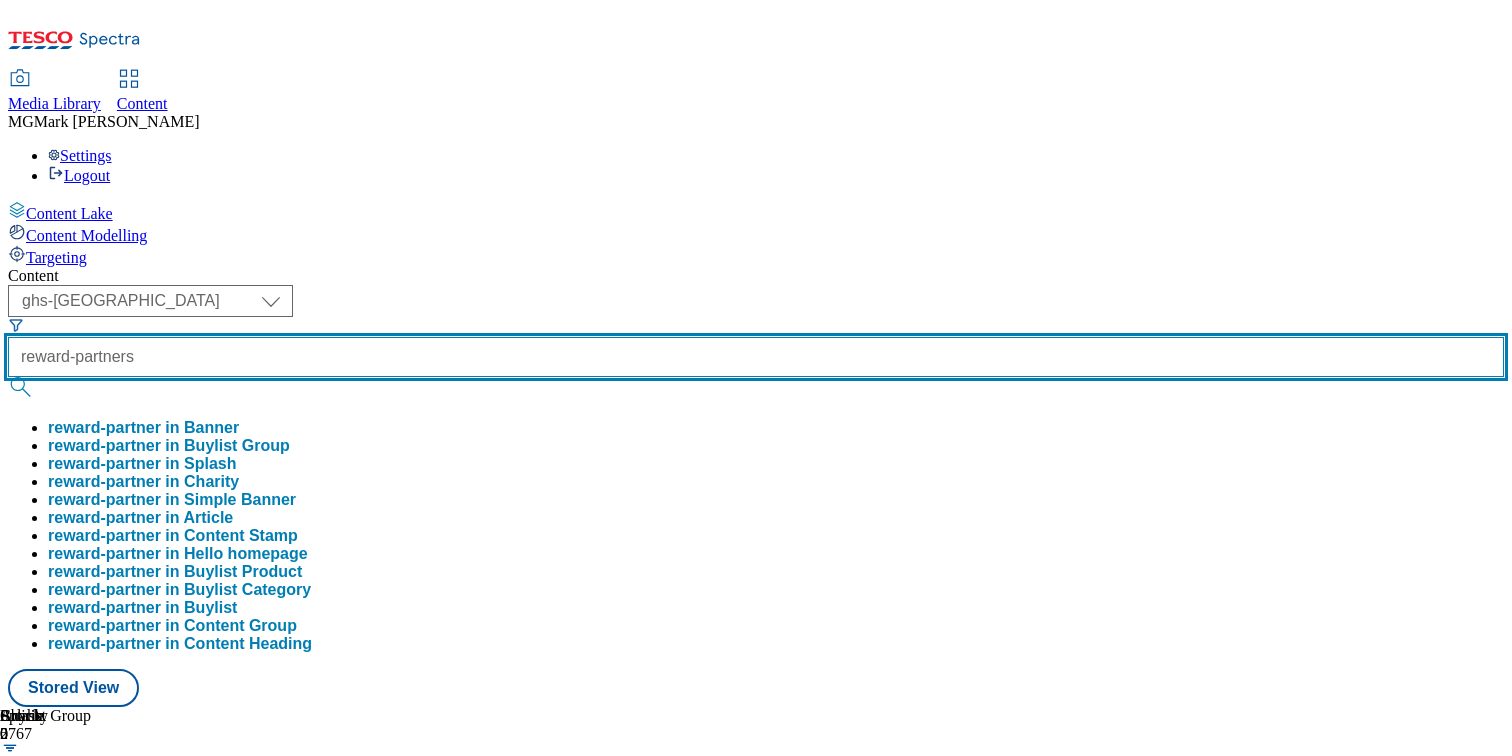 type on "reward-partners" 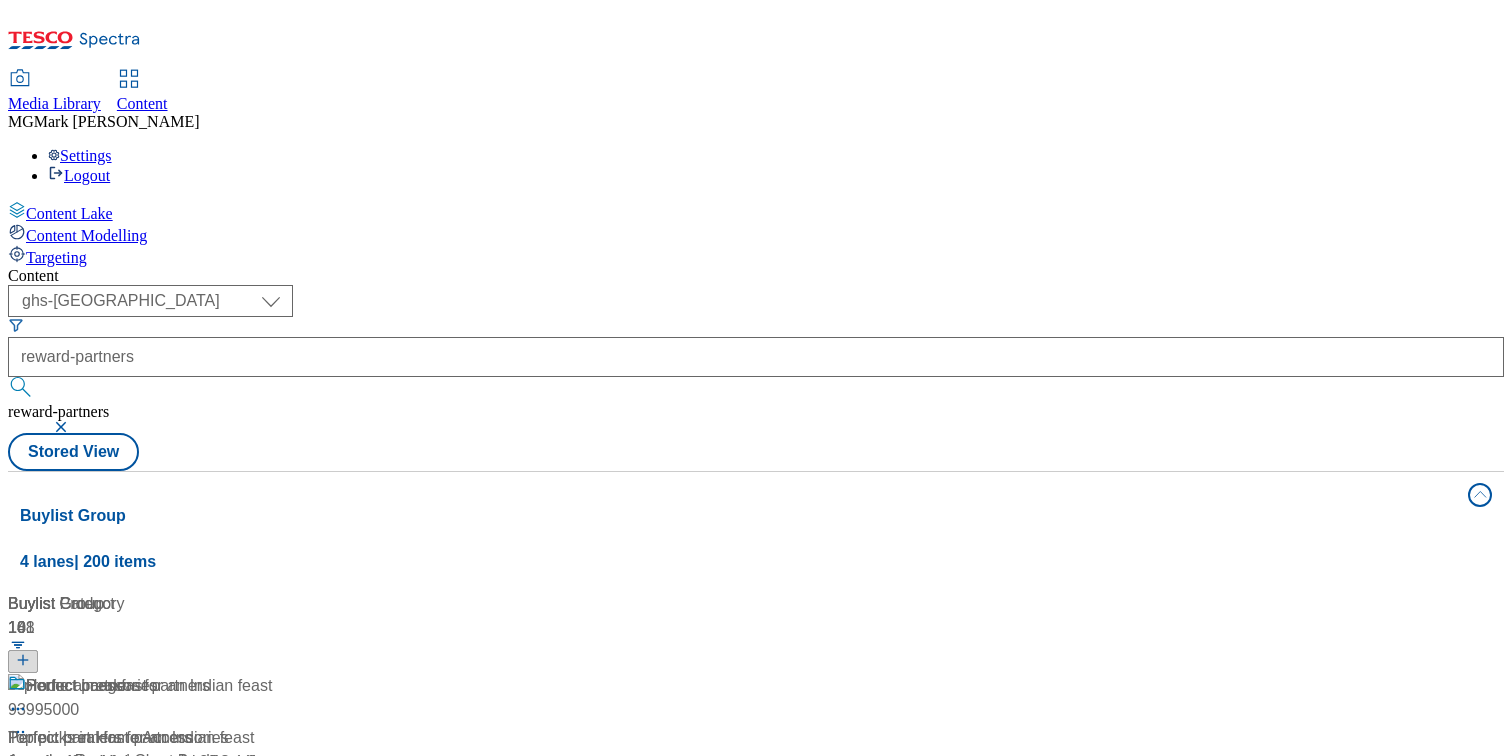 click on "Content   ( optional ) Dotcom CZ Dotcom SK ghs-roi ghs-uk Phones UK ghs-uk reward-partners reward-partners Stored View Buylist Group 4 lanes  |   200 items Buylist Group 18 Perfect breakfast partners Perfect breakfast partners / nestle_breakfastpartners_18tw22 17 Jul 2024 03:30 am Brush. Recycle. Reward. Ad538287 / haleon-bower-range-24tw34 11 Oct 2024 10:22 am Forster and PDC now official partners Ad538715 heineken / heineken-foster-24tw41 14 Nov 2024 01:26 pm Foster's and PDC now official partners  Ad538976 heineken / heineken-foster-24tw42 20 Dec 2024 04:22 pm Sure, Lynx and Radox Sure, Lynx and Radox / ul-personalcarexeuros-24tw16 17 Jul 2024 02:41 am Marketplace top picks Marketplace top picks / marketplace-top-picks 17 Jul 2024 10:36 am copy-Marketplace top picks Marketplace top picks / copy-marketplace-top-picks 16 Sept 2024 06:34 am Black Friday electrical Black Friday electrical / black-friday-electrical 13 Nov 2024 01:34 pm Black Friday home and cook  Black Friday home and cook  / 13 Nov 2024 / 101" at bounding box center (756, 805) 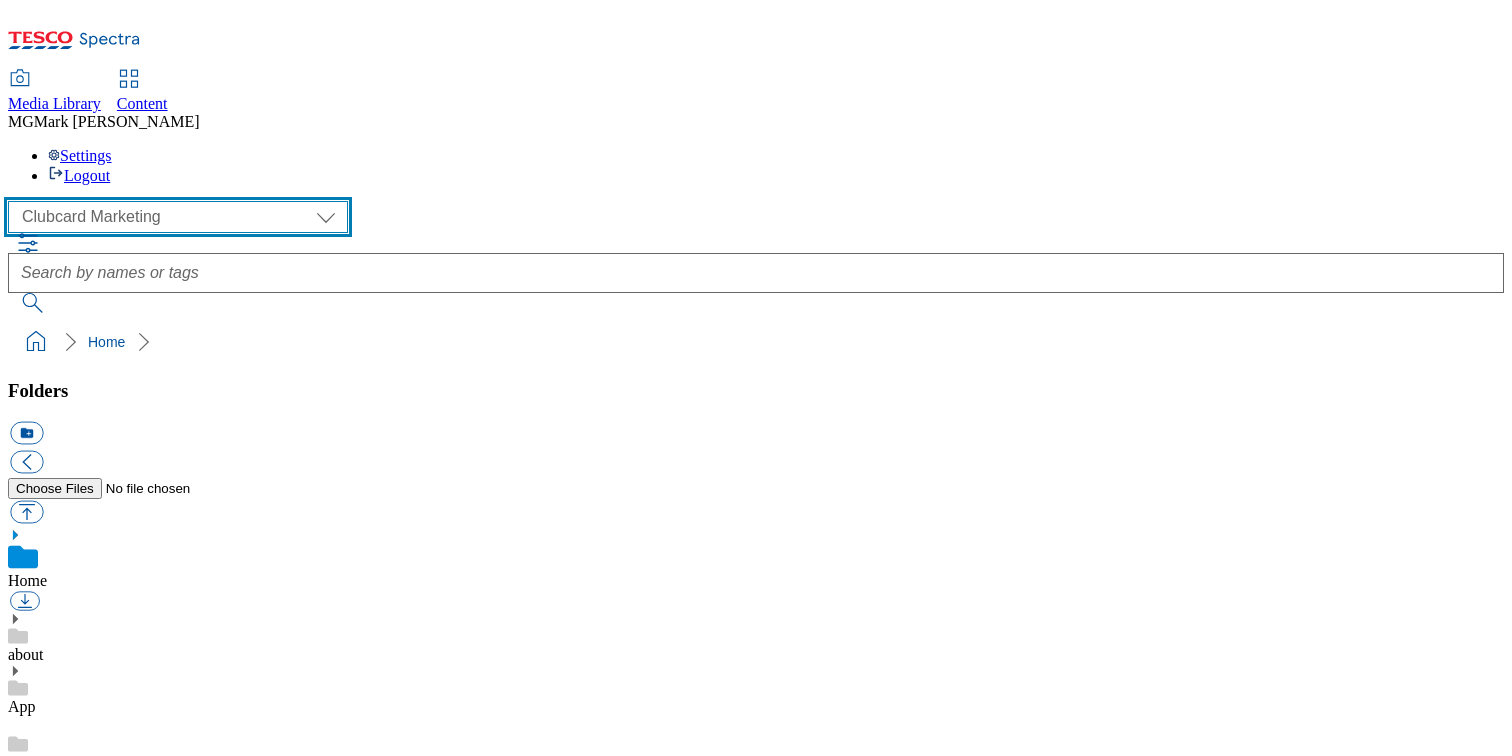 click on "Clubcard Marketing Dotcom UK FnF Stores GHS Marketing [GEOGRAPHIC_DATA] GHS Product UK GHS ROI Tesco Mobile" at bounding box center [178, 217] 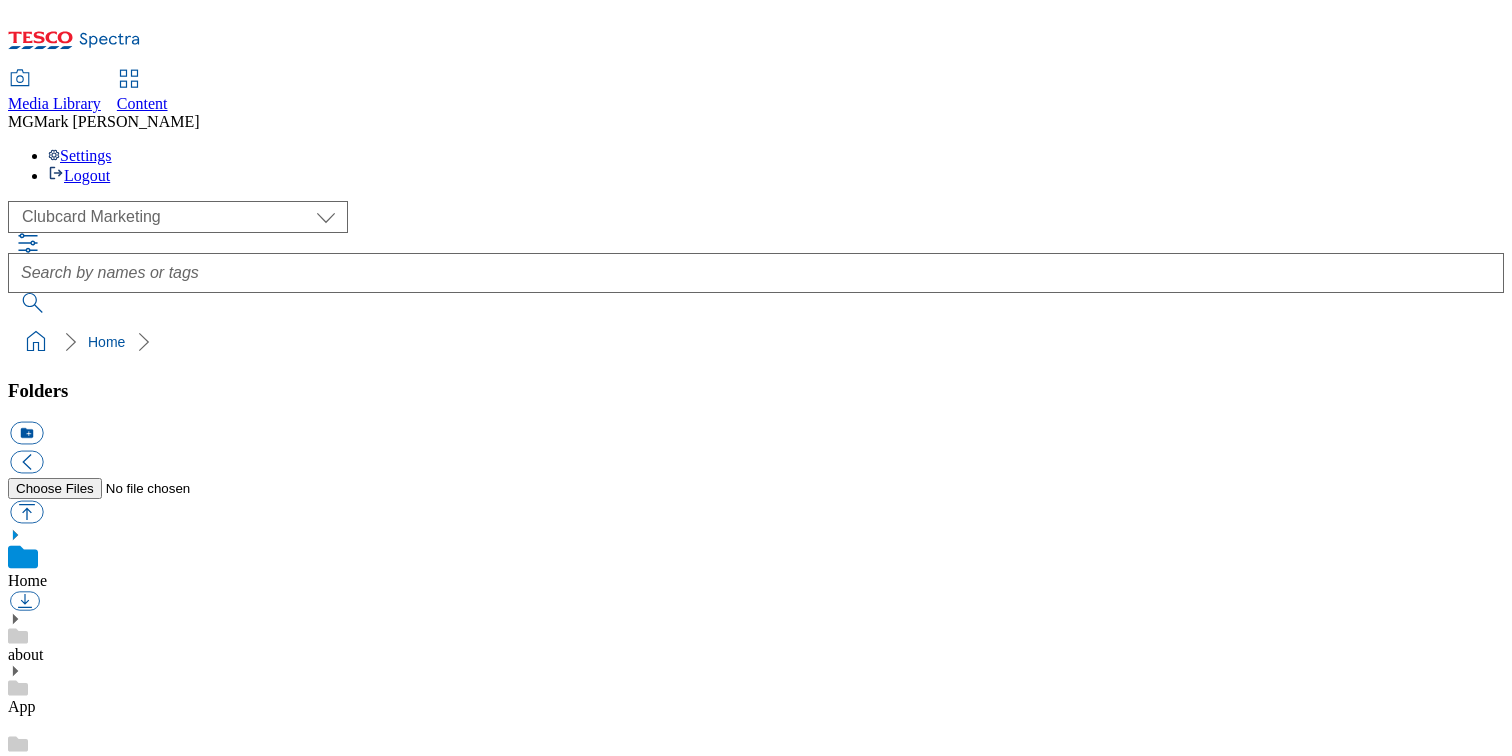 click on "Icons icon_account       icon_add       icon_backward_link     icon_basket             icon_benefits     icon_calculators                   icon_camera       icon_clear         icon_close       icon_comments       icon_contract     icon_coupons                           icon_date_picker           icon_delivery_slot           icon_download         icon_email       icon_error           icon_expand     icon_external_link         icon_fast_forward       icon_favourites     icon_feedback         icon_forward_link     icon_grid_view           icon_guides       icon_help_and_support               icon_home     icon_information         icon_list_view               icon_lists                 icon_location             icon_maximise                   icon_menu         icon_microphone             icon_minimise                   icon_mobile         icon_mute         icon_opening_times       icon_orders       icon_pause       icon_play     icon_points         icon_print             icon_question" at bounding box center [756, 7471] 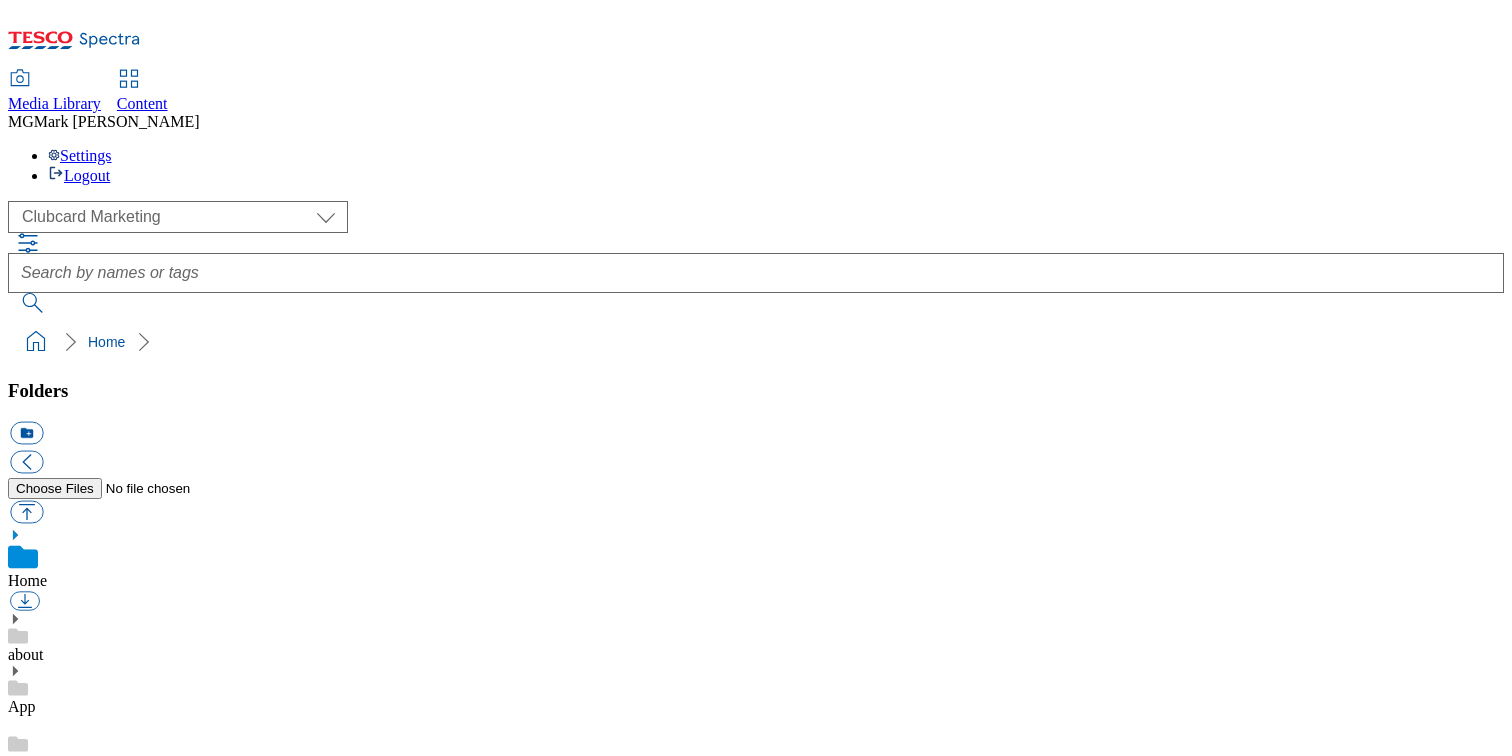 scroll, scrollTop: 90, scrollLeft: 0, axis: vertical 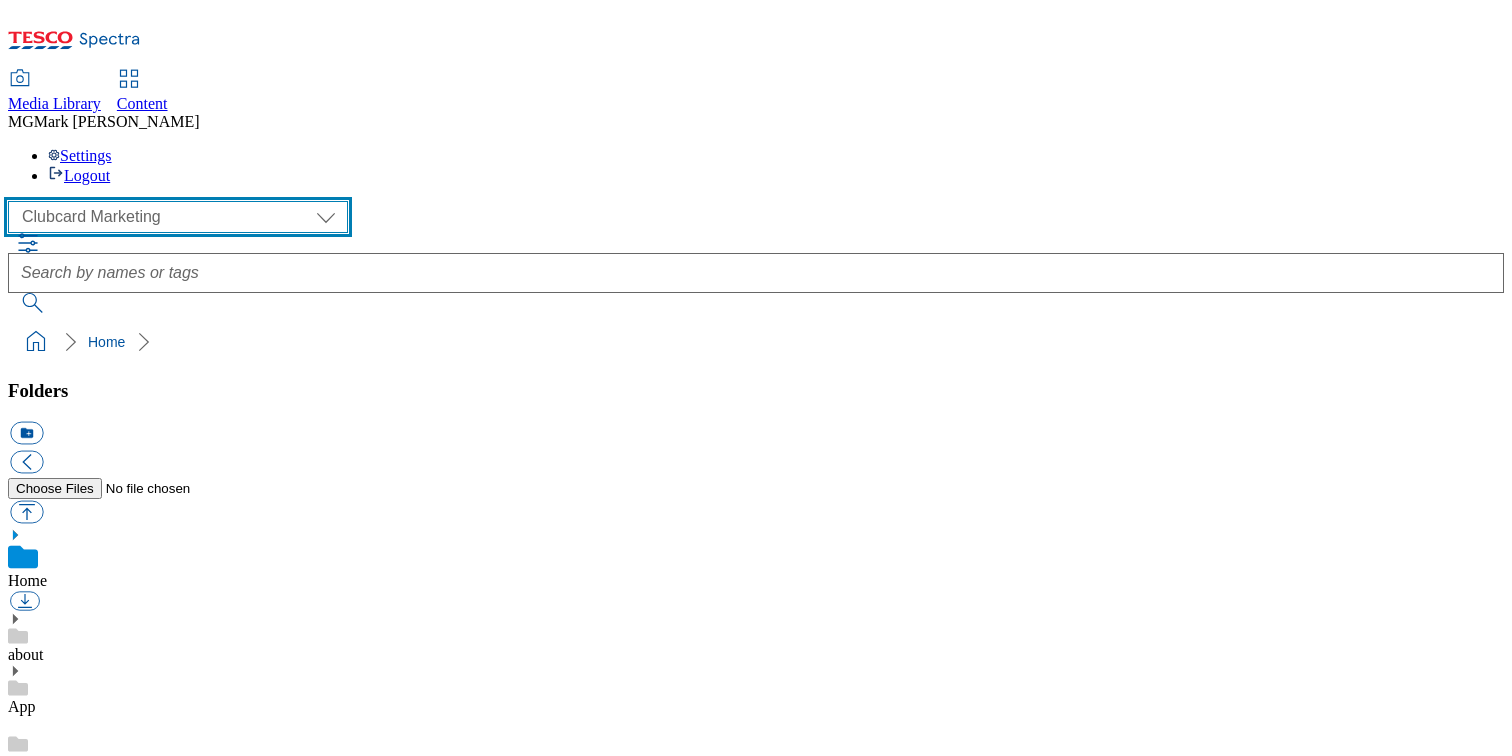 click on "Clubcard Marketing Dotcom UK FnF Stores GHS Marketing [GEOGRAPHIC_DATA] GHS Product UK GHS ROI Tesco Mobile" at bounding box center [178, 217] 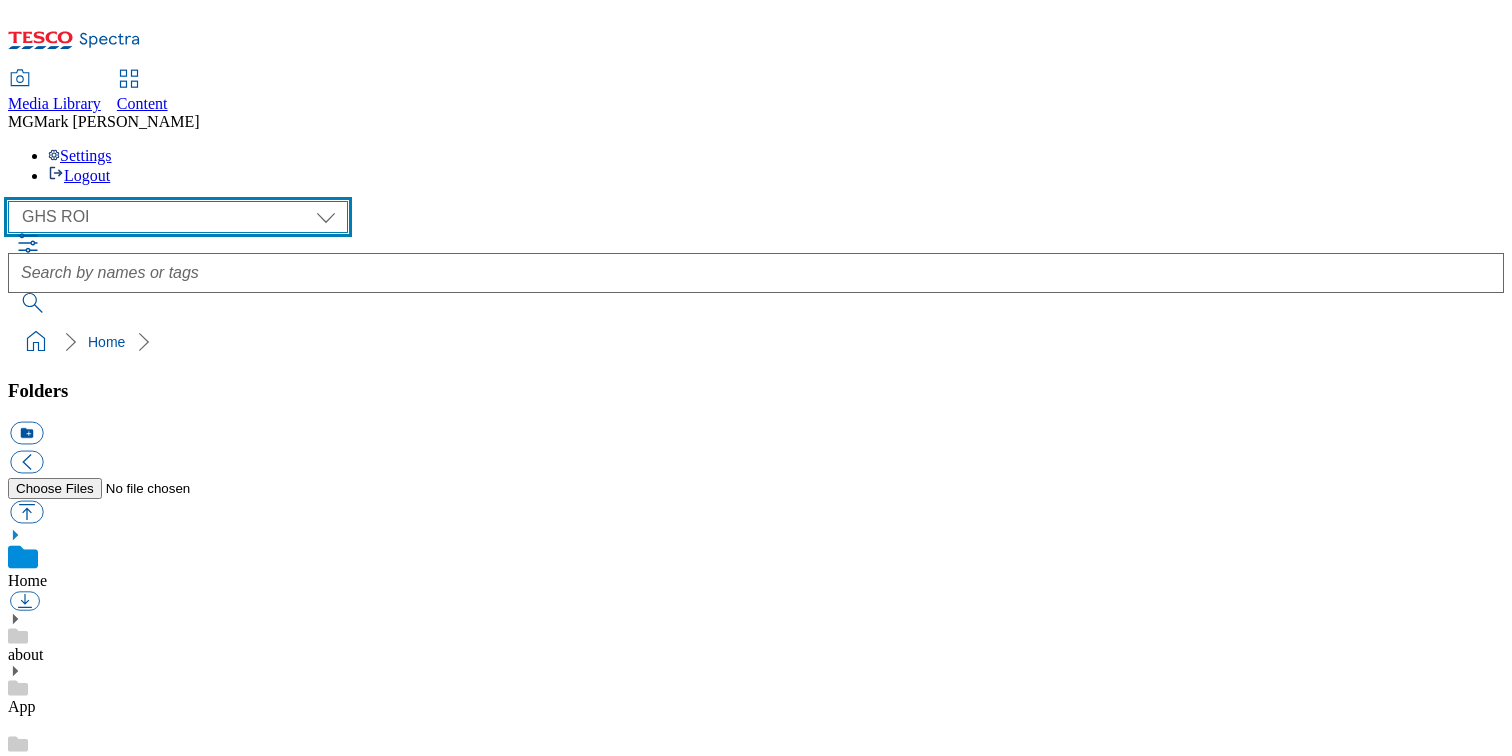 scroll, scrollTop: 142, scrollLeft: 0, axis: vertical 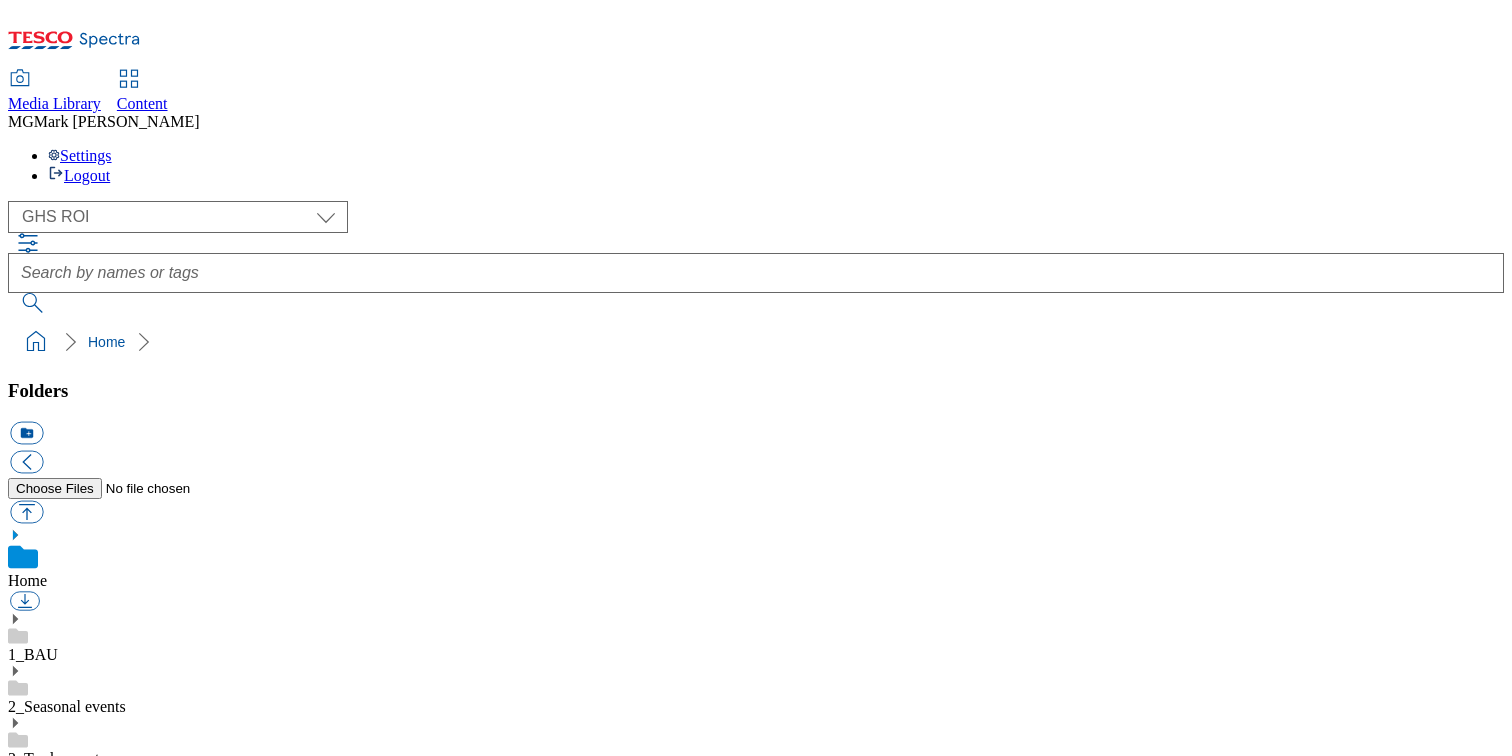 click 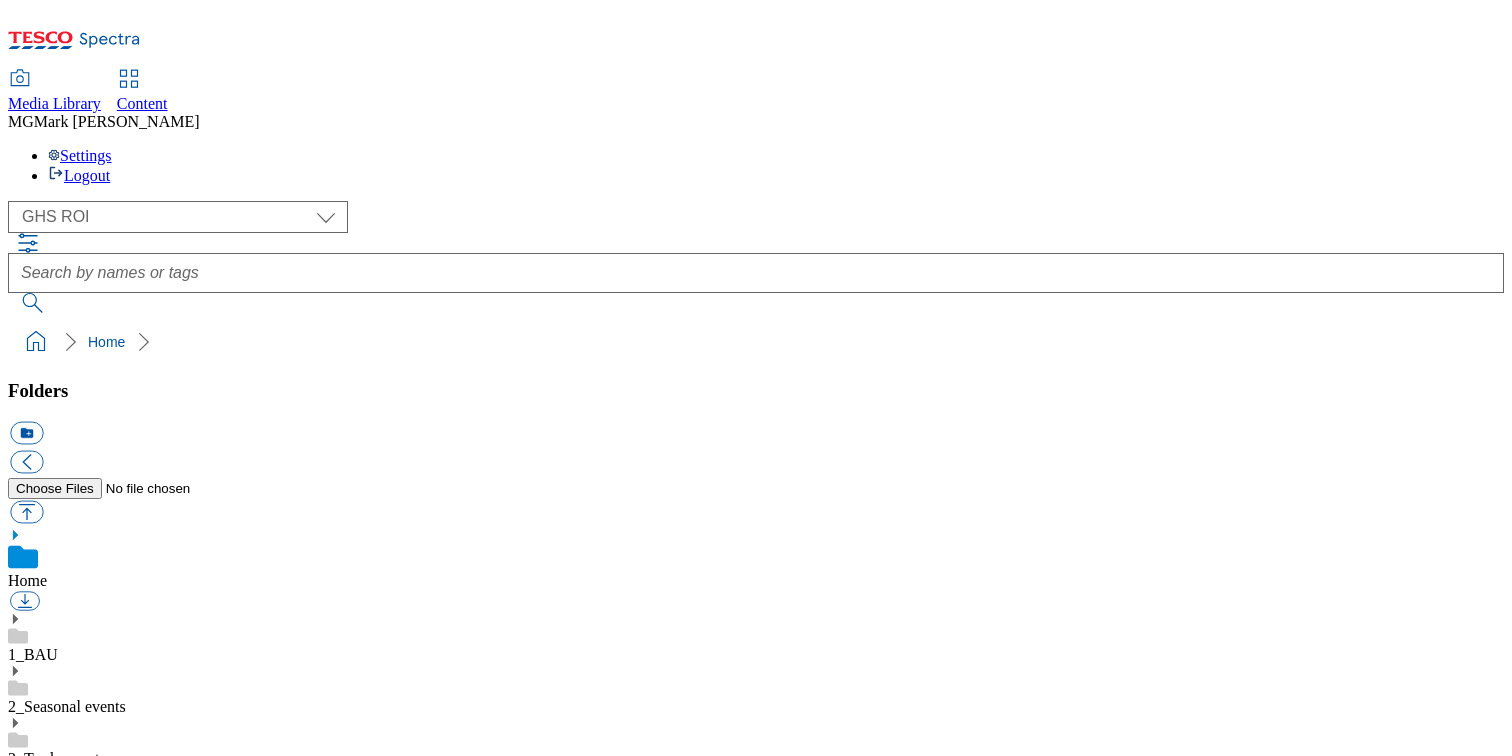 scroll, scrollTop: 299, scrollLeft: 0, axis: vertical 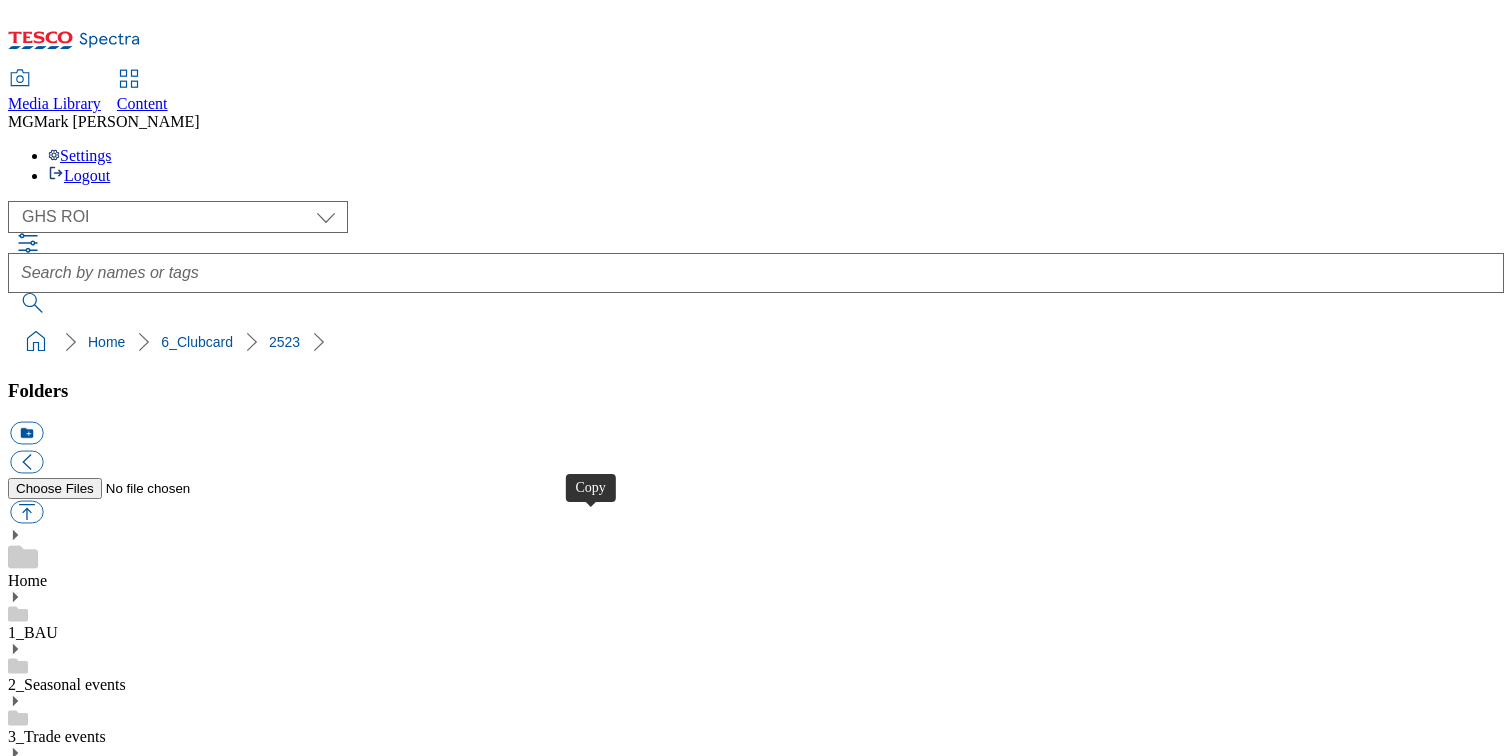 click at bounding box center (26, 2632) 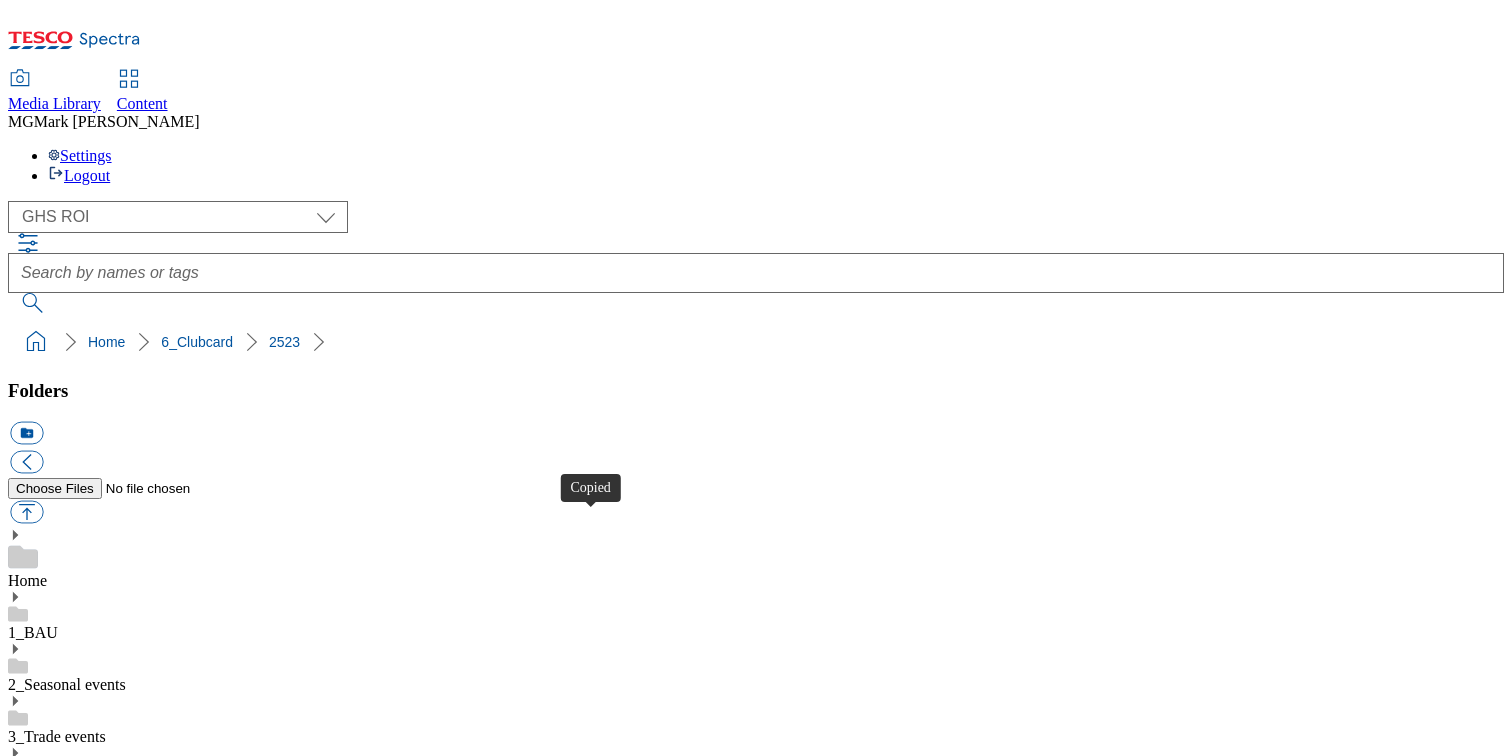 click at bounding box center (26, 2632) 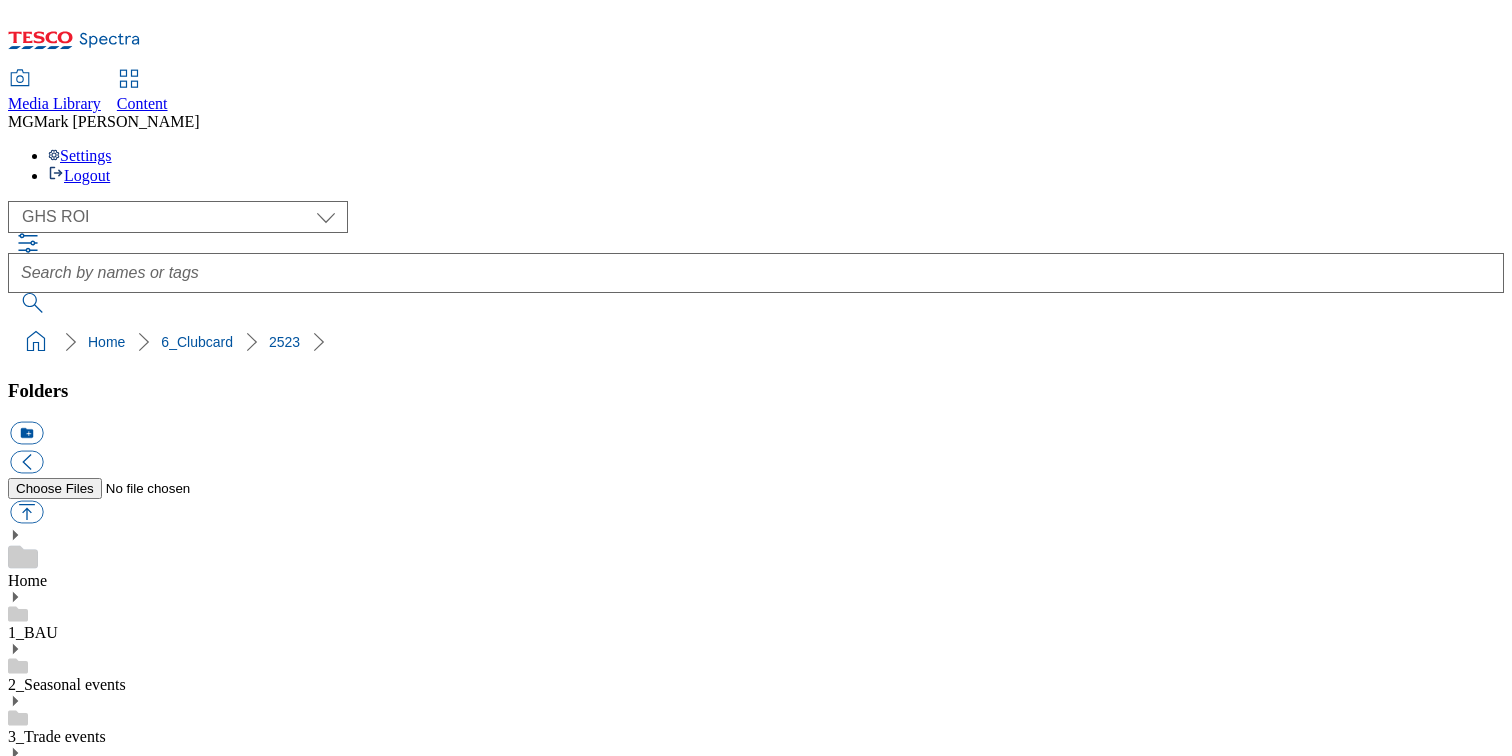 scroll, scrollTop: 89, scrollLeft: 0, axis: vertical 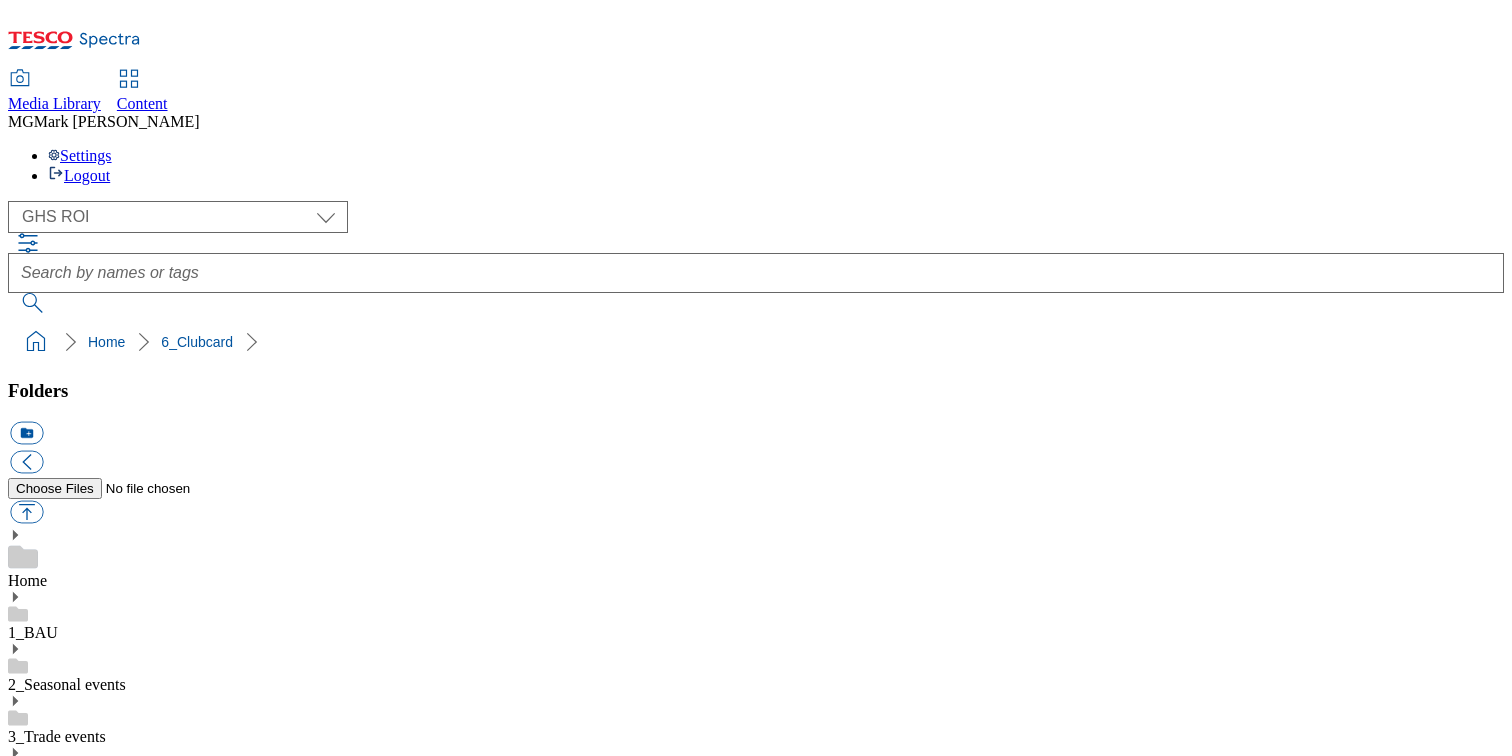 click 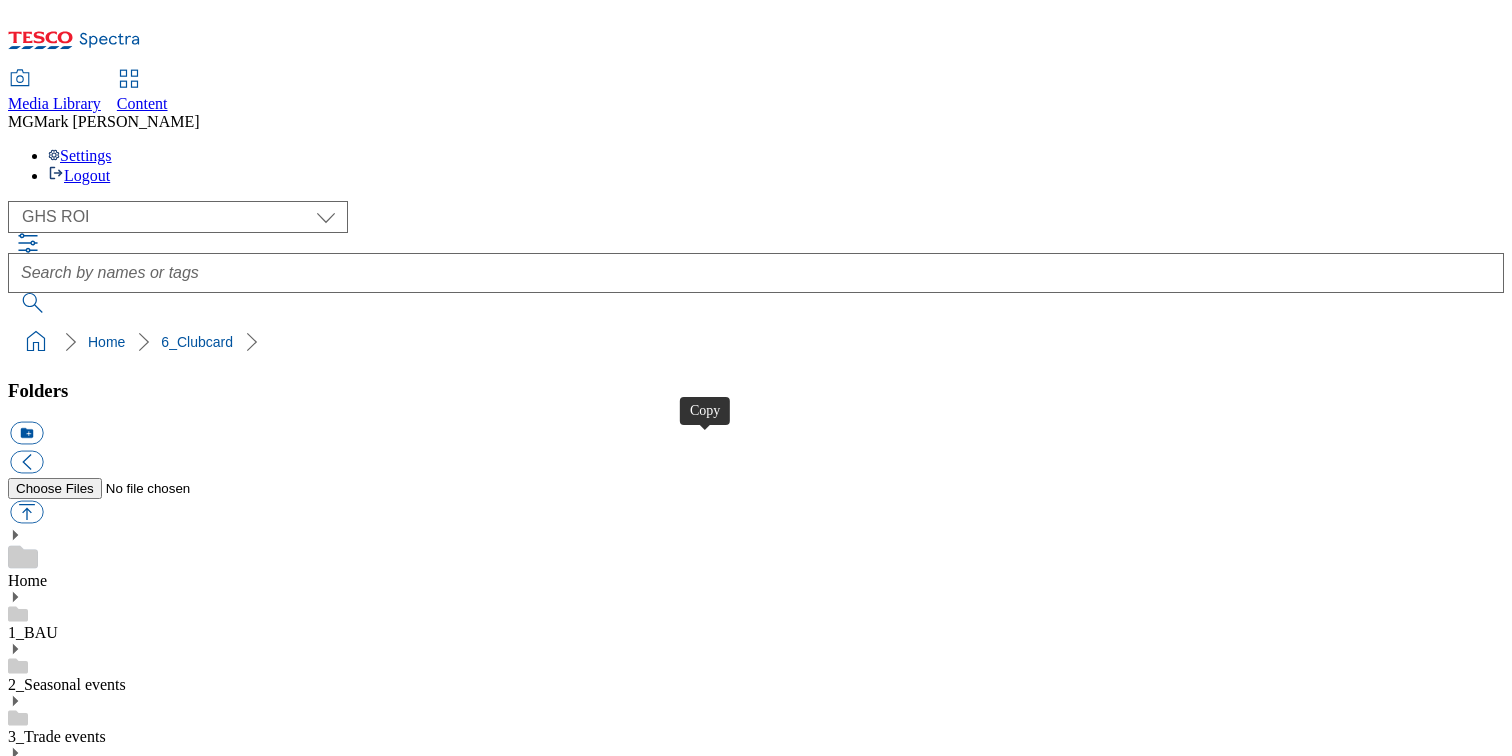 click at bounding box center [26, 3062] 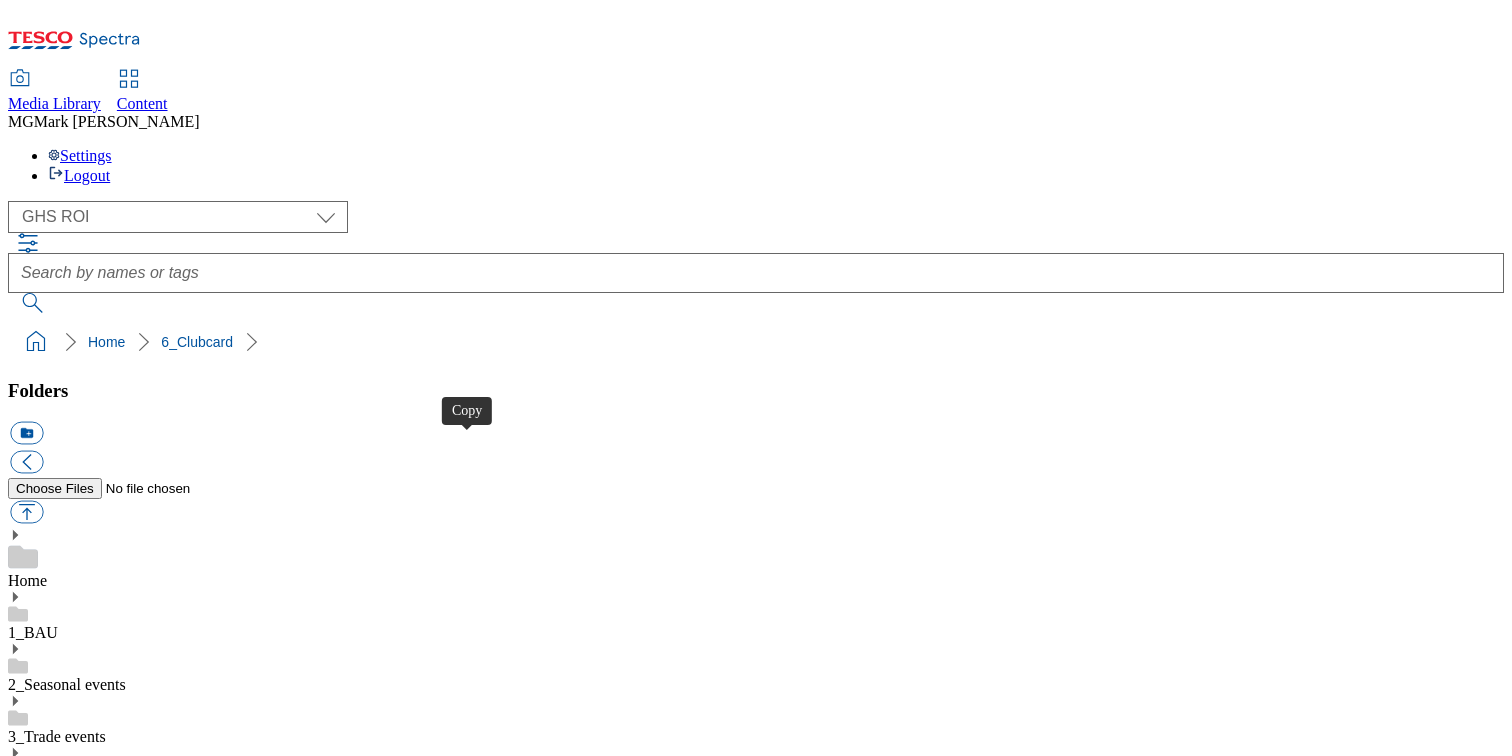 click at bounding box center [26, 2632] 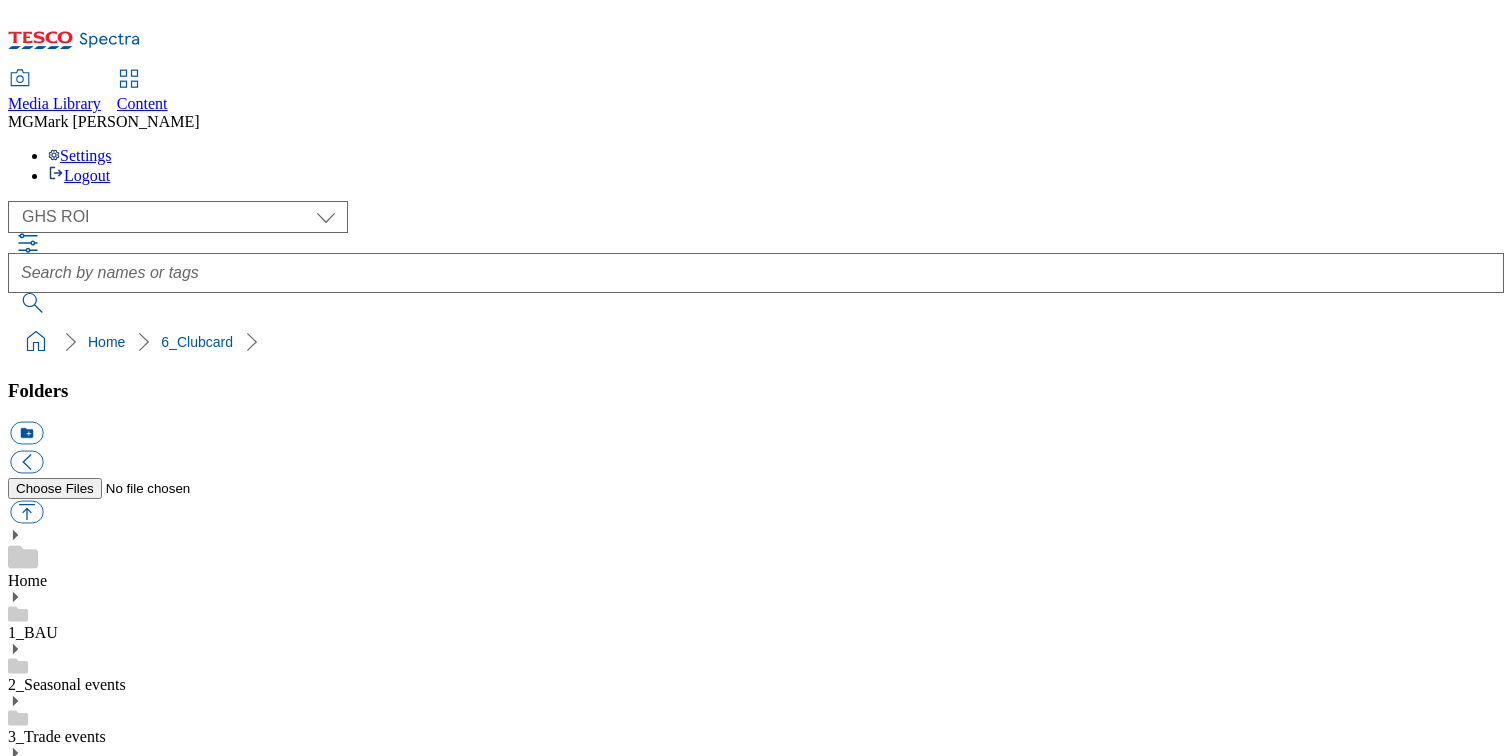 scroll, scrollTop: 129, scrollLeft: 0, axis: vertical 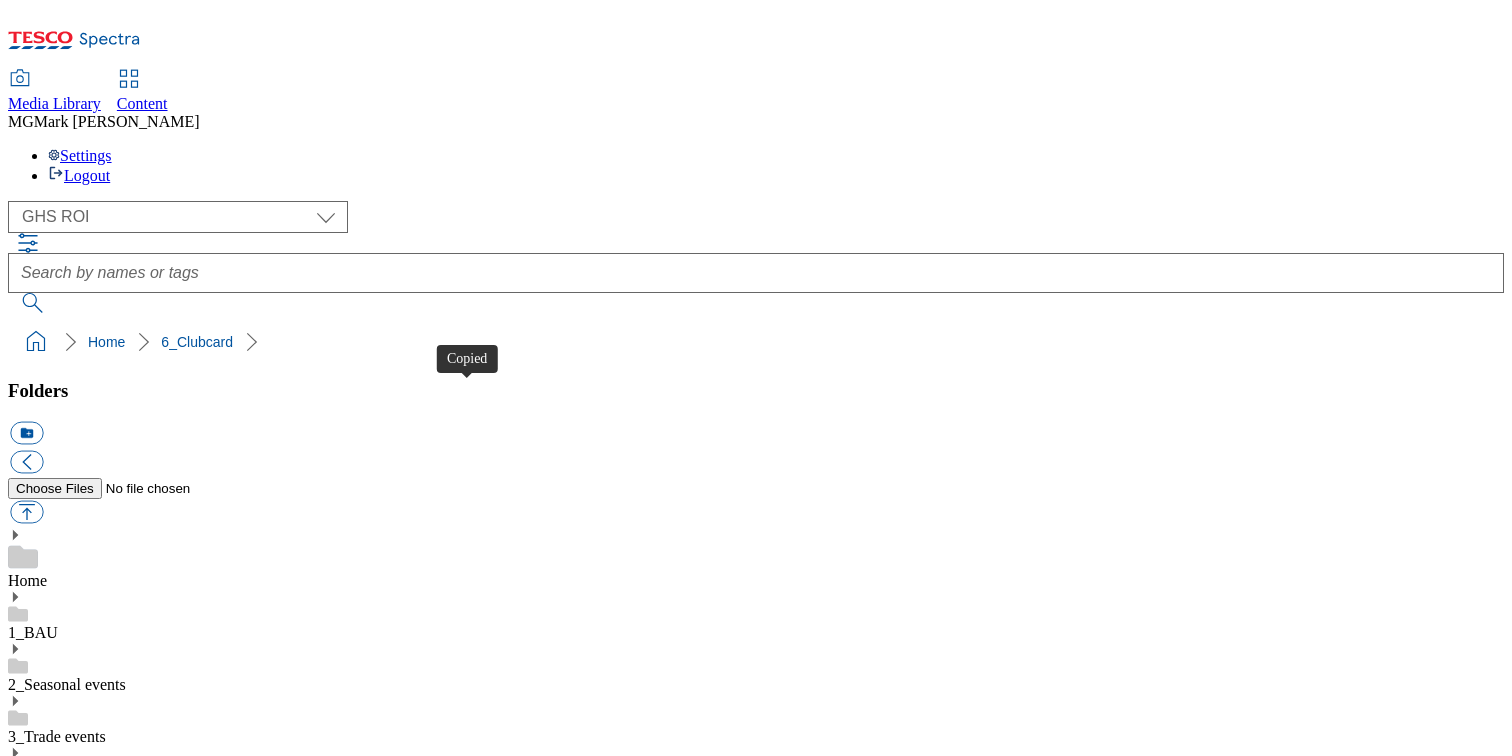 click at bounding box center (26, 2632) 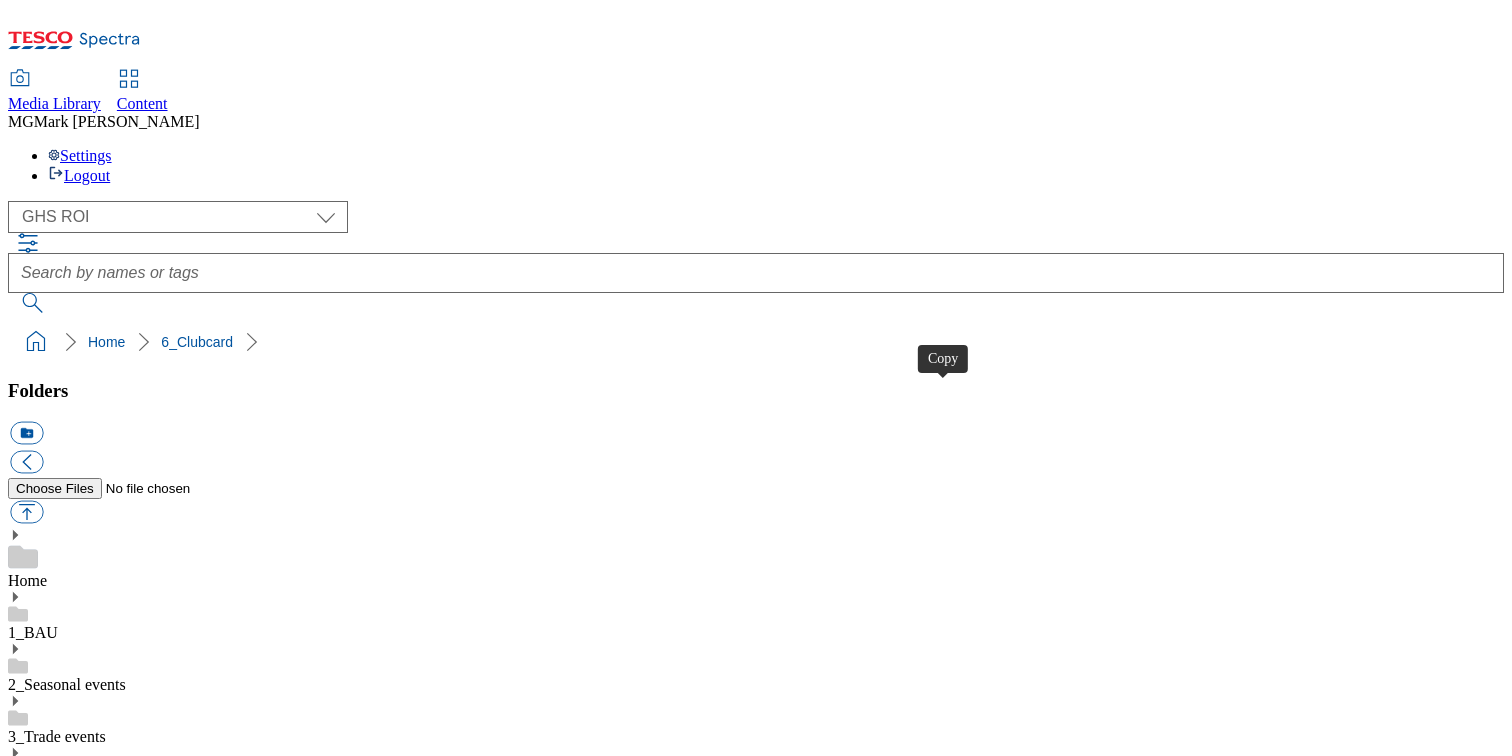 click at bounding box center [26, 3994] 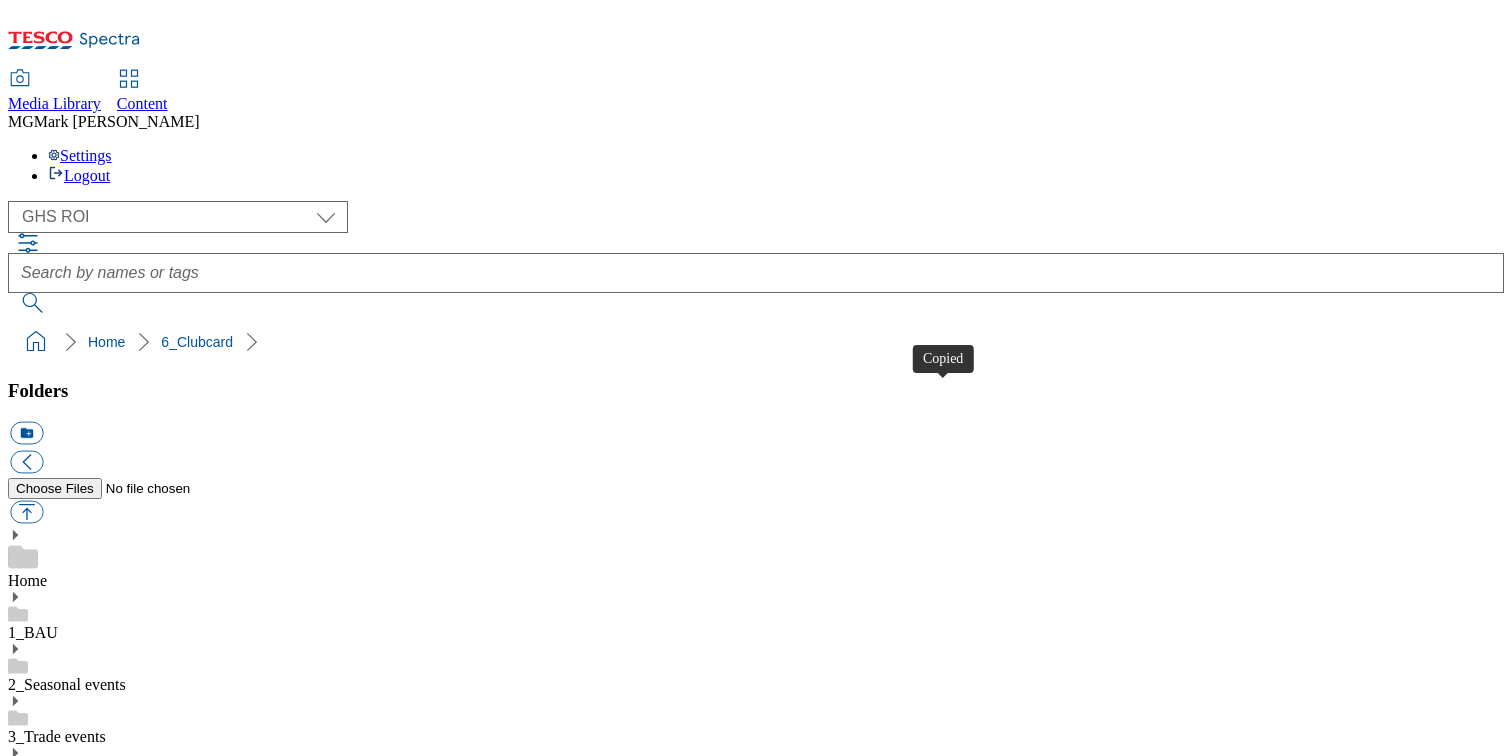click at bounding box center [26, 3994] 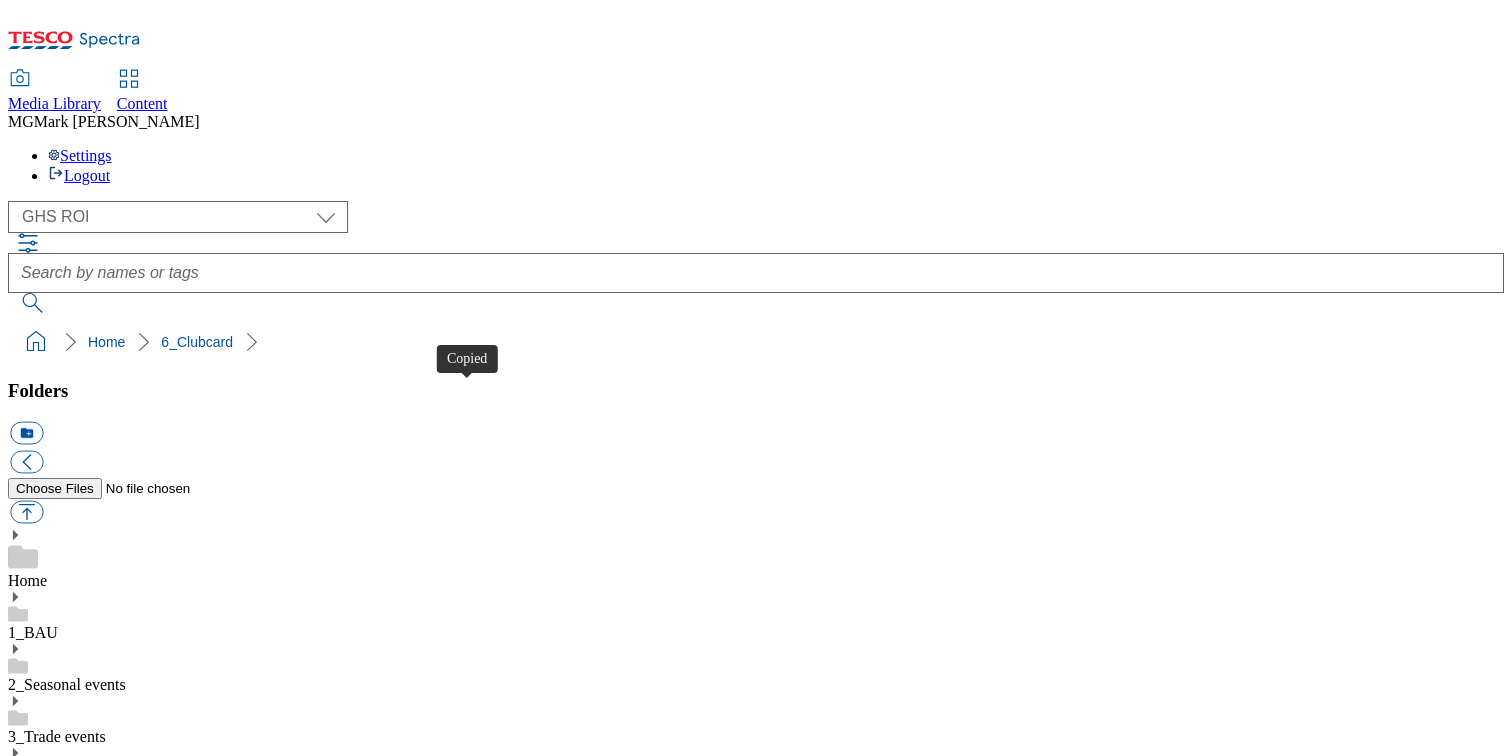 click at bounding box center (26, 2632) 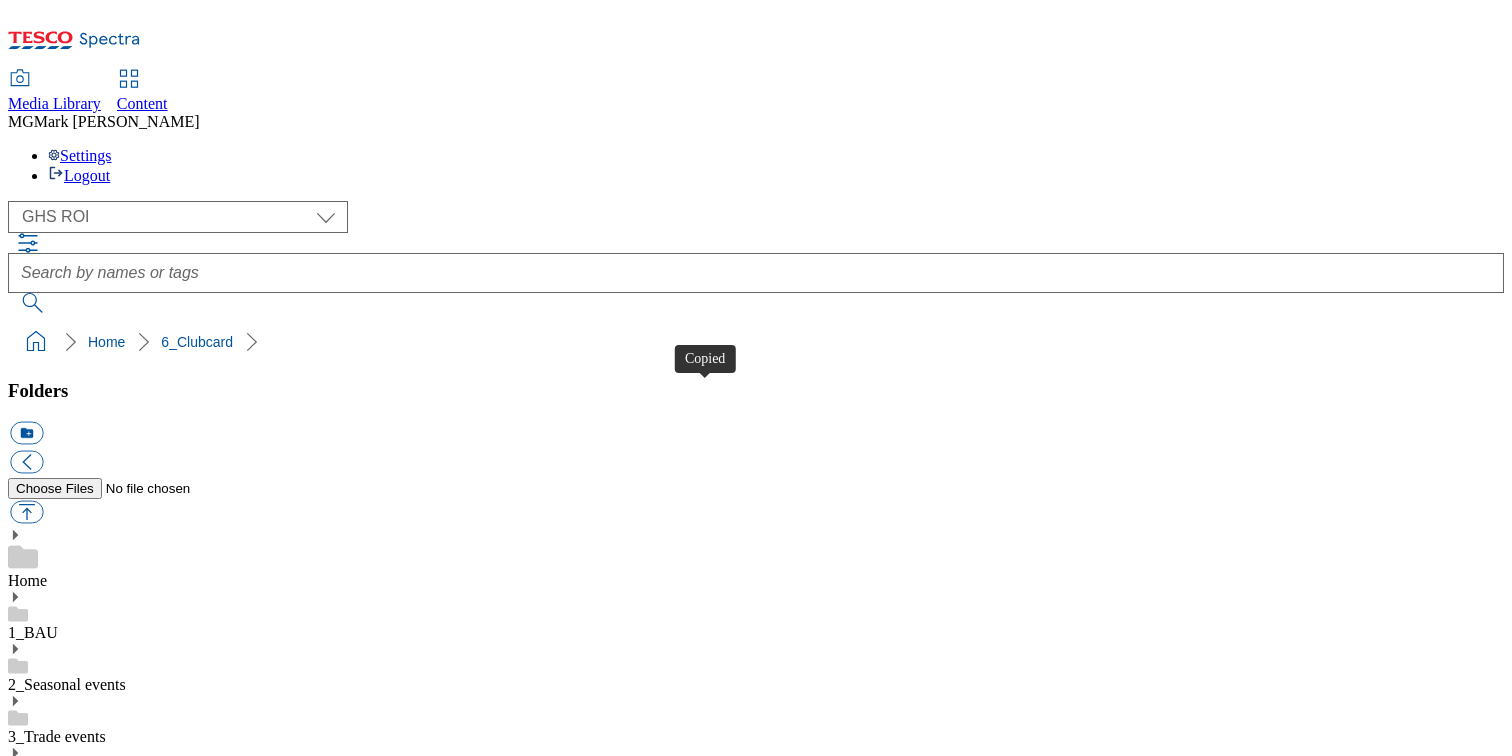 click at bounding box center (26, 3062) 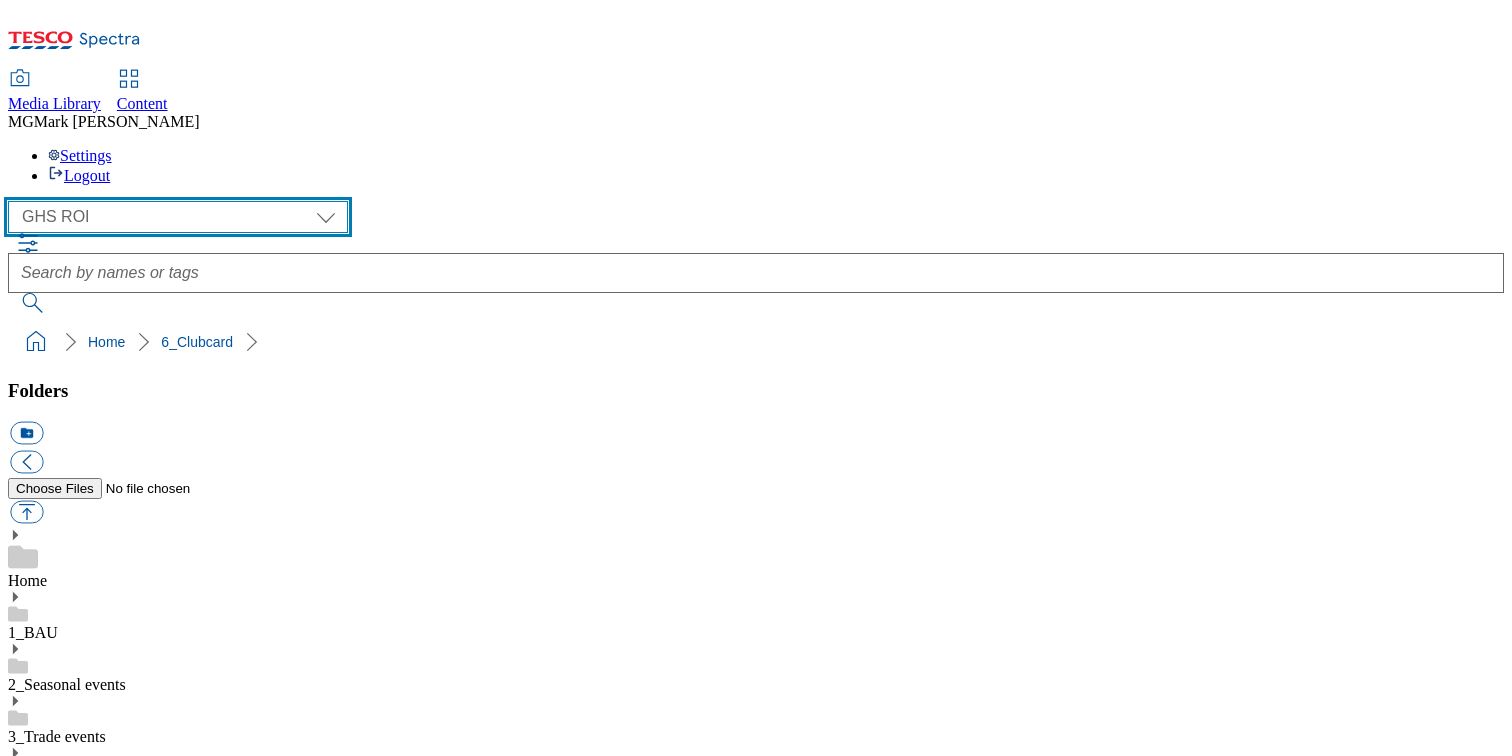 click on "Clubcard Marketing Dotcom UK FnF Stores GHS Marketing [GEOGRAPHIC_DATA] GHS Product UK GHS ROI Tesco Mobile" at bounding box center [178, 217] 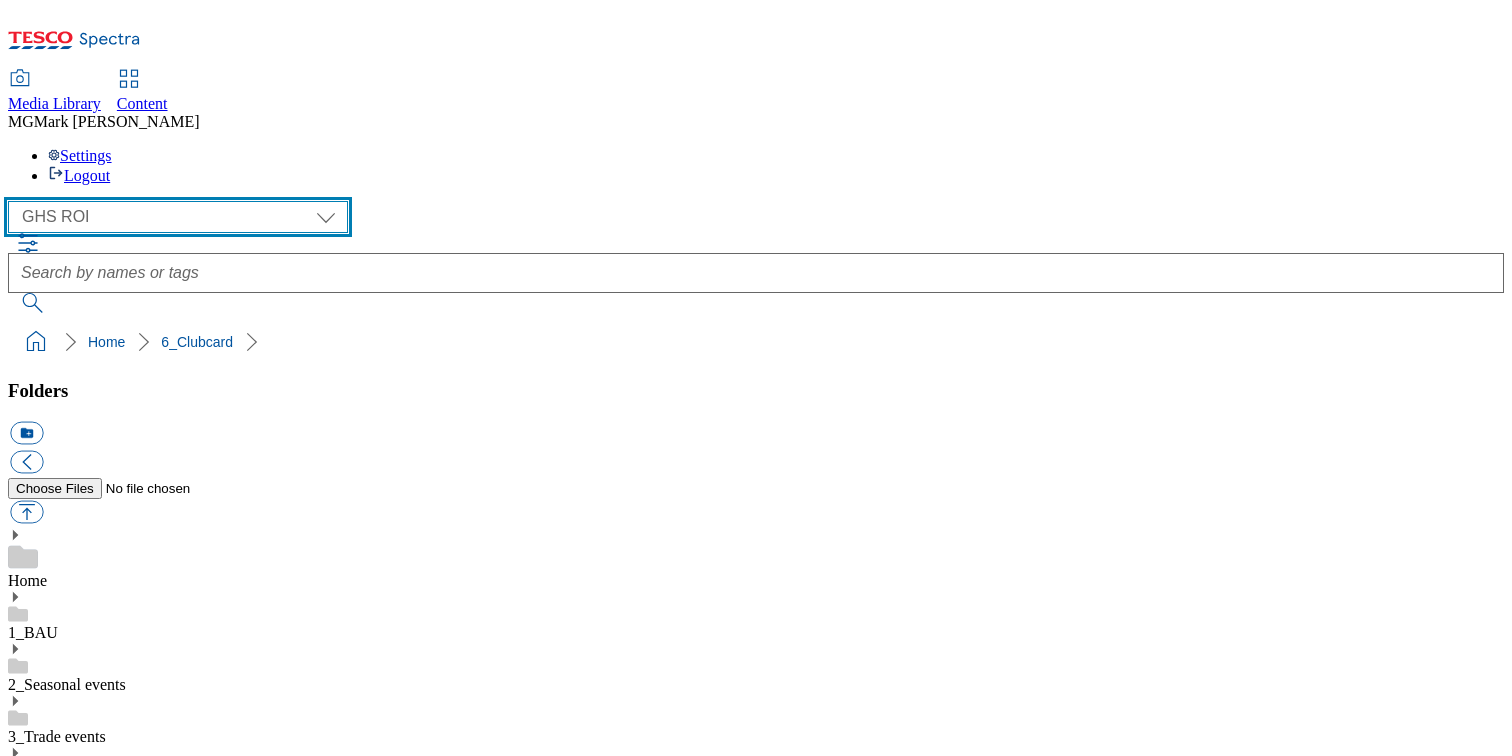 select on "flare-ghs-mktg" 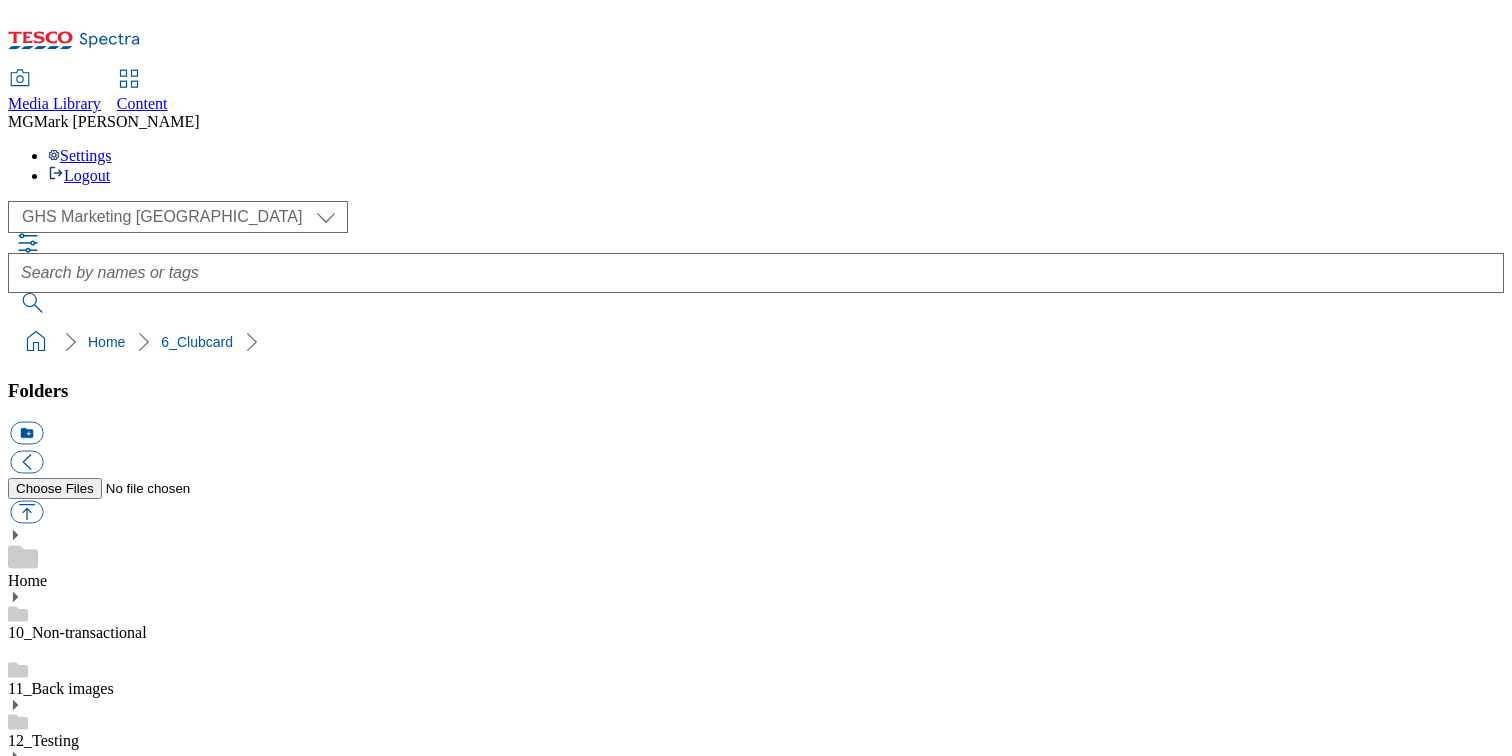 click at bounding box center [26, 2733] 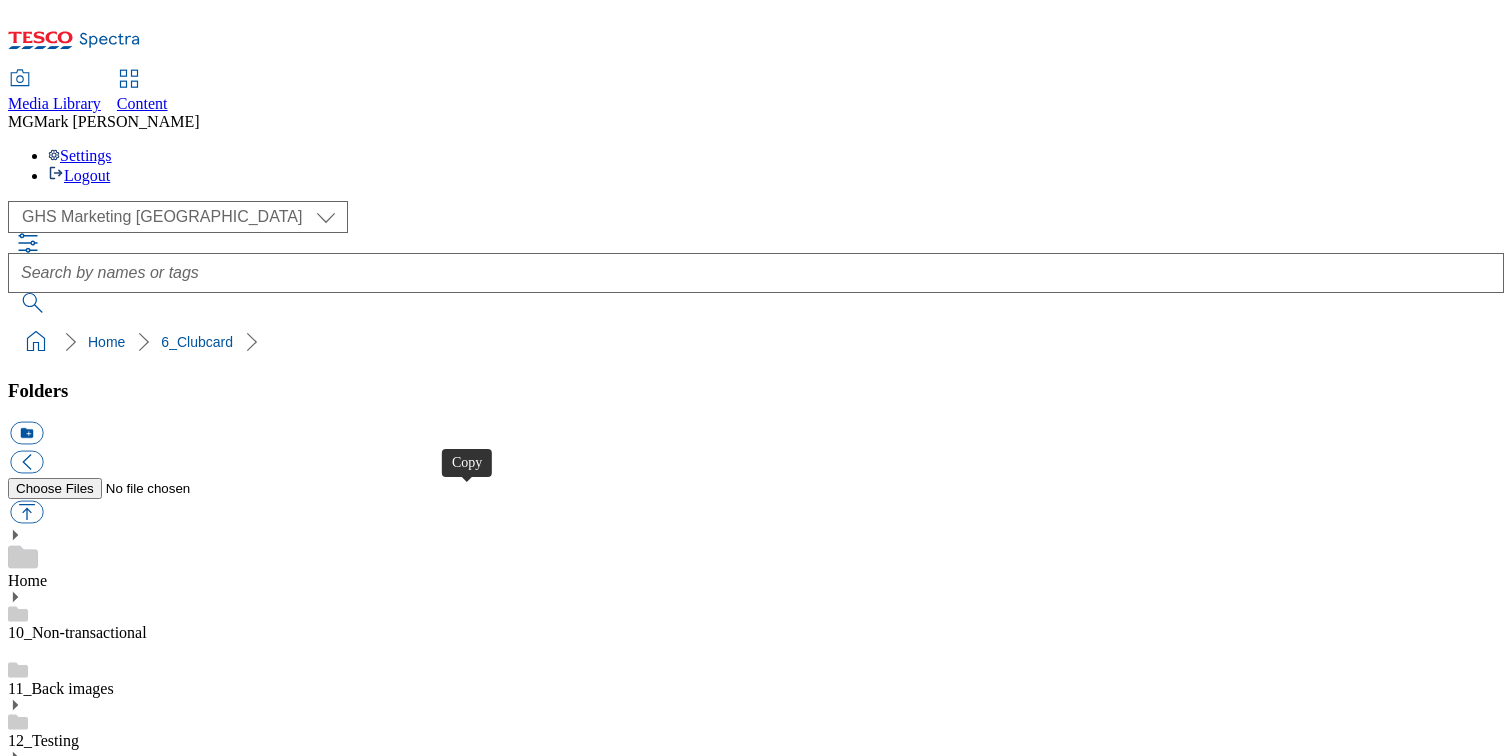 click at bounding box center [26, 2646] 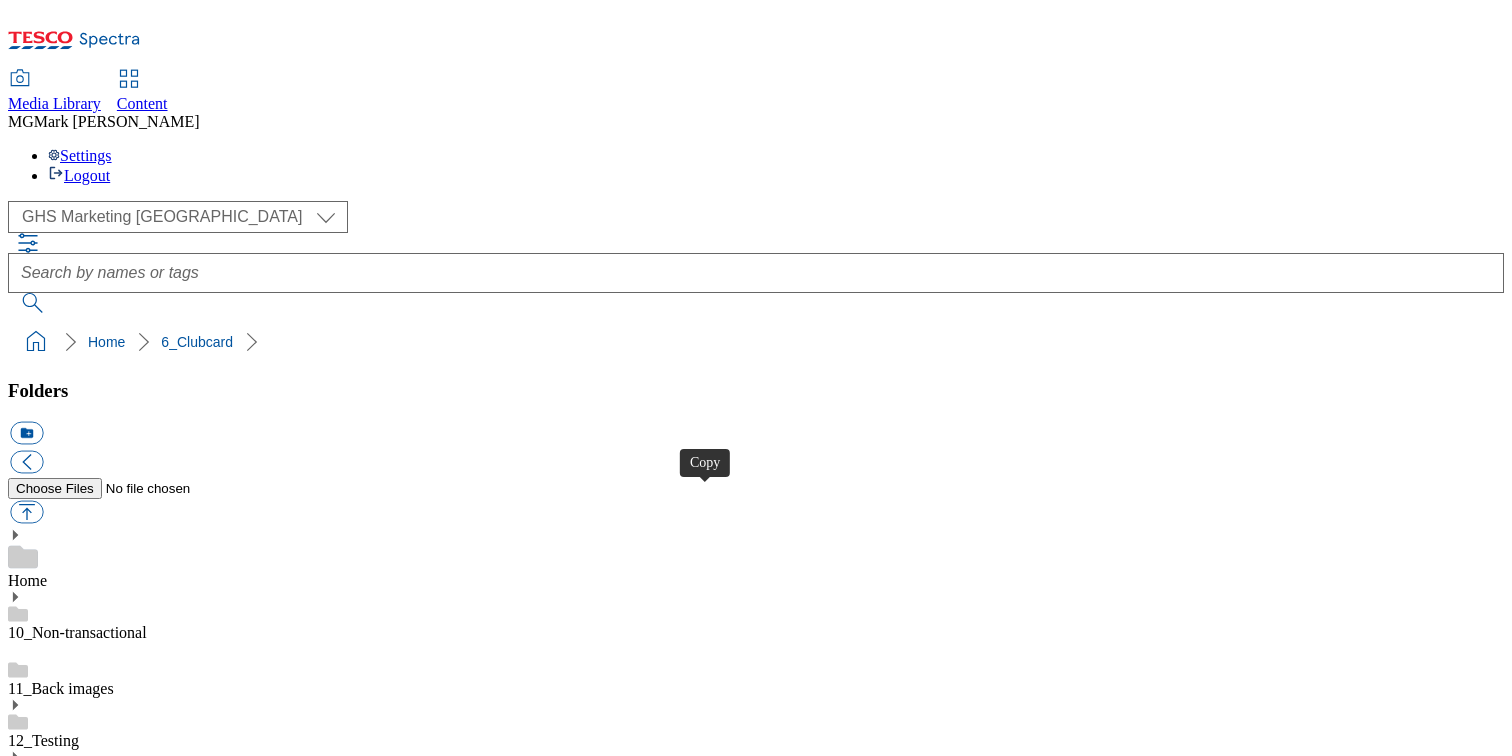 click at bounding box center [26, 3076] 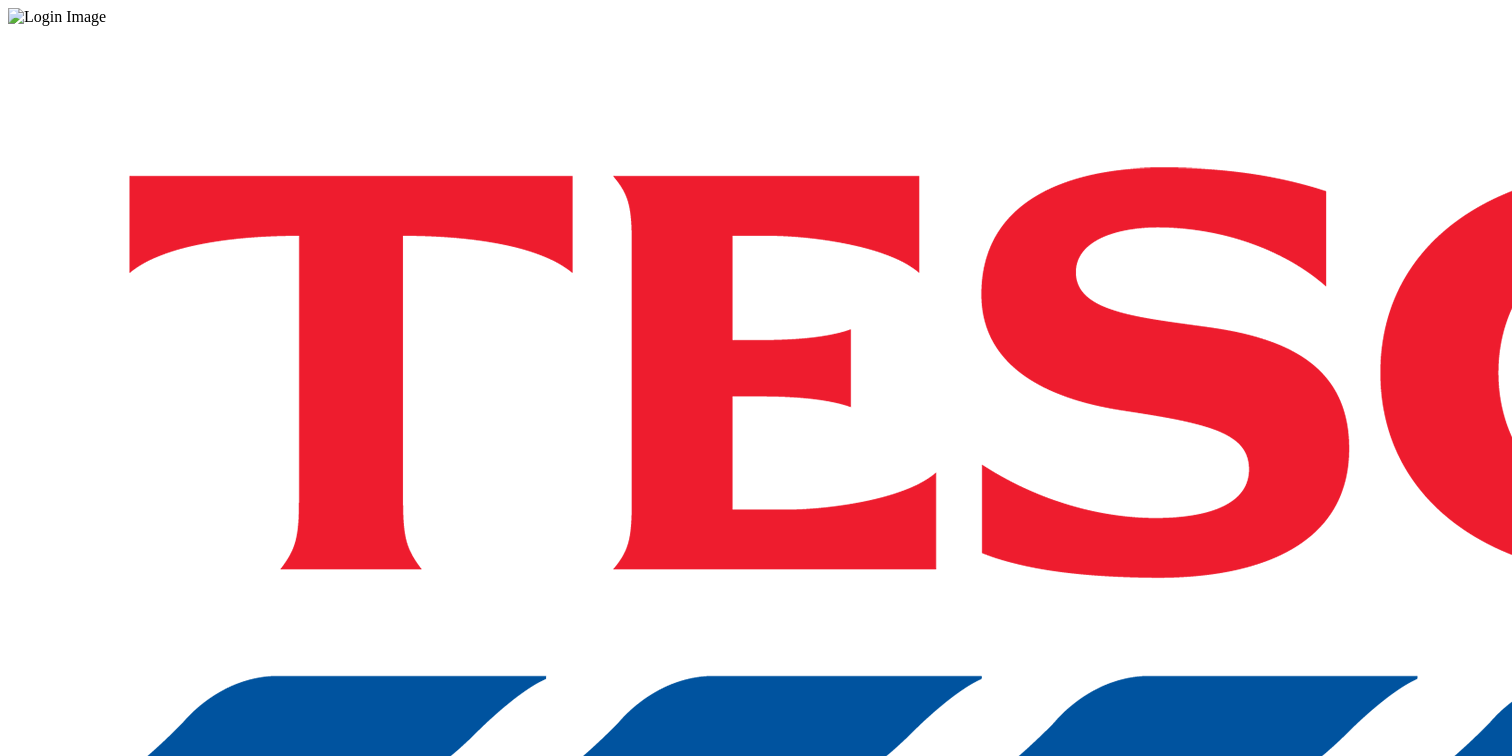 scroll, scrollTop: 0, scrollLeft: 0, axis: both 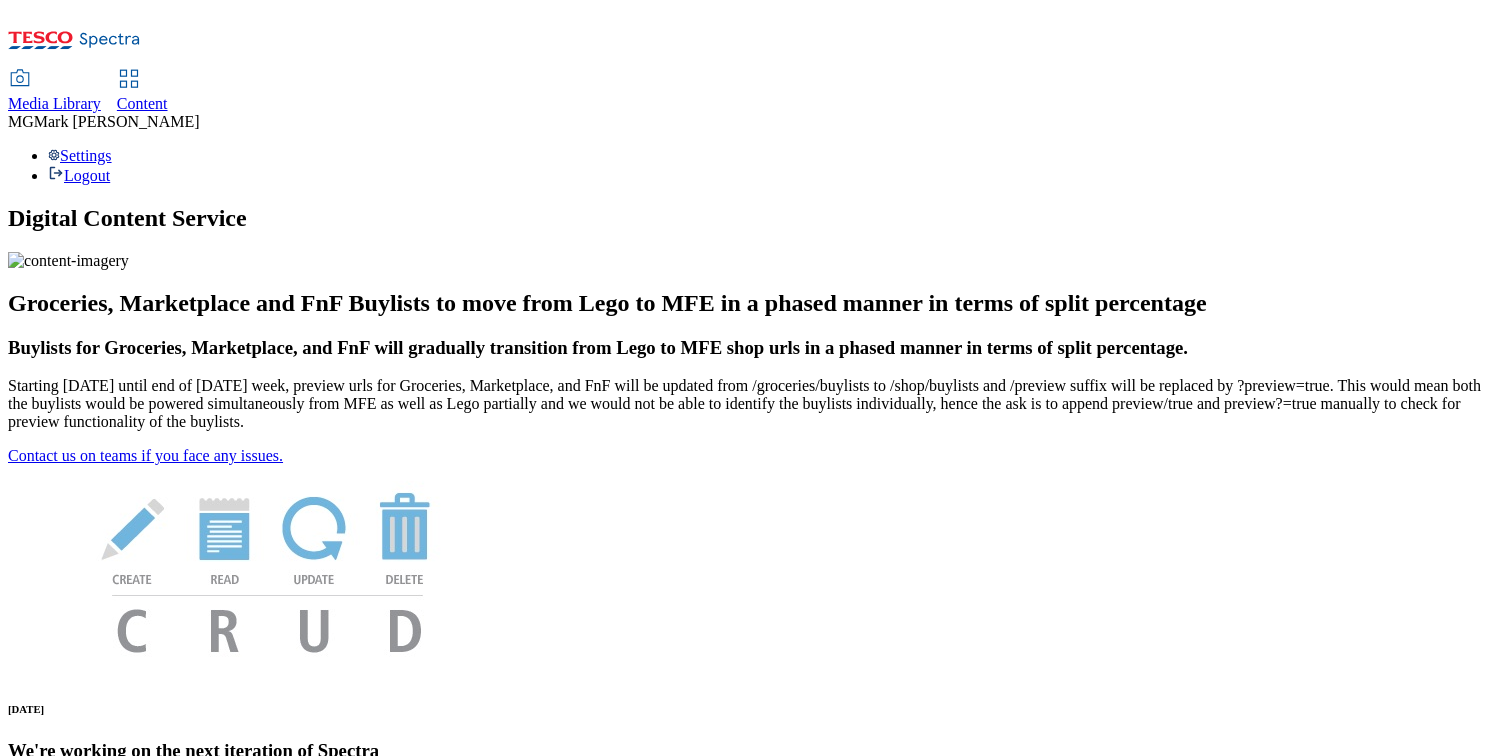 click on "Content" at bounding box center (142, 104) 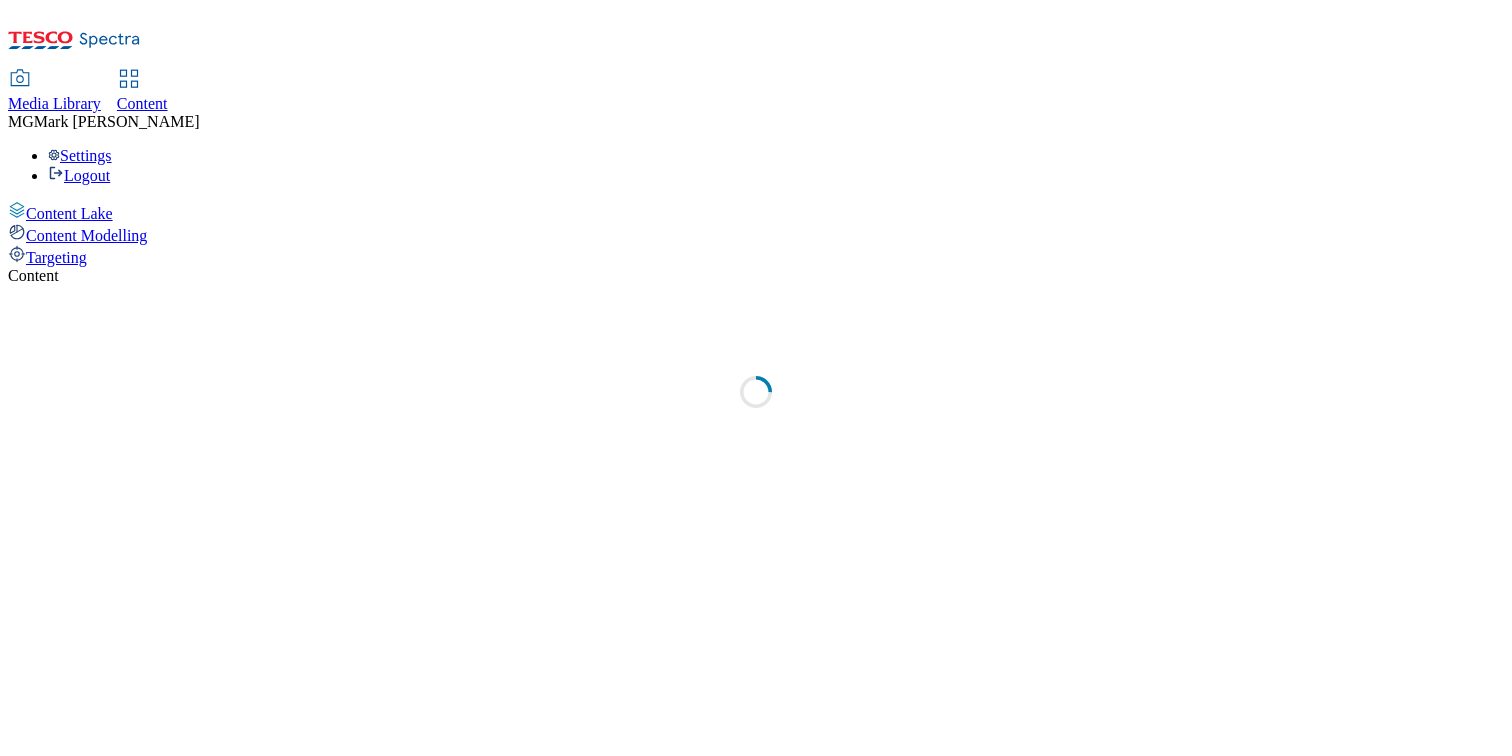 select on "flare-phones-uk" 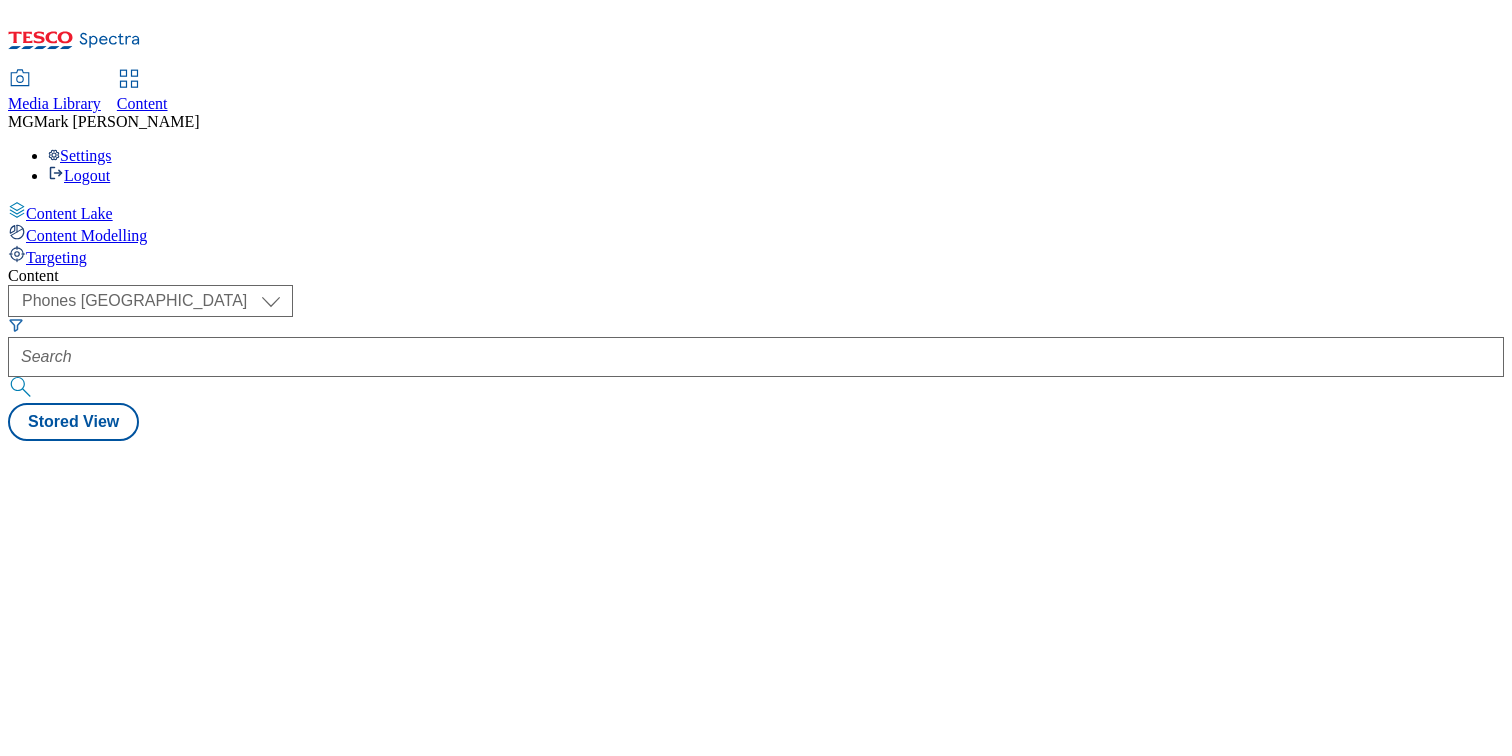 click on "Media Library" at bounding box center (54, 103) 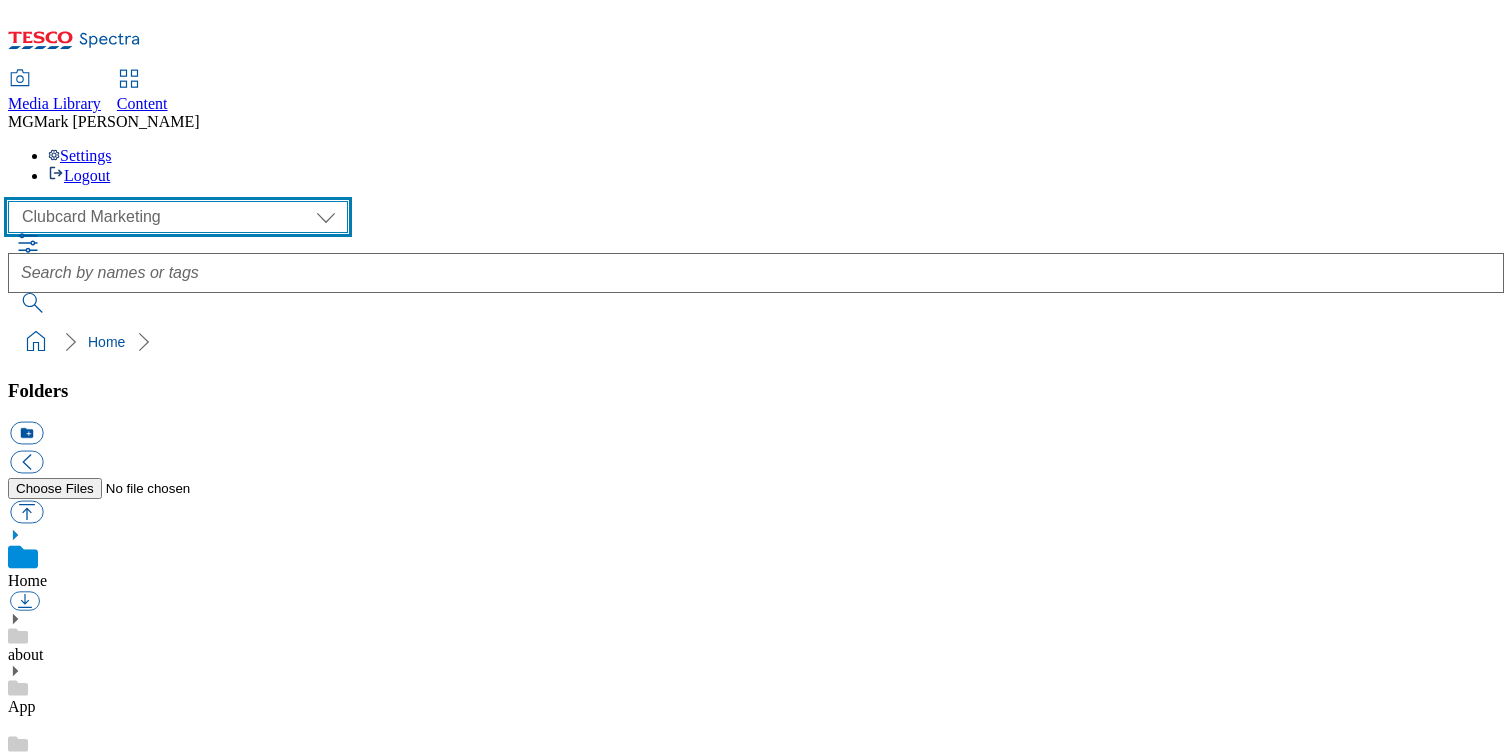click on "Clubcard Marketing Dotcom UK FnF Stores GHS Marketing [GEOGRAPHIC_DATA] GHS Product UK GHS ROI Tesco Mobile" at bounding box center [178, 217] 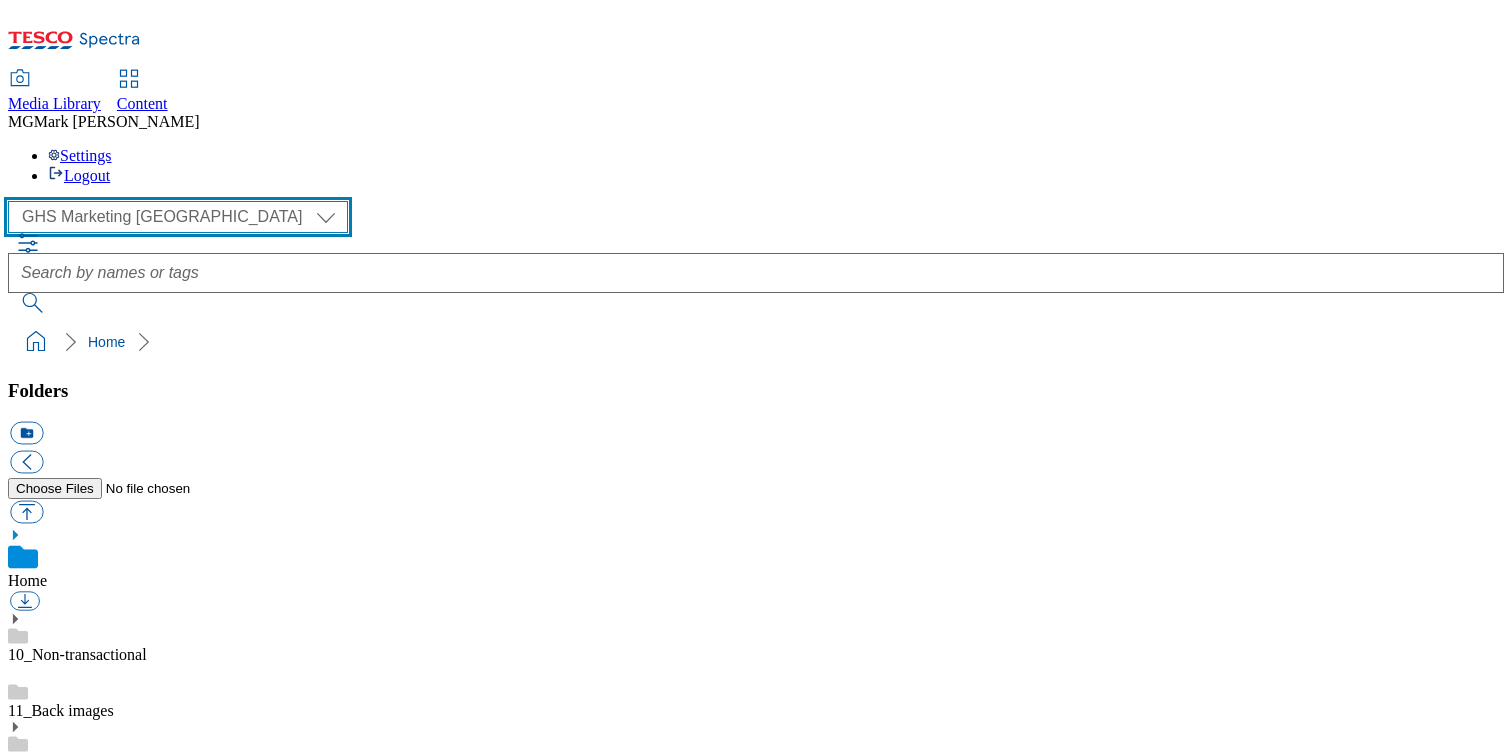 scroll, scrollTop: 45, scrollLeft: 0, axis: vertical 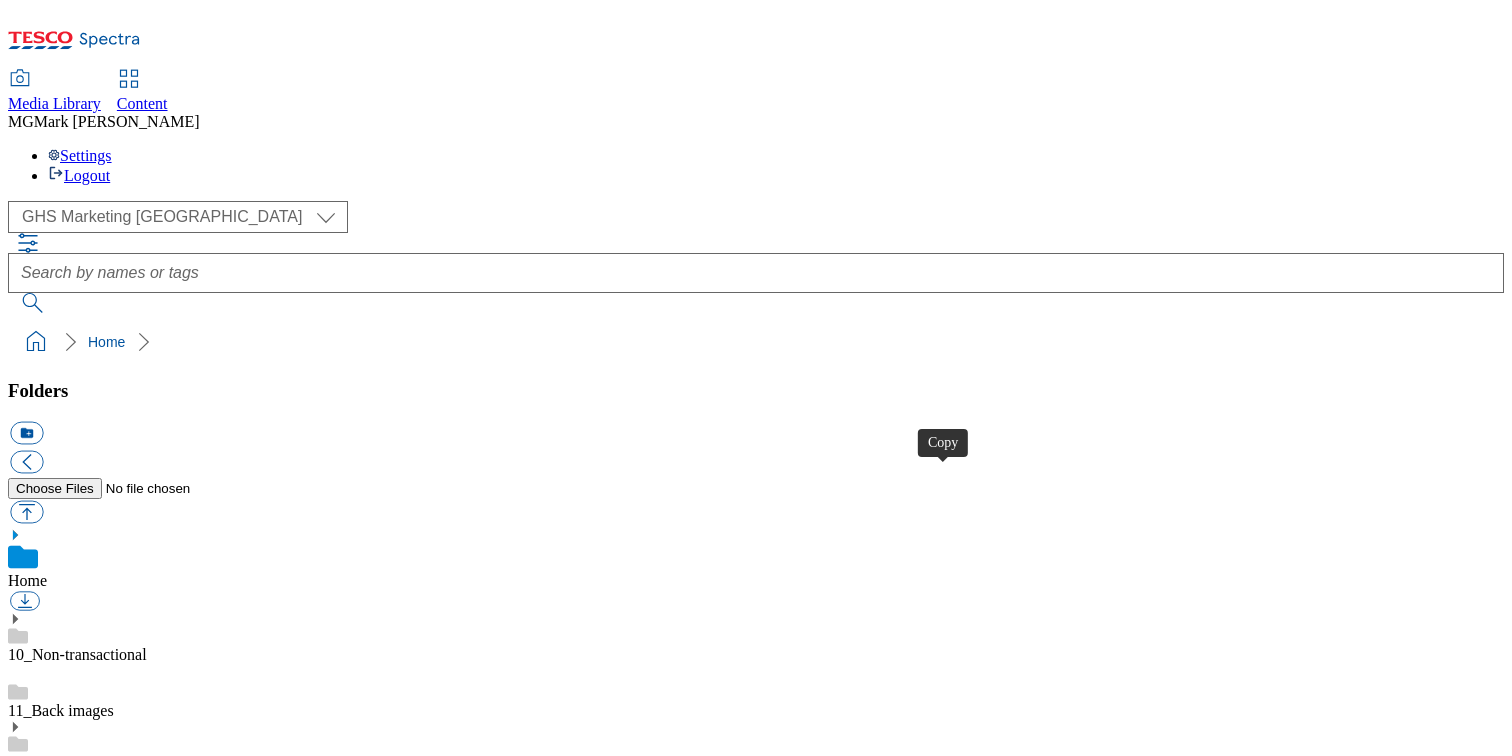 click at bounding box center [26, 3528] 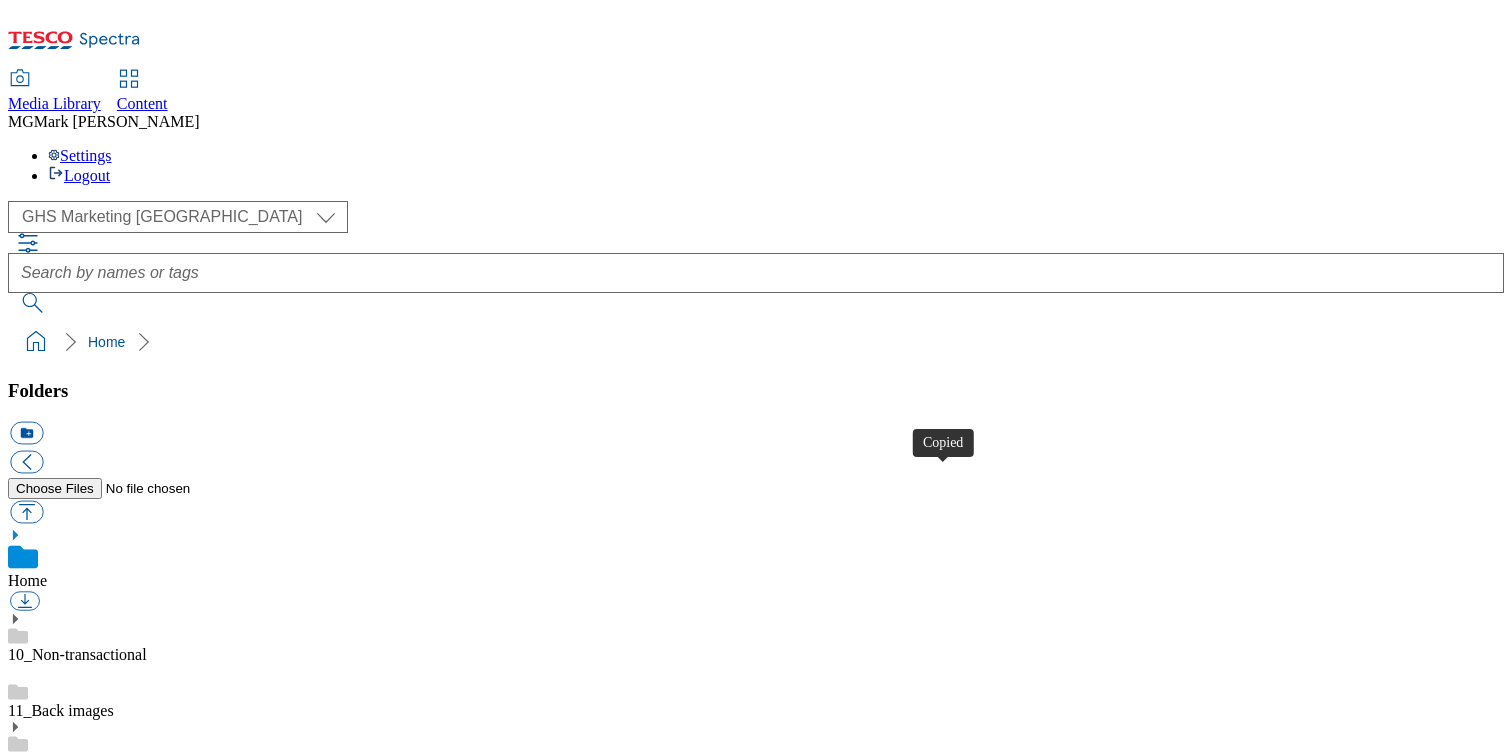 click at bounding box center [26, 3528] 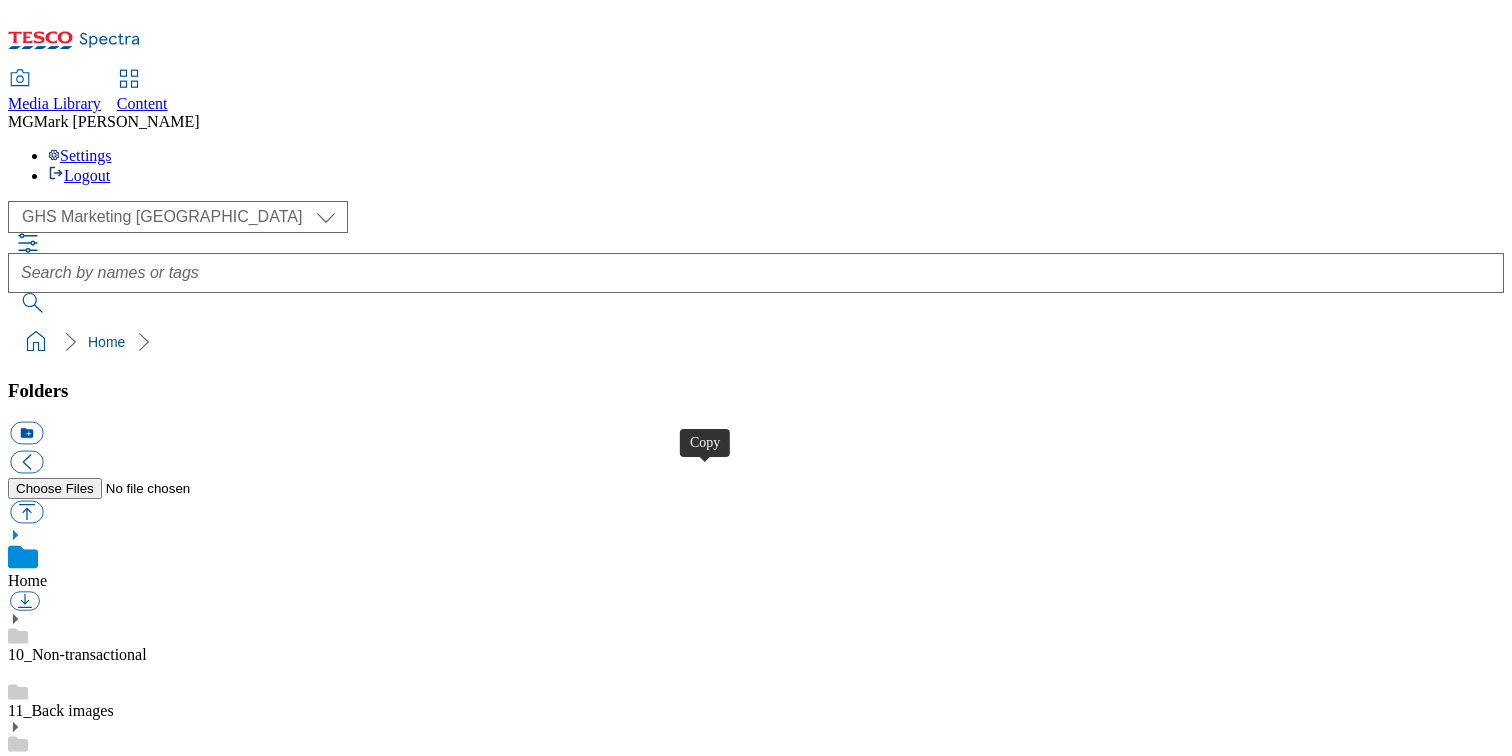 click at bounding box center [26, 3098] 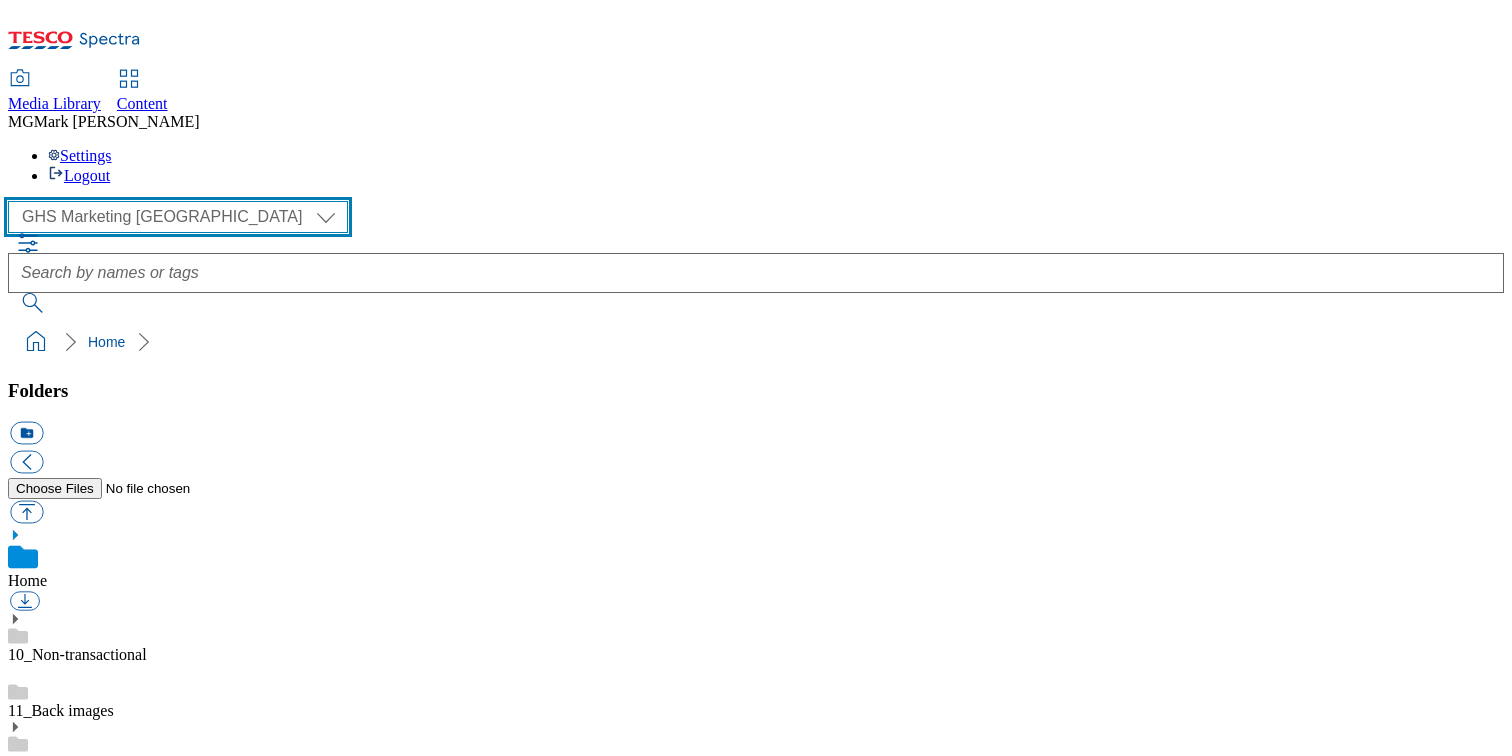 click on "Clubcard Marketing Dotcom UK FnF Stores GHS Marketing [GEOGRAPHIC_DATA] GHS Product UK GHS ROI Tesco Mobile" at bounding box center (178, 217) 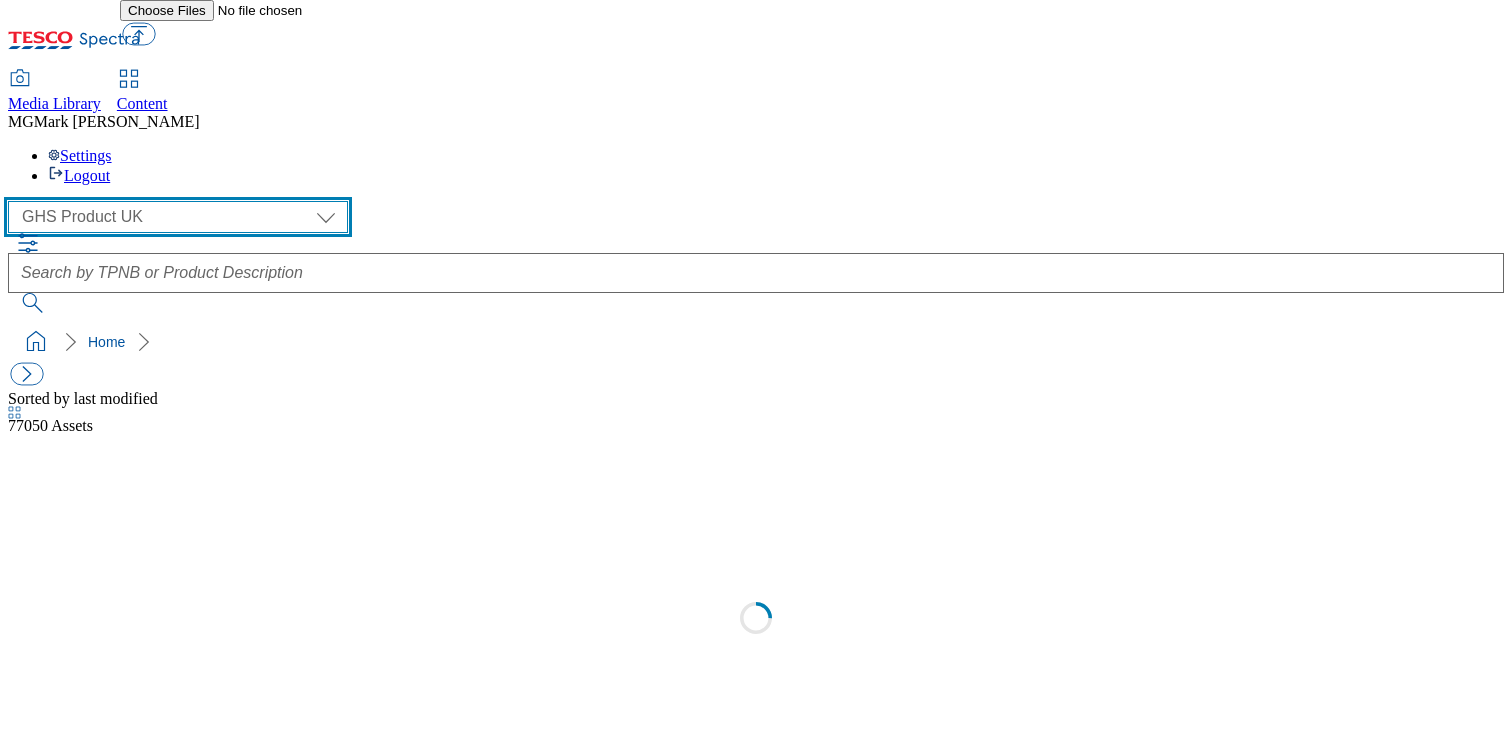 click on "Clubcard Marketing Dotcom UK FnF Stores GHS Marketing [GEOGRAPHIC_DATA] GHS Product UK GHS ROI Tesco Mobile" at bounding box center [178, 217] 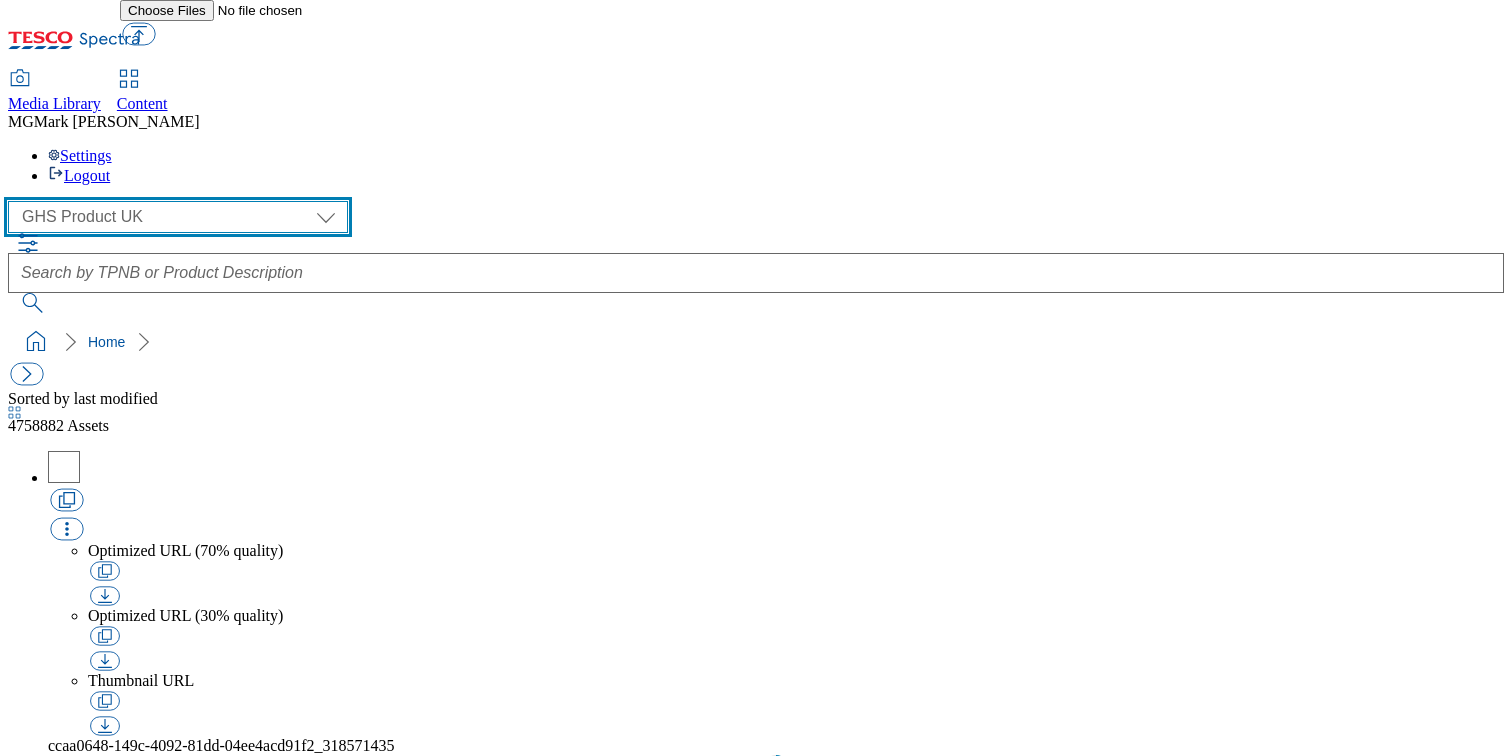 select on "flare-ghs-mktg" 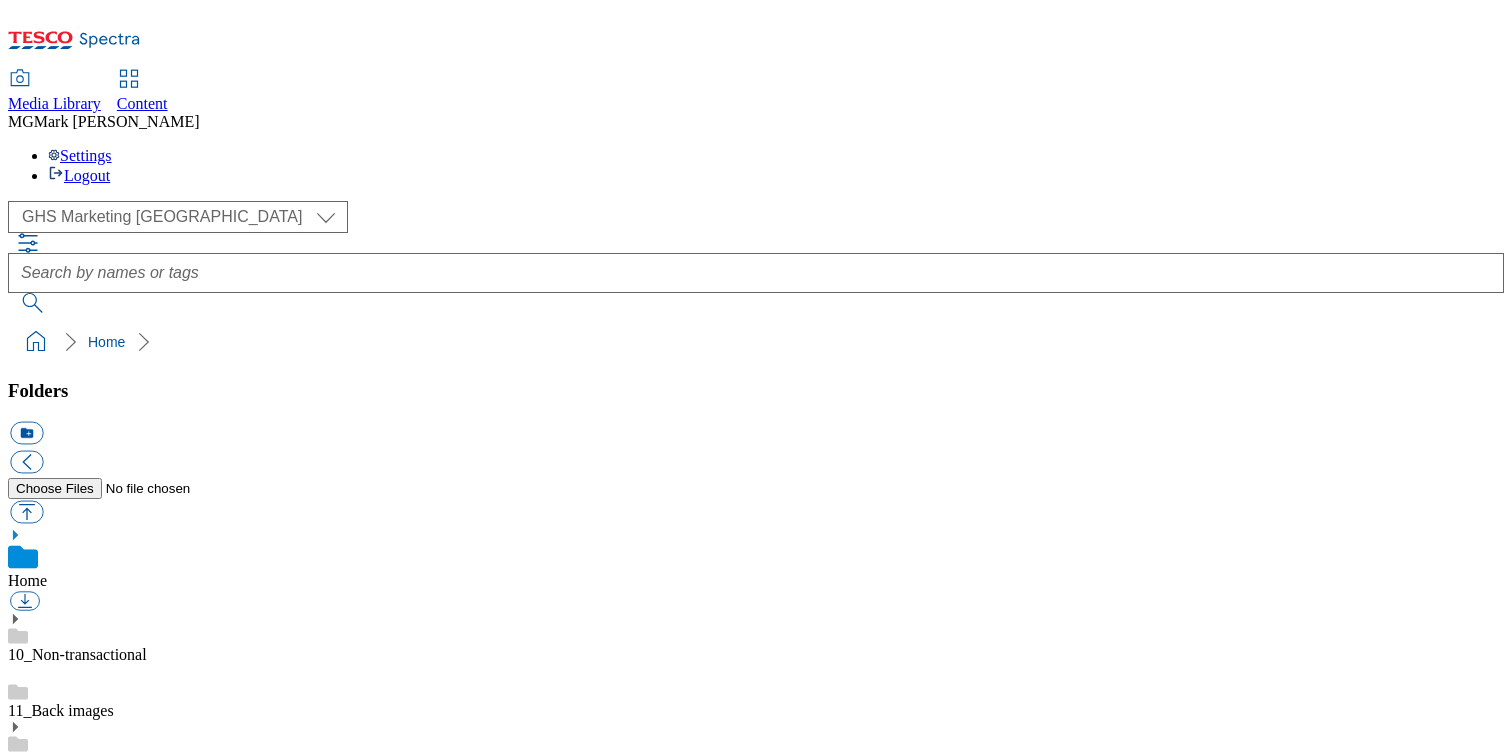 click on "Content" at bounding box center [142, 103] 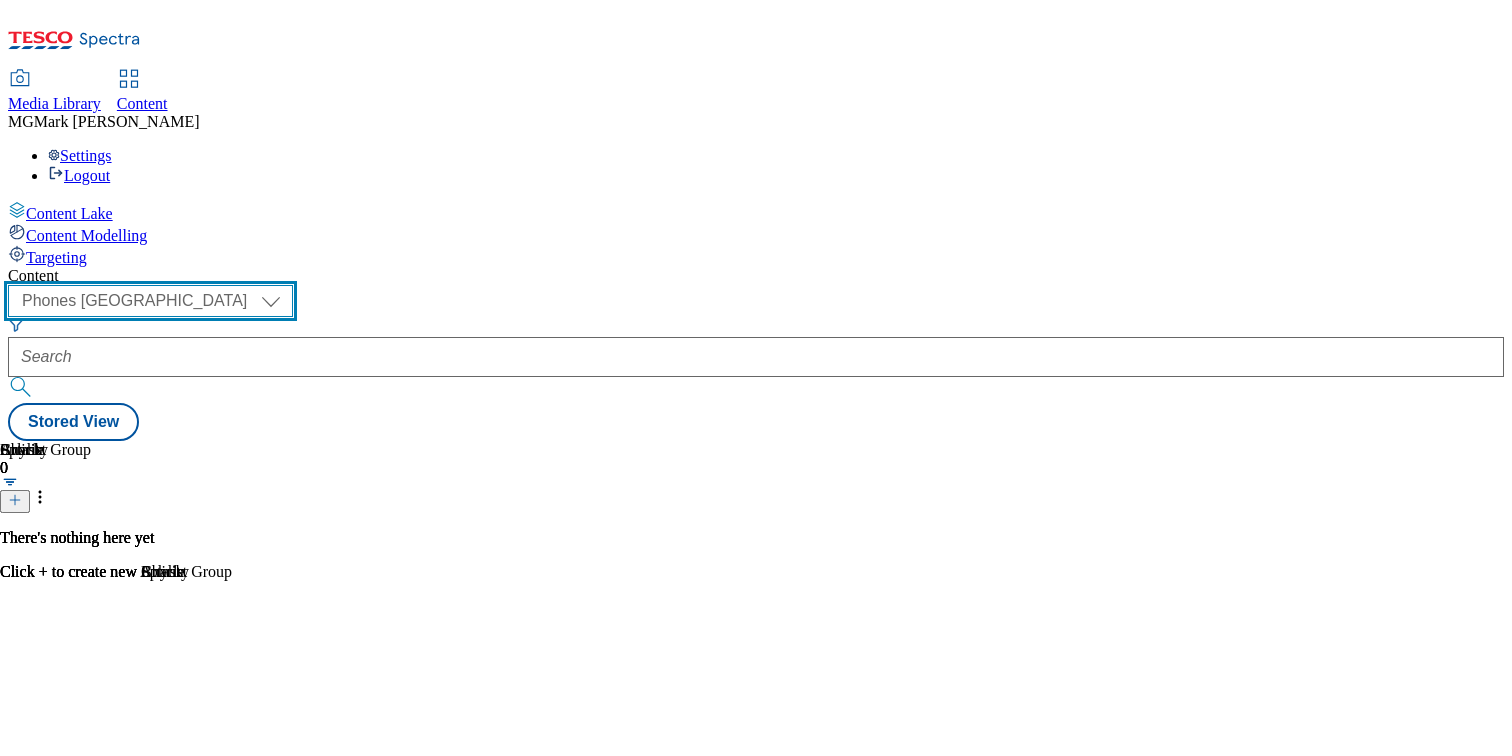 click on "Dotcom CZ Dotcom SK ghs-roi ghs-uk Phones [GEOGRAPHIC_DATA]" at bounding box center [150, 301] 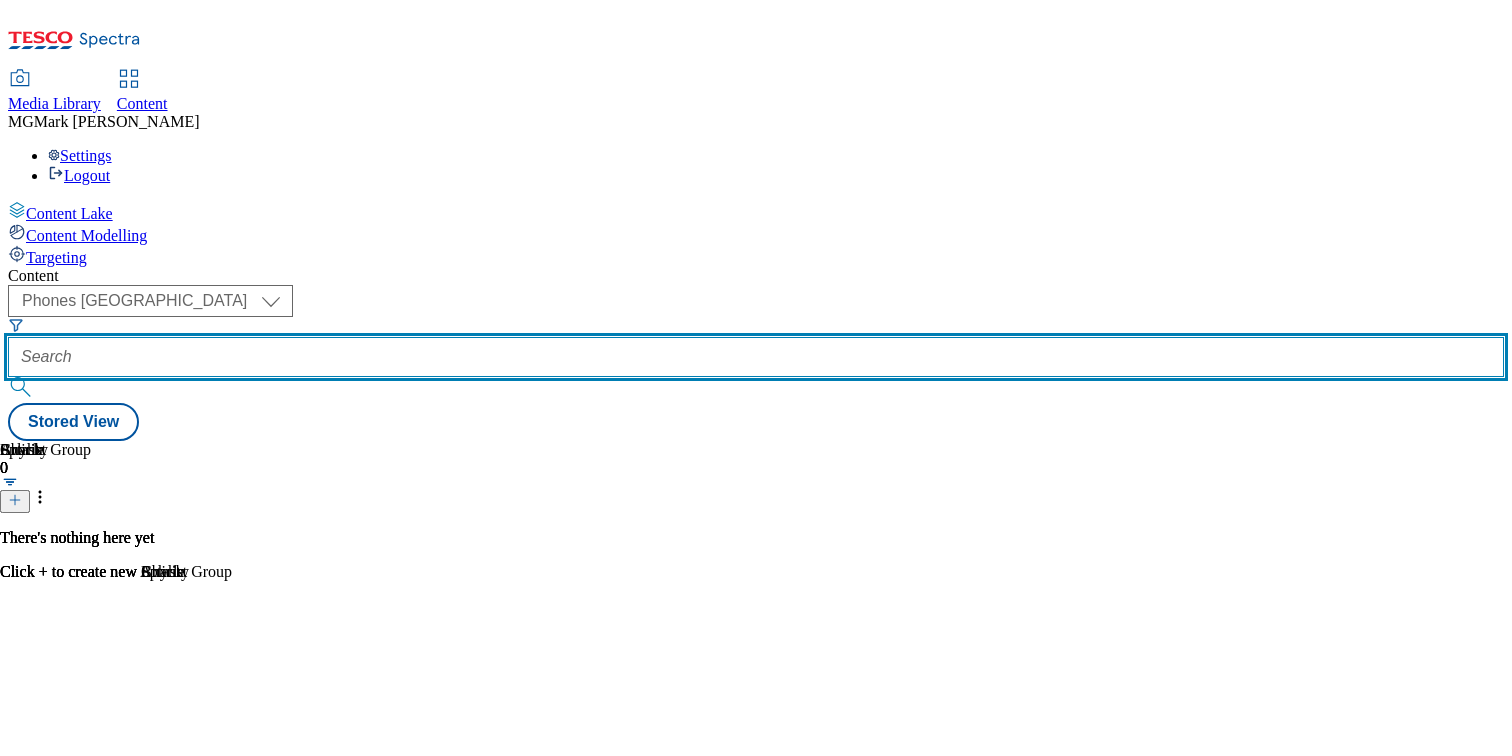 click at bounding box center (756, 357) 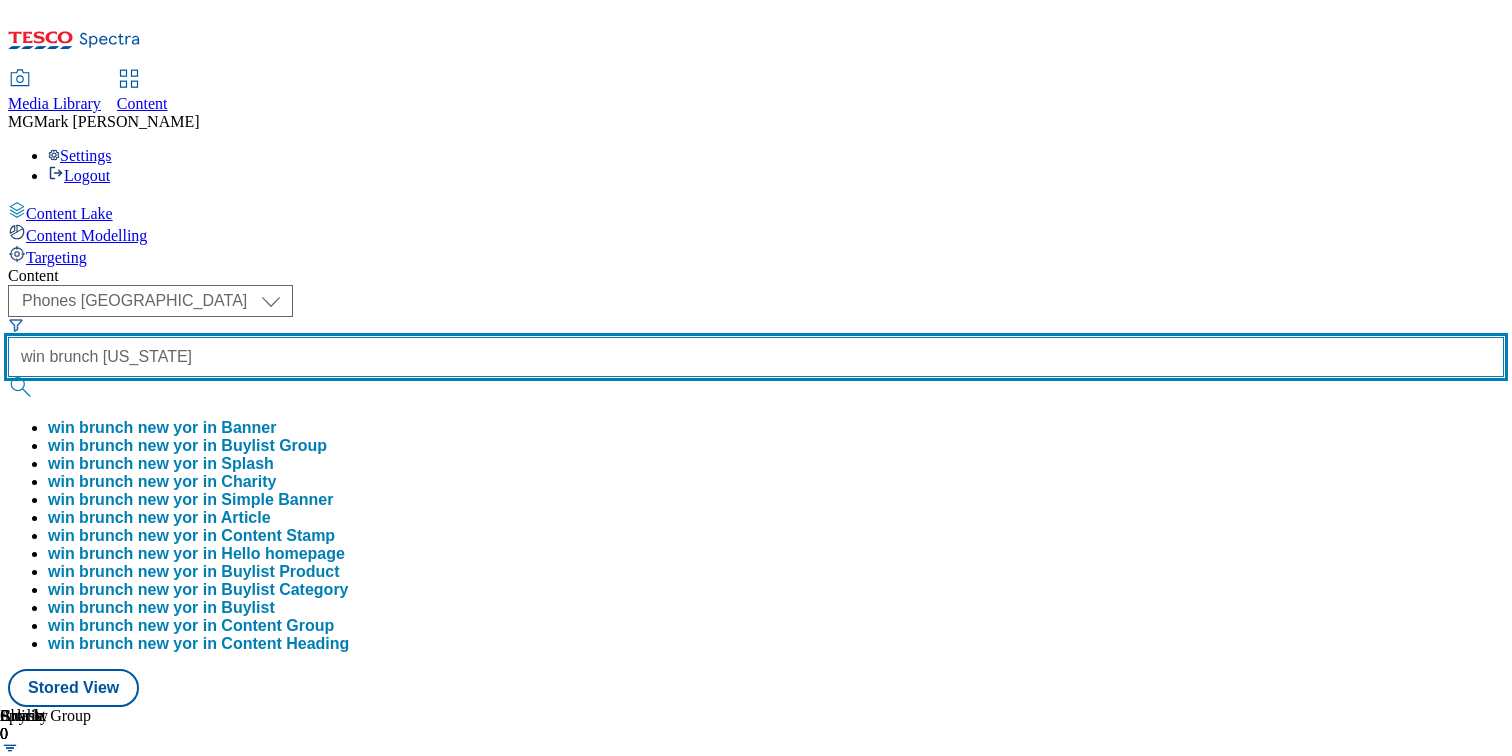 click at bounding box center (22, 387) 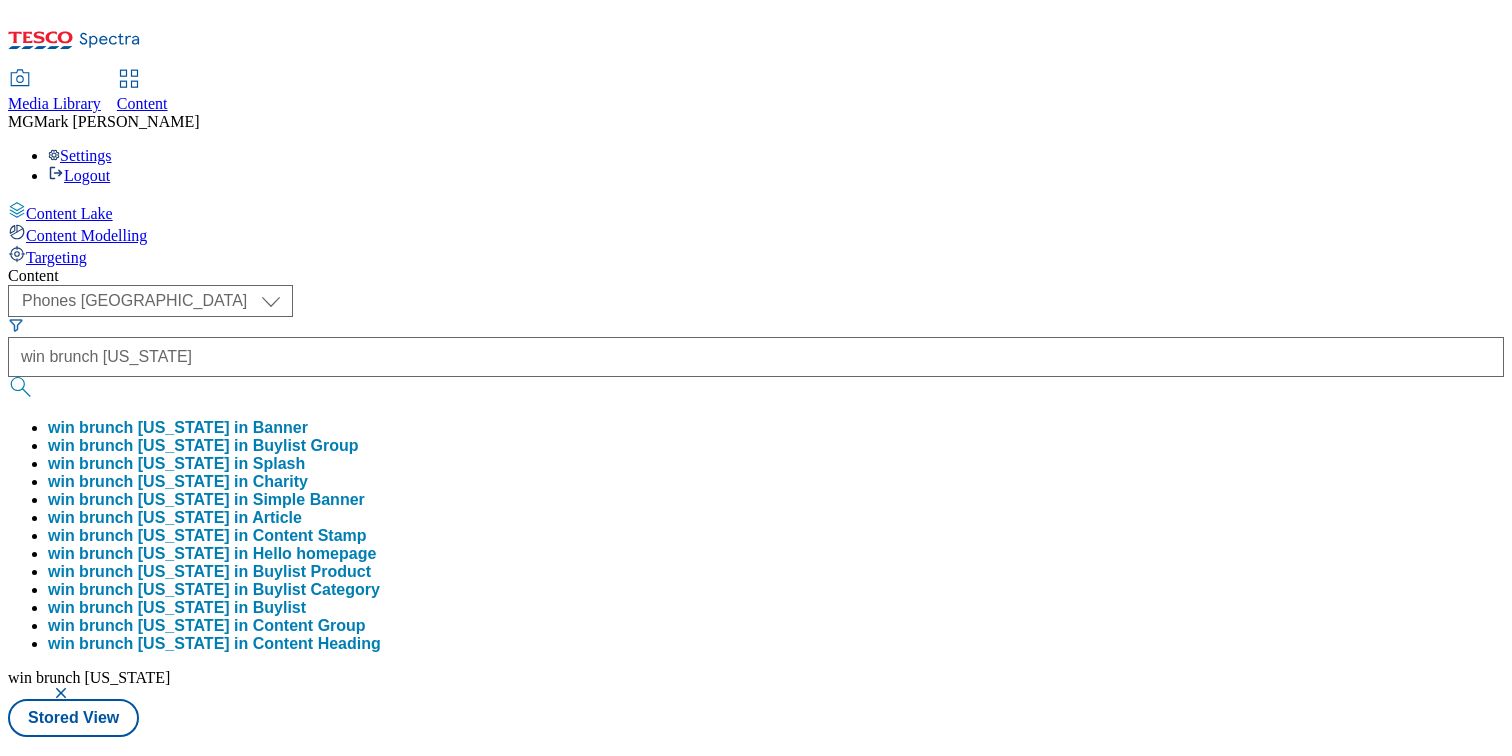 click on "Content   ( optional ) Dotcom CZ Dotcom SK ghs-roi ghs-[GEOGRAPHIC_DATA] Phones UK Phones UK win brunch [US_STATE] win brunch [US_STATE] in   Banner win brunch [US_STATE] in   Buylist Group win brunch [US_STATE] in   Splash win brunch [US_STATE] in   Charity win brunch [US_STATE] in   Simple Banner win brunch [US_STATE] in   Article win brunch [US_STATE] in   Content Stamp win brunch [US_STATE] in   Hello homepage win brunch [US_STATE] in   Buylist Product win brunch [US_STATE] in   [GEOGRAPHIC_DATA] Category win brunch [US_STATE] in   Buylist win brunch [US_STATE] in   Content Group win brunch [US_STATE] in   Content Heading win brunch [US_STATE] Stored View No results found" at bounding box center (756, 522) 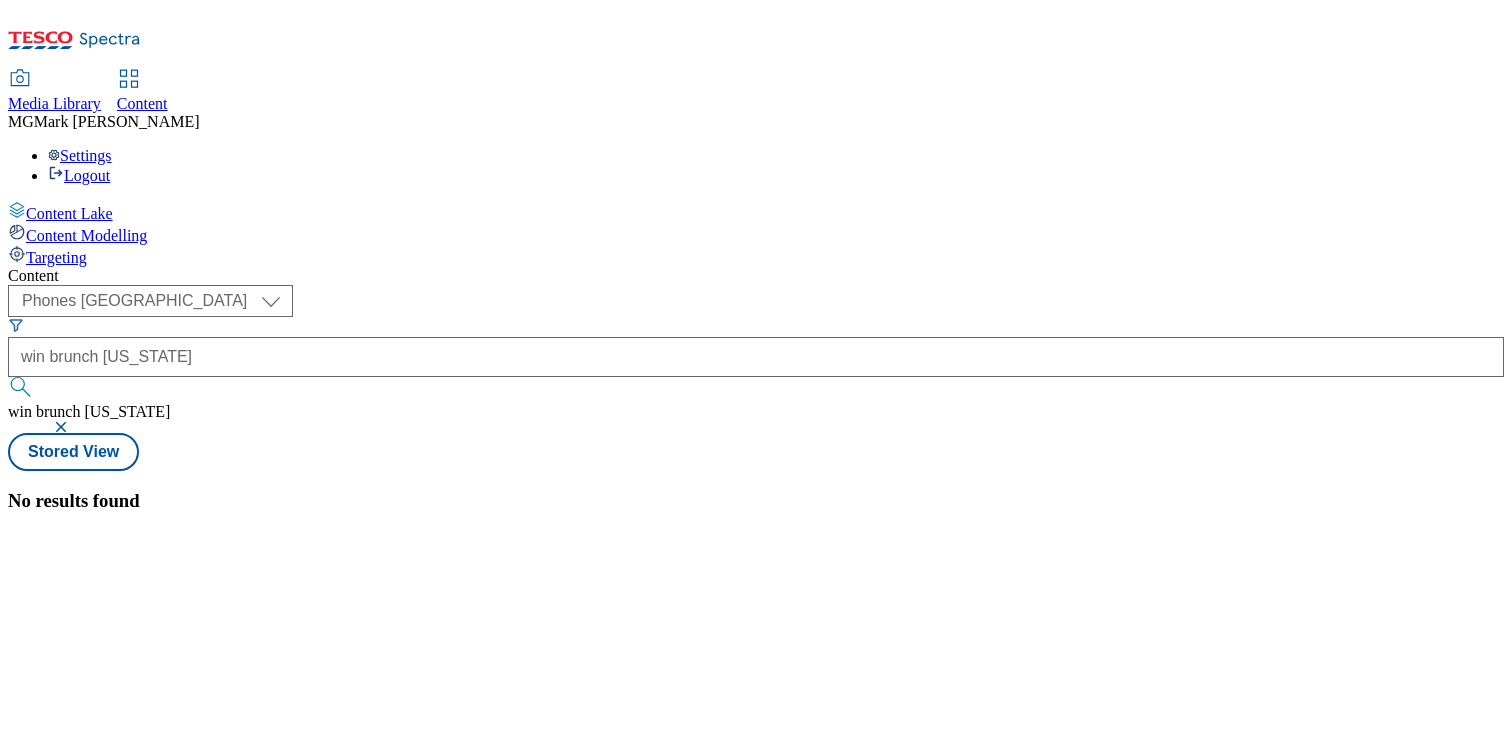 click on "Content   ( optional ) Dotcom CZ Dotcom SK ghs-roi ghs-uk Phones UK Phones UK win brunch [US_STATE] win brunch [US_STATE] Stored View No results found" at bounding box center [756, 389] 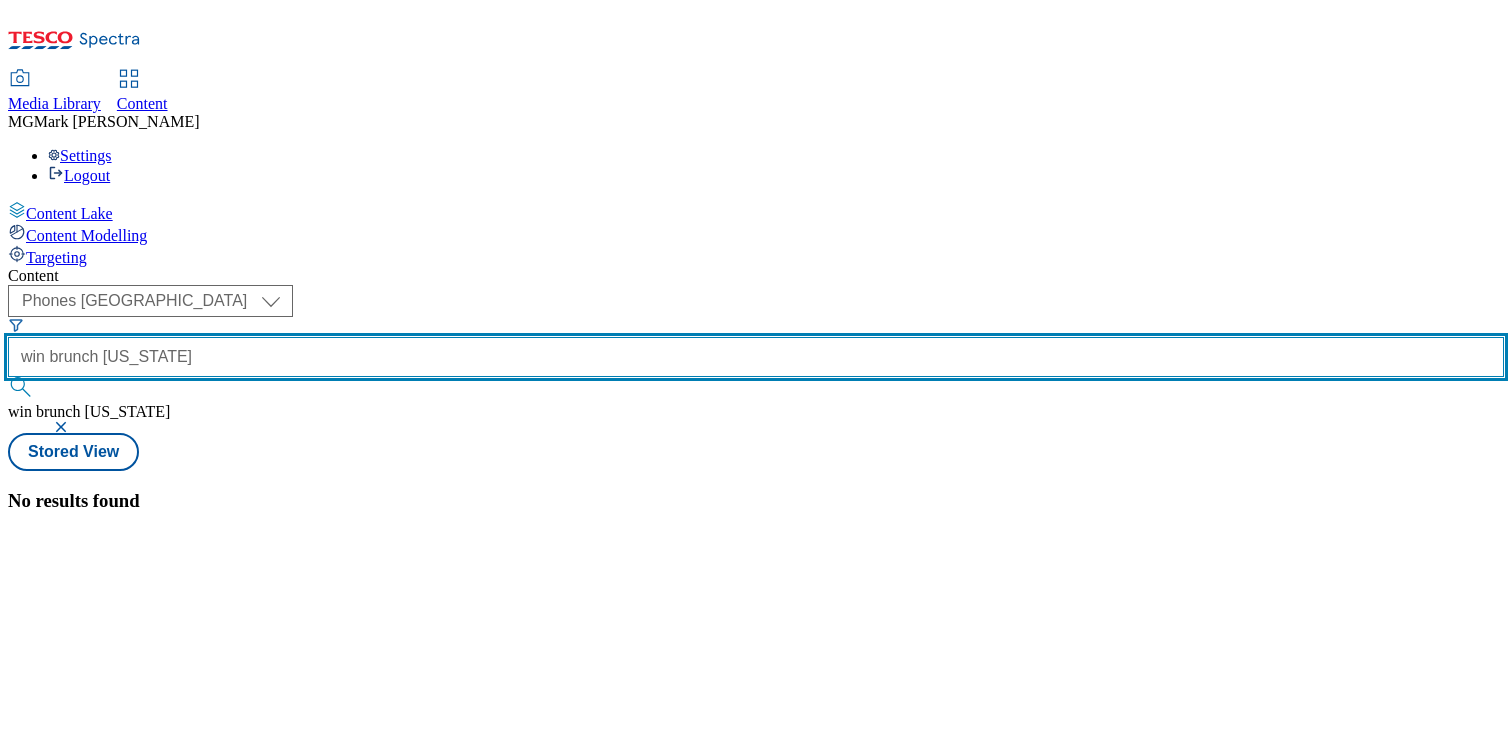 click on "win brunch [US_STATE]" at bounding box center (756, 357) 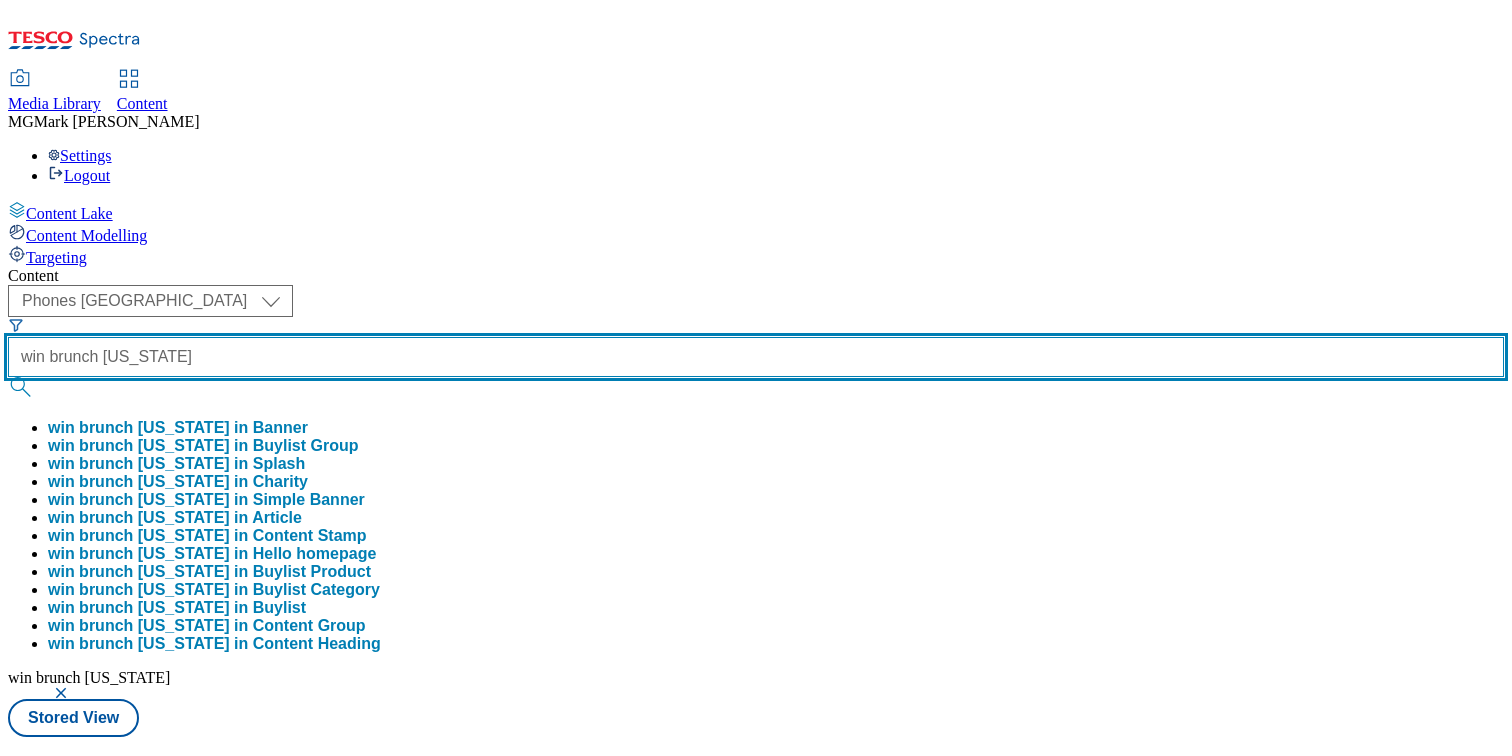 click on "win brunch [US_STATE]" at bounding box center [756, 357] 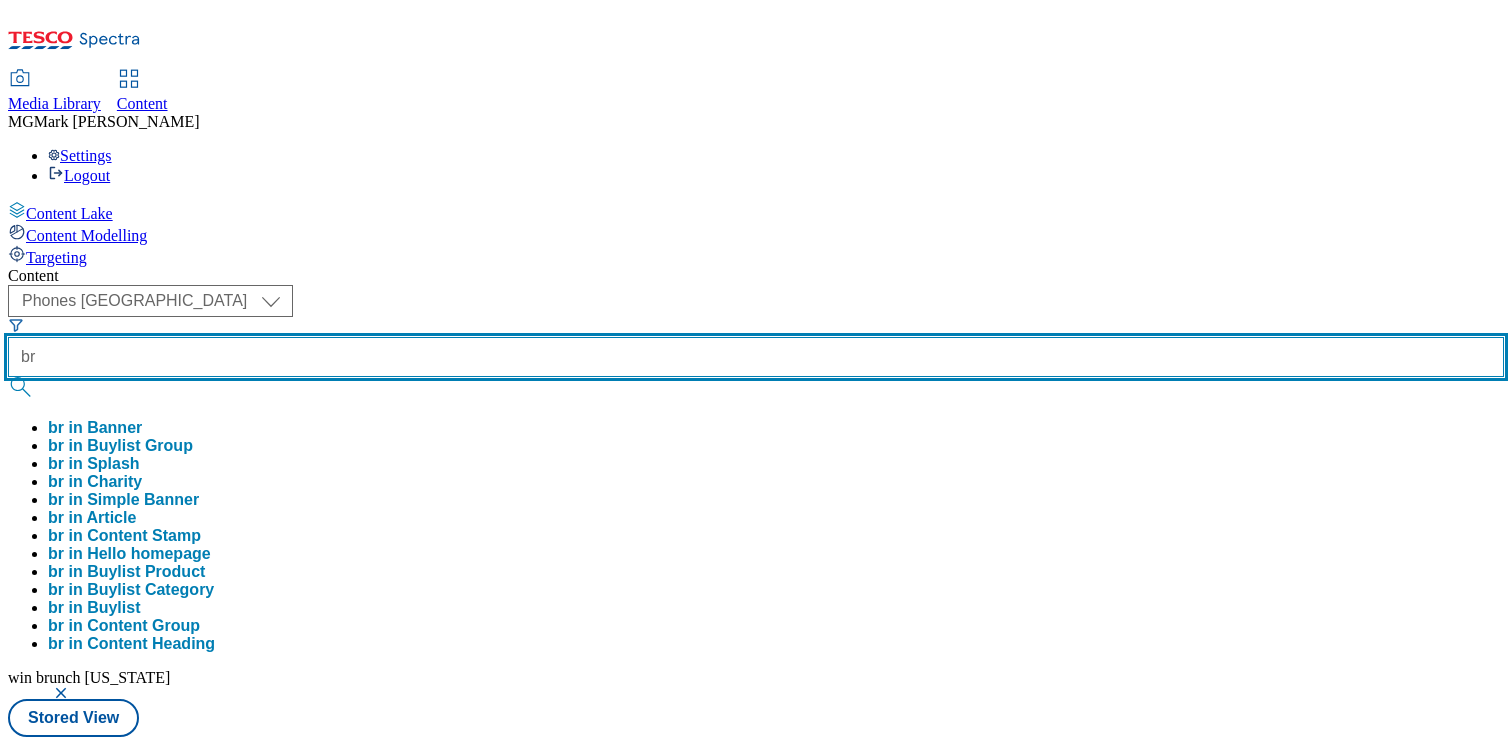 type on "br" 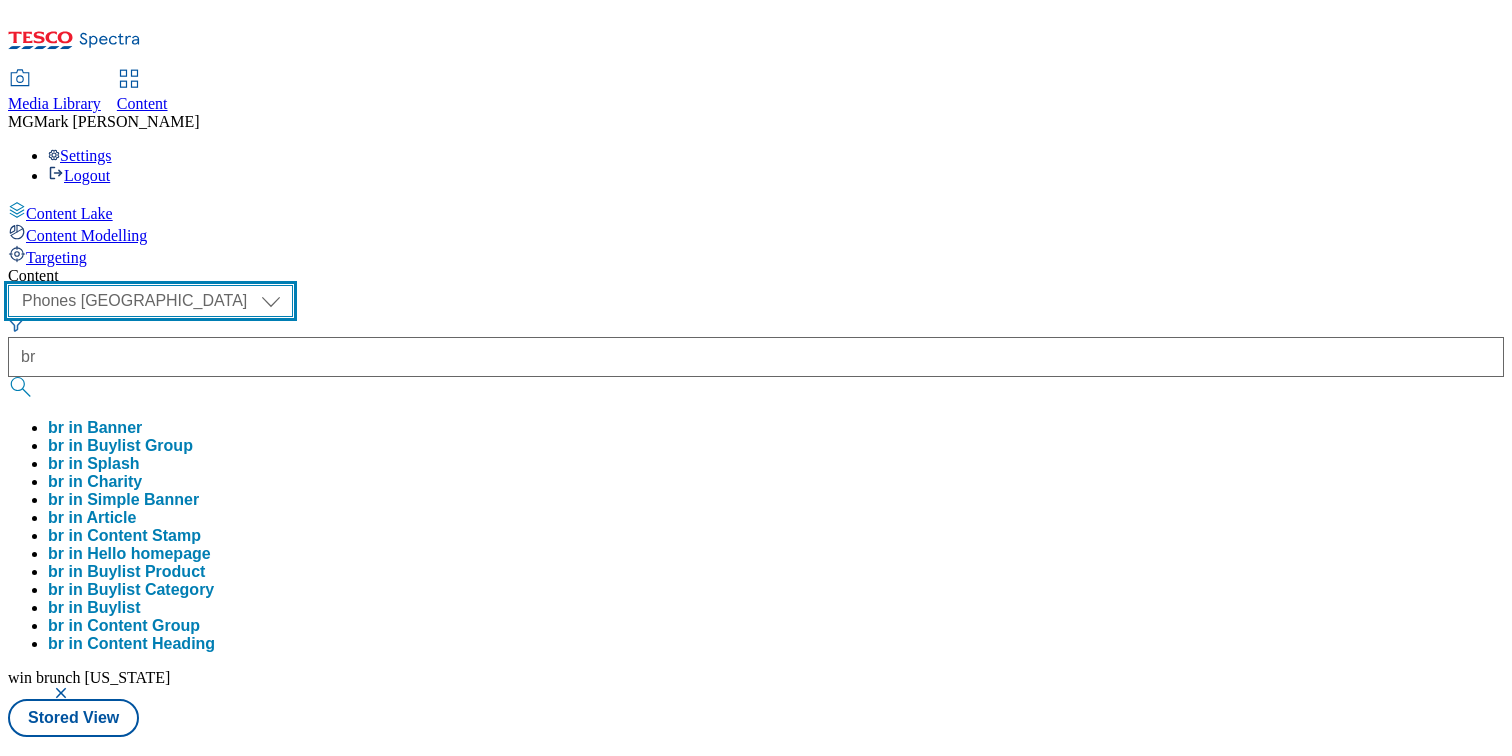 click on "Dotcom CZ Dotcom SK ghs-roi ghs-uk Phones [GEOGRAPHIC_DATA]" at bounding box center (150, 301) 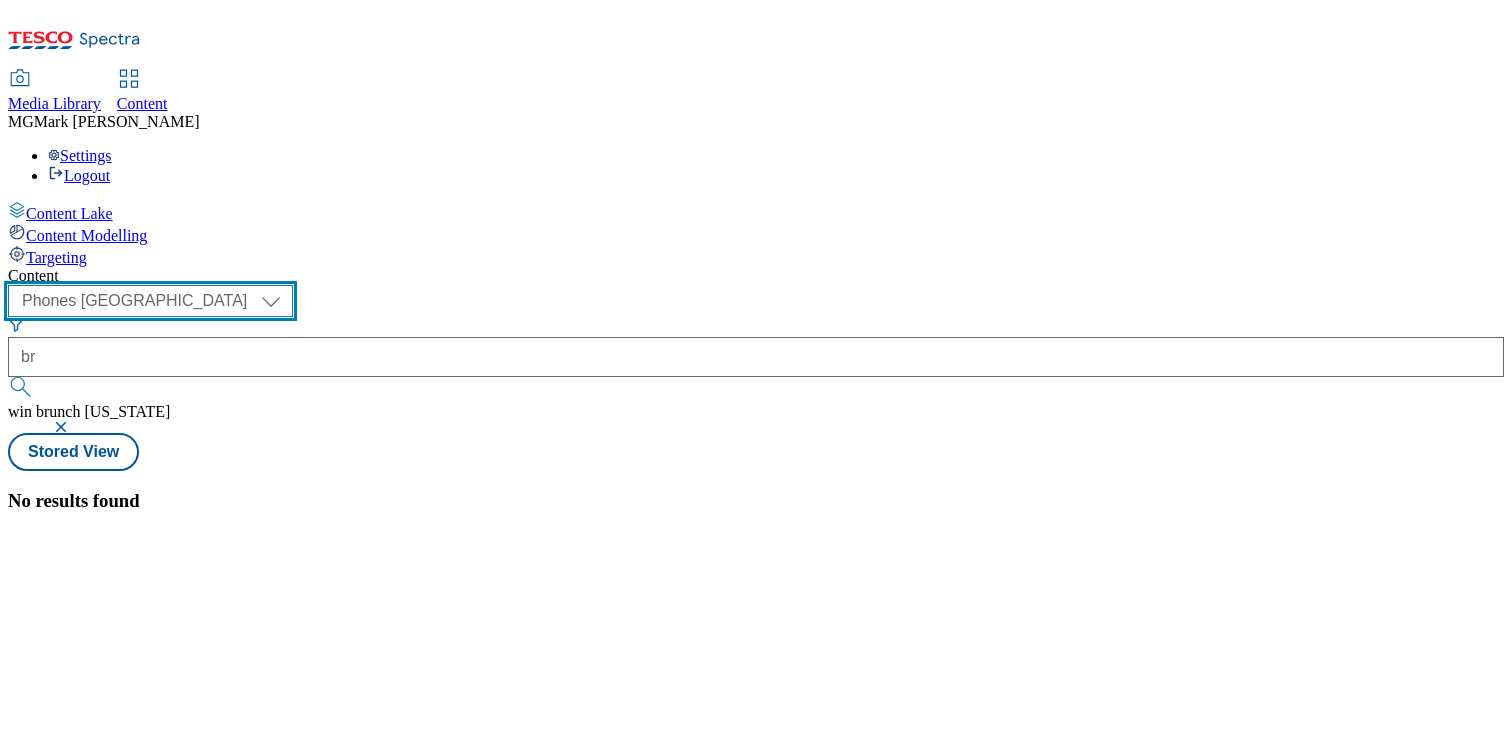 select on "ghs-[GEOGRAPHIC_DATA]" 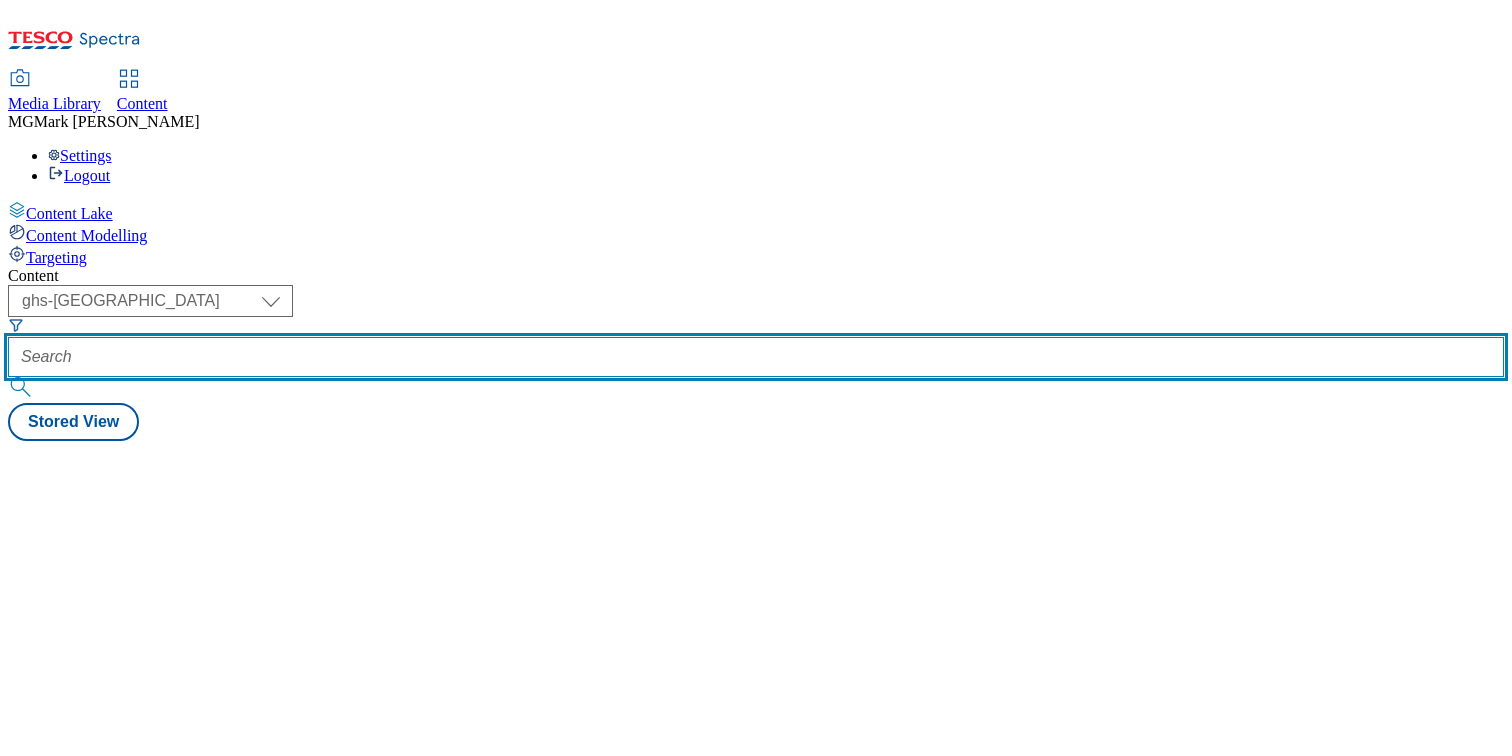 click at bounding box center (756, 357) 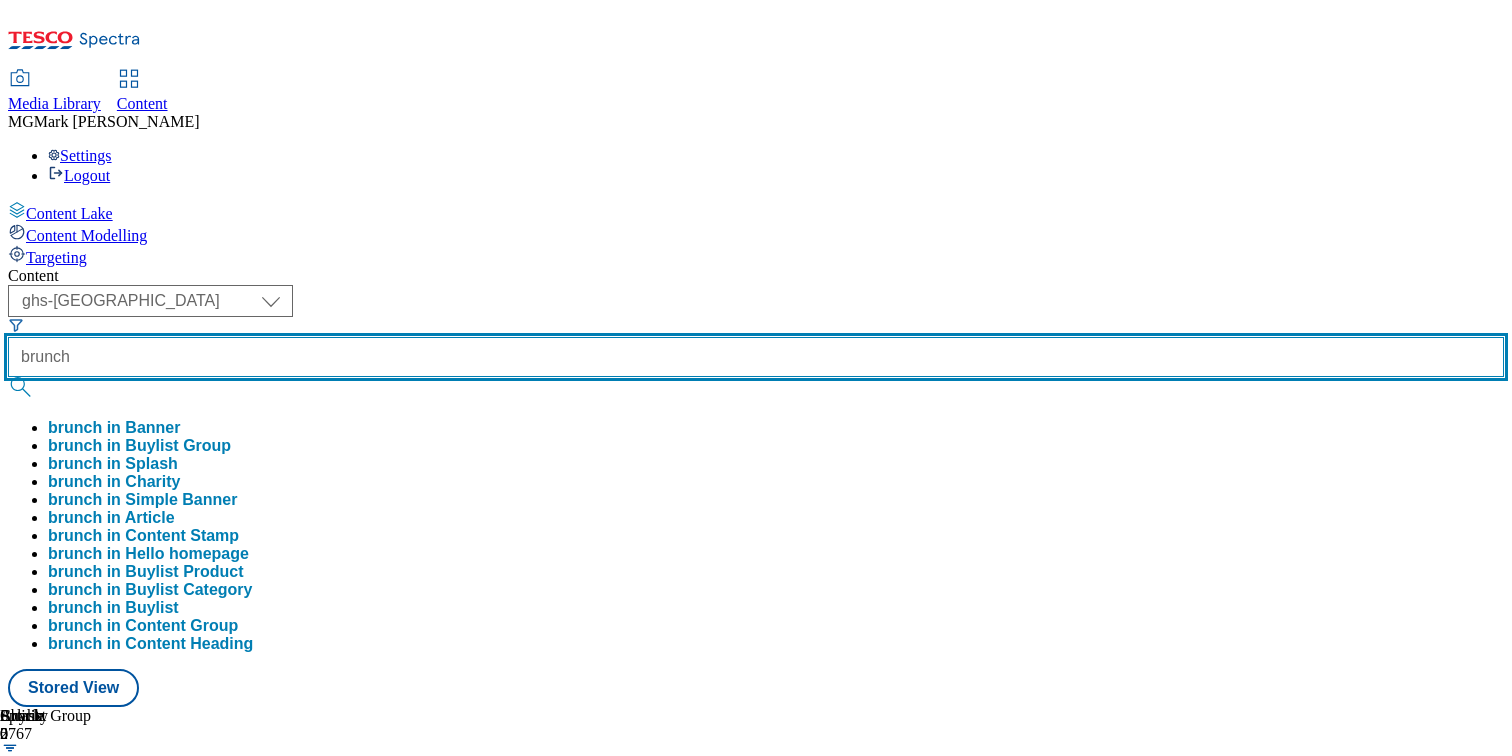 click at bounding box center [22, 387] 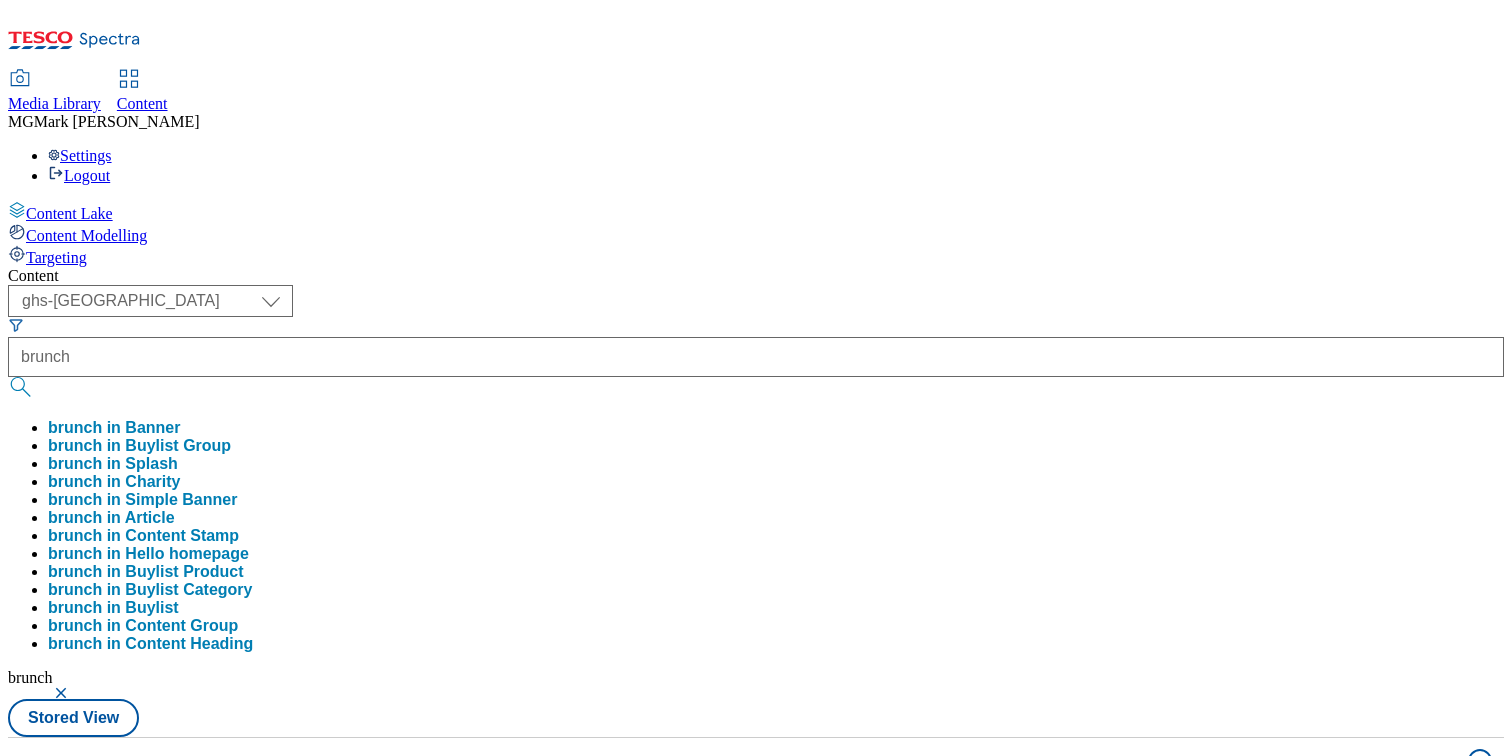 click on "Content   ( optional ) Dotcom CZ Dotcom SK ghs-roi ghs-uk Phones [GEOGRAPHIC_DATA] ghs-uk brunch brunch in   Banner brunch in   Buylist Group brunch in   Splash brunch in   Charity brunch in   Simple Banner brunch in   Article brunch in   Content Stamp brunch in   Hello homepage brunch in   Buylist Product brunch in   Buylist Category brunch in   Buylist brunch in   Content Group brunch in   Content Heading brunch Stored View Buylist Group 4 lanes  |   200 items Buylist Group 12 Brunch Light Brunch Light / mondelez-cadbury-24tw21 [DATE] 02:40 am Cadbury Brunch  Ad540382 / mondelez-[GEOGRAPHIC_DATA]-bars-25tw09 [DATE] 07:32 am Cadbury Brunch Light Ad537446 mondelez / mondelez-brunch-light-24tw23 [DATE] 07:38 am Cadbury Brunch Bars Cadbury Brunch Bars / mondelez-brunch-21tw03 [DATE] 03:29 am [GEOGRAPHIC_DATA] Brunch Light New Cadbury Brunch Light / brunch-light-tw21 [DATE] 02:40 am Build your perfect brunch bagel Ad541112 Mondelez Philly / [GEOGRAPHIC_DATA] [DATE] 09:52 am Win Brunch in [US_STATE] Ad539868 / [DATE]" at bounding box center (756, 946) 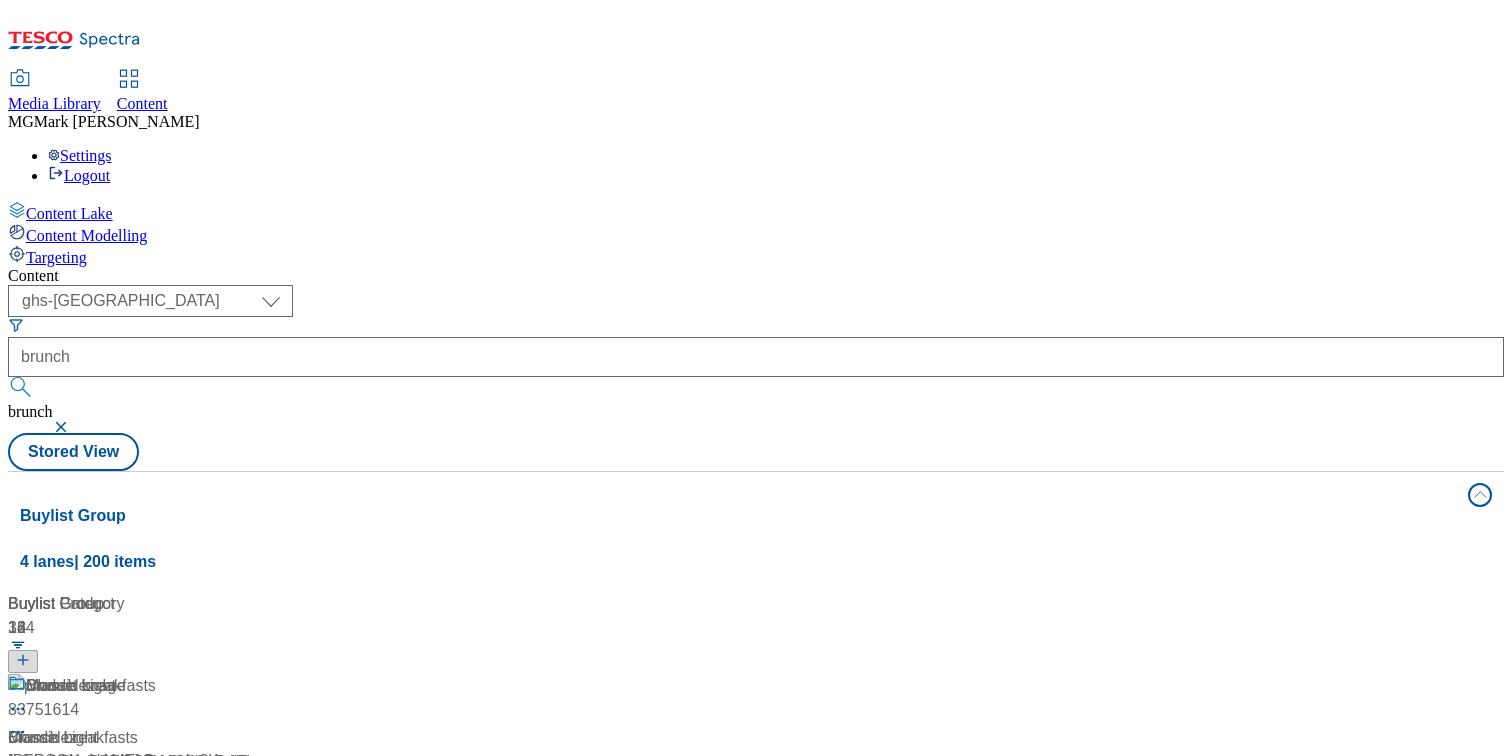 scroll, scrollTop: 1111, scrollLeft: 0, axis: vertical 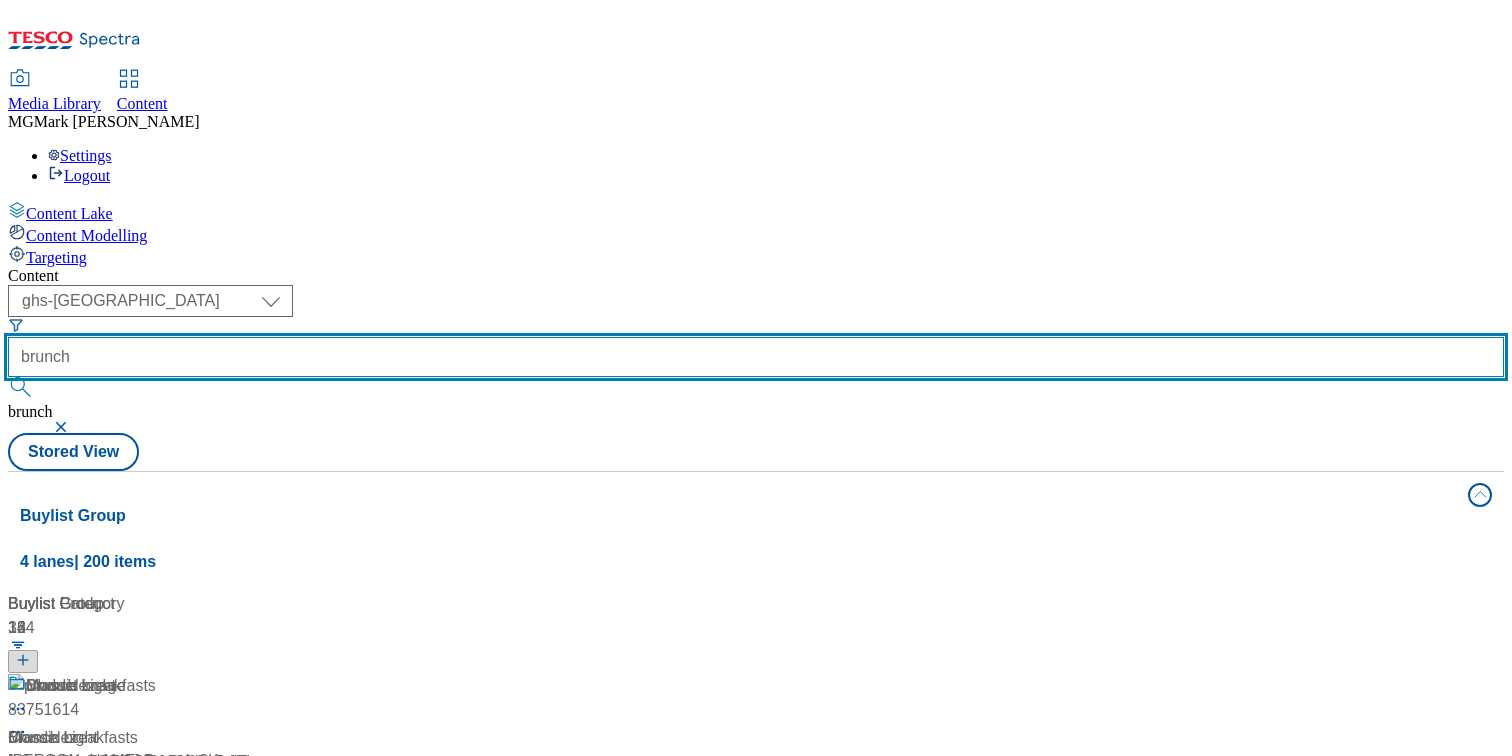 click on "brunch" at bounding box center [756, 357] 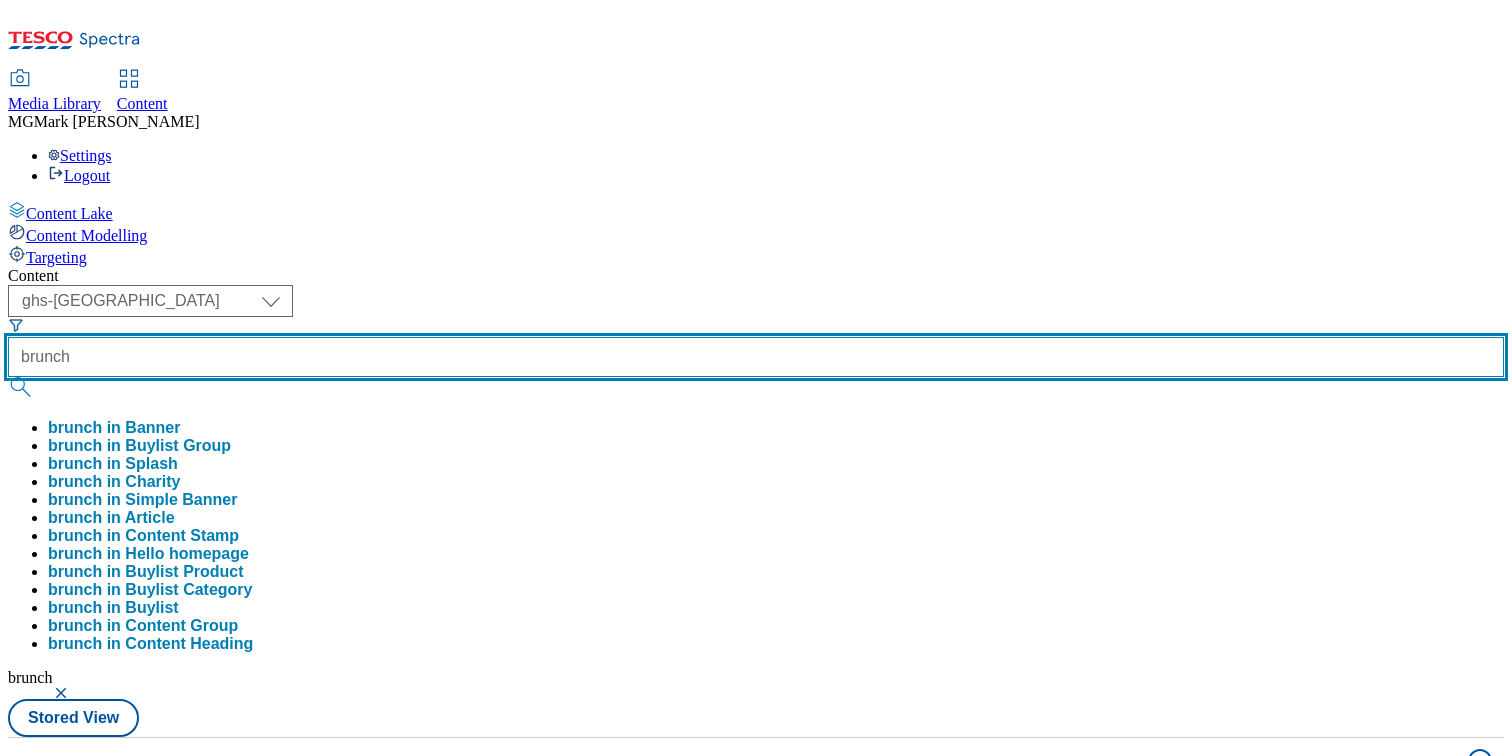 click on "brunch" at bounding box center (756, 357) 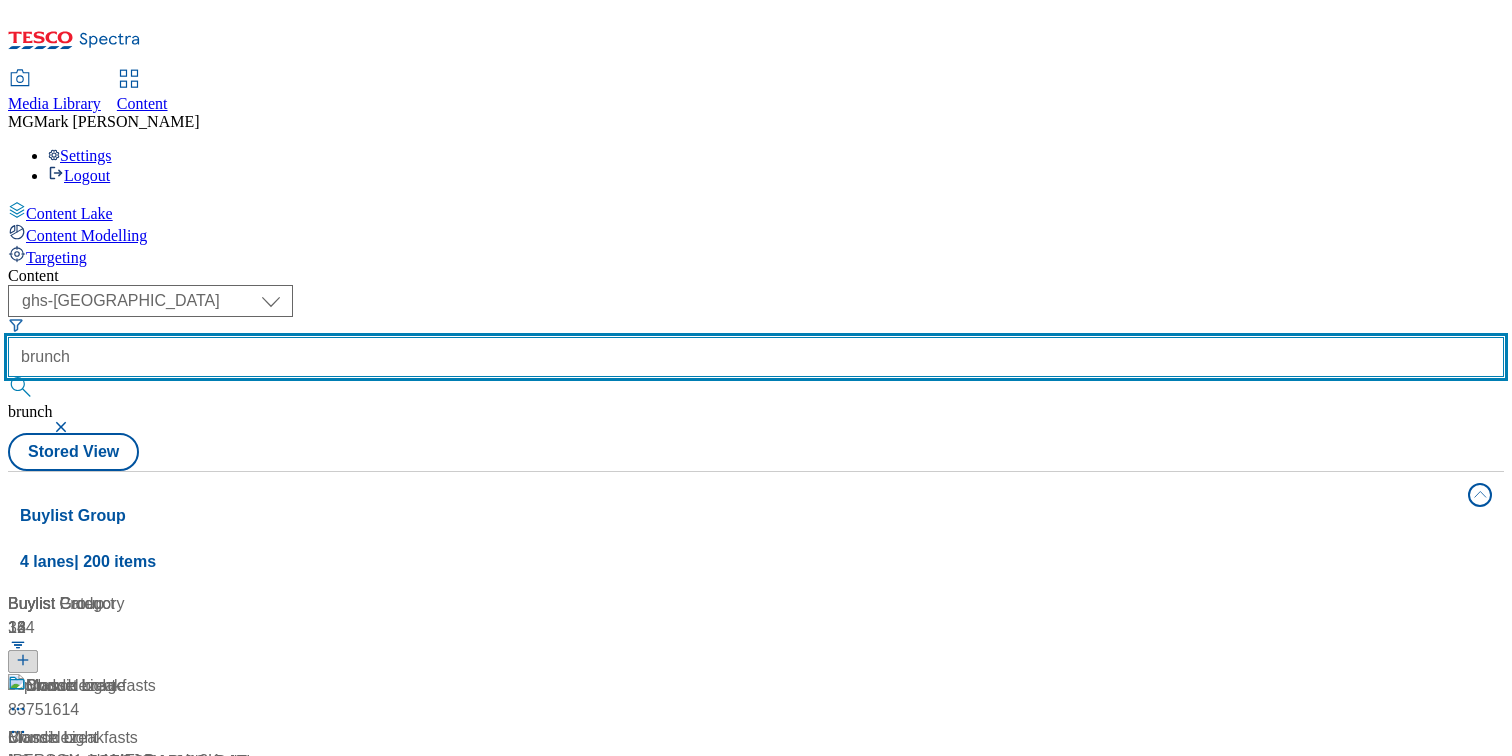 click on "brunch" at bounding box center (756, 357) 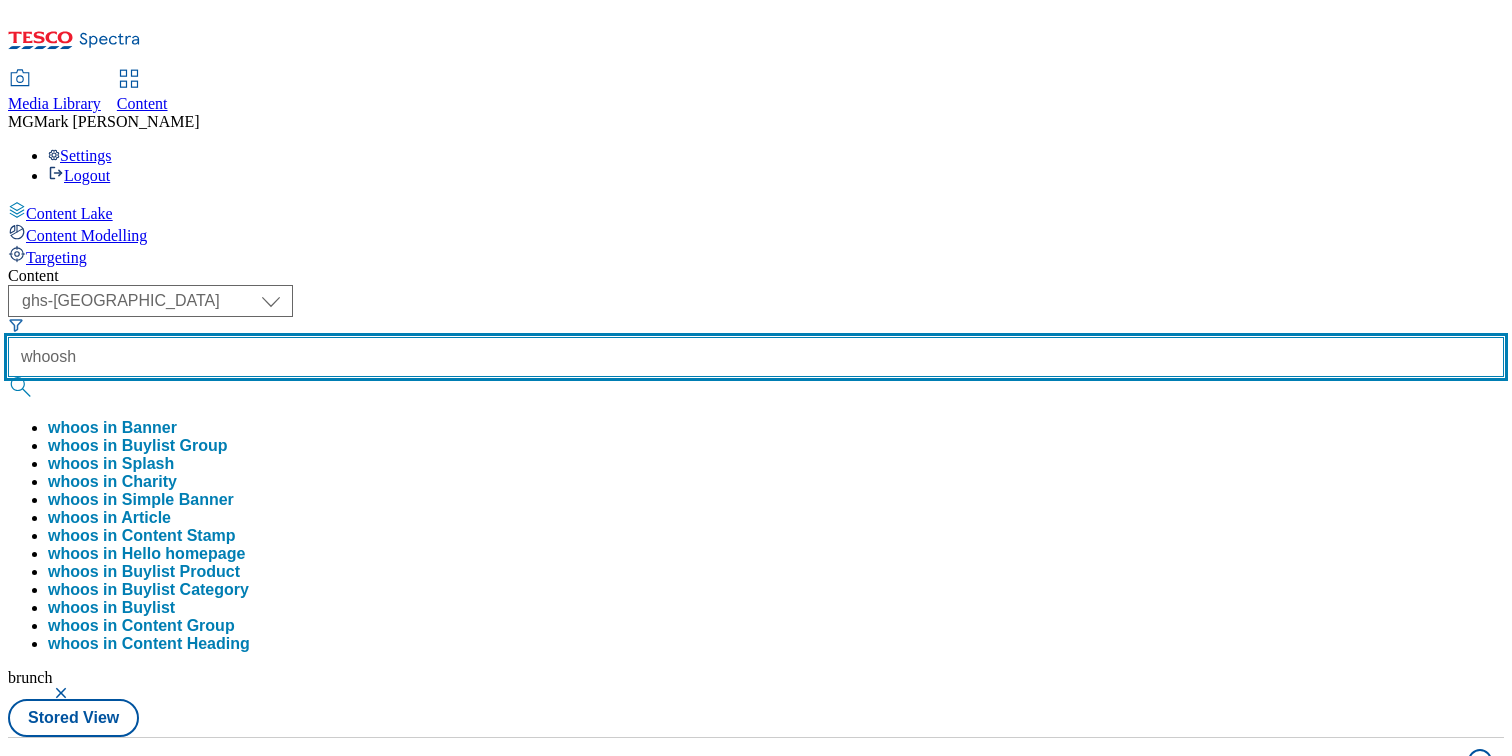 type on "whoosh" 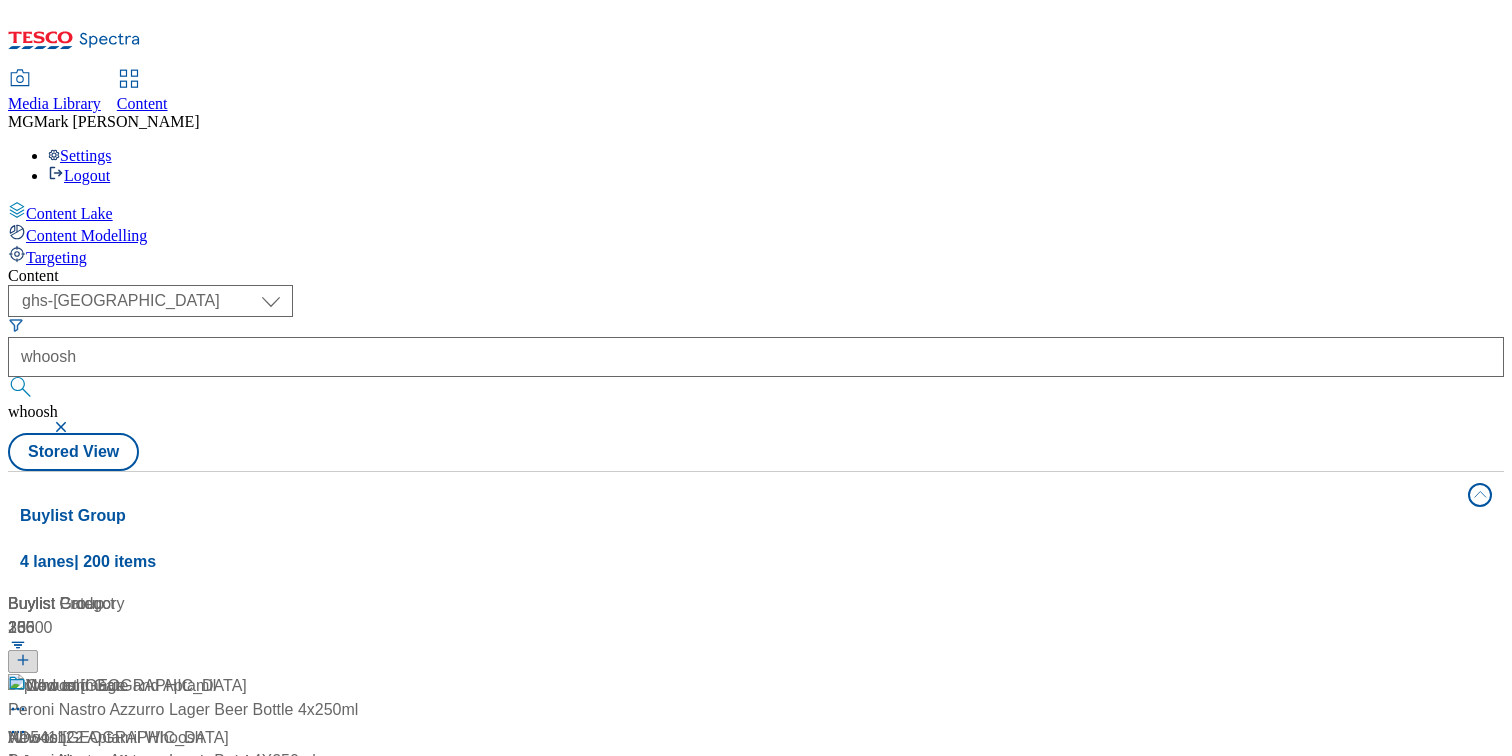 click on "Content   ( optional ) Dotcom CZ Dotcom SK ghs-roi ghs-[GEOGRAPHIC_DATA] Phones [GEOGRAPHIC_DATA] ghs-uk whoosh whoosh Stored View Buylist Group 4 lanes  |   200 items Buylist Group 23 Whoosh Whoosh / whoosh [DATE] 10:55 am Whoosh food Whoosh food / whoosh_food [DATE] 03:52 am Whoosh Mealtimes Whoosh Mealtimes / whoosh-mealtimes [DATE] 03:55 am Whoosh [DATE] Whoosh [DATE] / whoosh-[DATE] [DATE] 03:55 am Whoosh summer Whoosh summer / whoosh-summer [DATE] 01:17 pm Whoosh Jubilee Whoosh Jubilee / whoosh-jubilee [DATE] 03:55 am Whoosh special offers Whoosh special offers / whoosh-special-offers [DATE] 10:17 am Whoosh Meal Deals Whoosh Meal Deals / whoosh-meal-deals [DATE] 03:55 am Celebrate with Whoosh Celebrate with Whoosh / we-whoosh-you-a-merry-christmas [DATE] 03:55 am Whoosh [DATE] Whoosh [DATE] / whoosh-[DATE] [DATE] 03:55 am Buylist 265 Cow and Gate and Aptamil AD541122 Aptamil Whoosh / [GEOGRAPHIC_DATA] / aptamil [DATE] 04:01 pm New to Whoosh New to Whoosh / whoosh-summer / / / /" at bounding box center [756, 813] 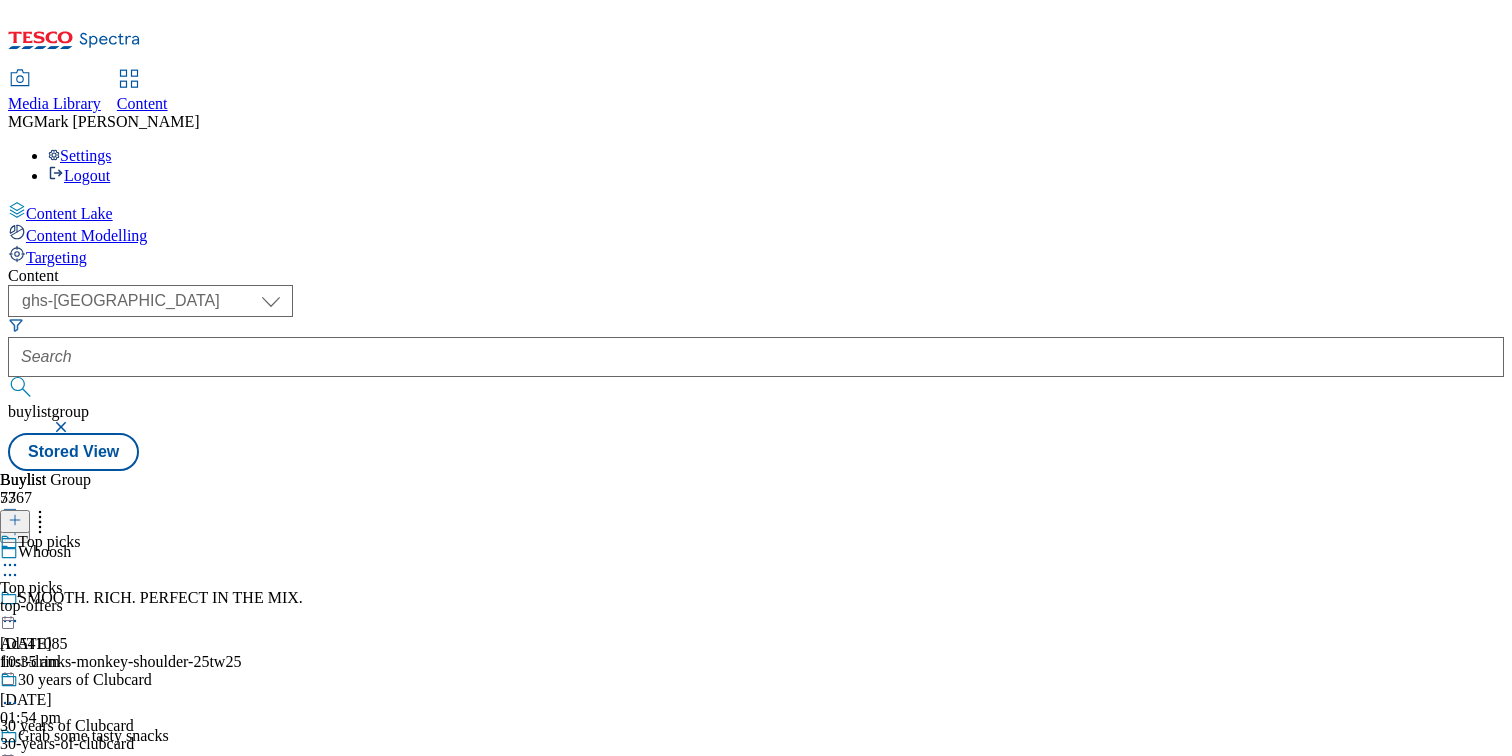 scroll, scrollTop: 6455, scrollLeft: 0, axis: vertical 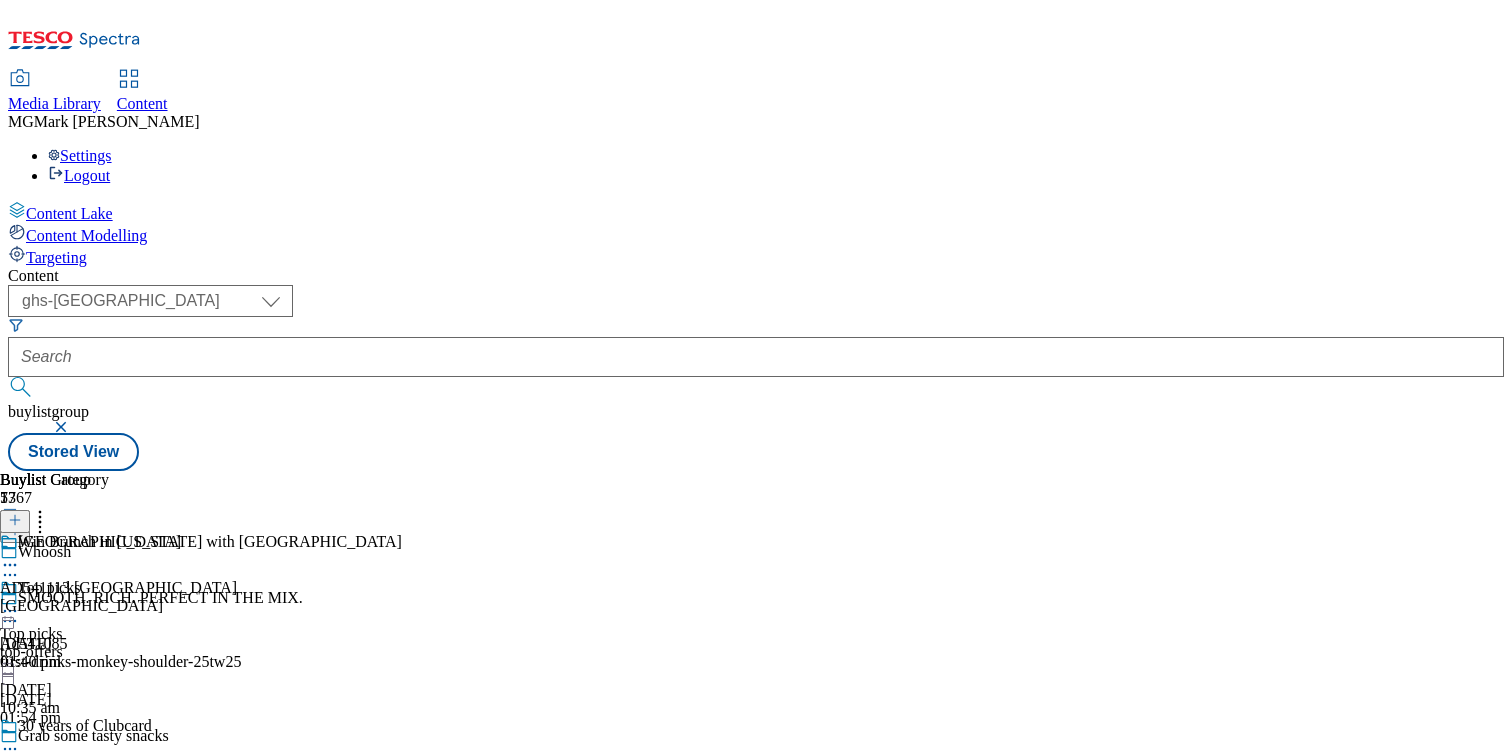 click 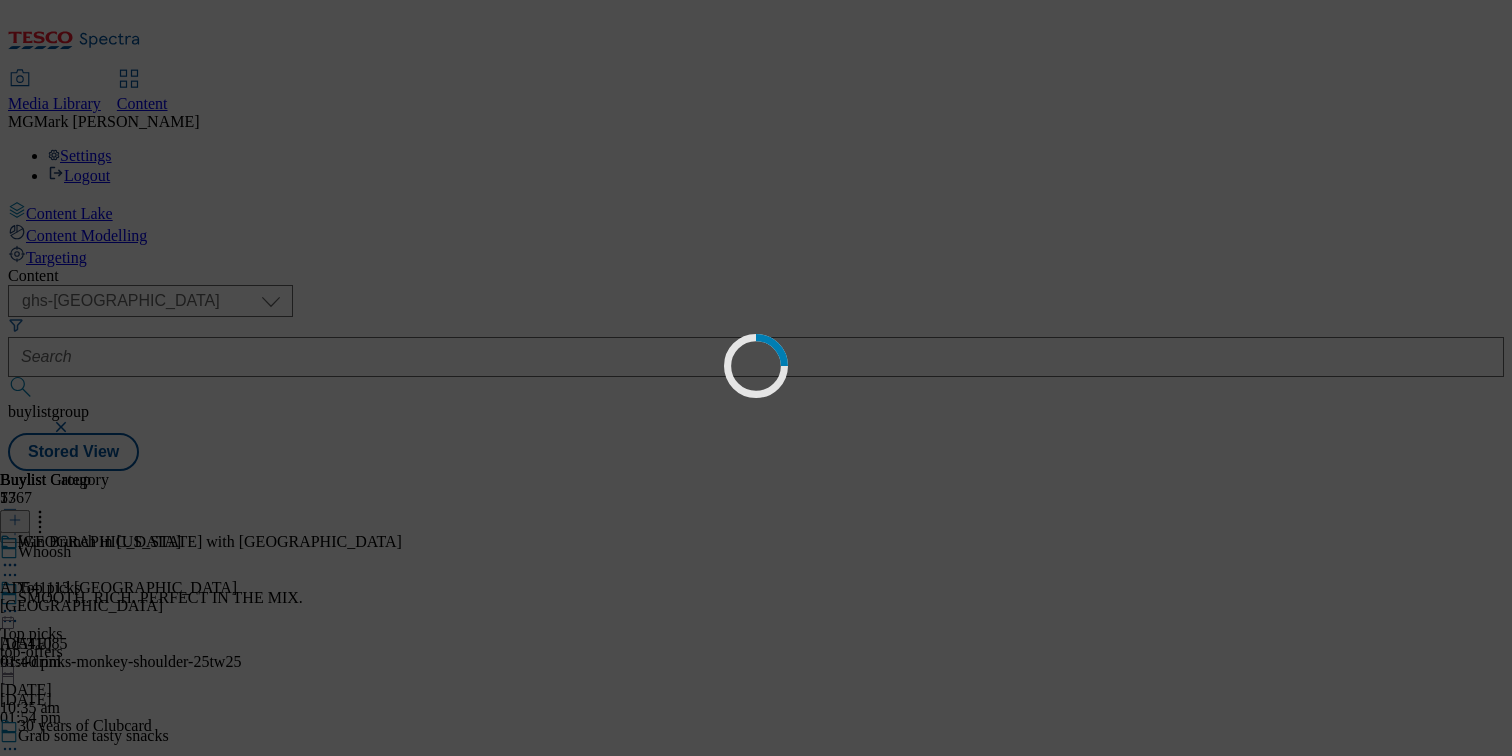 scroll, scrollTop: 0, scrollLeft: 0, axis: both 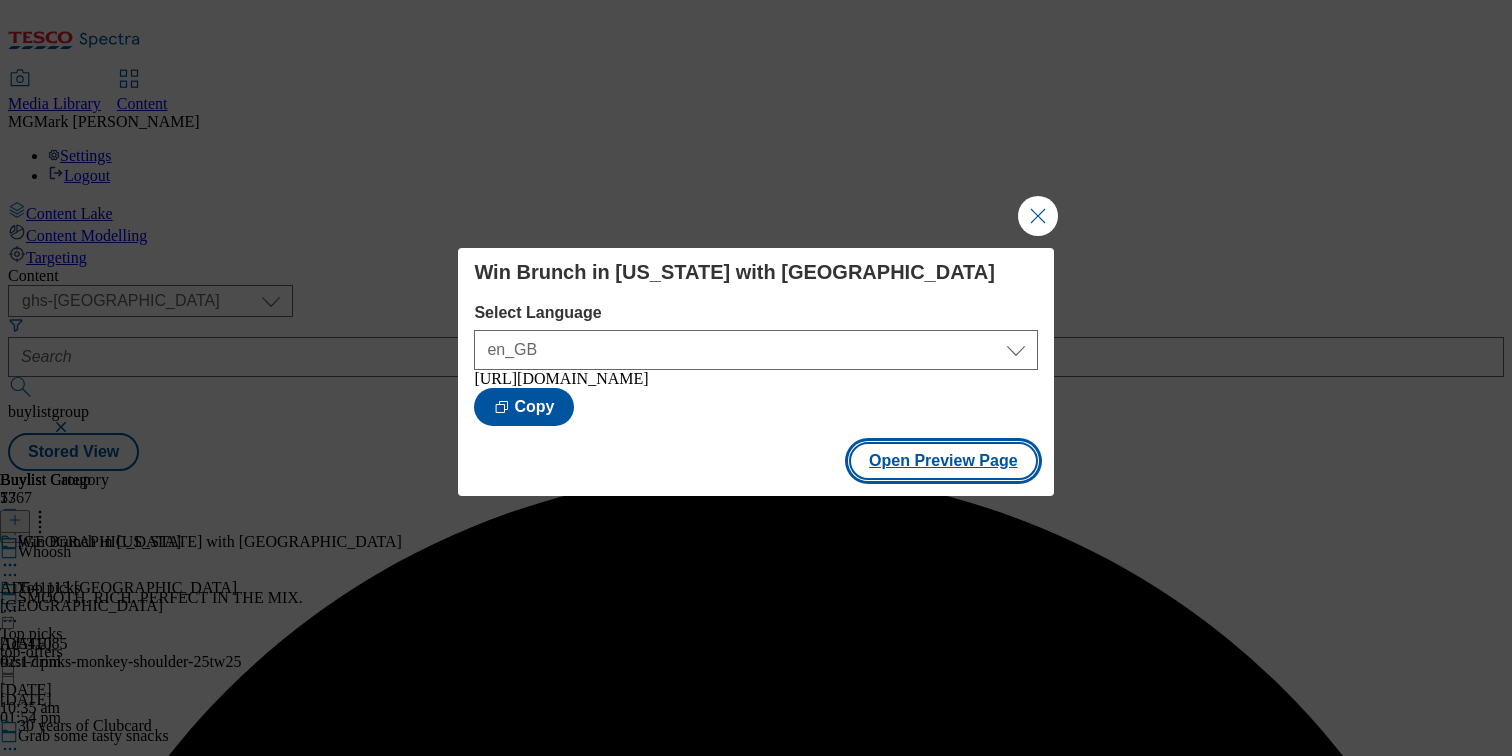 click on "Open Preview Page" at bounding box center (943, 461) 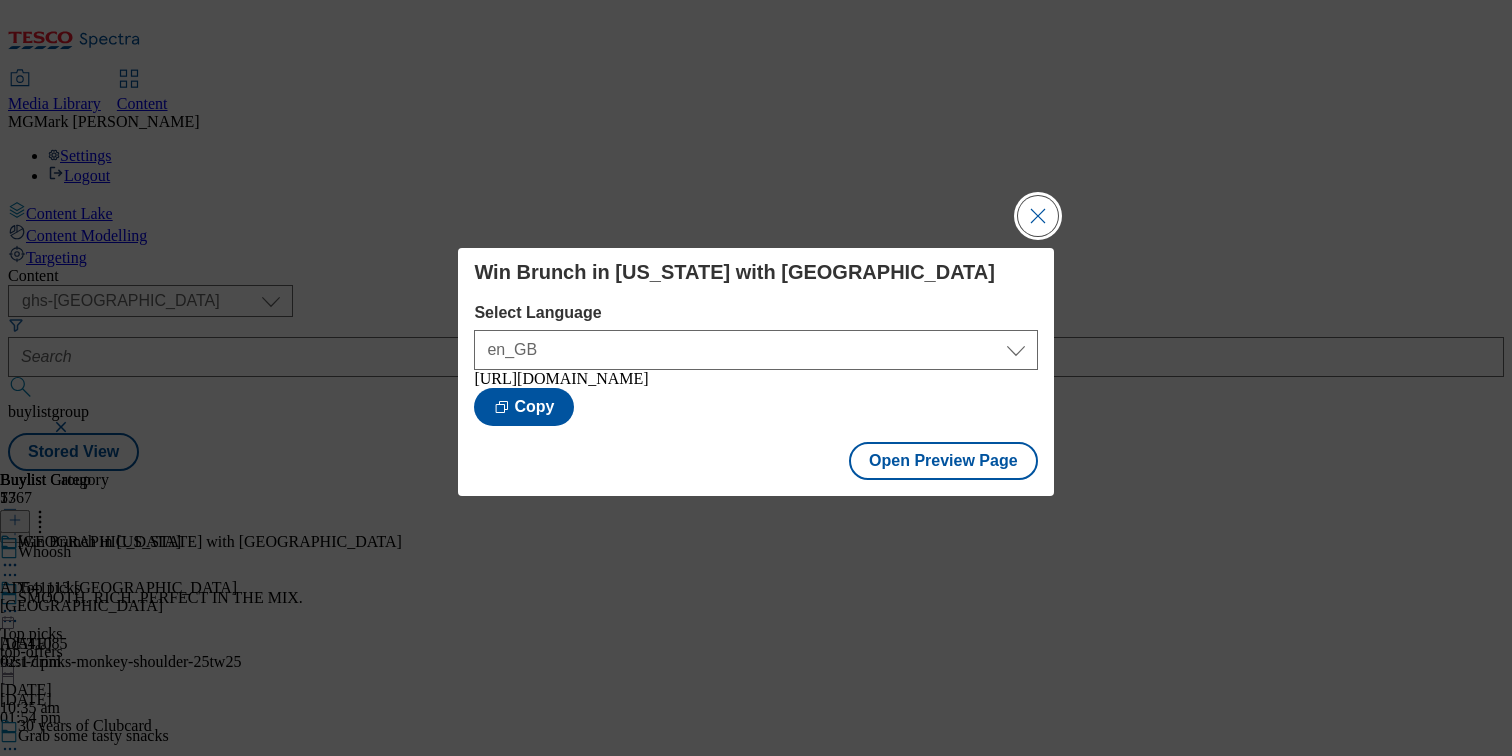 click at bounding box center (1038, 216) 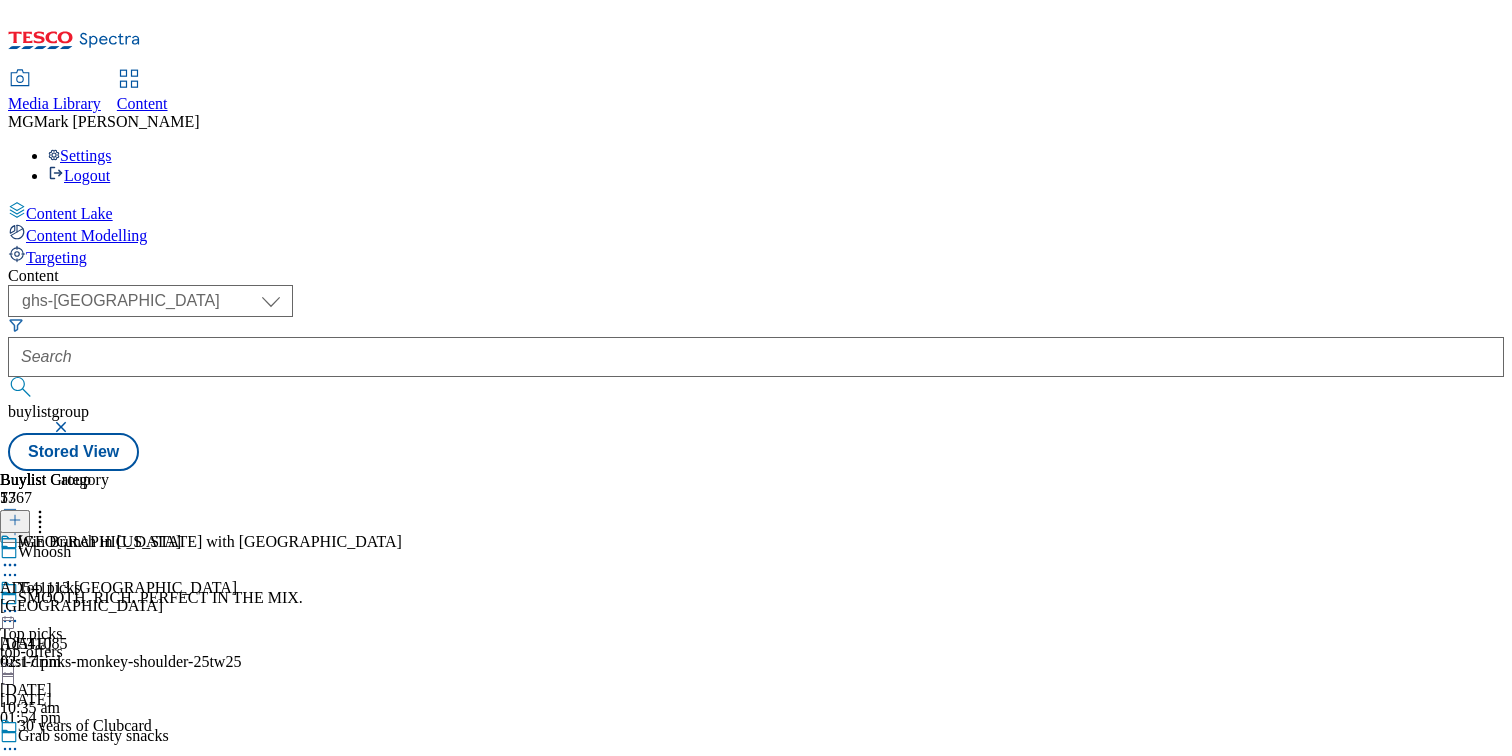 click on "Media Library" at bounding box center [54, 103] 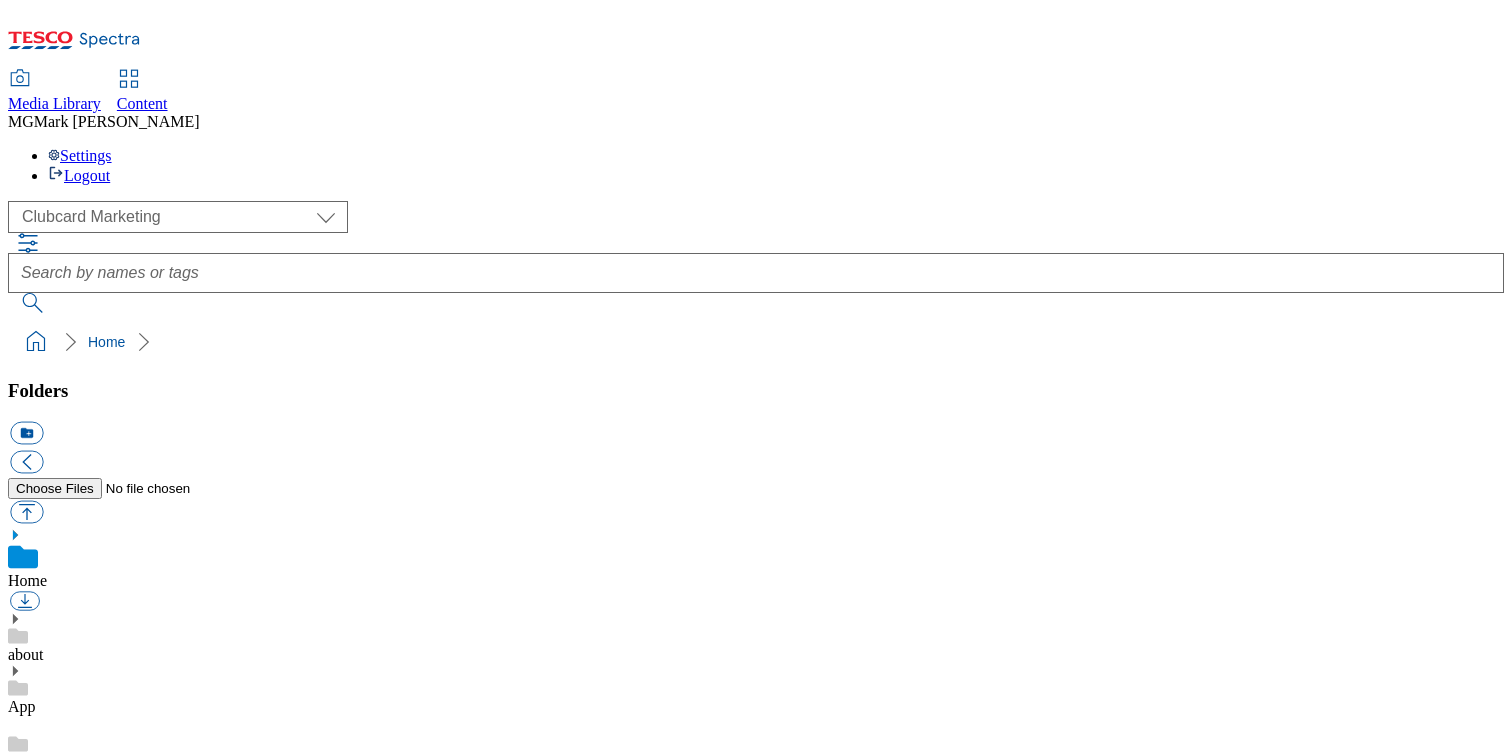click on "( optional ) Clubcard Marketing Dotcom UK FnF Stores GHS Marketing UK GHS Product UK GHS ROI Tesco Mobile Clubcard Marketing" at bounding box center (756, 217) 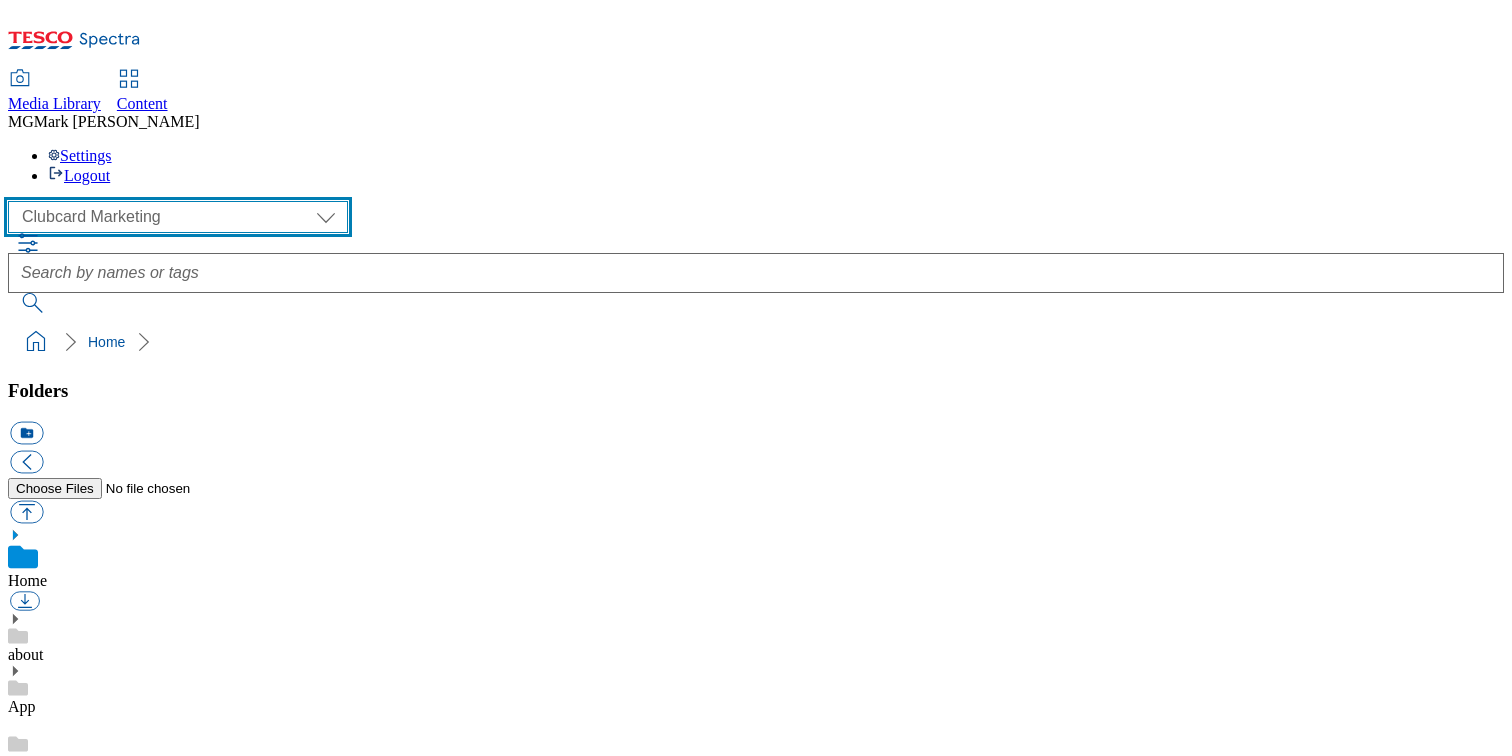 click on "Clubcard Marketing Dotcom UK FnF Stores GHS Marketing [GEOGRAPHIC_DATA] GHS Product UK GHS ROI Tesco Mobile" at bounding box center (178, 217) 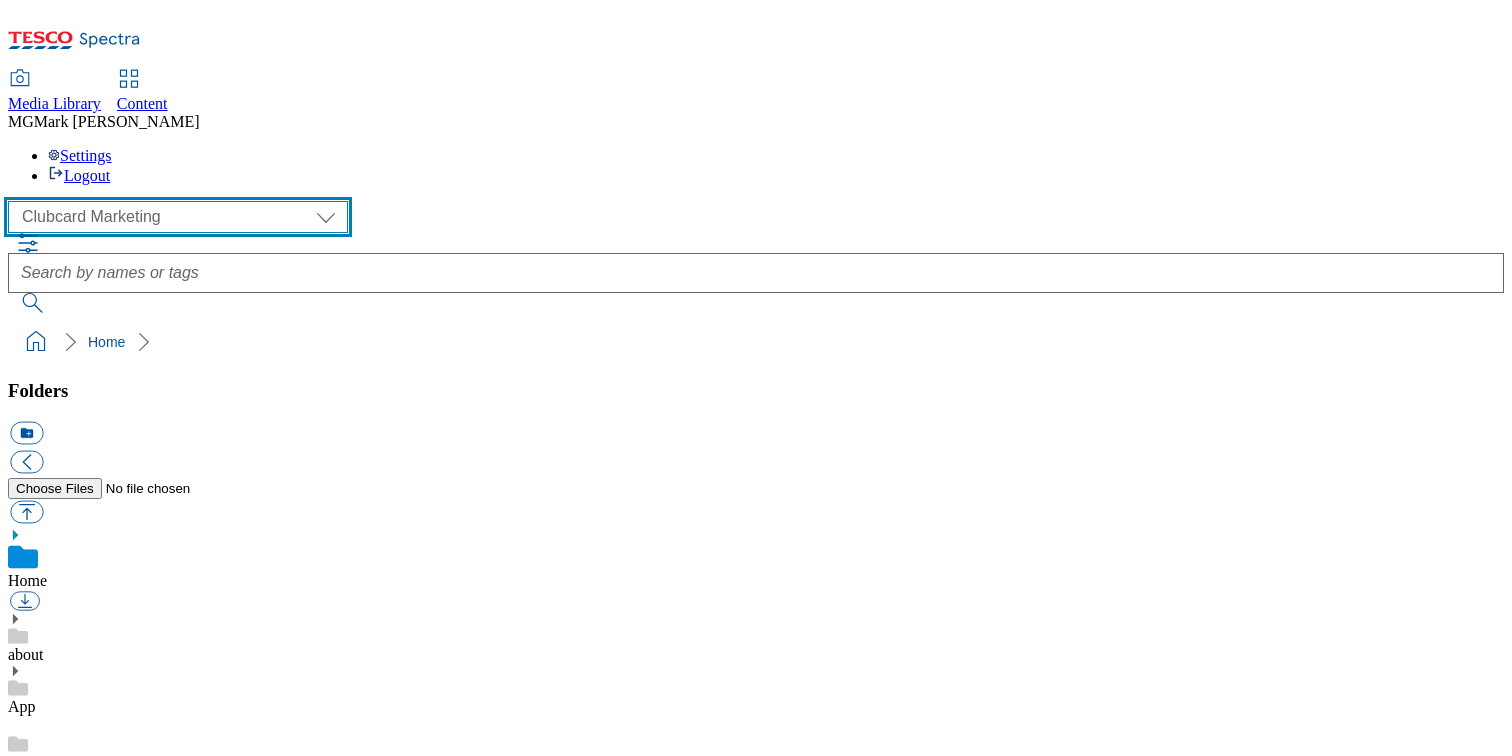 select on "flare-ghs-mktg" 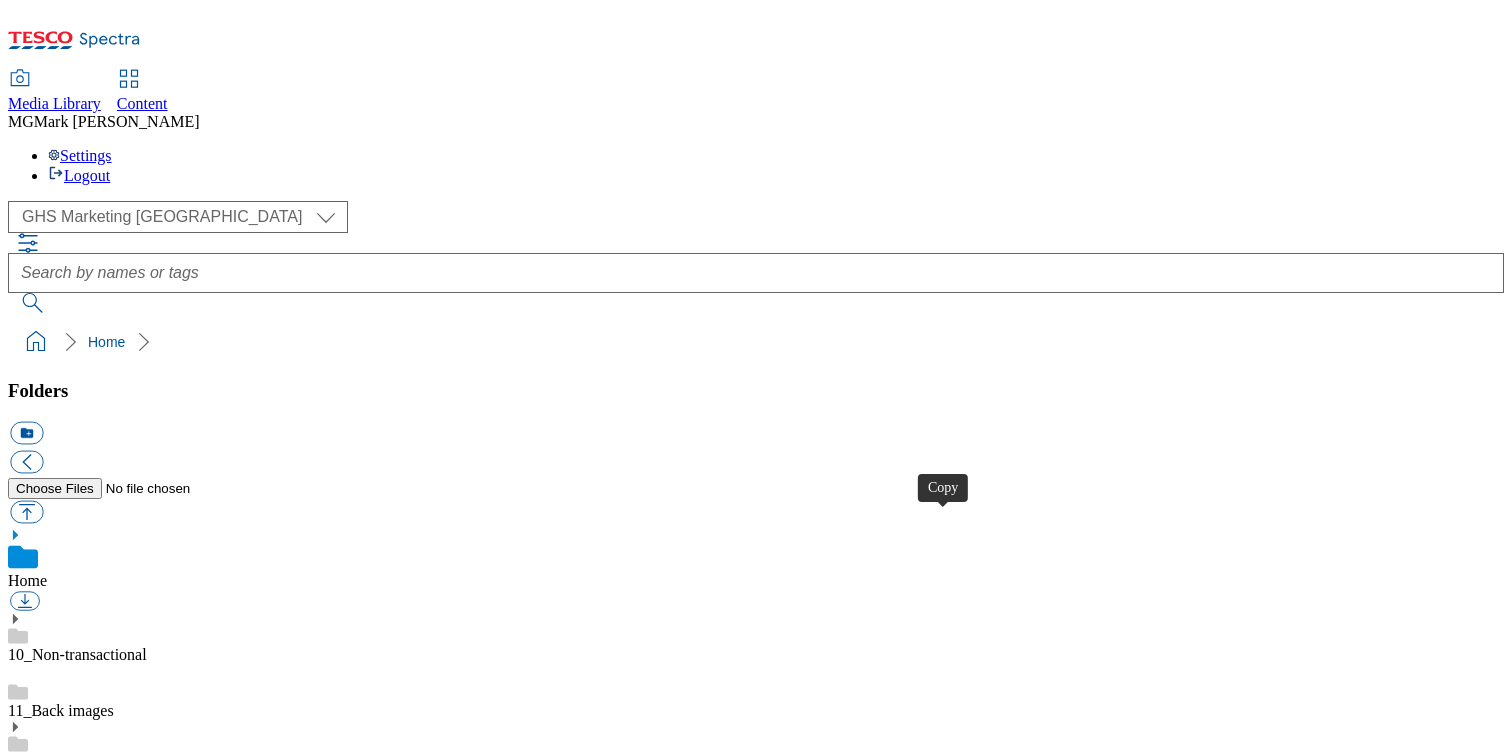 click at bounding box center (26, 3528) 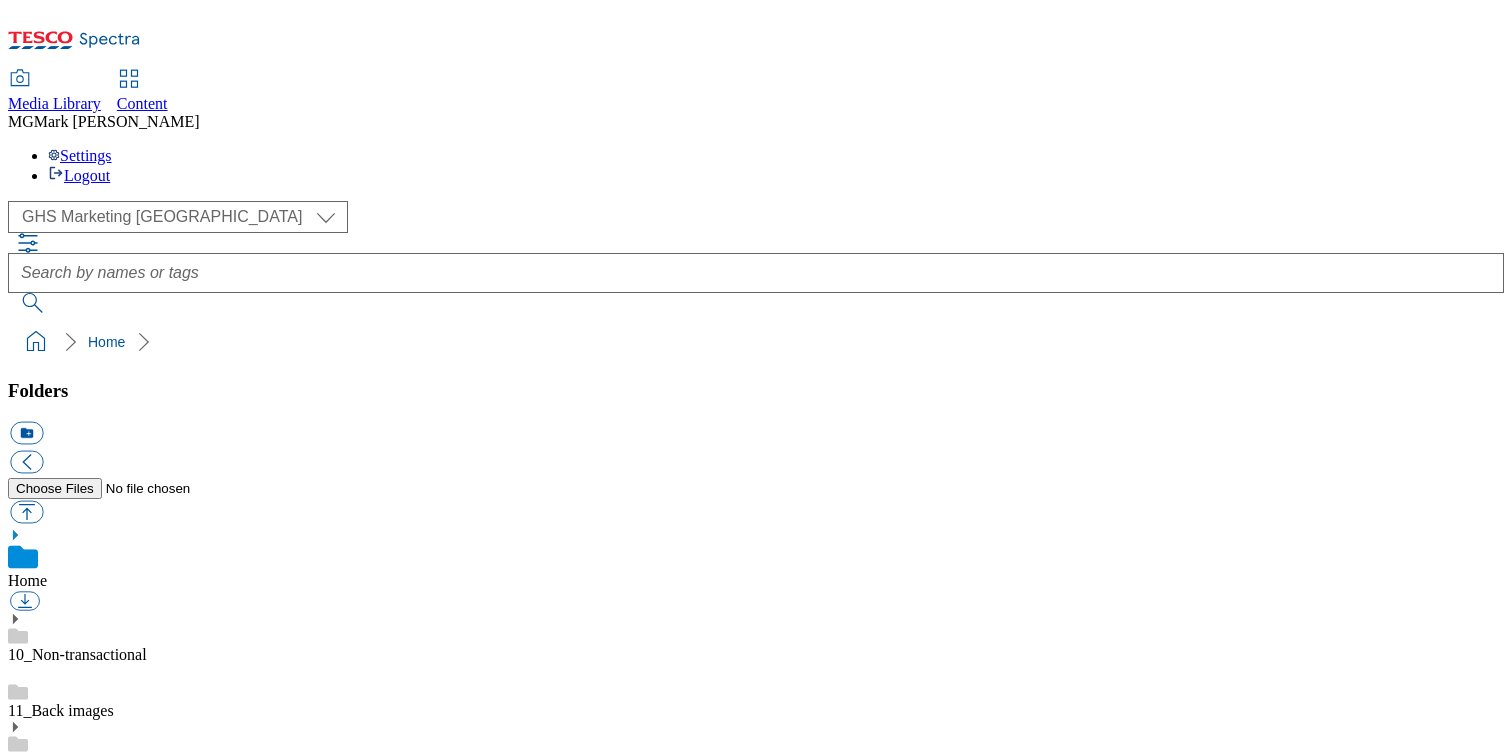 click on "Content" at bounding box center (142, 103) 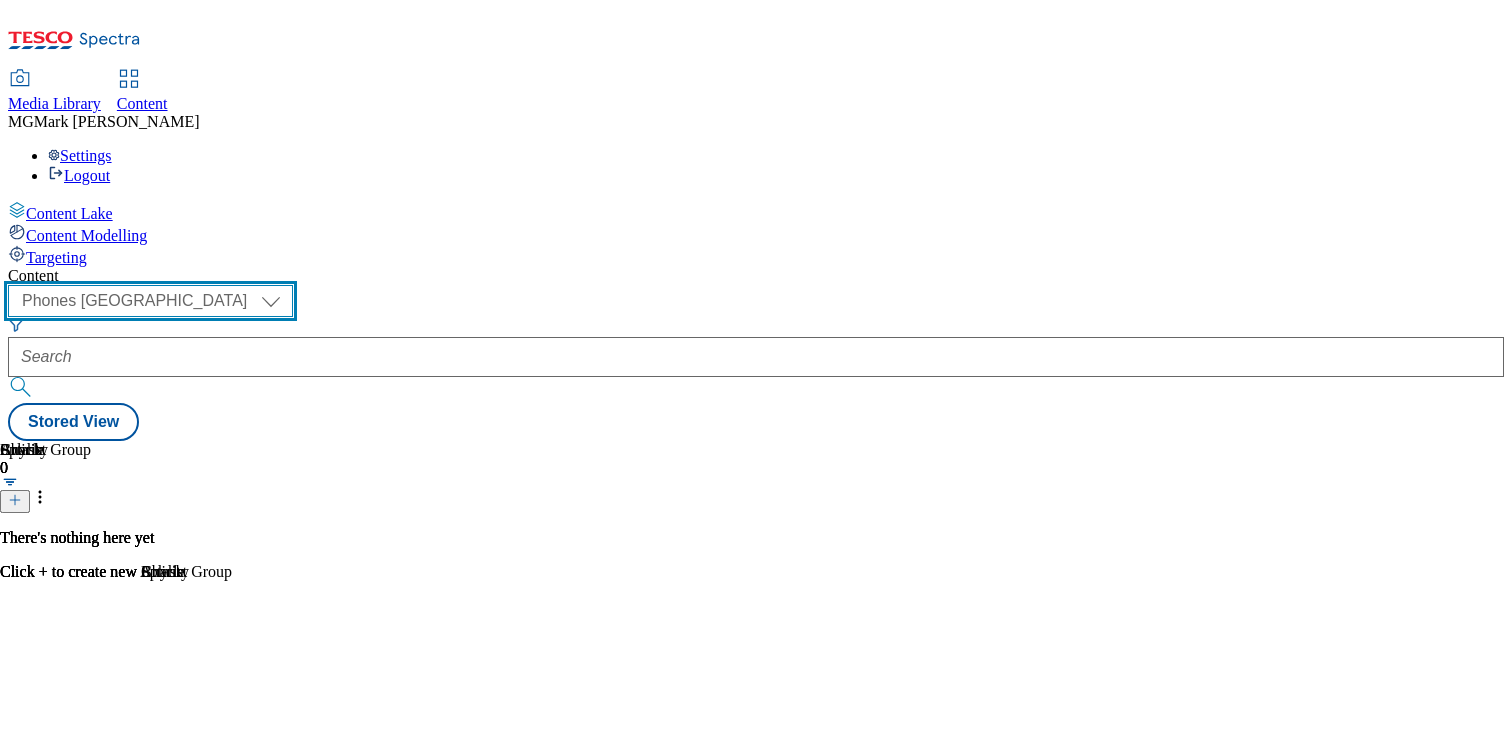 click on "Dotcom CZ Dotcom SK ghs-roi ghs-uk Phones [GEOGRAPHIC_DATA]" at bounding box center (150, 301) 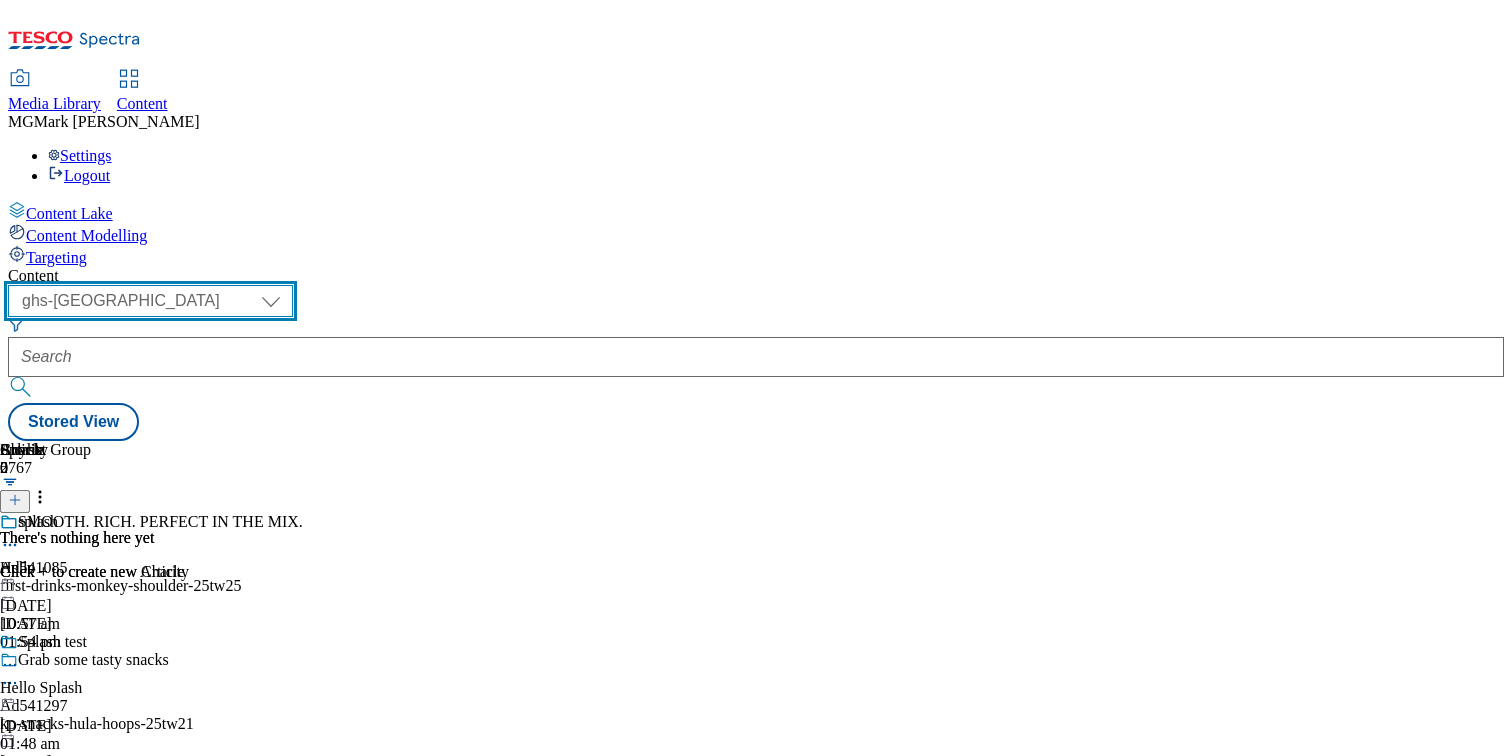 click on "Dotcom CZ Dotcom SK ghs-roi ghs-uk Phones [GEOGRAPHIC_DATA]" at bounding box center (150, 301) 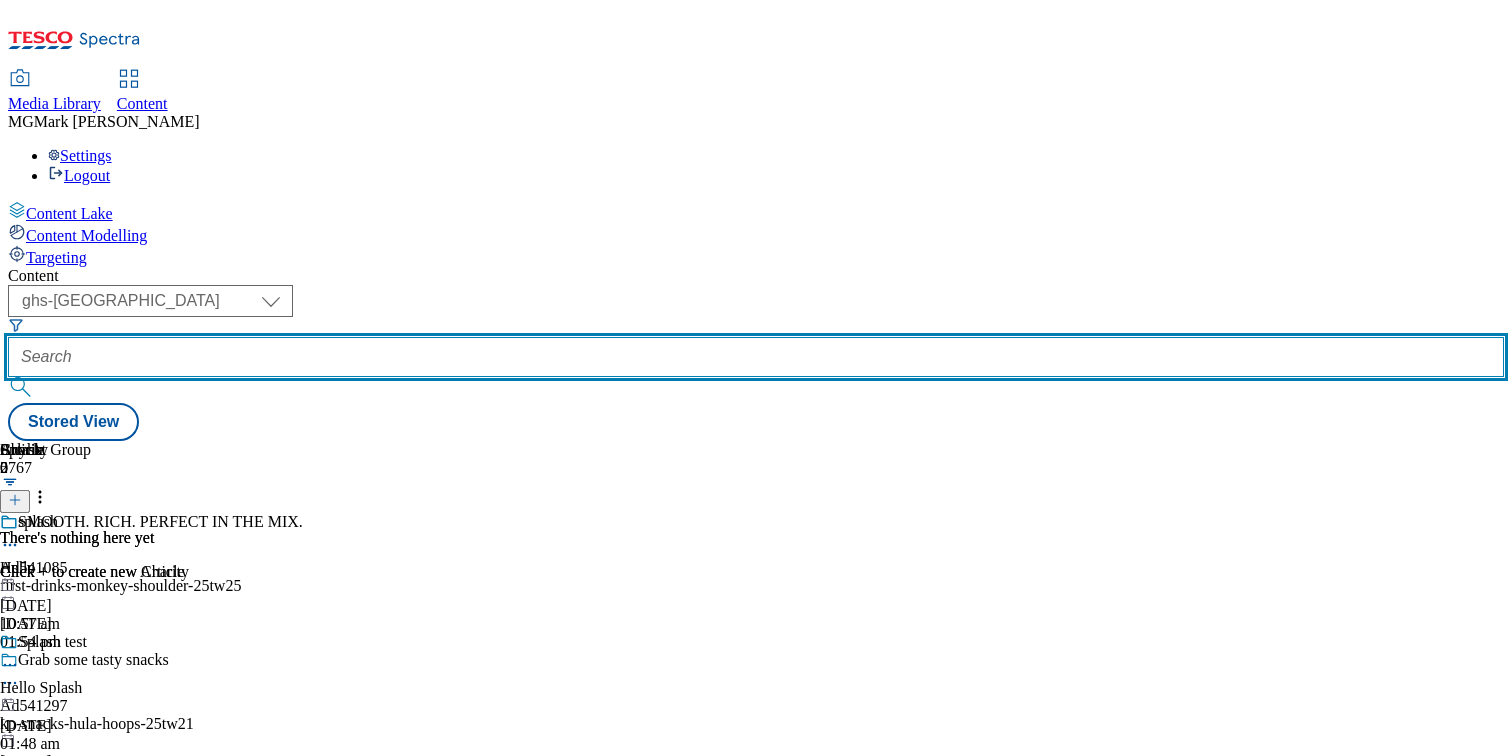 click at bounding box center (756, 357) 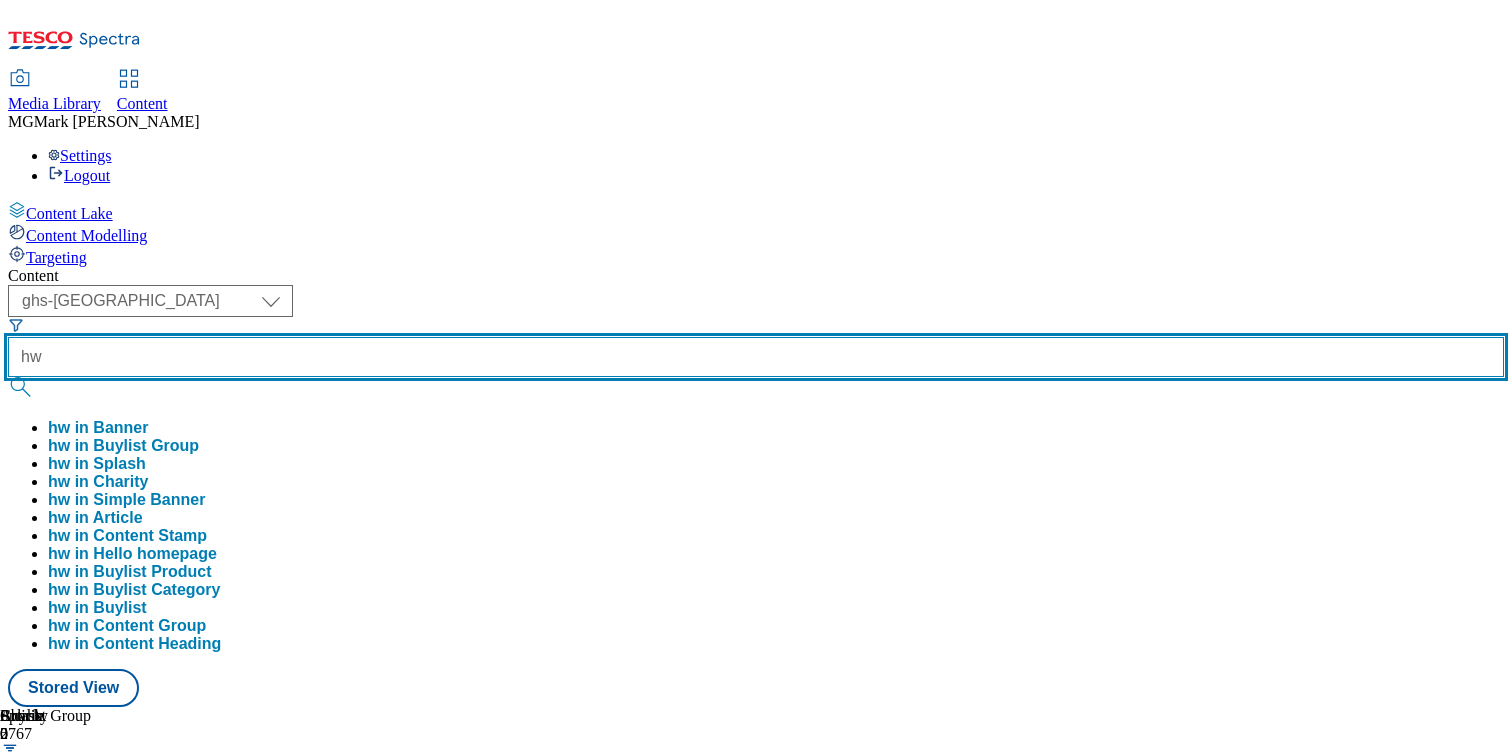 type on "h" 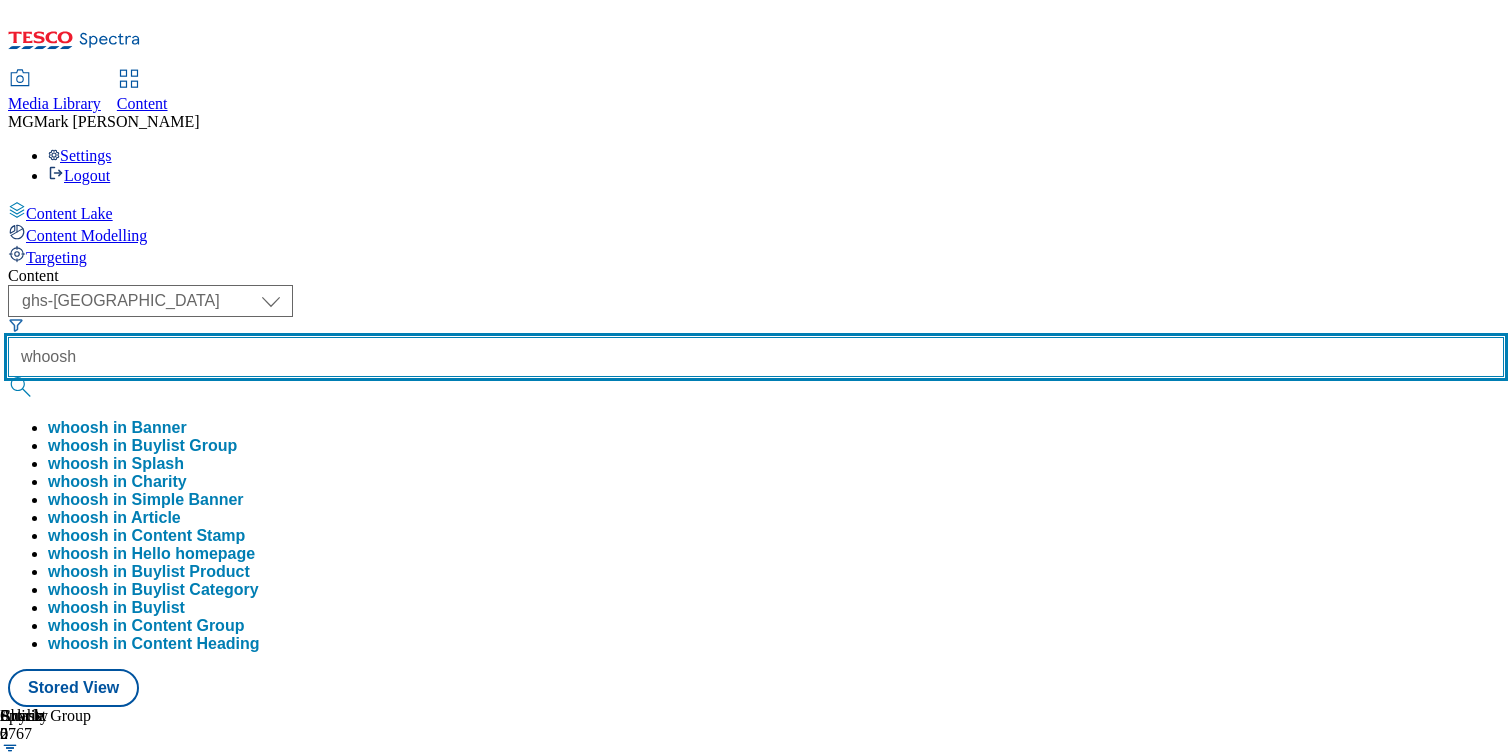 type on "whoosh" 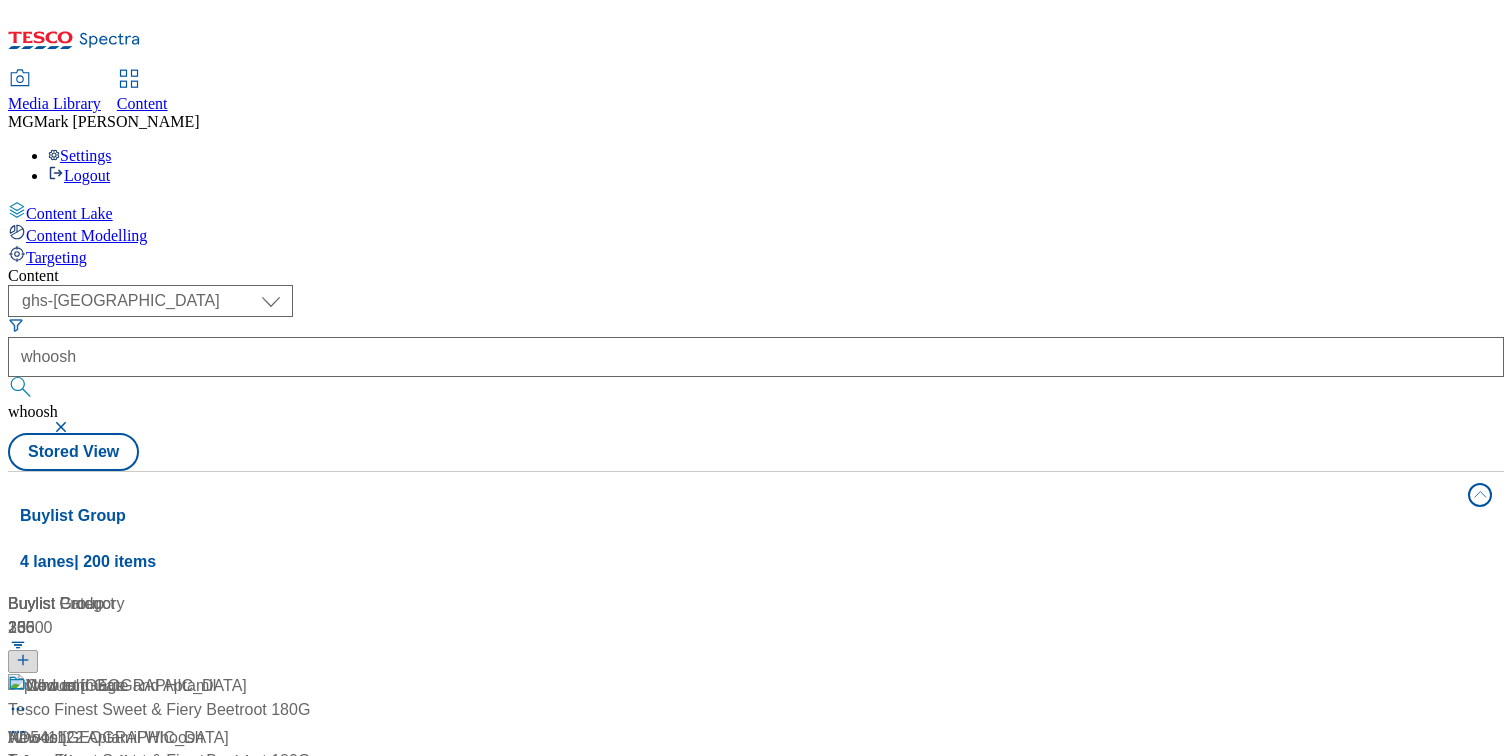 click on "( optional ) Dotcom CZ Dotcom SK ghs-roi ghs-uk Phones [GEOGRAPHIC_DATA] ghs-uk whoosh whoosh Stored View" at bounding box center [756, 378] 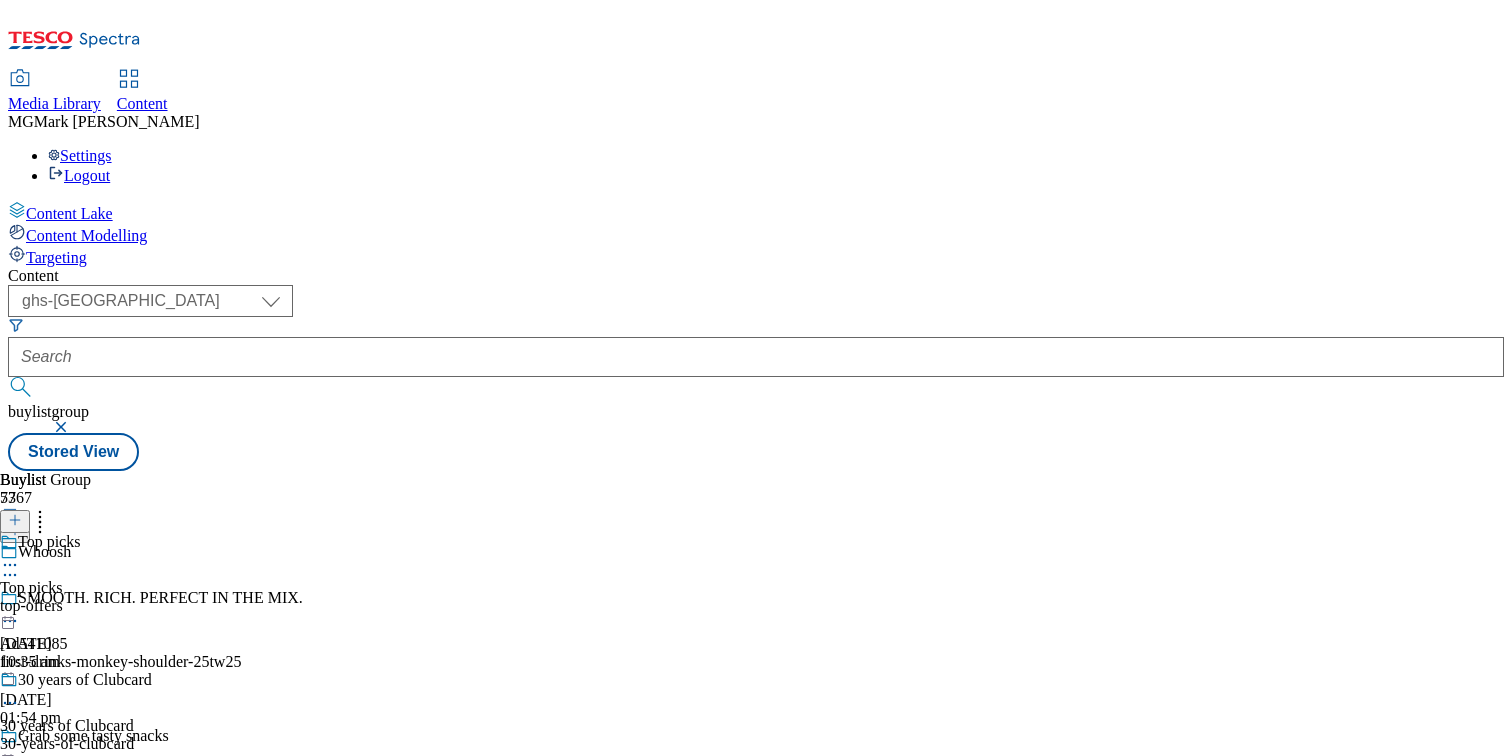 scroll, scrollTop: 4781, scrollLeft: 0, axis: vertical 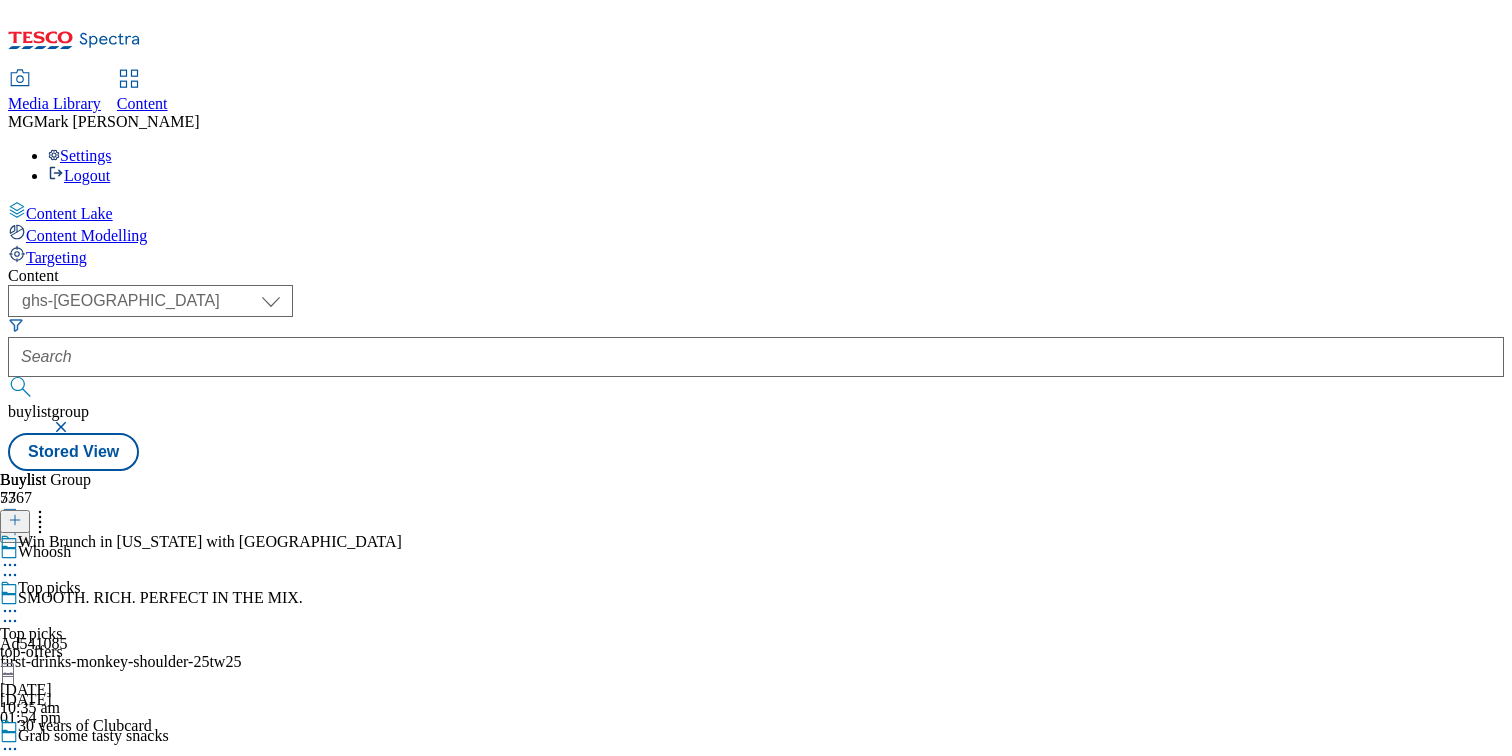 click 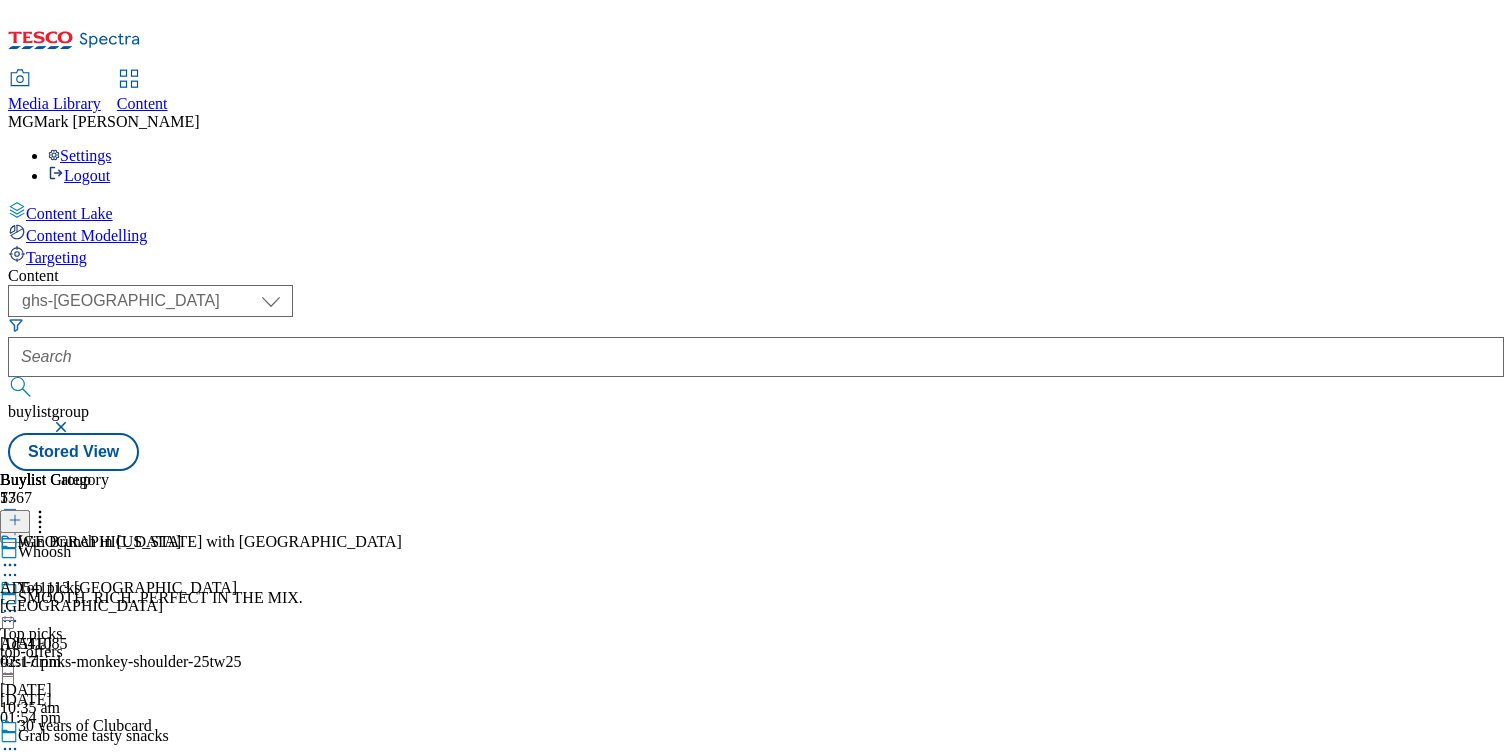 click on "Edit" at bounding box center (66, 10036) 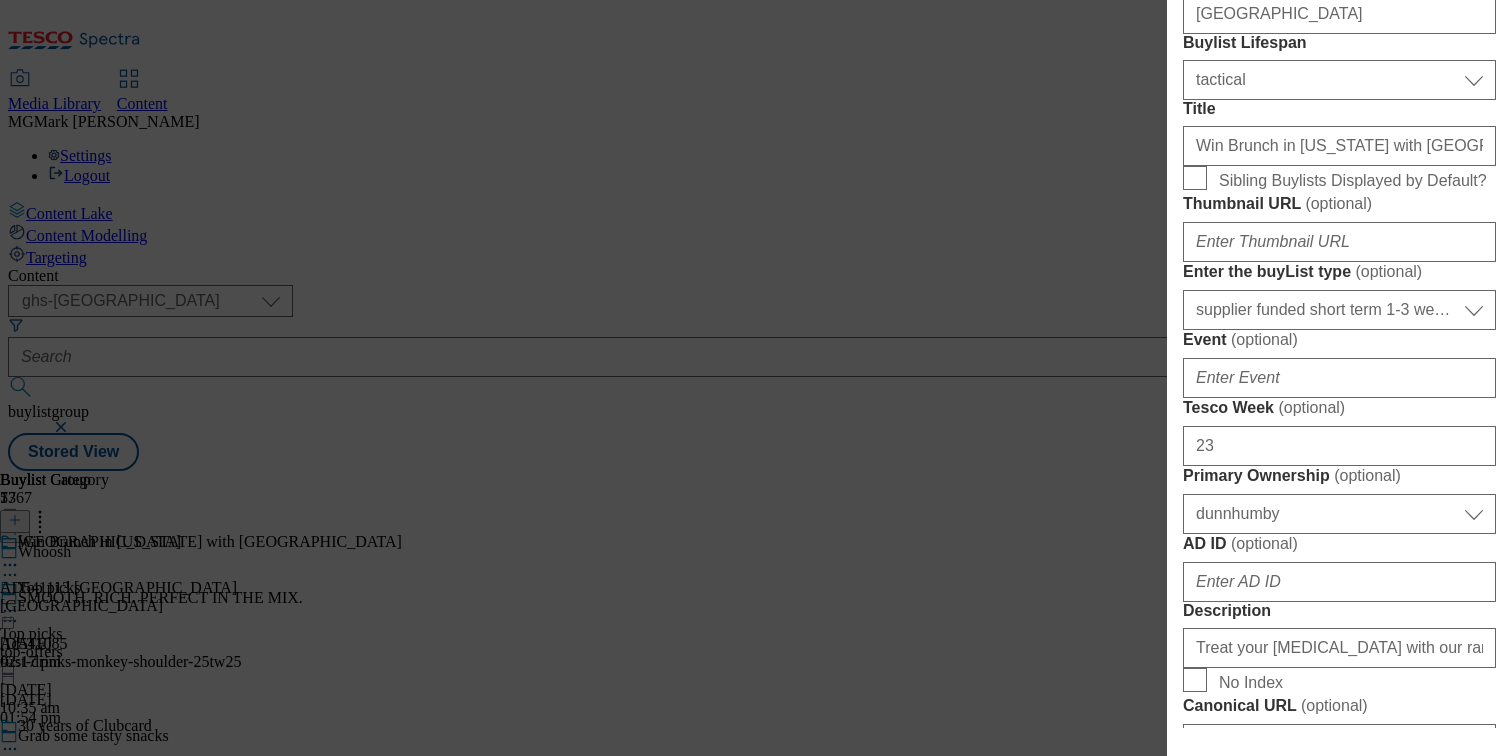 scroll, scrollTop: 567, scrollLeft: 0, axis: vertical 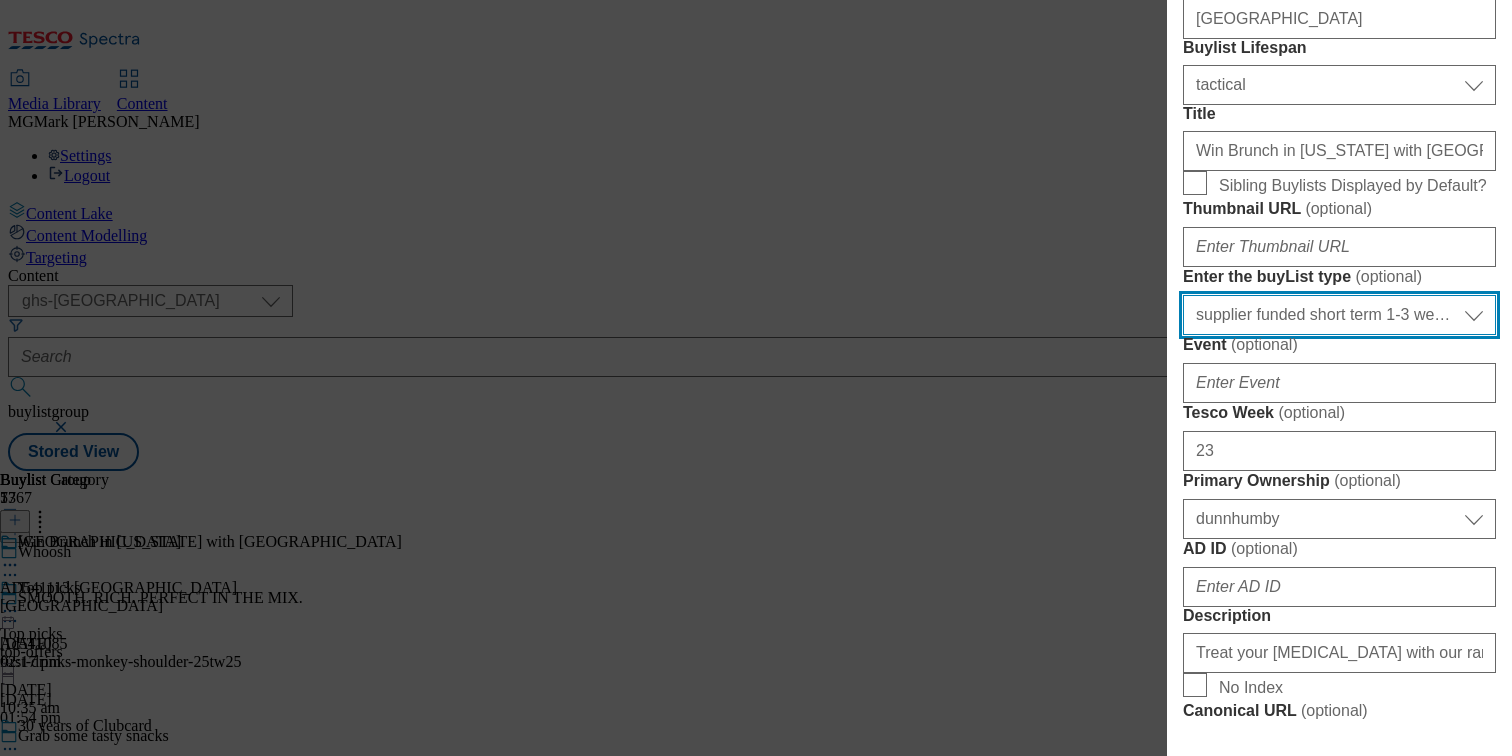 click on "Select Enter the buyList type event supplier funded long term >4 weeks supplier funded short term 1-3 weeks tesco trade lists zone" at bounding box center [1339, 315] 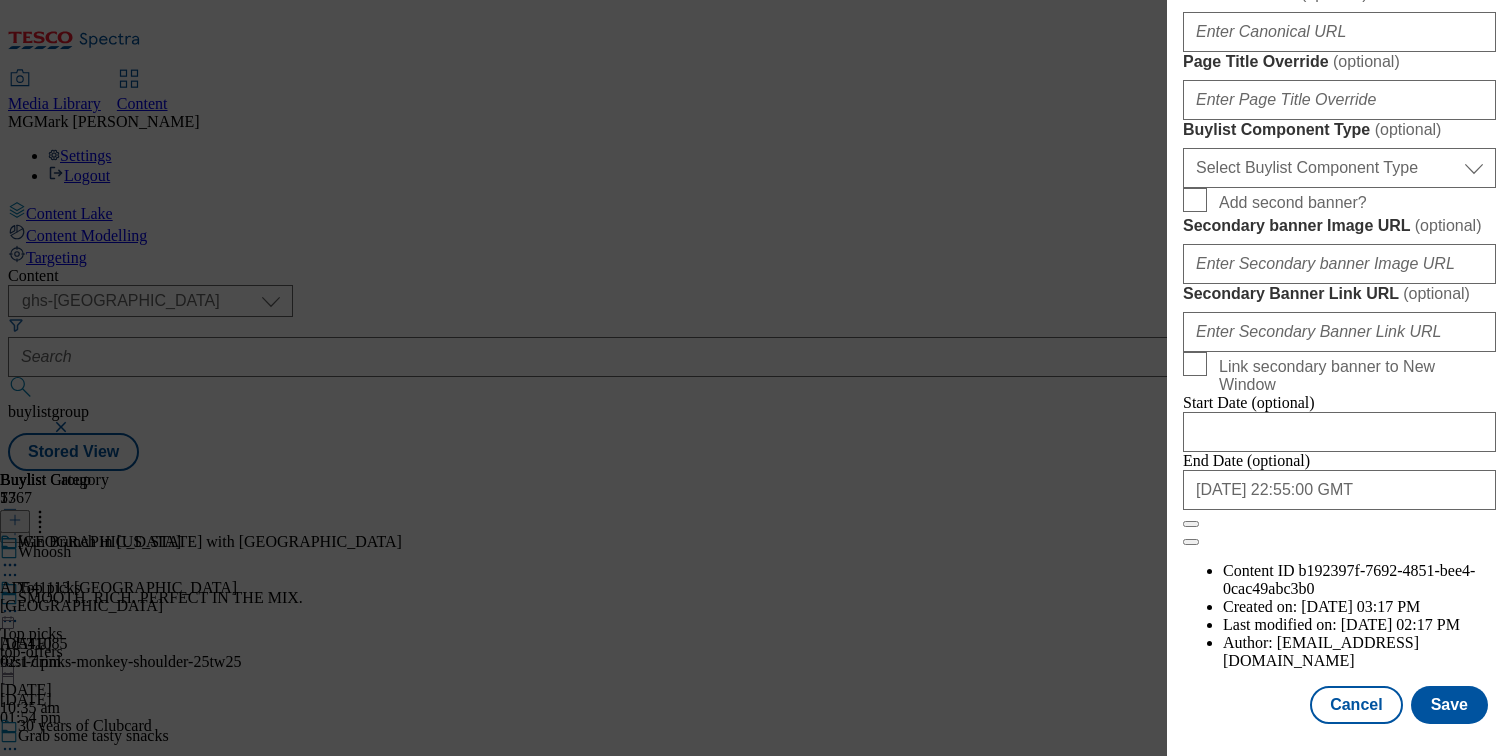scroll, scrollTop: 1616, scrollLeft: 0, axis: vertical 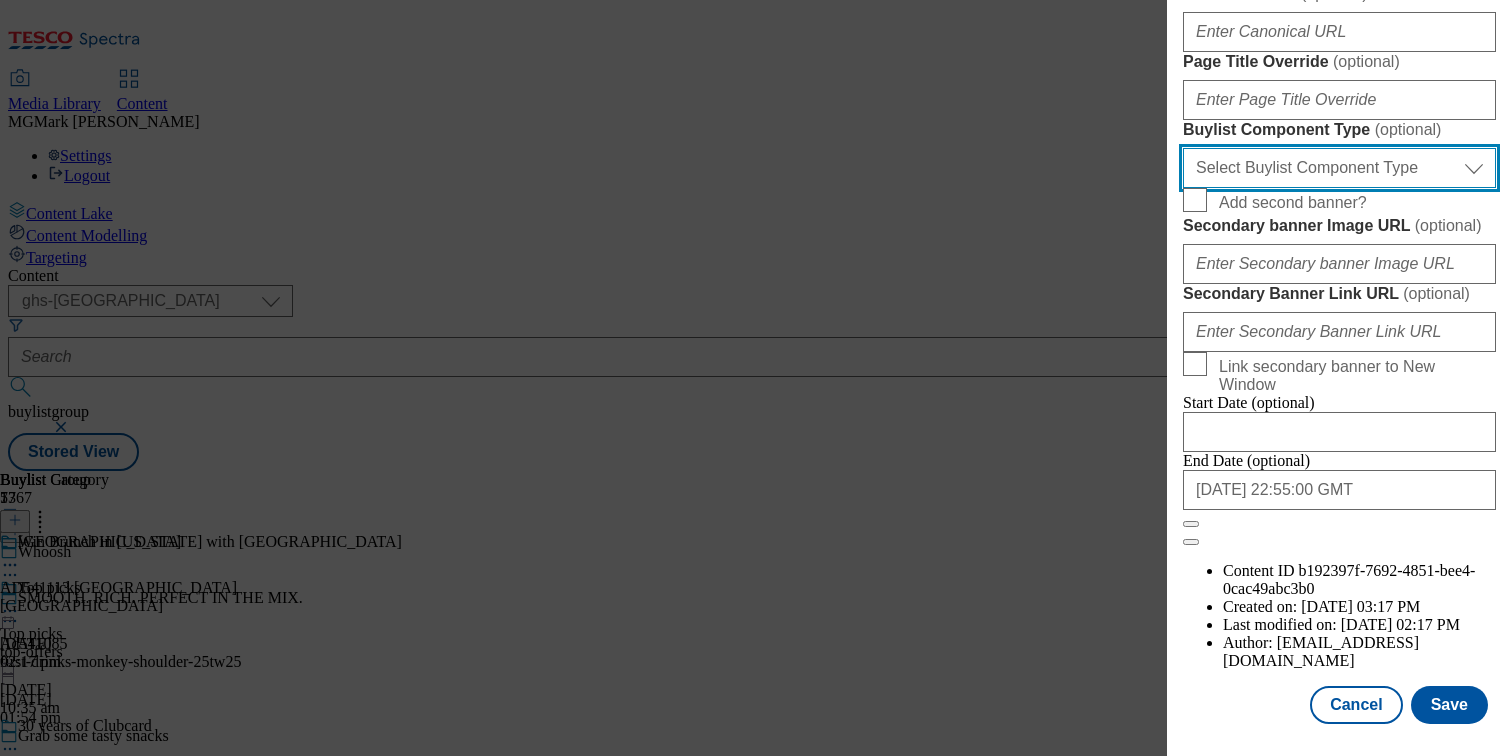 click on "Select Buylist Component Type Banner Competition Header Meal" at bounding box center (1339, 168) 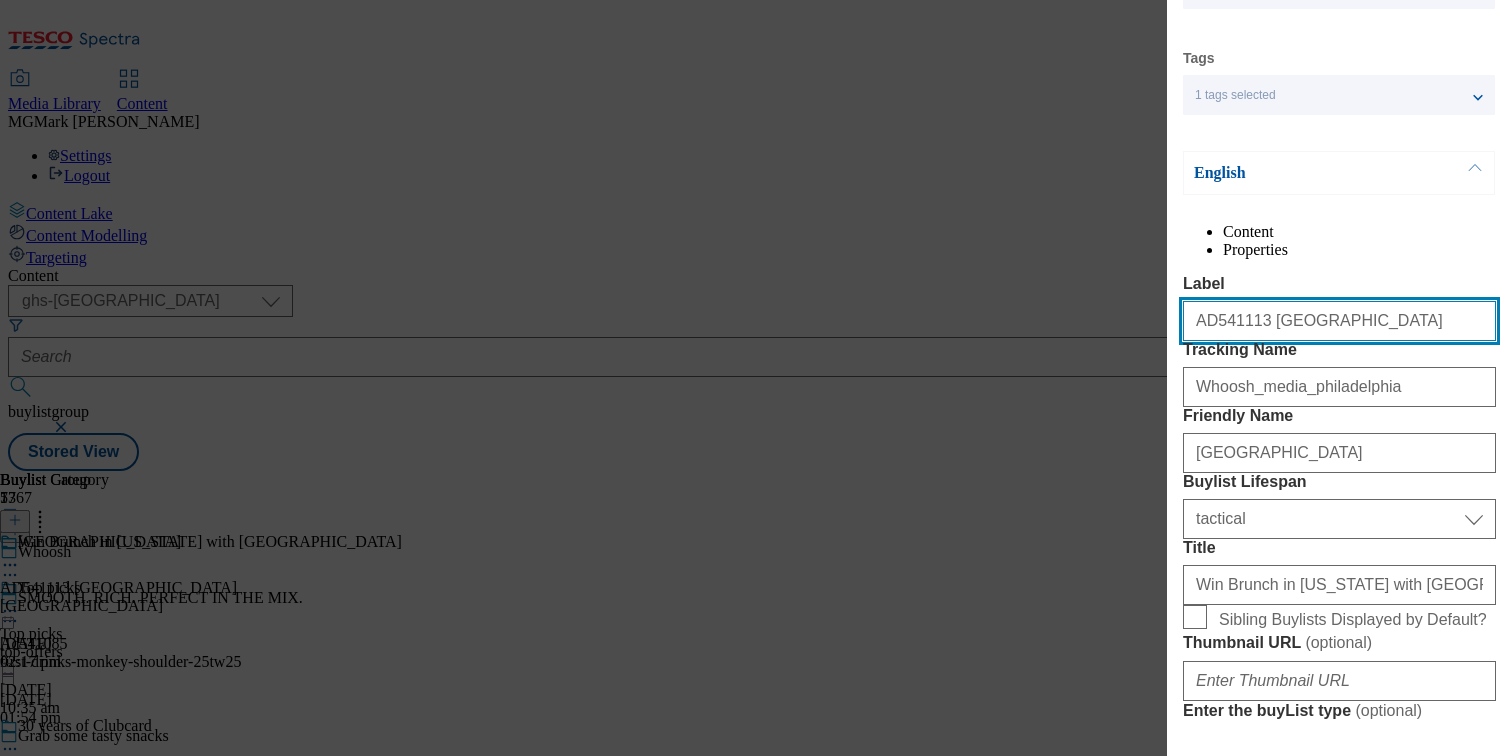 select on "Banner" 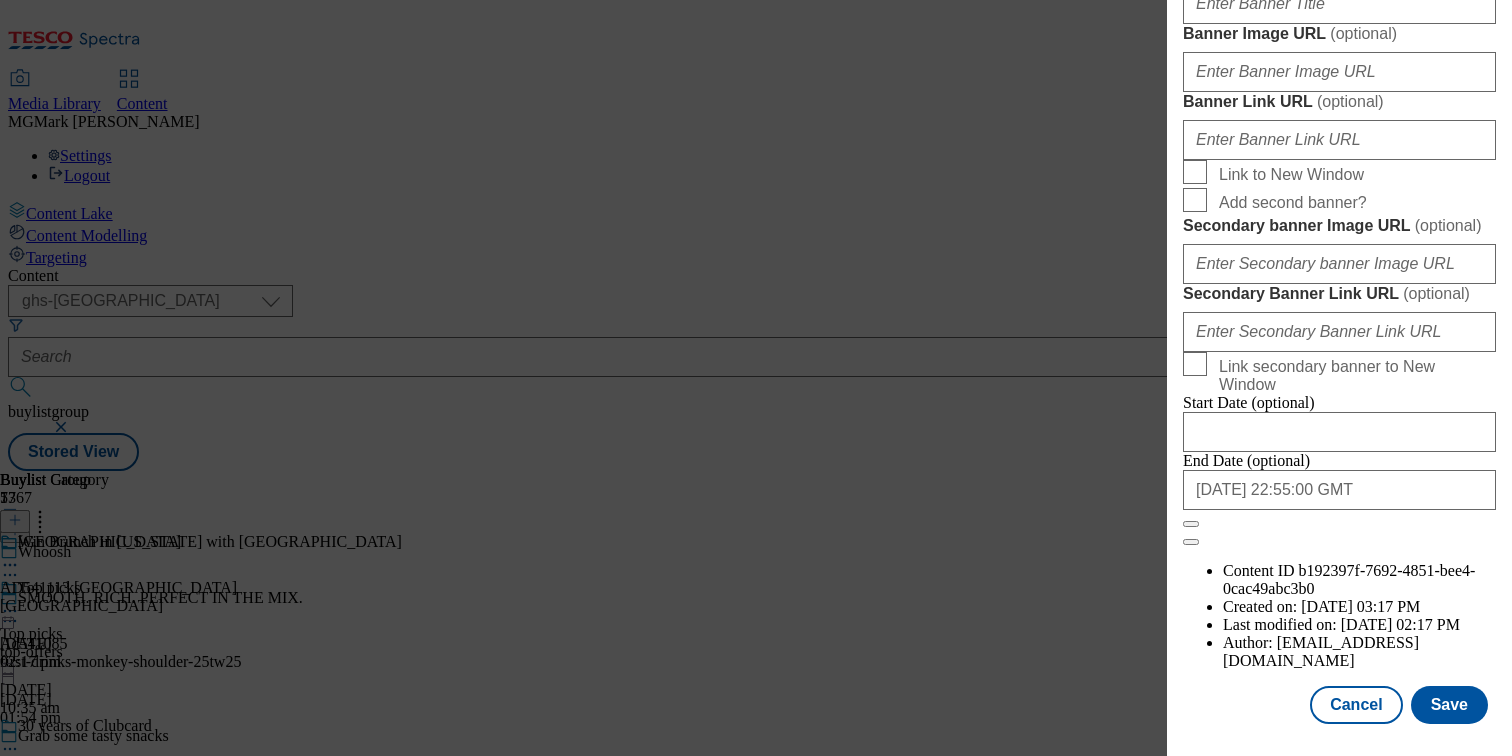 scroll, scrollTop: 1687, scrollLeft: 0, axis: vertical 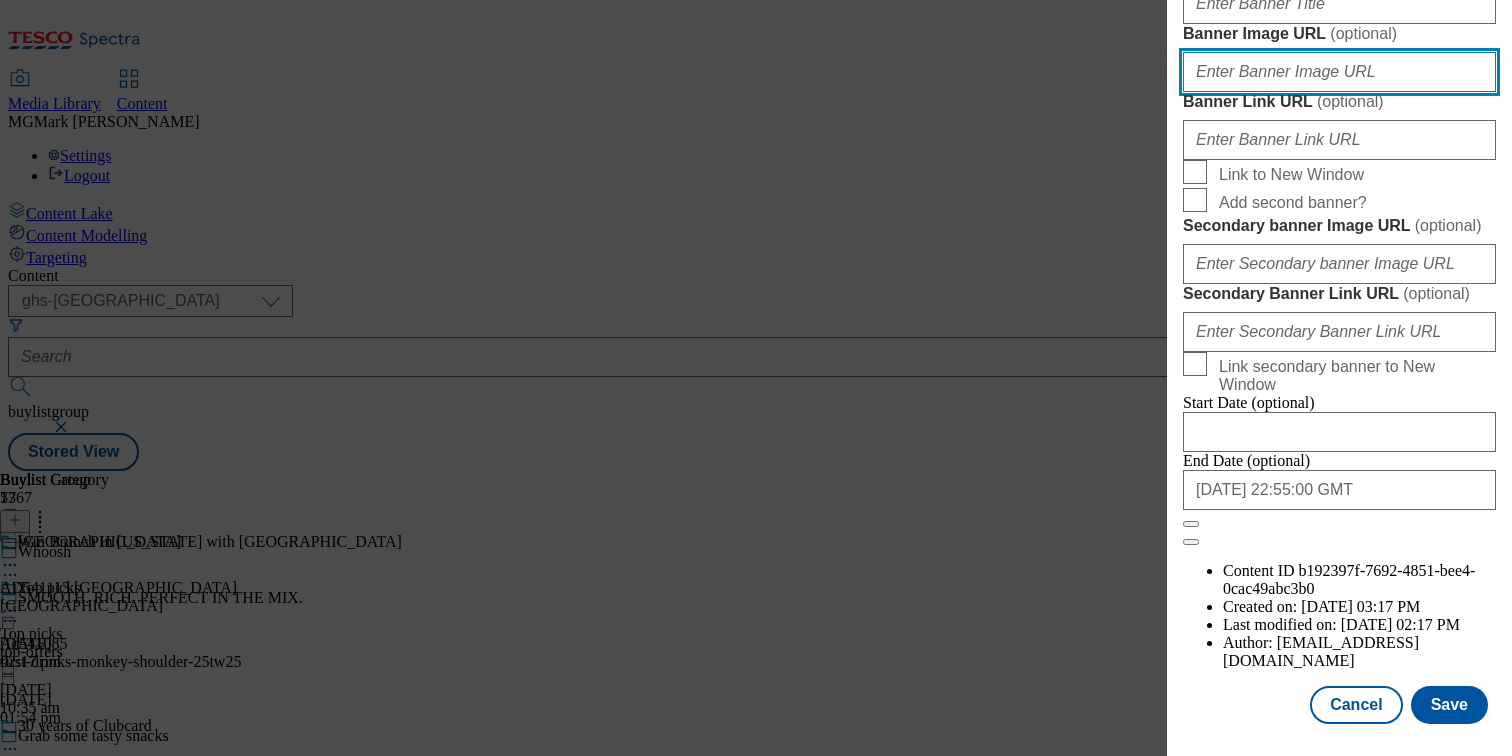 click on "Banner Image URL   ( optional )" at bounding box center (1339, 72) 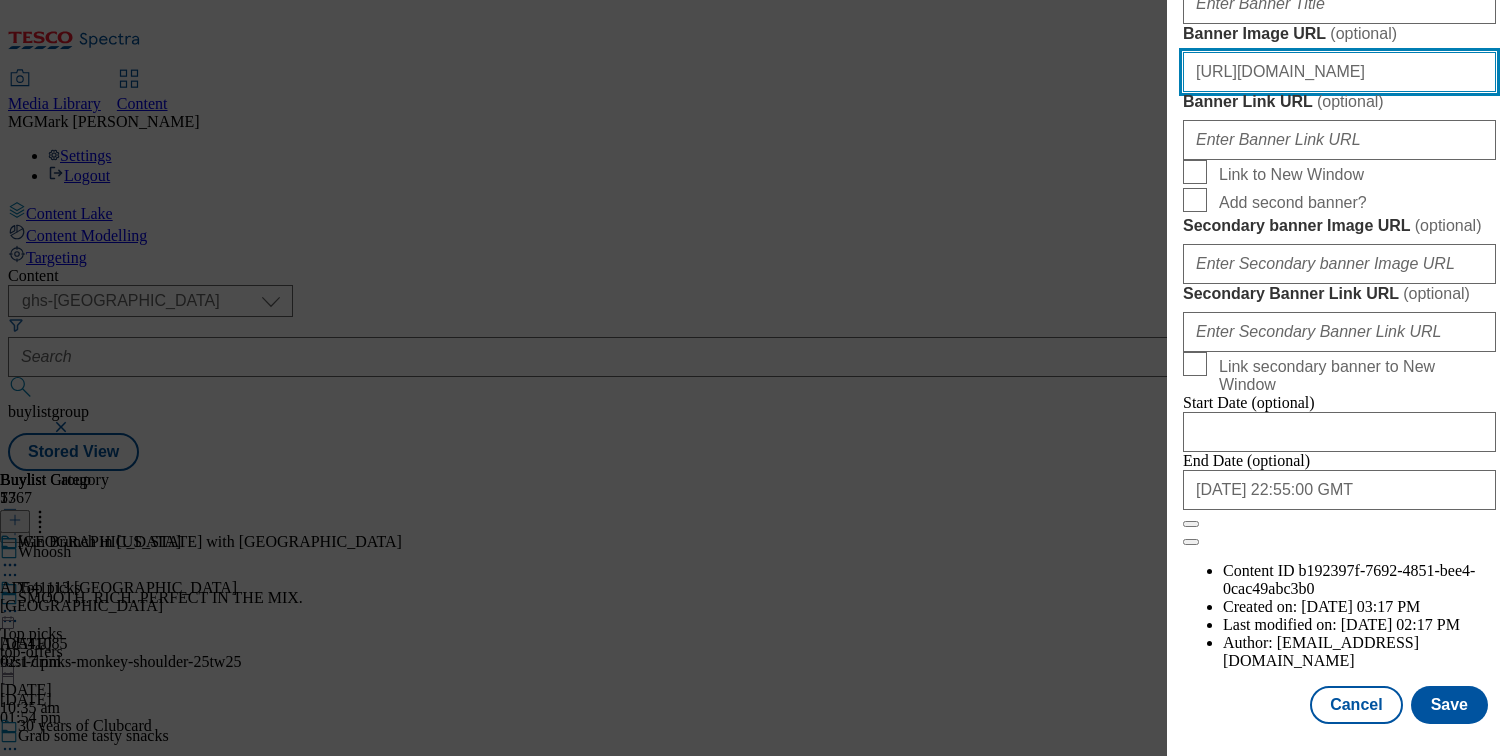 scroll, scrollTop: 0, scrollLeft: 403, axis: horizontal 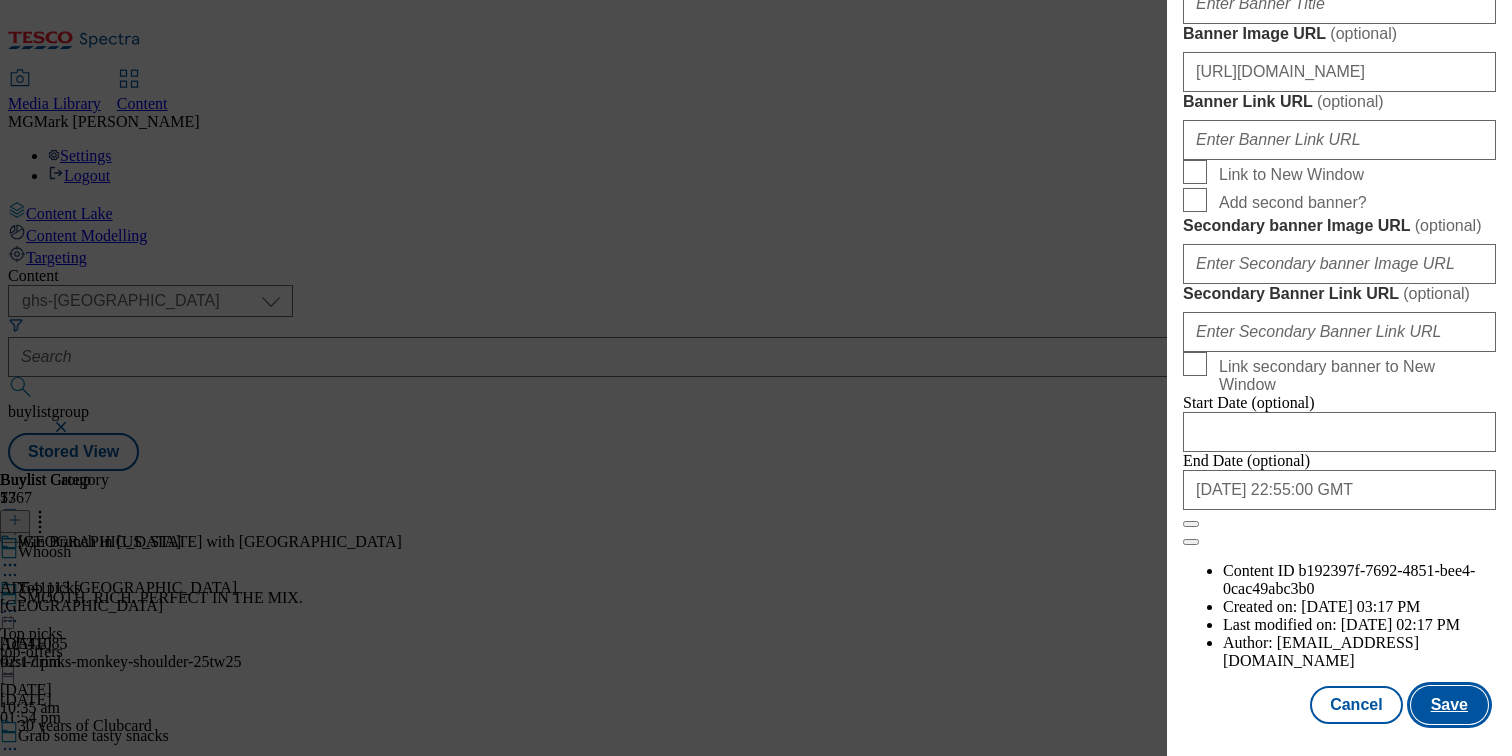 click on "Save" at bounding box center [1449, 705] 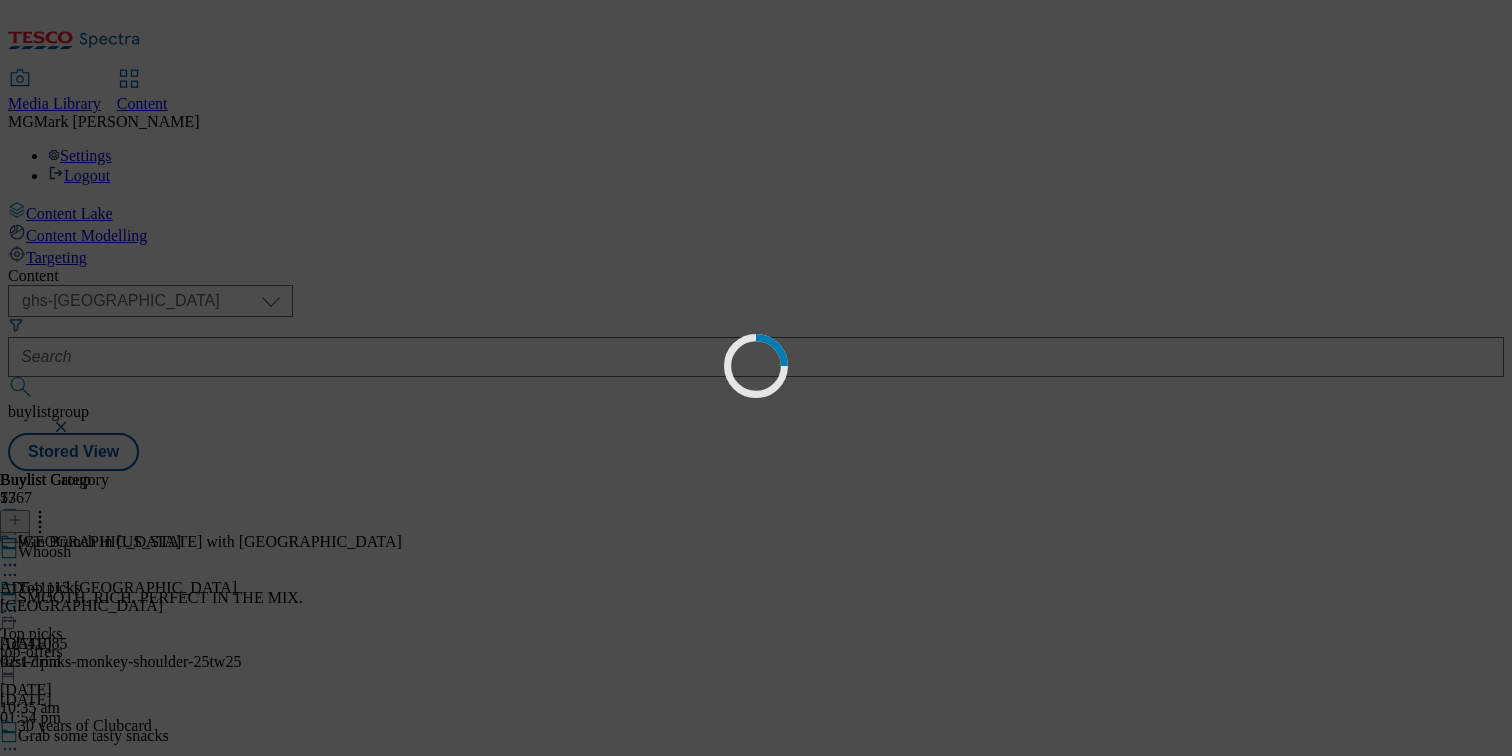 scroll, scrollTop: 0, scrollLeft: 0, axis: both 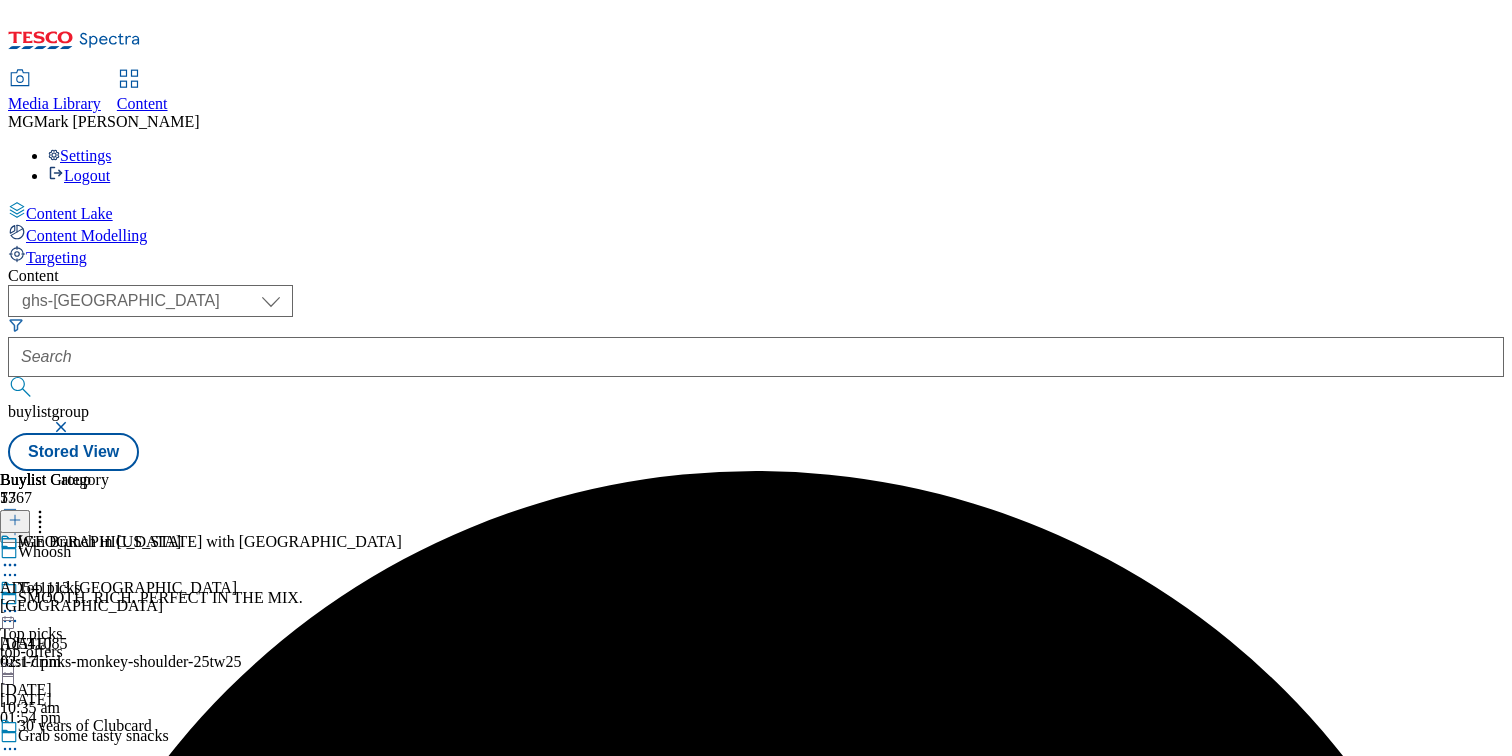 click 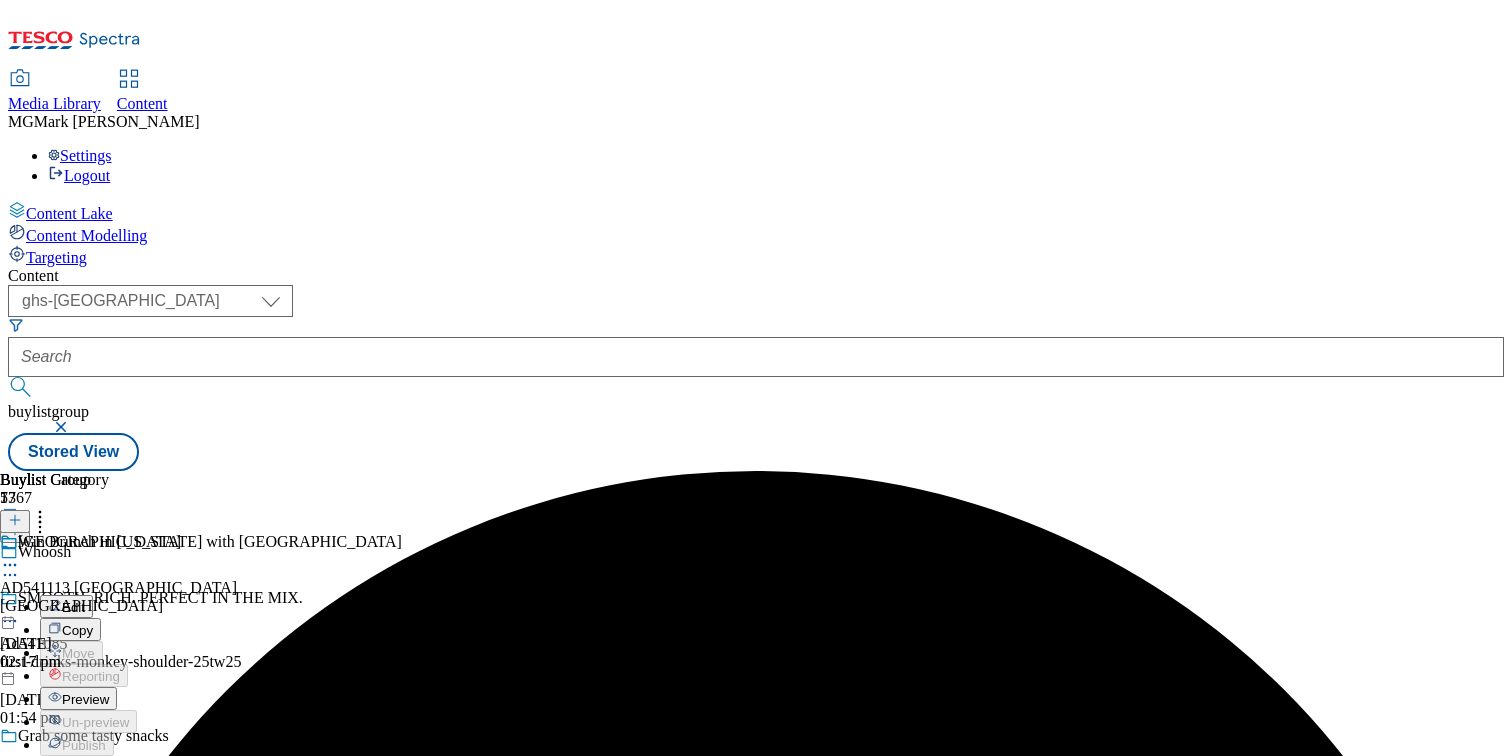 click on "Preview" at bounding box center [85, 699] 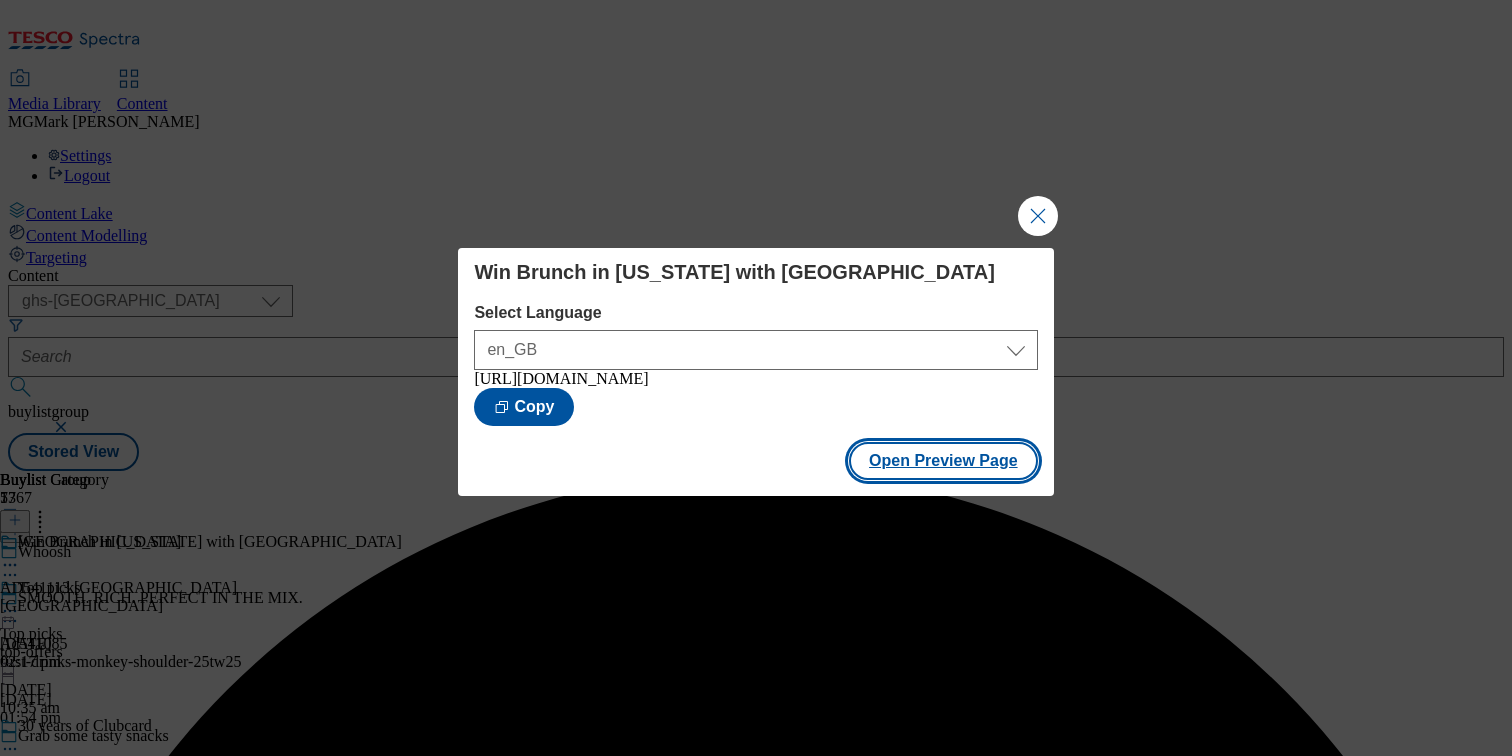 click on "Open Preview Page" at bounding box center [943, 461] 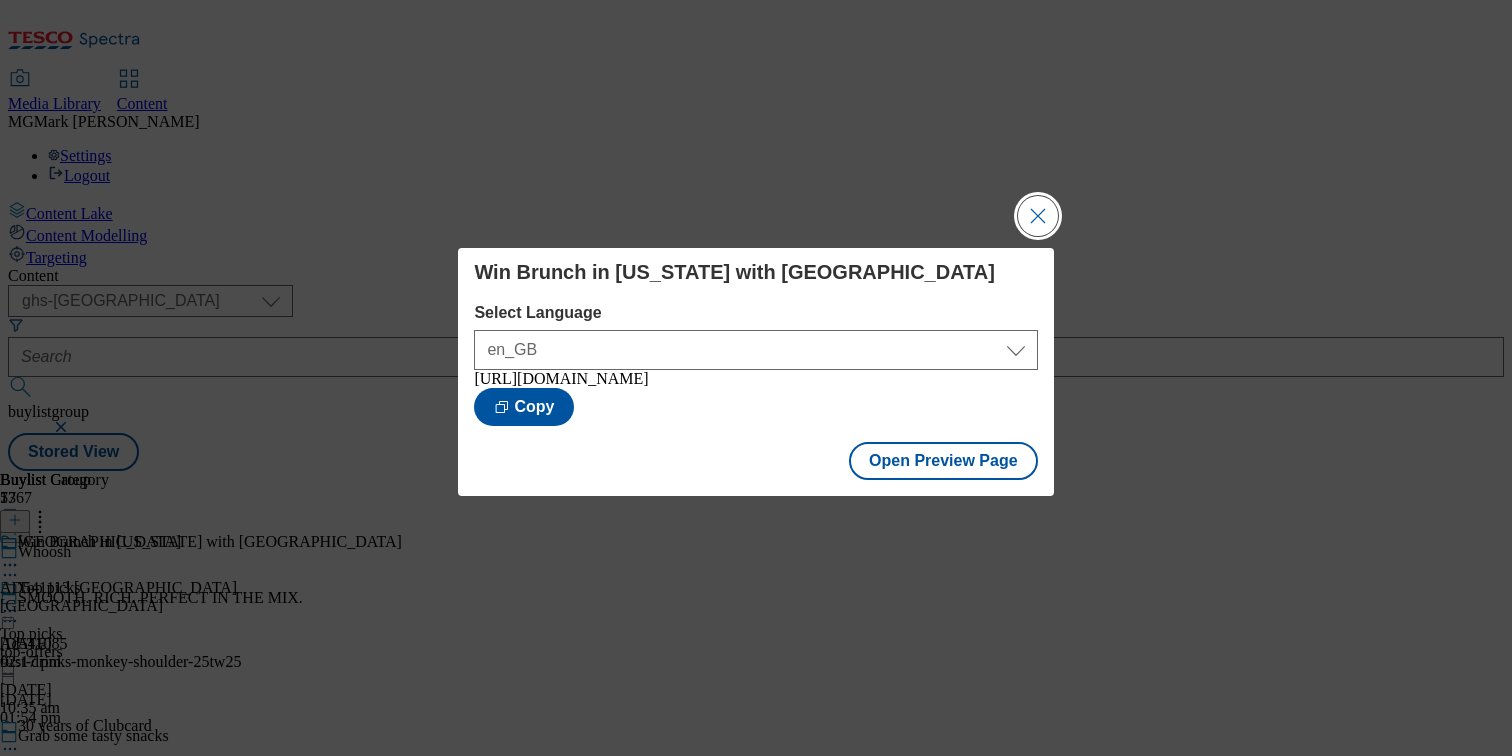 click at bounding box center (1038, 216) 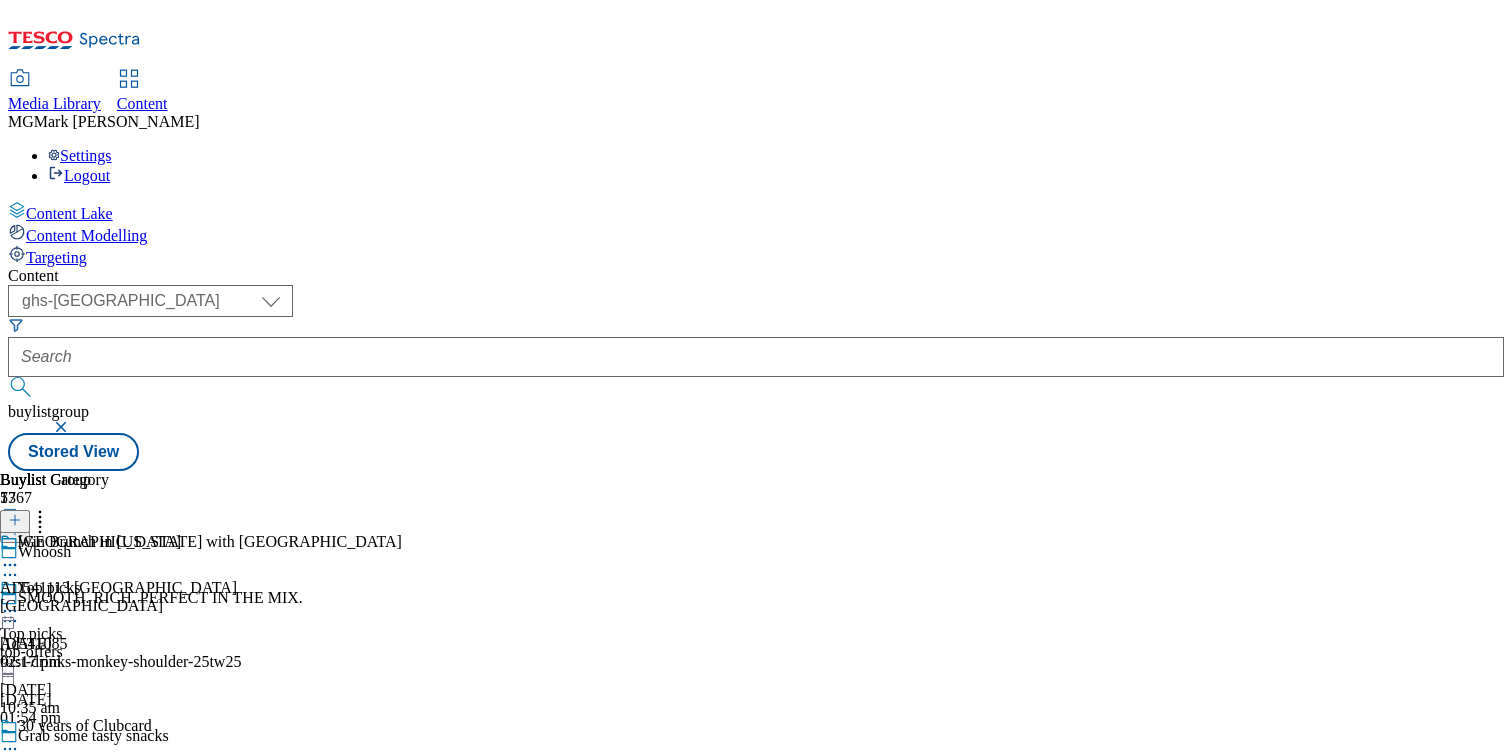 click on "Media Library" at bounding box center [54, 103] 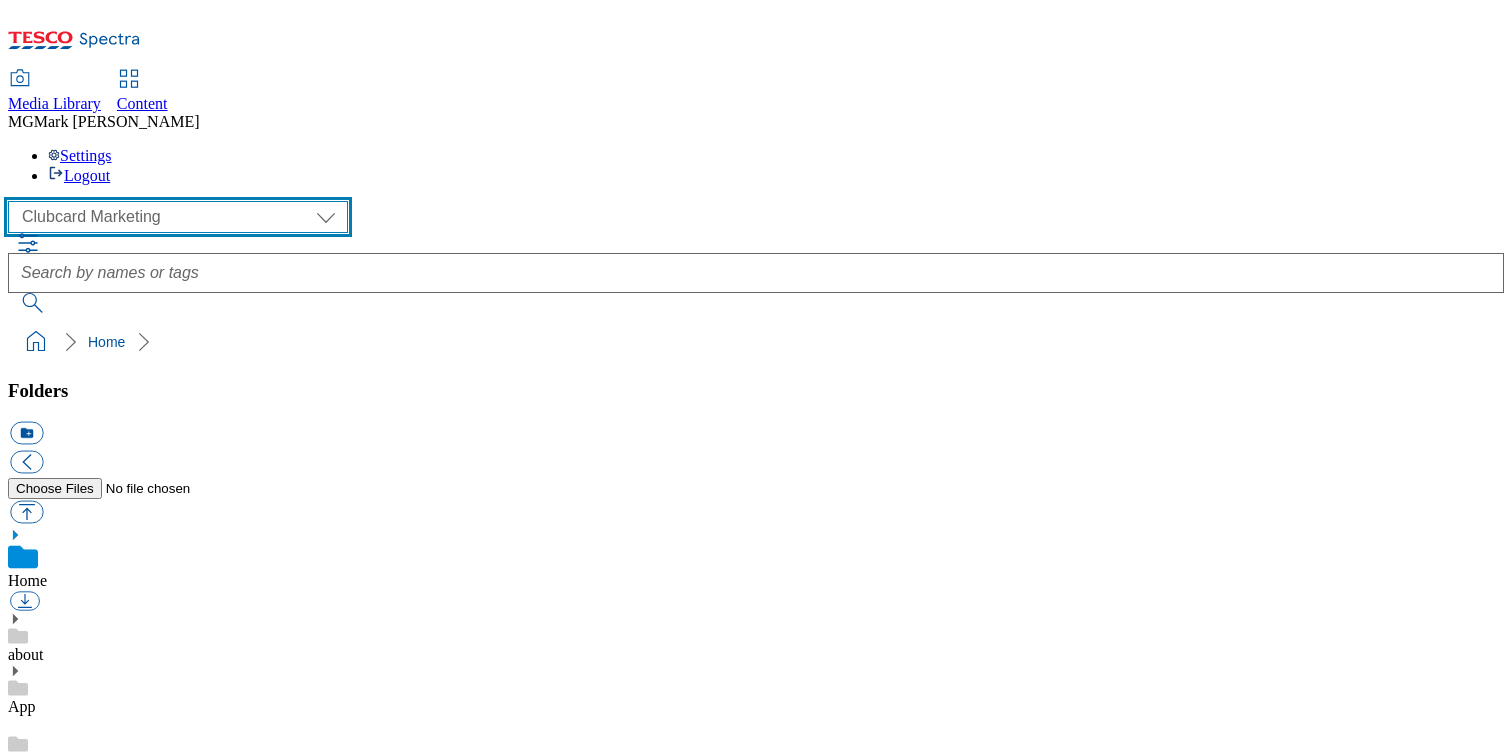 click on "Clubcard Marketing Dotcom UK FnF Stores GHS Marketing [GEOGRAPHIC_DATA] GHS Product UK GHS ROI Tesco Mobile" at bounding box center (178, 217) 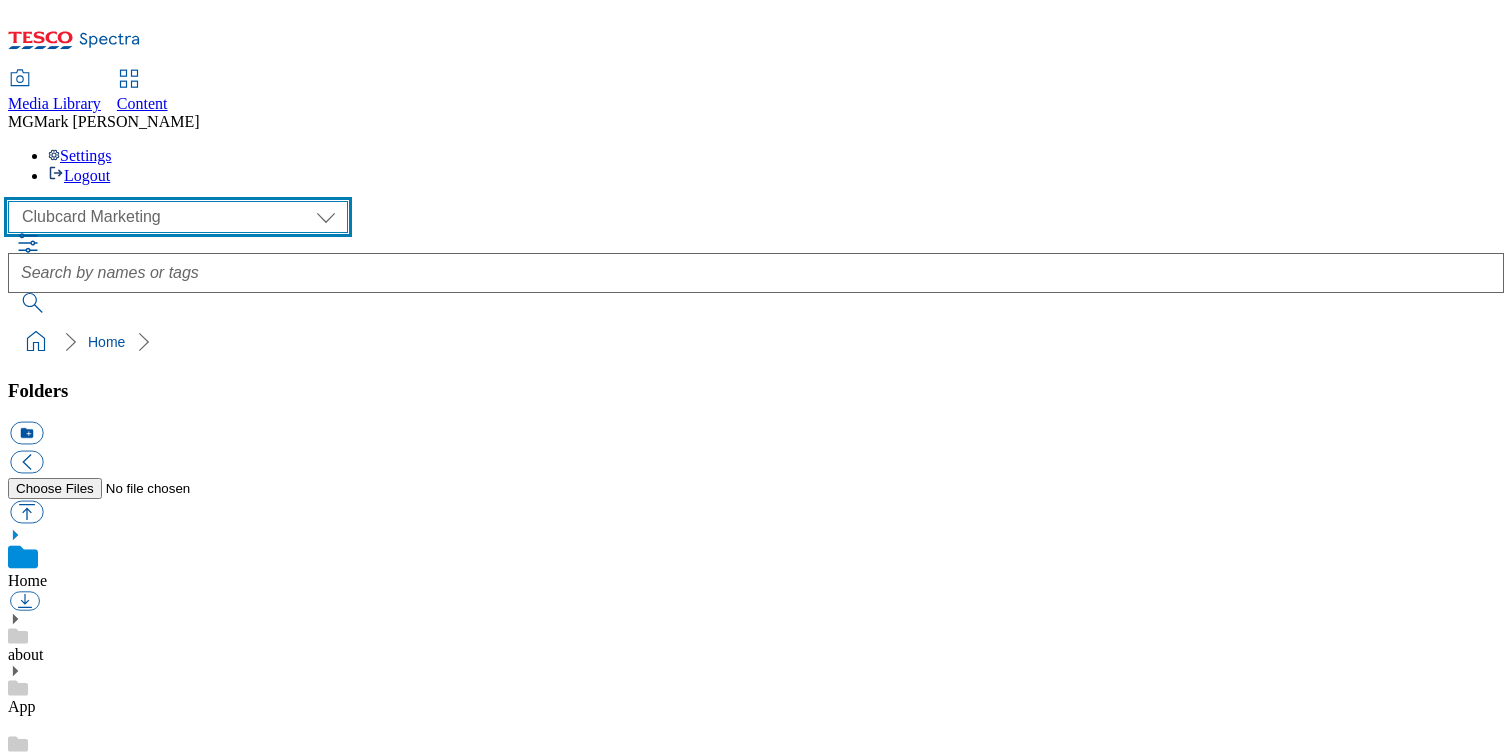 select on "flare-ghs-mktg" 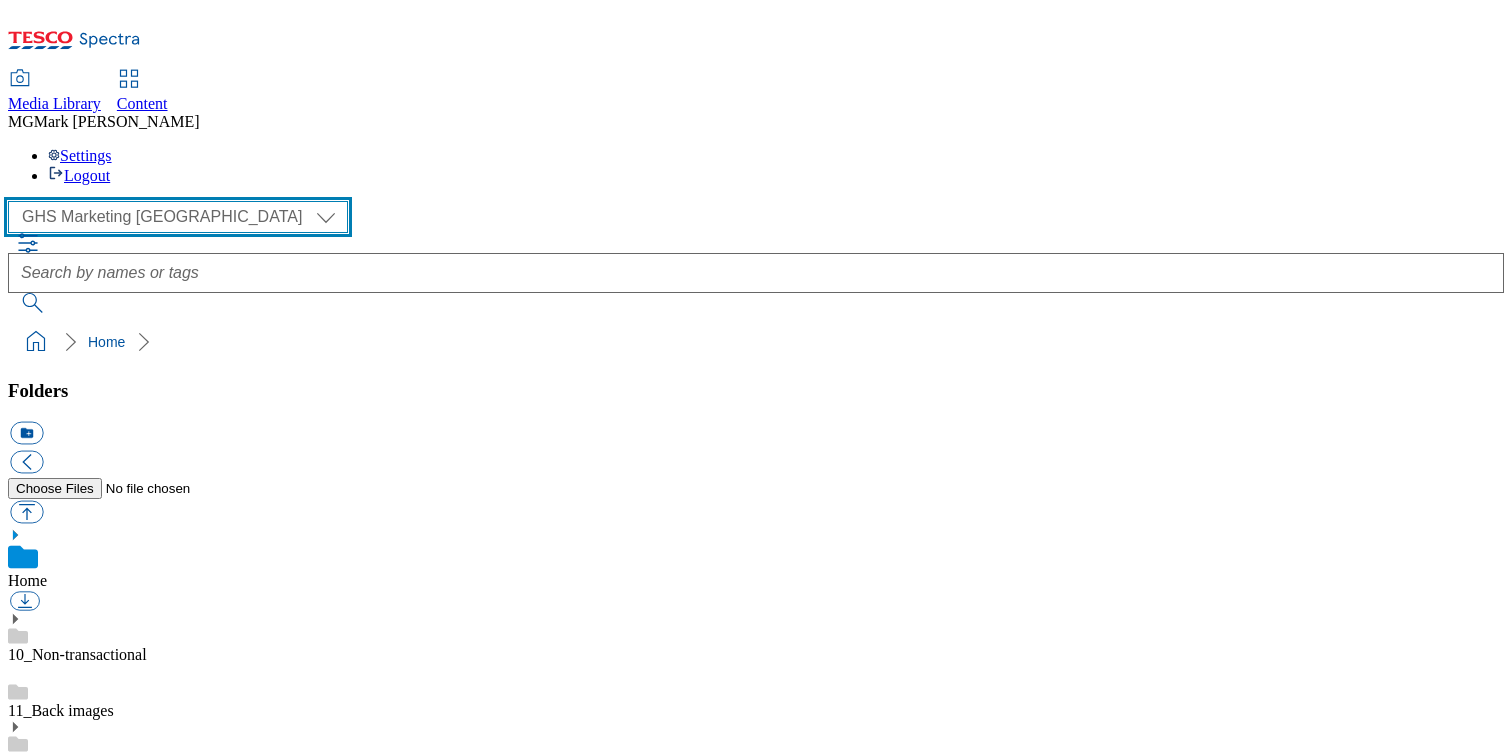 scroll, scrollTop: 66, scrollLeft: 0, axis: vertical 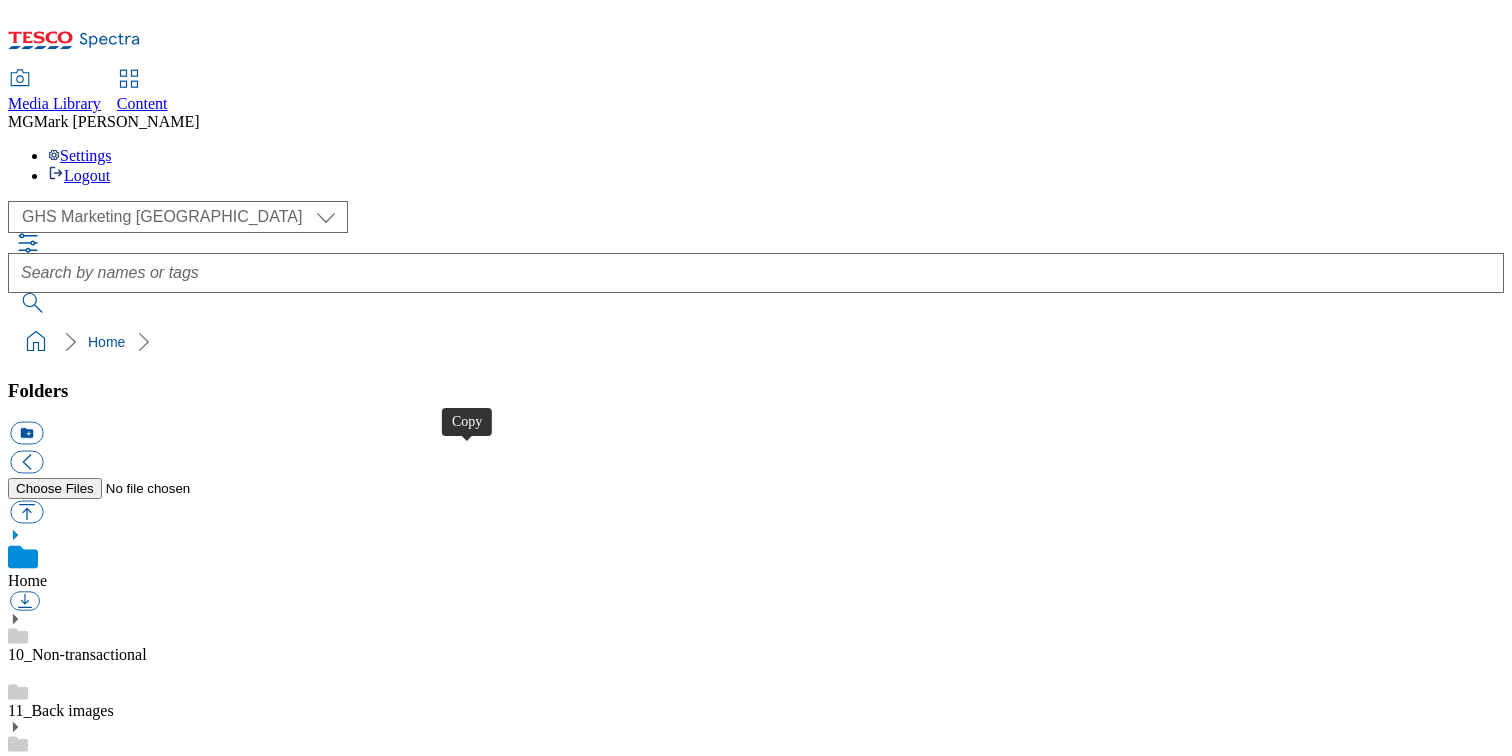 click at bounding box center (26, 2668) 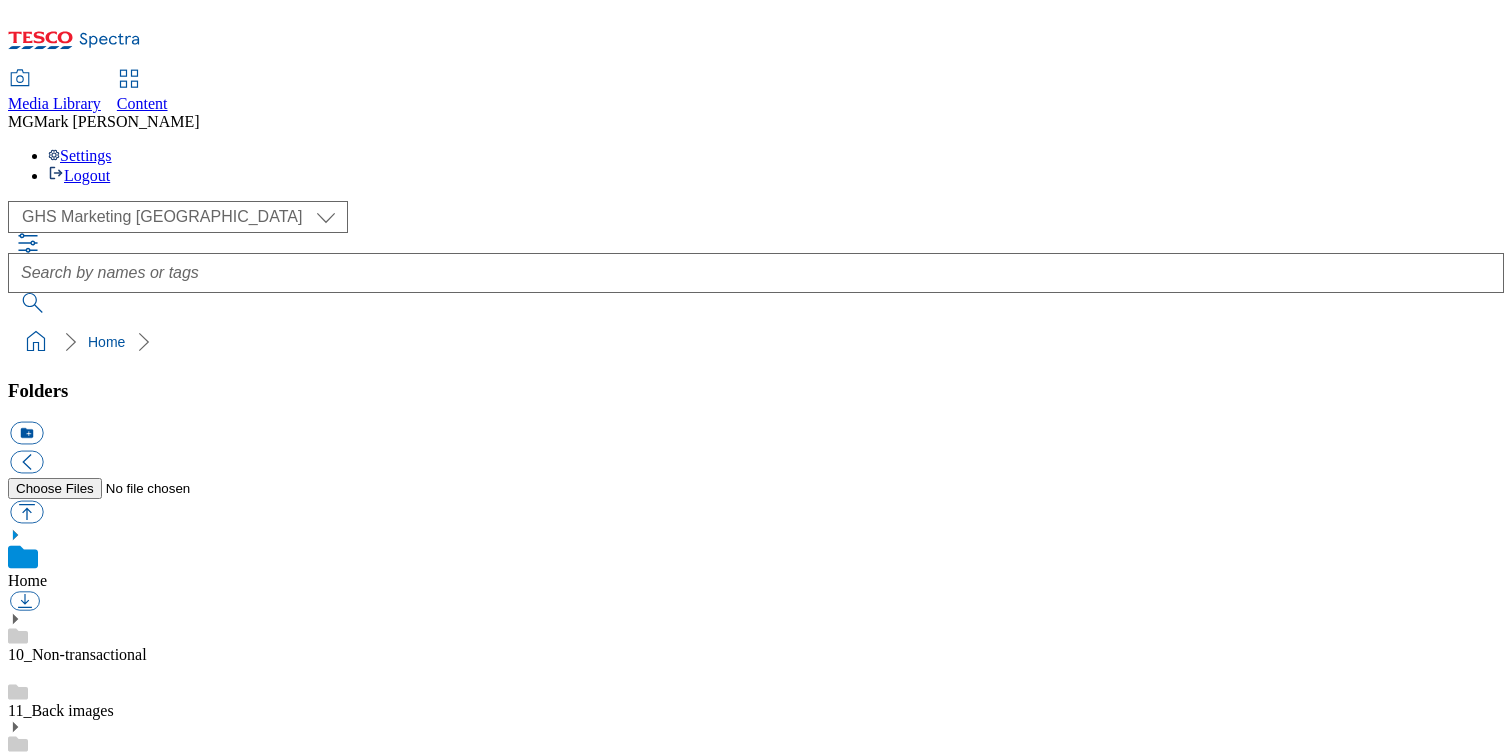 click on "Content" at bounding box center [142, 103] 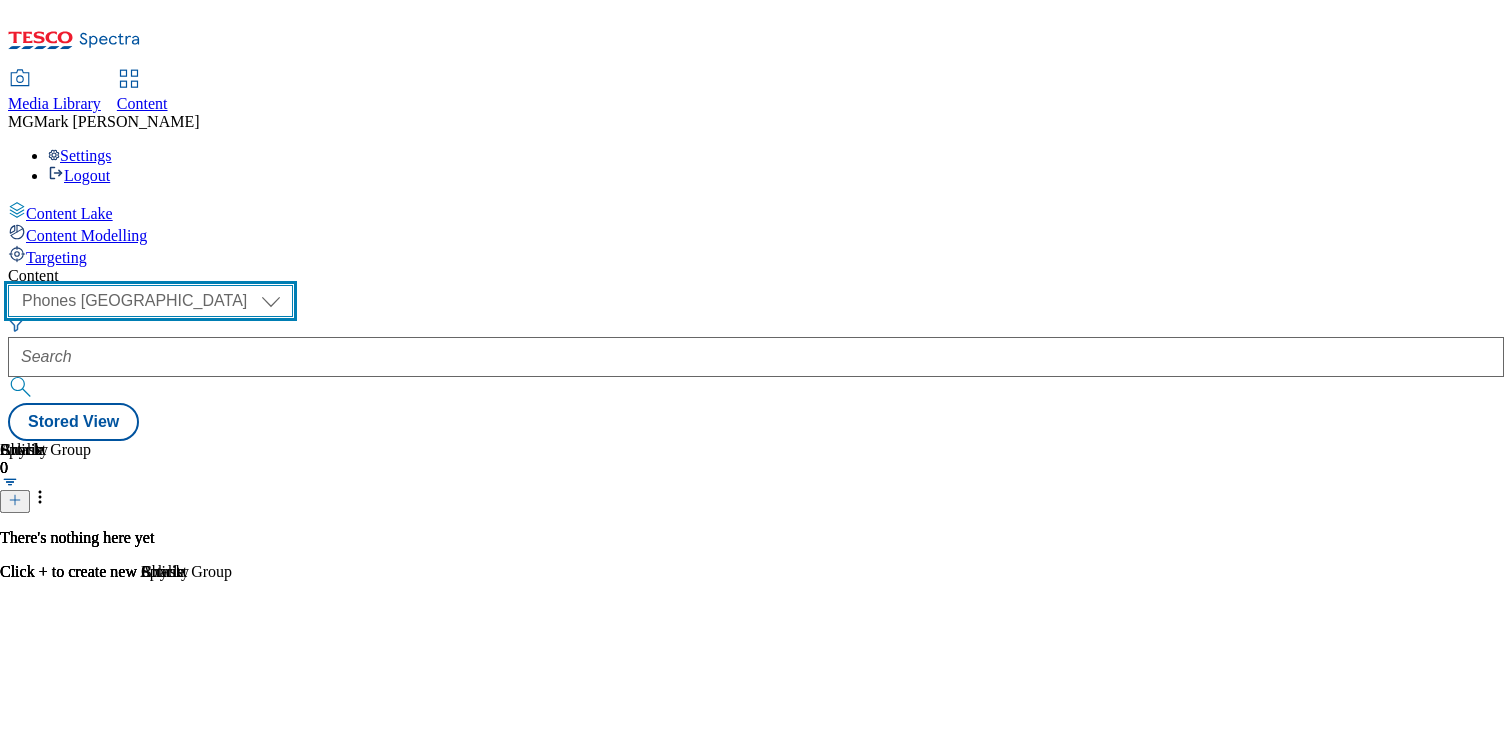 click on "Dotcom CZ Dotcom SK ghs-roi ghs-uk Phones [GEOGRAPHIC_DATA]" at bounding box center (150, 301) 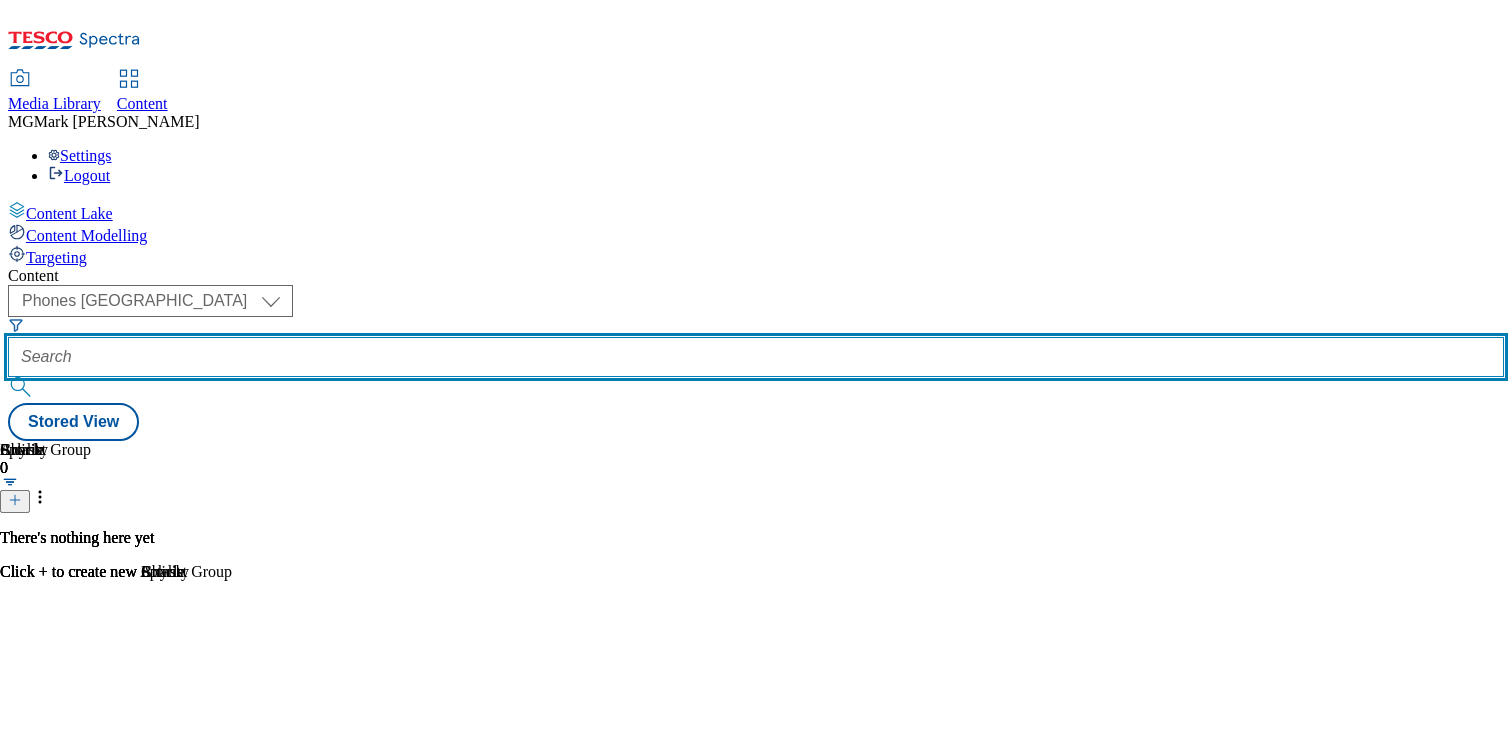 click at bounding box center (756, 357) 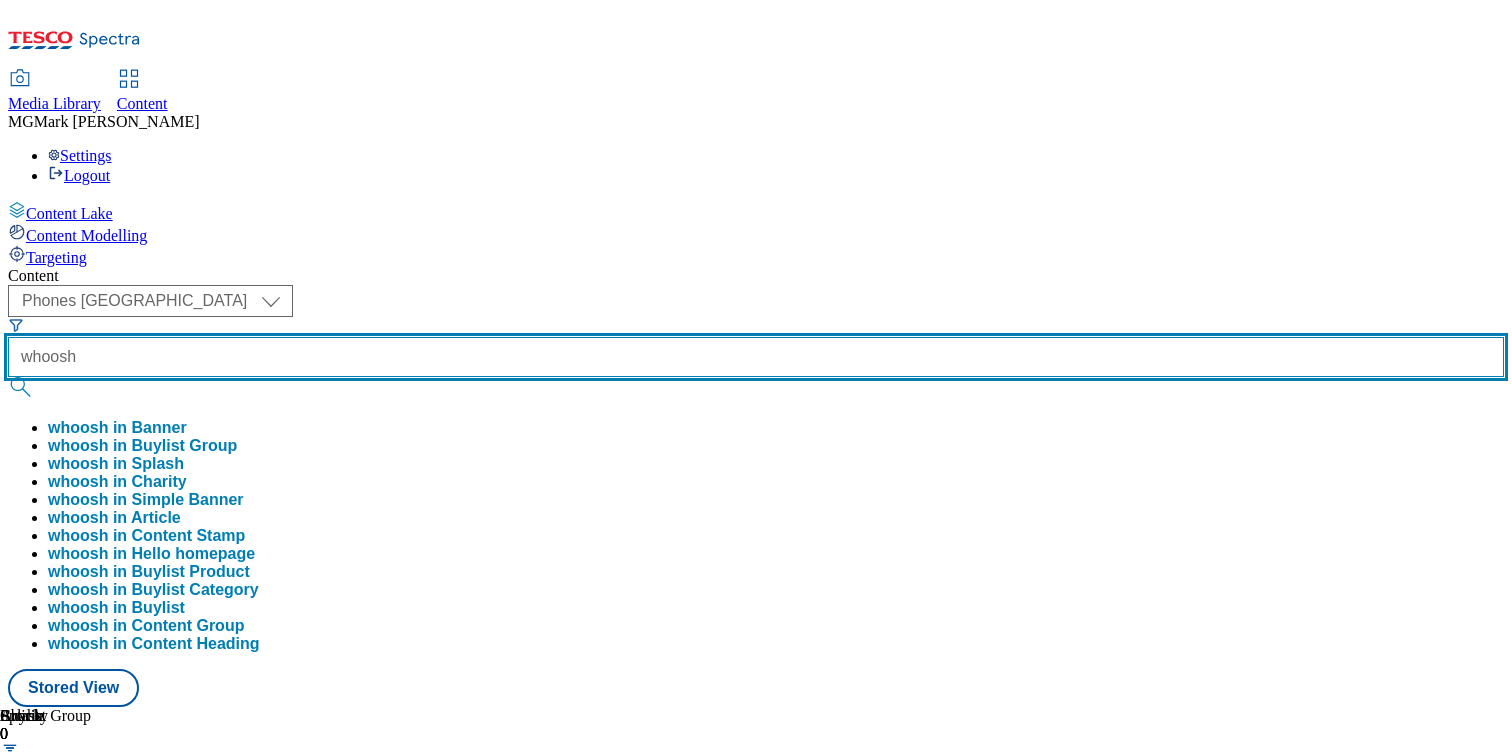 type on "whoosh" 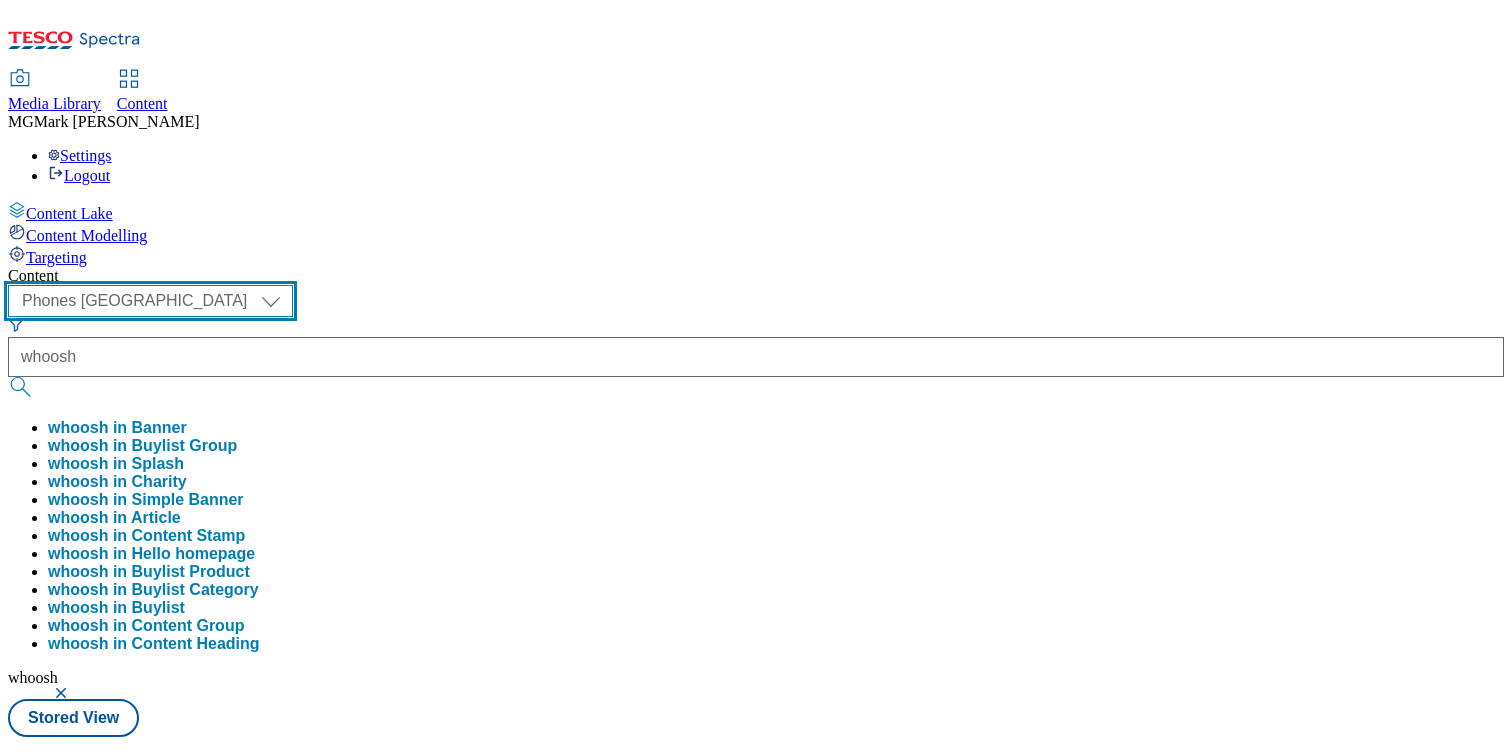 click on "Dotcom CZ Dotcom SK ghs-roi ghs-uk Phones [GEOGRAPHIC_DATA]" at bounding box center (150, 301) 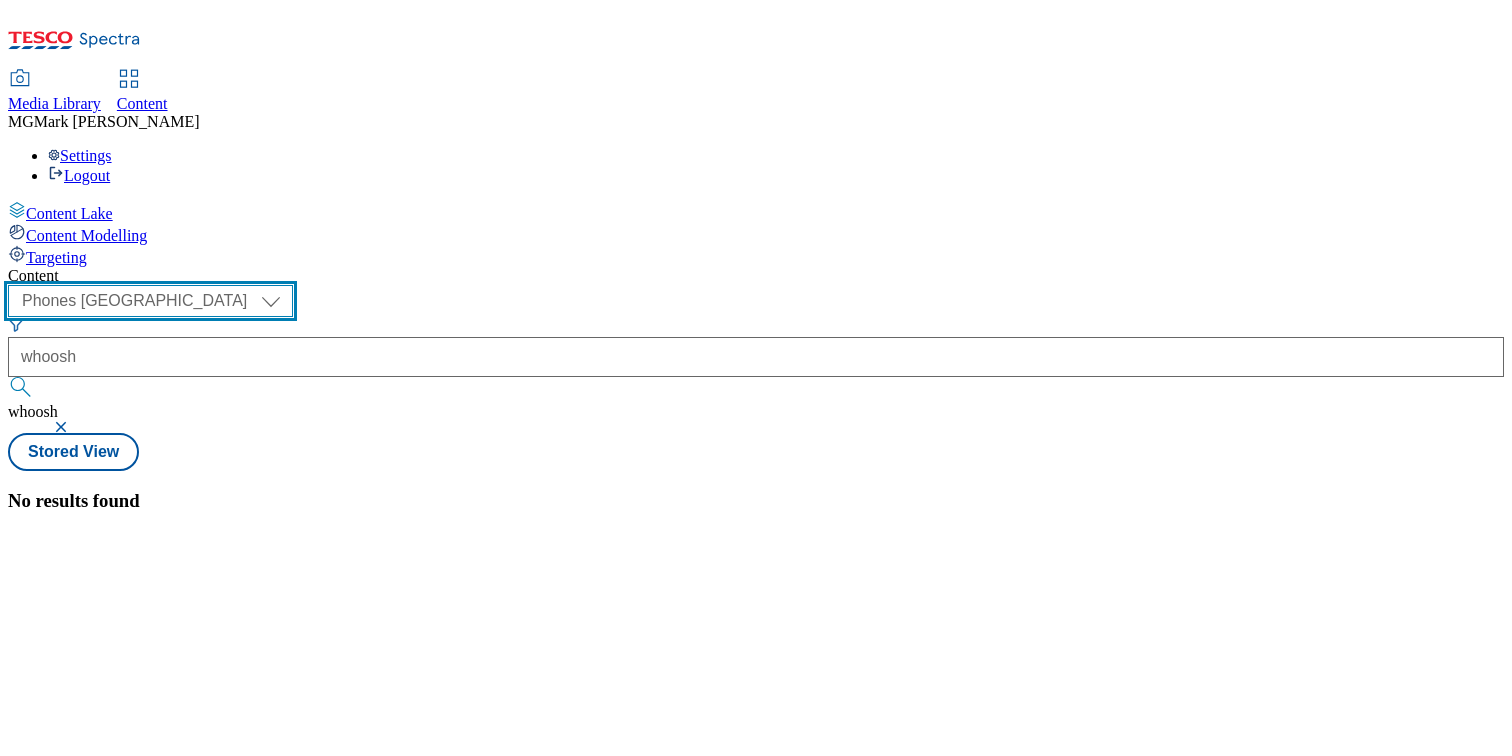 select on "ghs-[GEOGRAPHIC_DATA]" 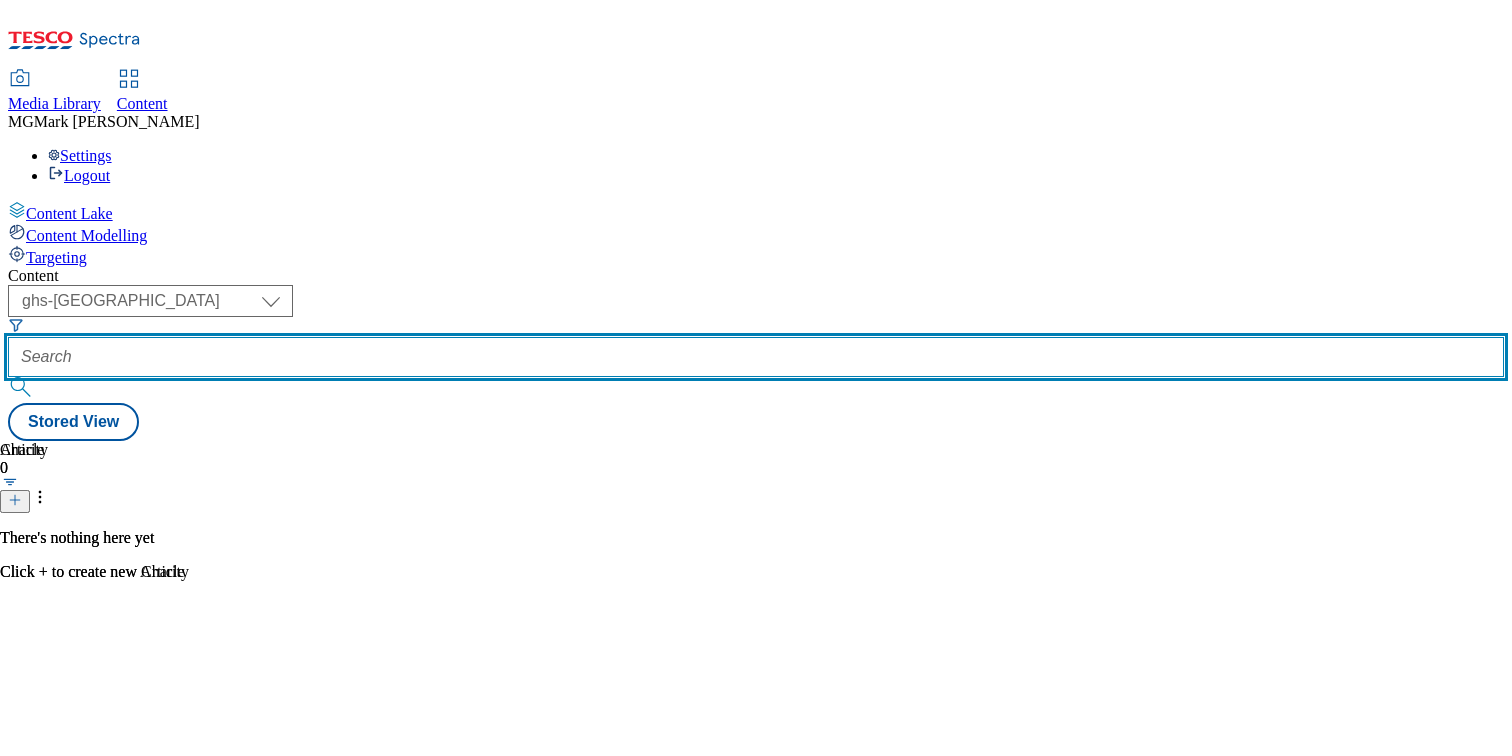 click at bounding box center (756, 357) 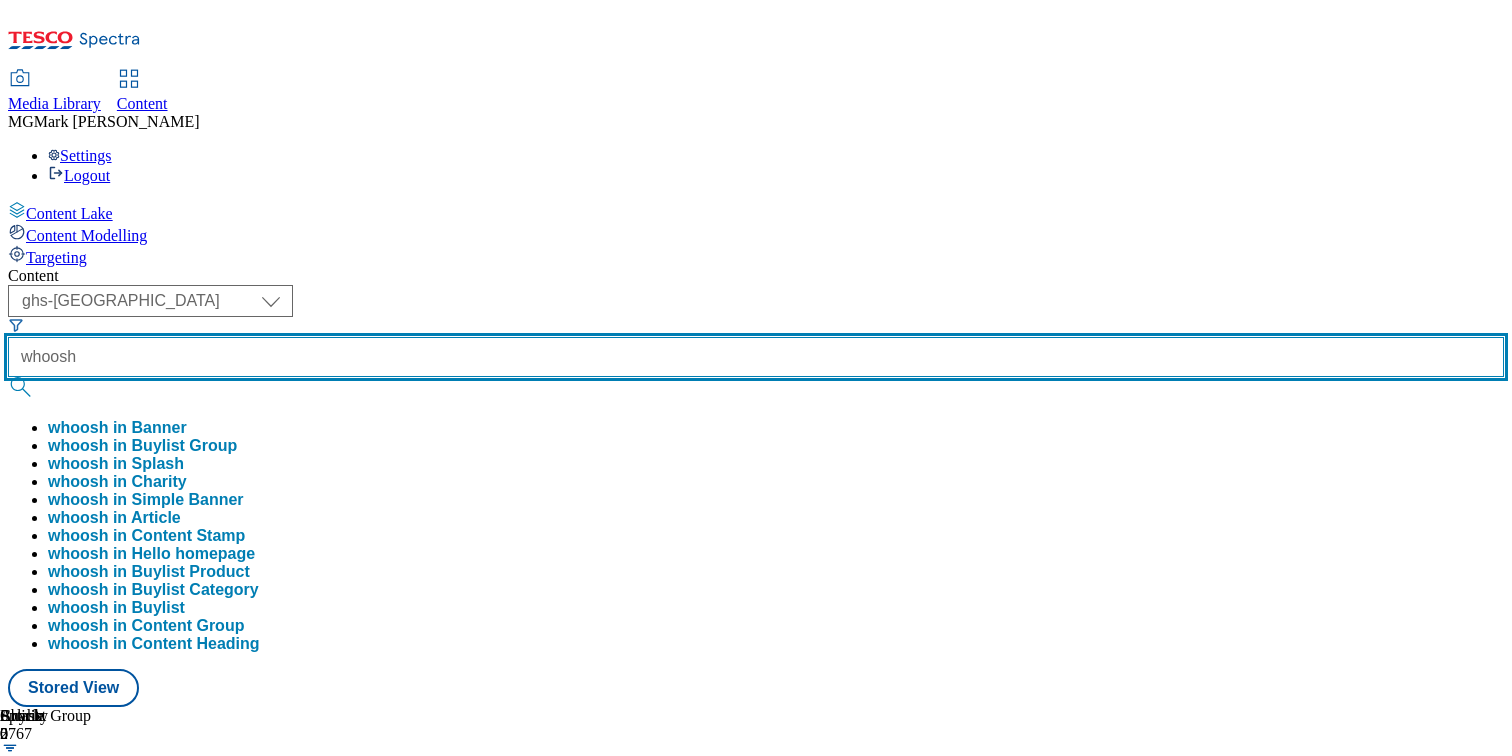 type on "whoosh" 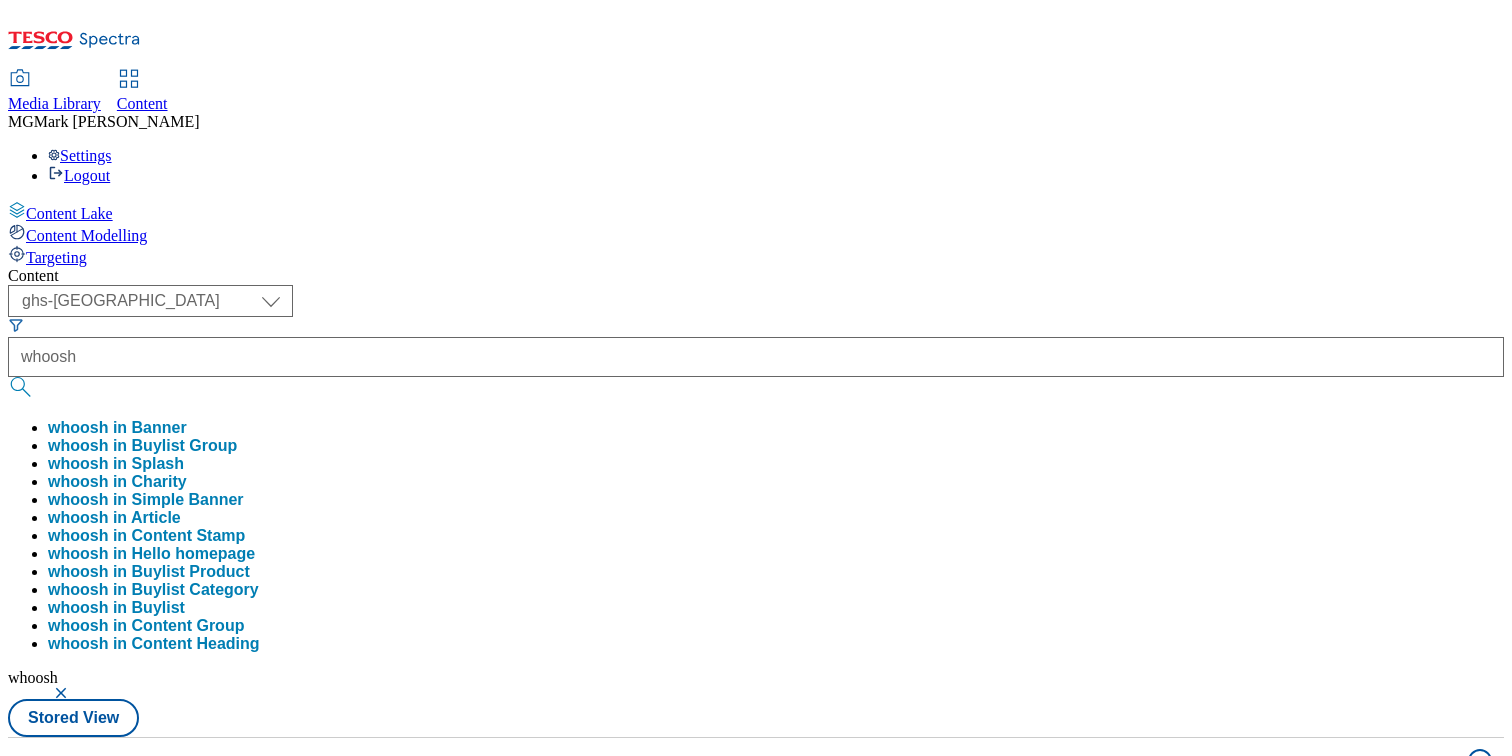 click on "( optional ) Dotcom CZ Dotcom SK ghs-roi ghs-uk Phones [GEOGRAPHIC_DATA] ghs-uk whoosh whoosh in   Banner whoosh in   Buylist Group whoosh in   Splash whoosh in   Charity whoosh in   Simple Banner whoosh in   Article whoosh in   Content Stamp whoosh in   Hello homepage whoosh in   Buylist Product whoosh in   Buylist Category whoosh in   Buylist whoosh in   Content Group whoosh in   Content Heading whoosh Stored View" at bounding box center [756, 511] 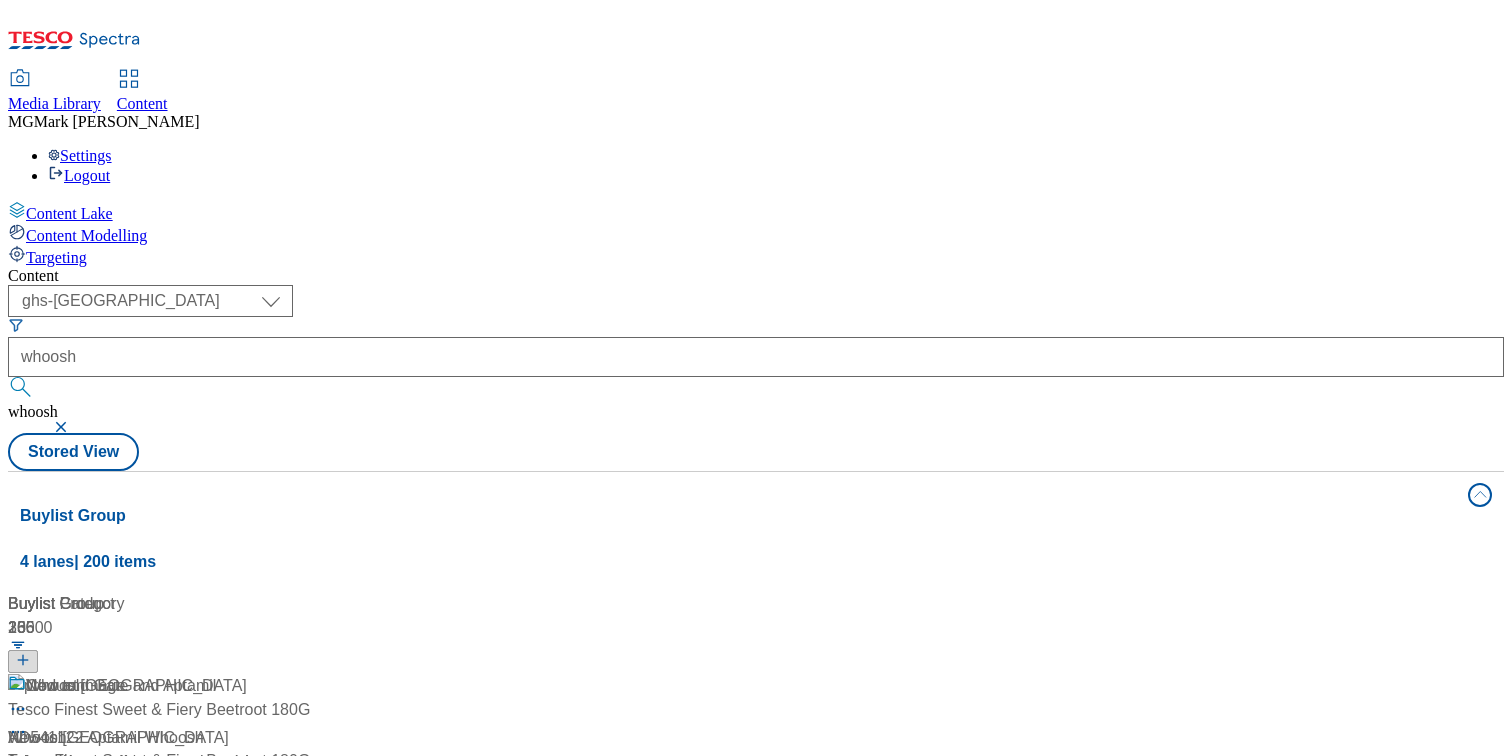 click on "/ whoosh" at bounding box center (133, 762) 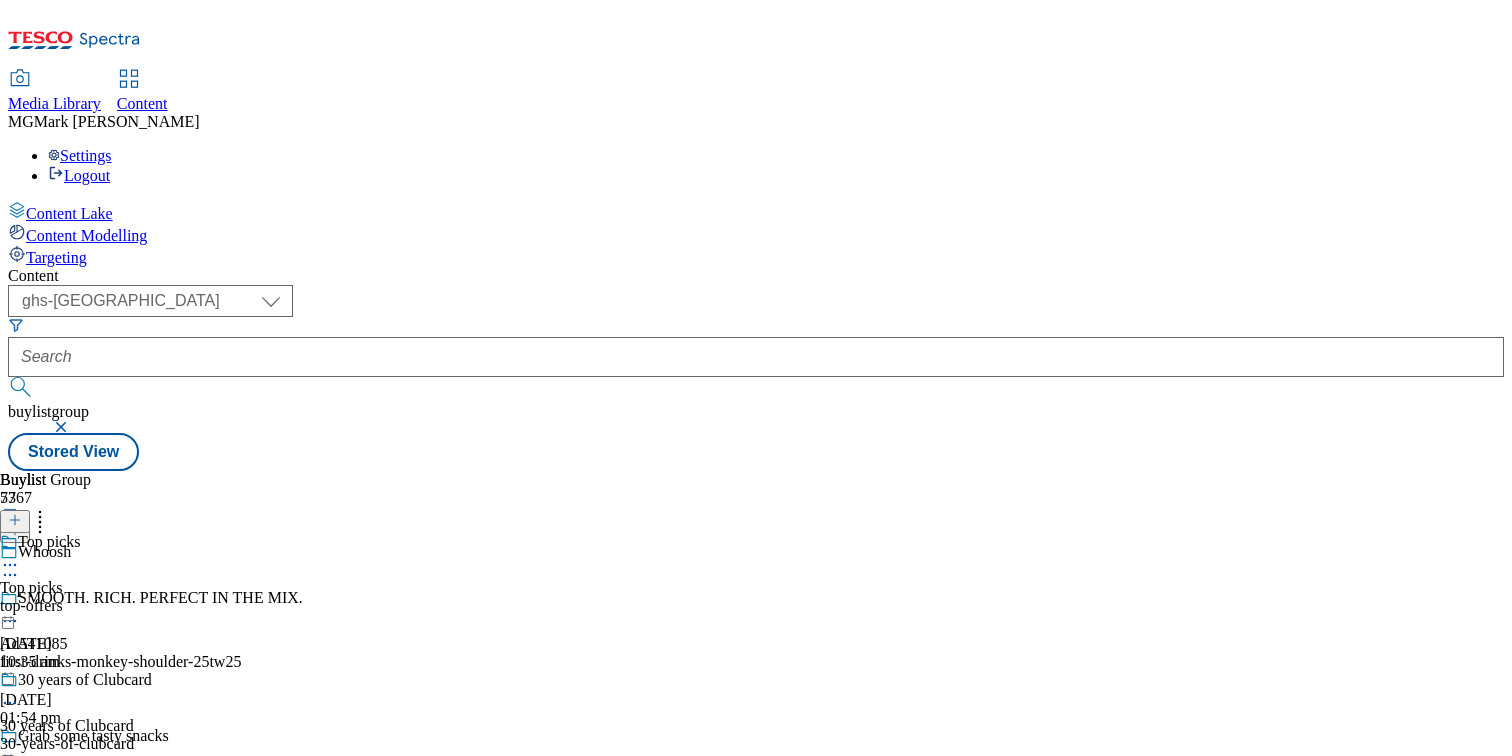 scroll, scrollTop: 1455, scrollLeft: 0, axis: vertical 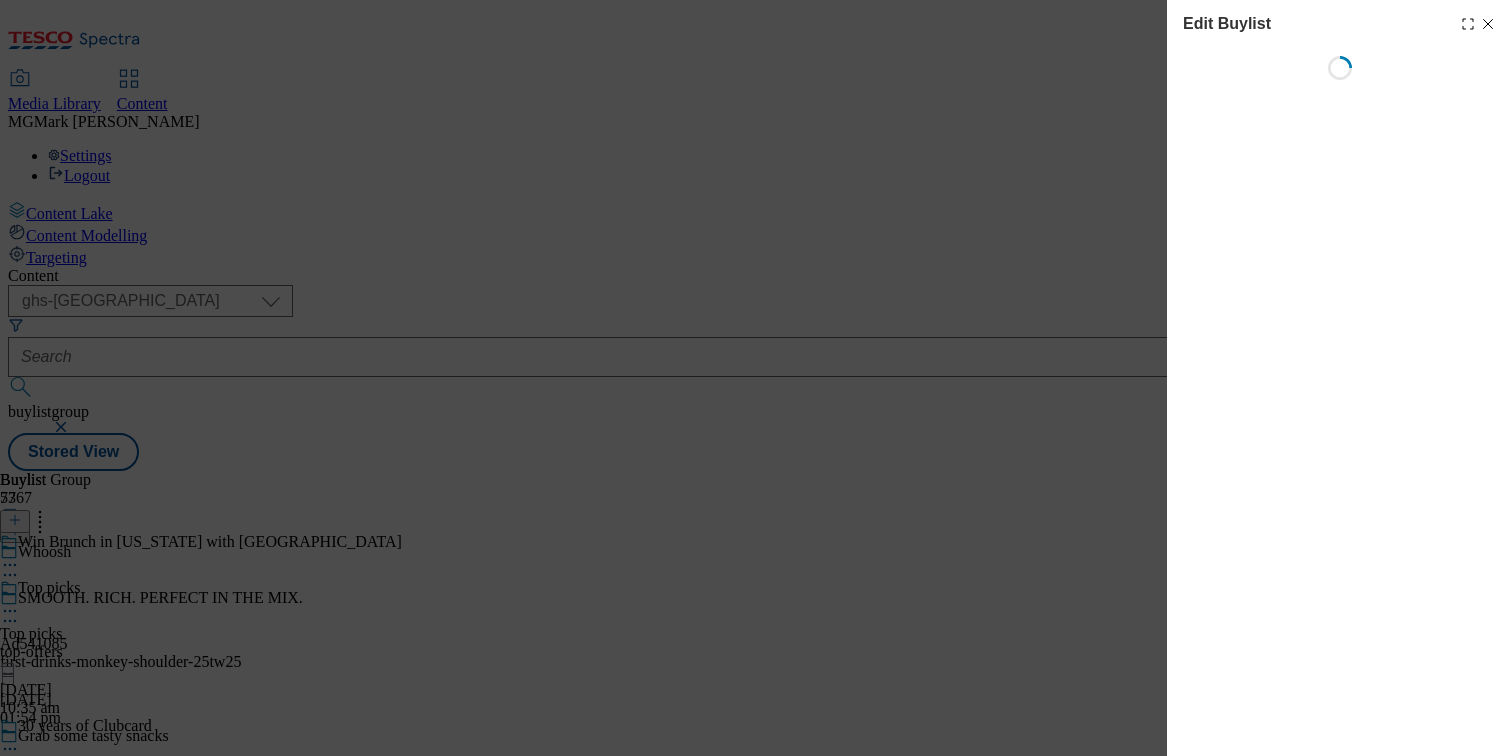 select on "tactical" 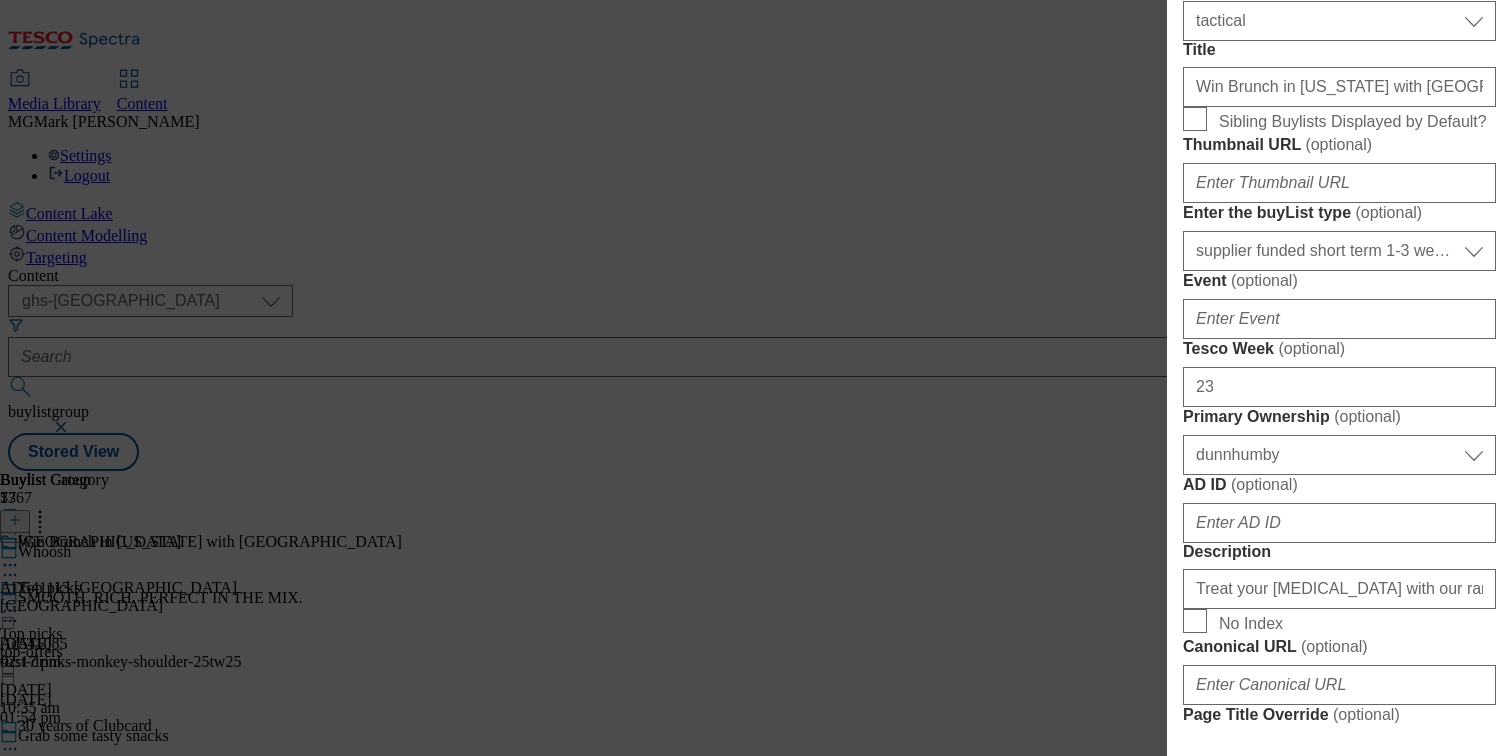 scroll, scrollTop: 633, scrollLeft: 0, axis: vertical 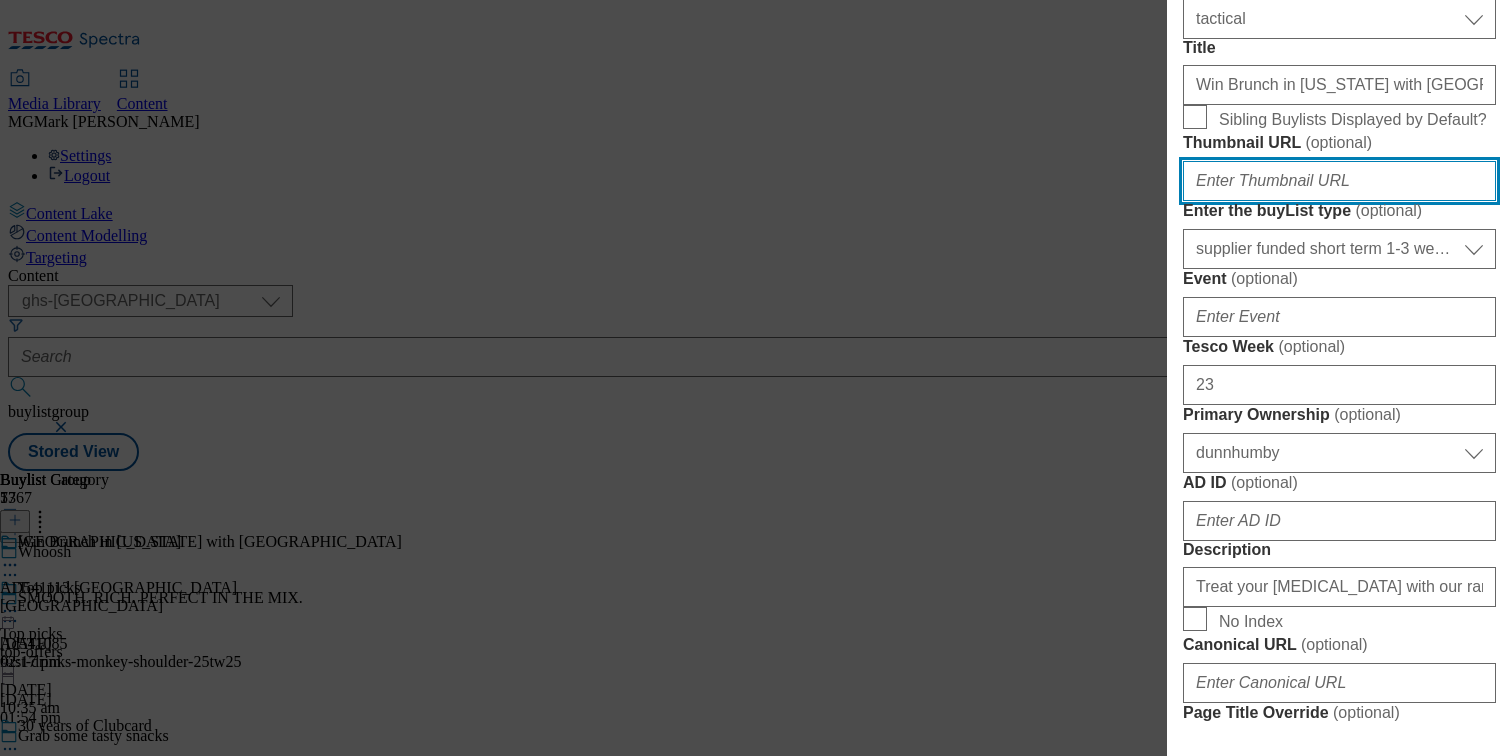 click on "Thumbnail URL   ( optional )" at bounding box center [1339, 181] 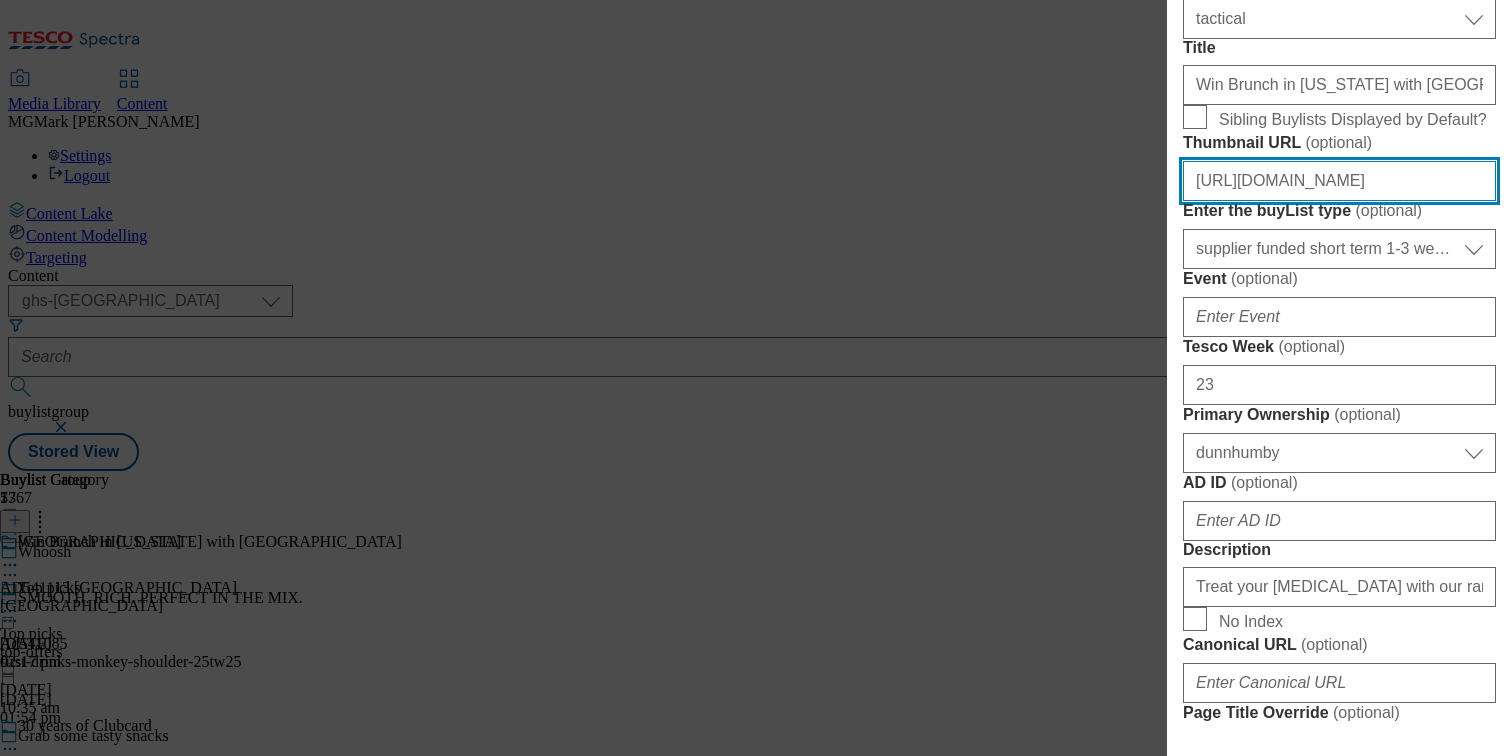 scroll, scrollTop: 0, scrollLeft: 425, axis: horizontal 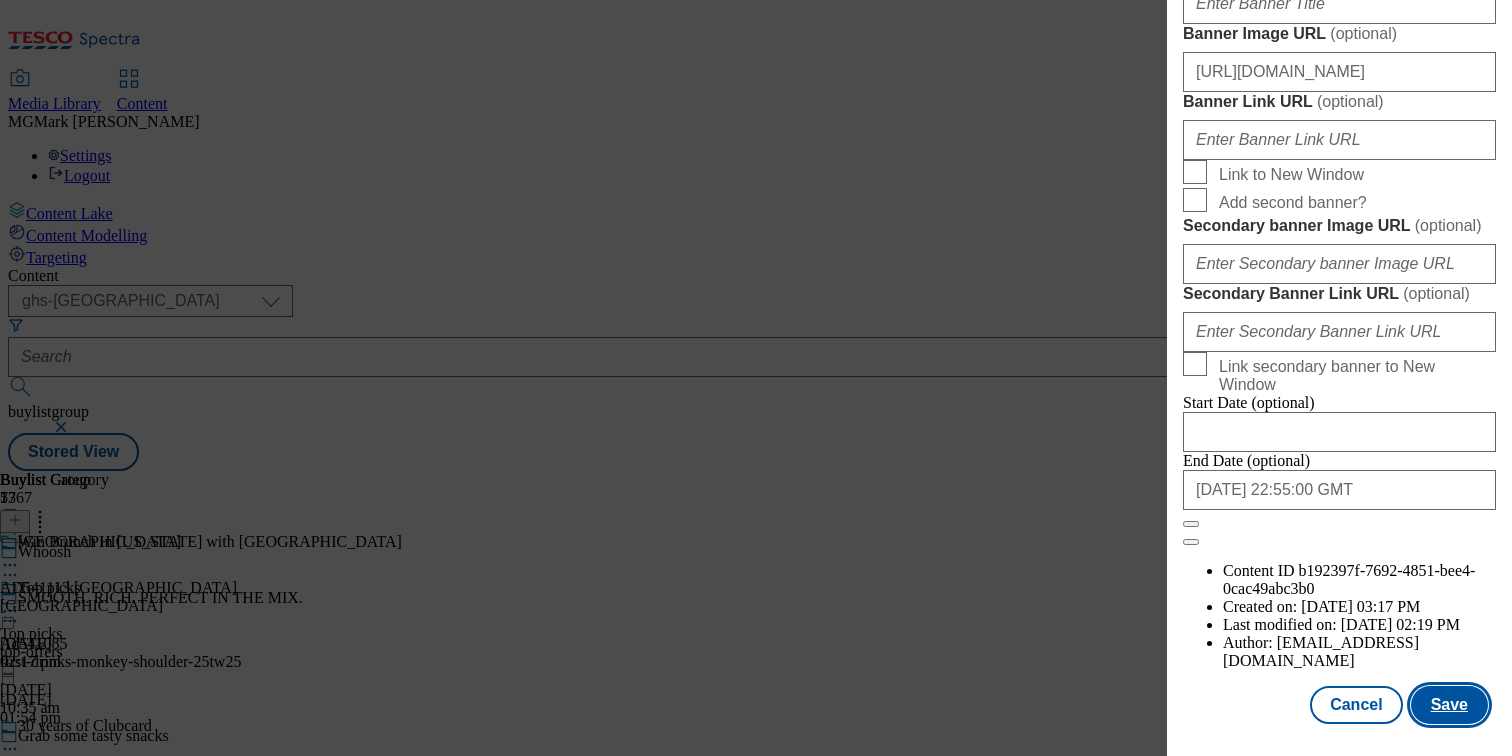 type on "[URL][DOMAIN_NAME]" 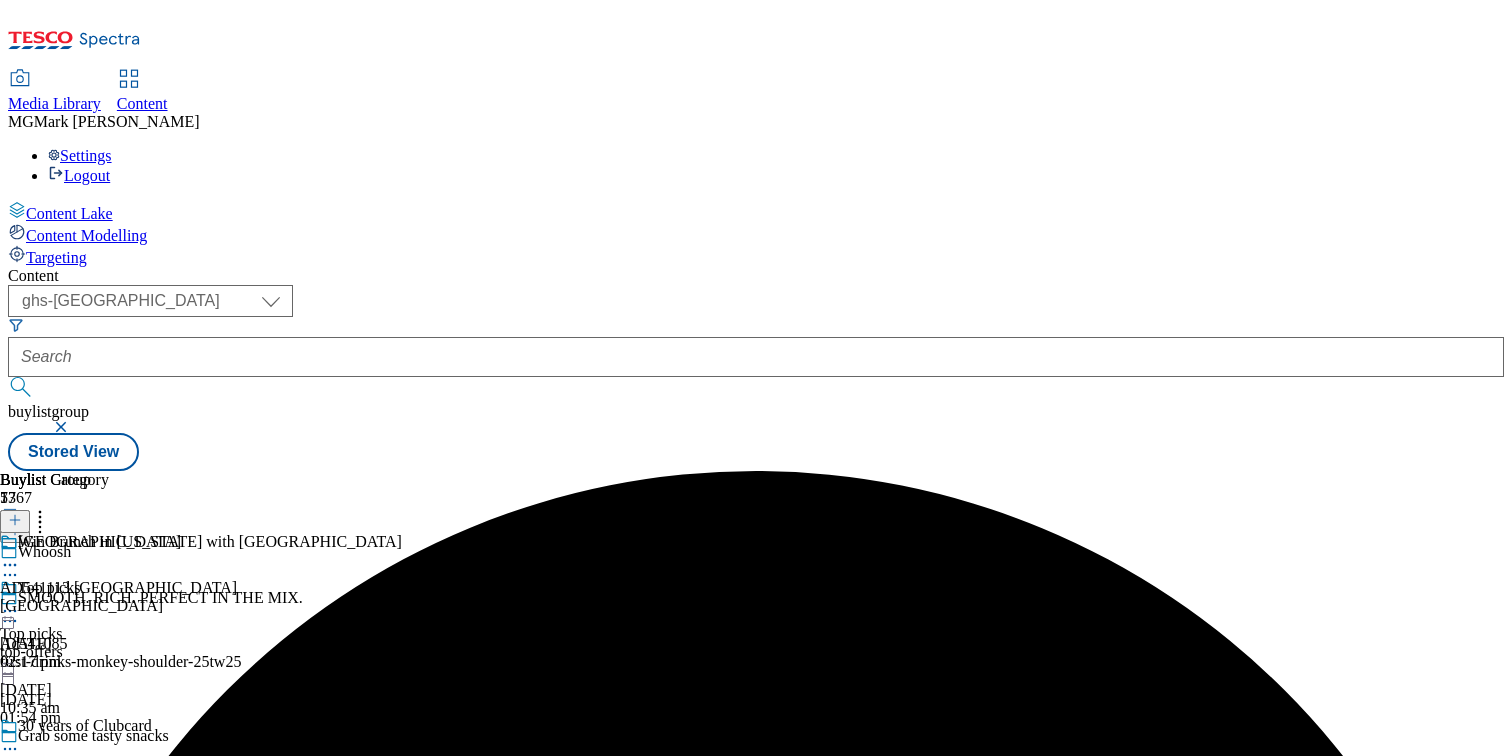 click 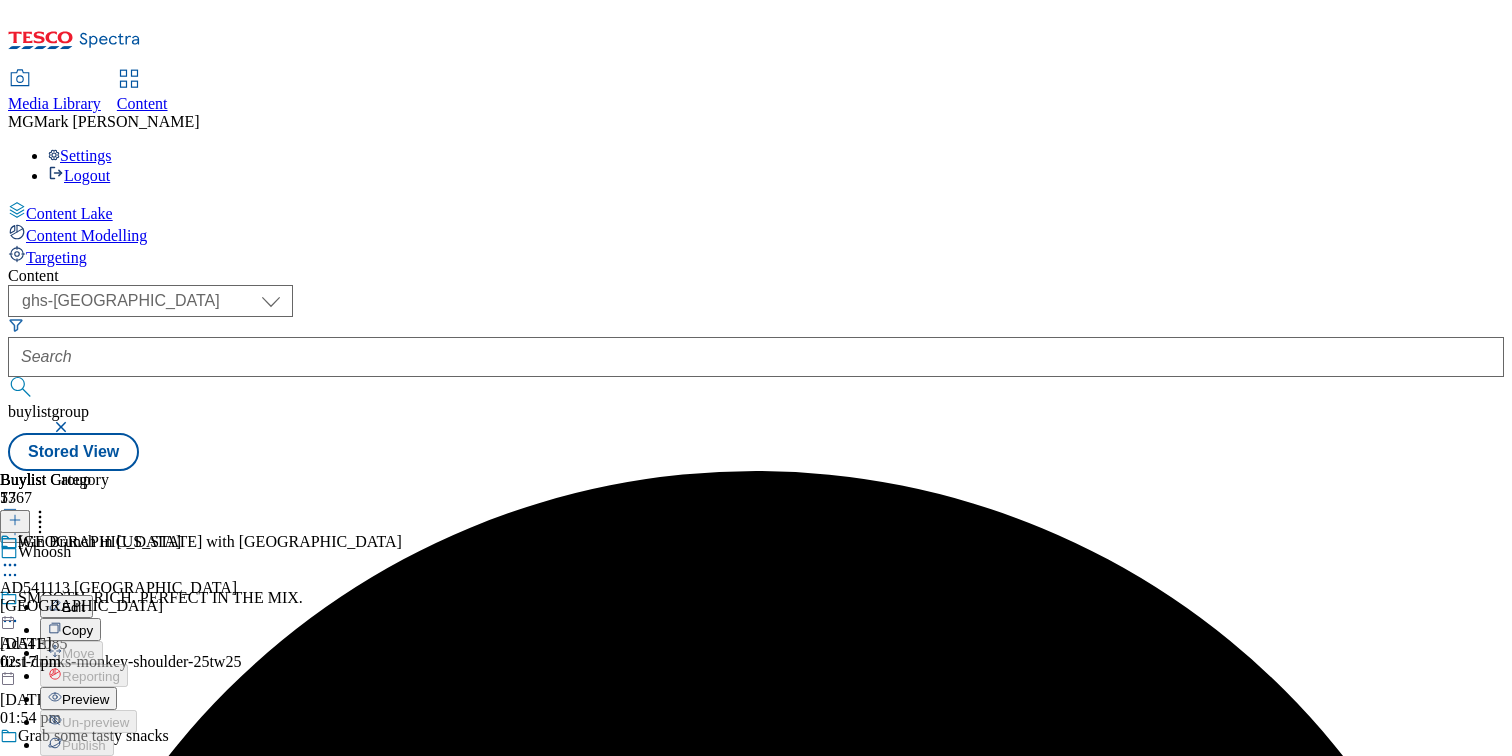 click on "Preview" at bounding box center [85, 699] 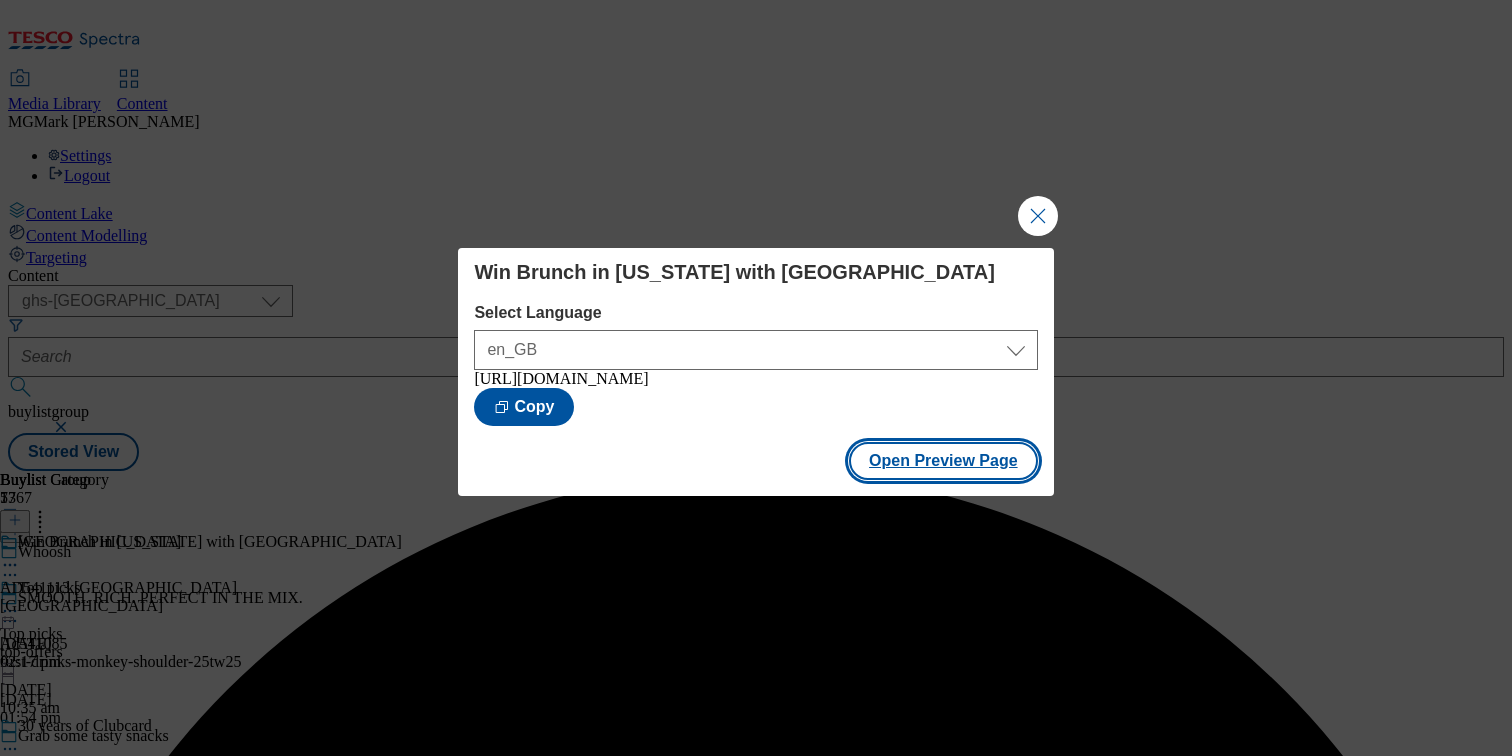 click on "Open Preview Page" at bounding box center (943, 461) 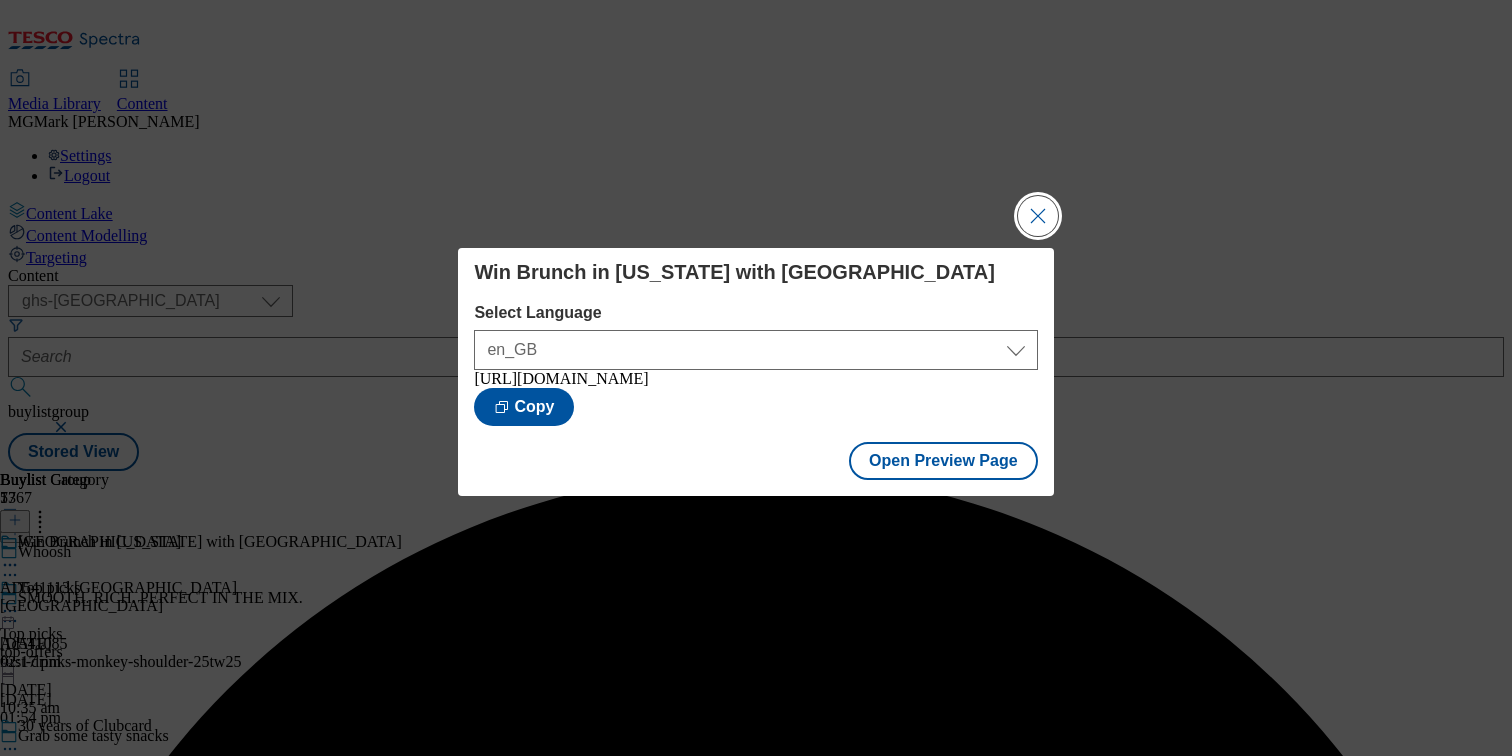 click at bounding box center (1038, 216) 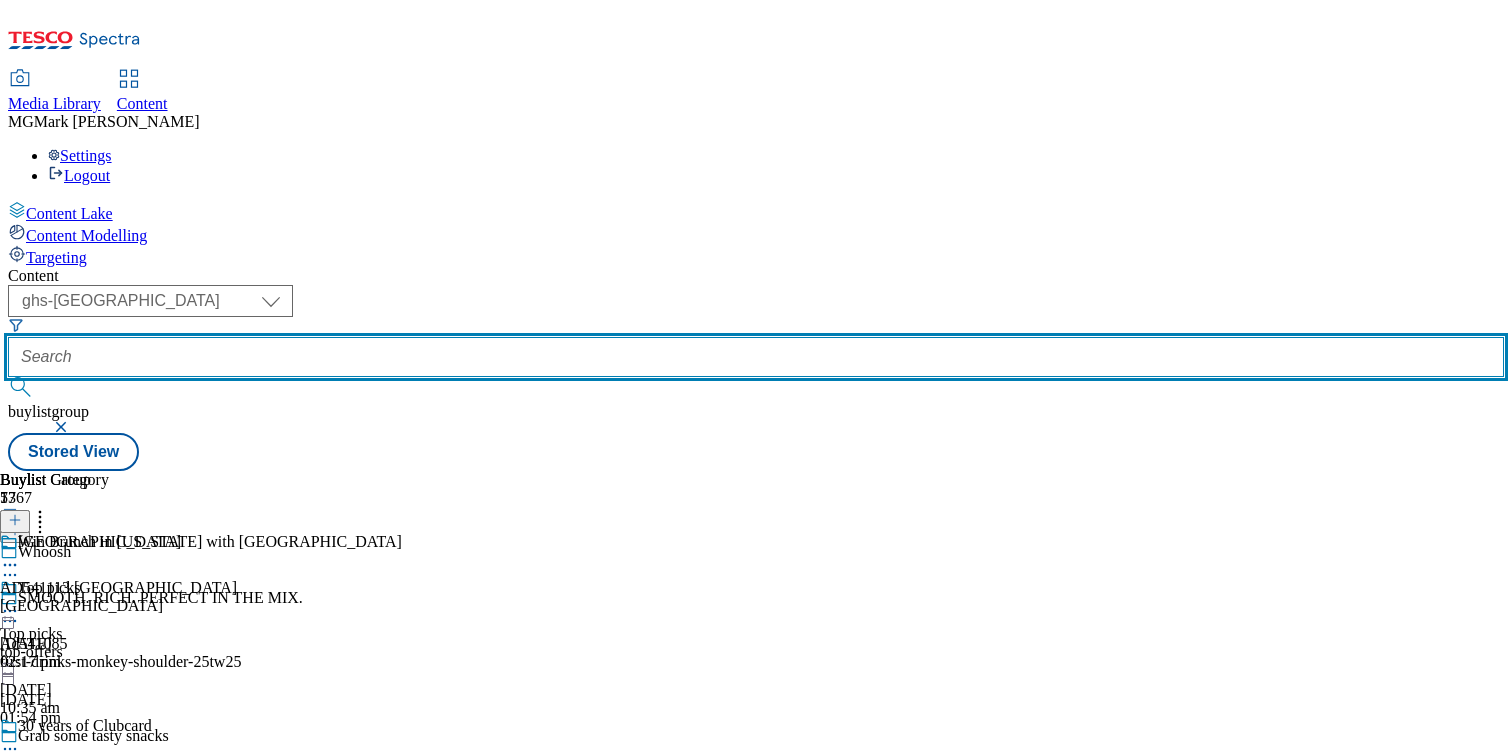 click at bounding box center (756, 357) 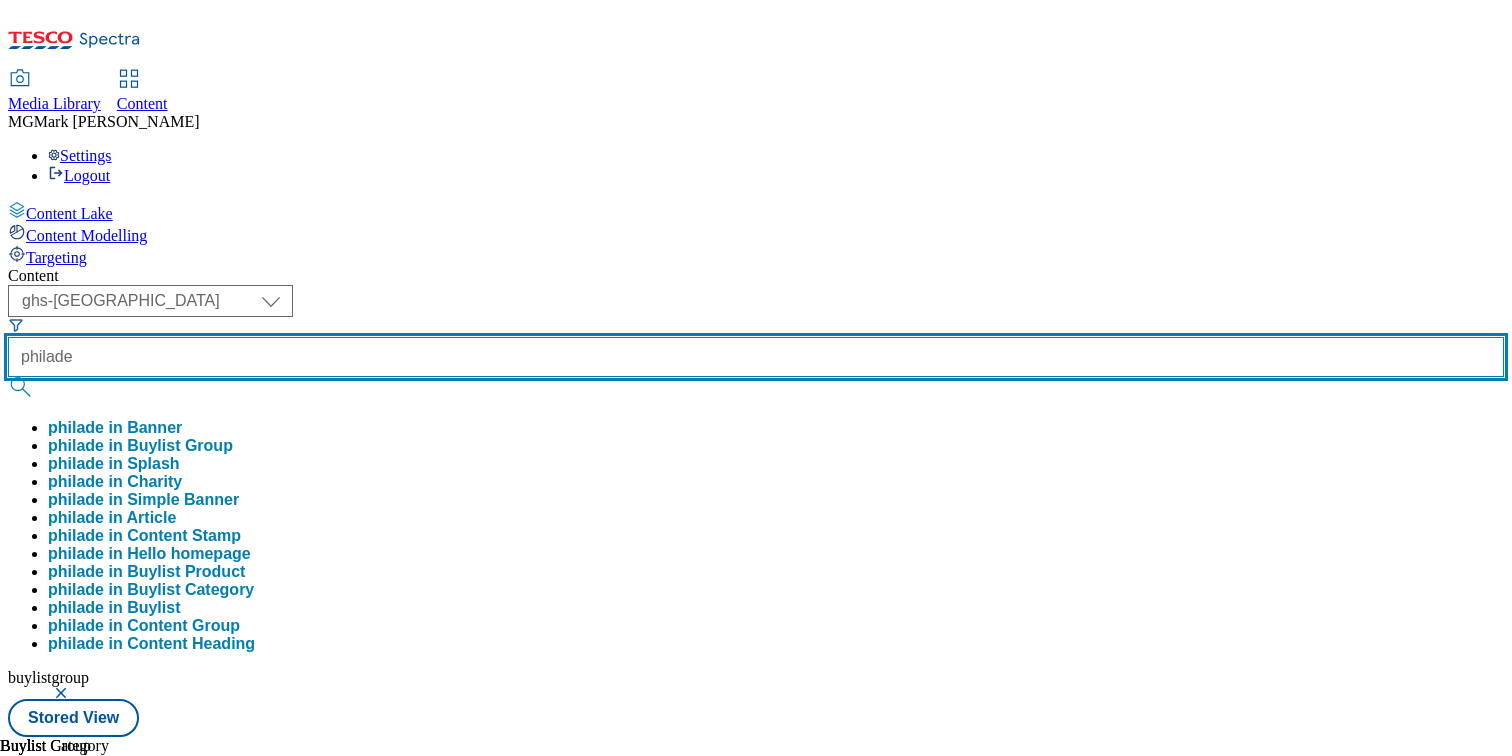 type on "philade" 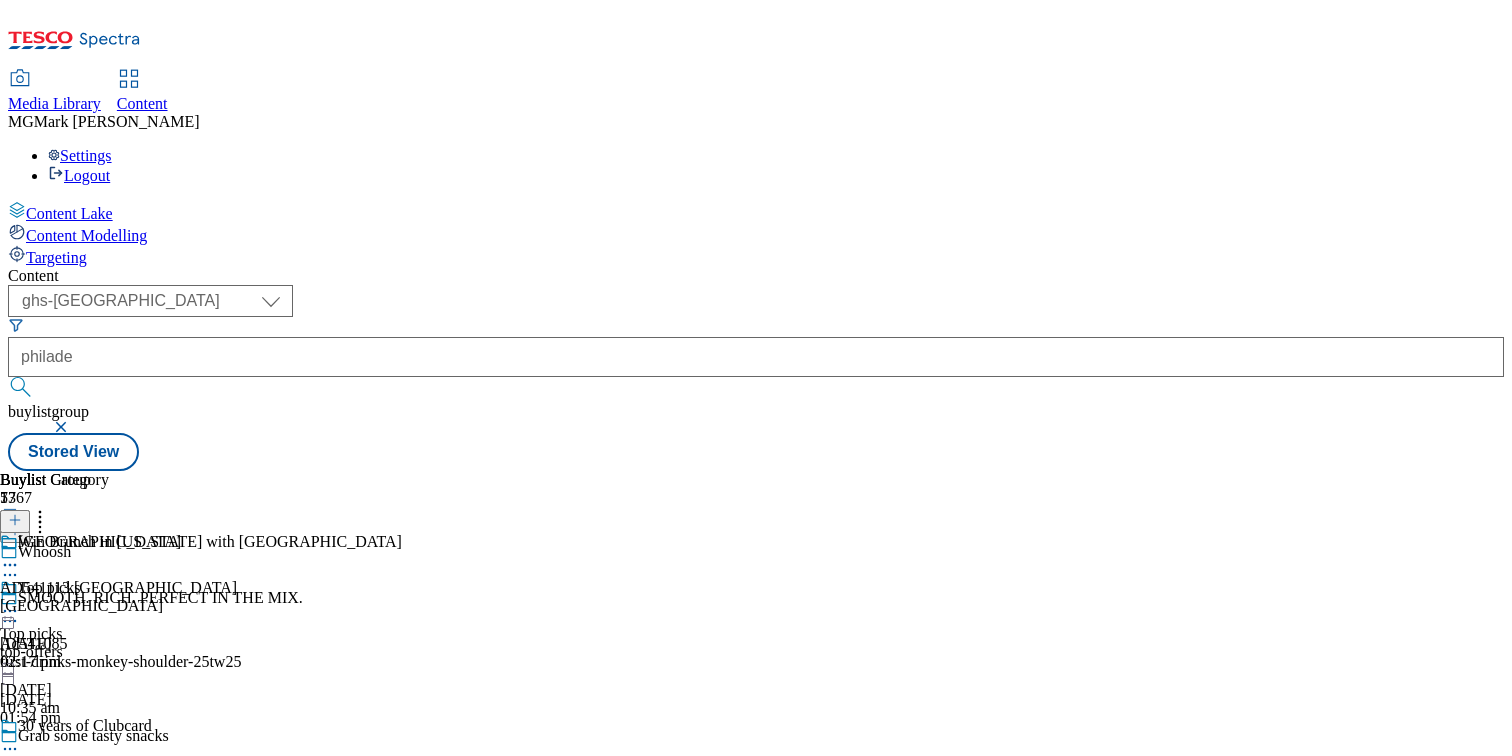 click 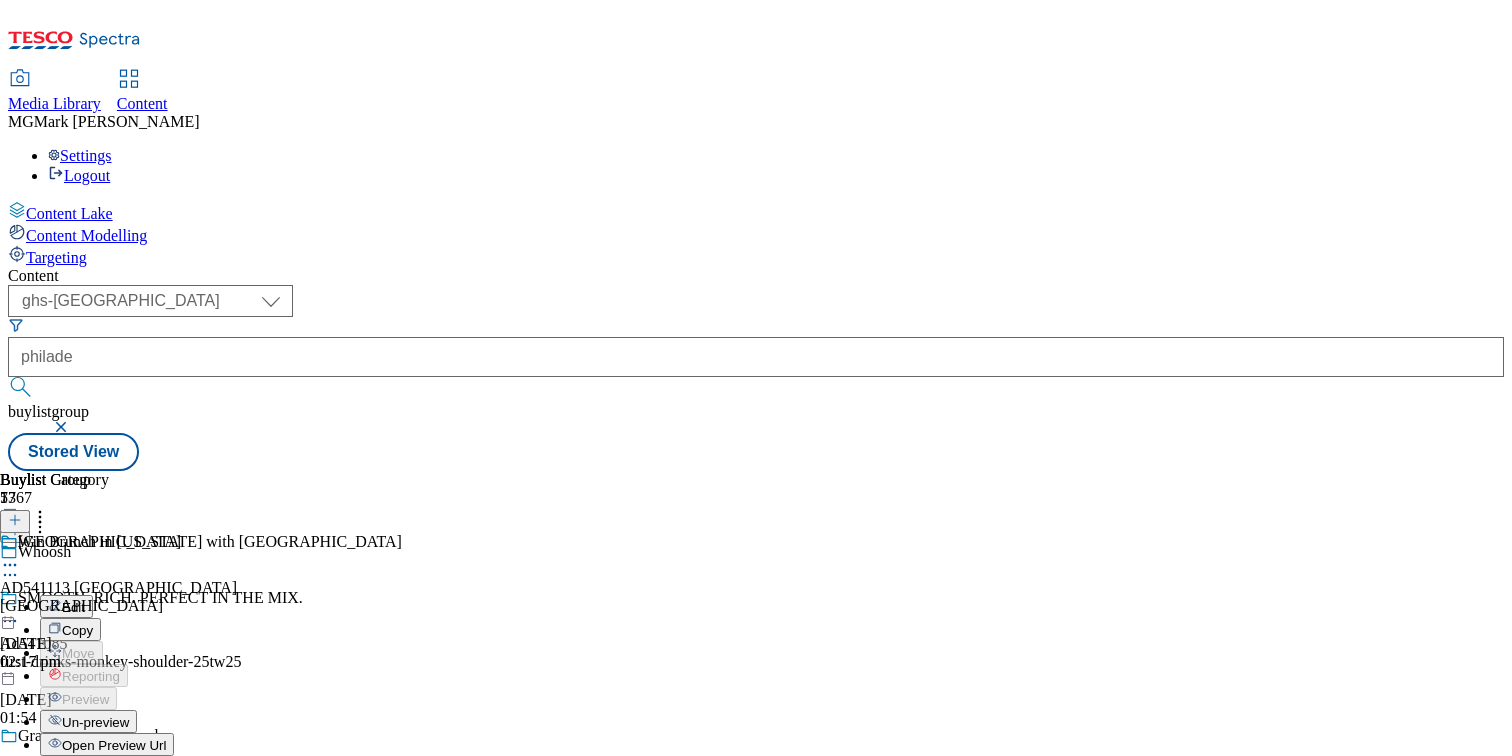 click on "Edit" at bounding box center (73, 607) 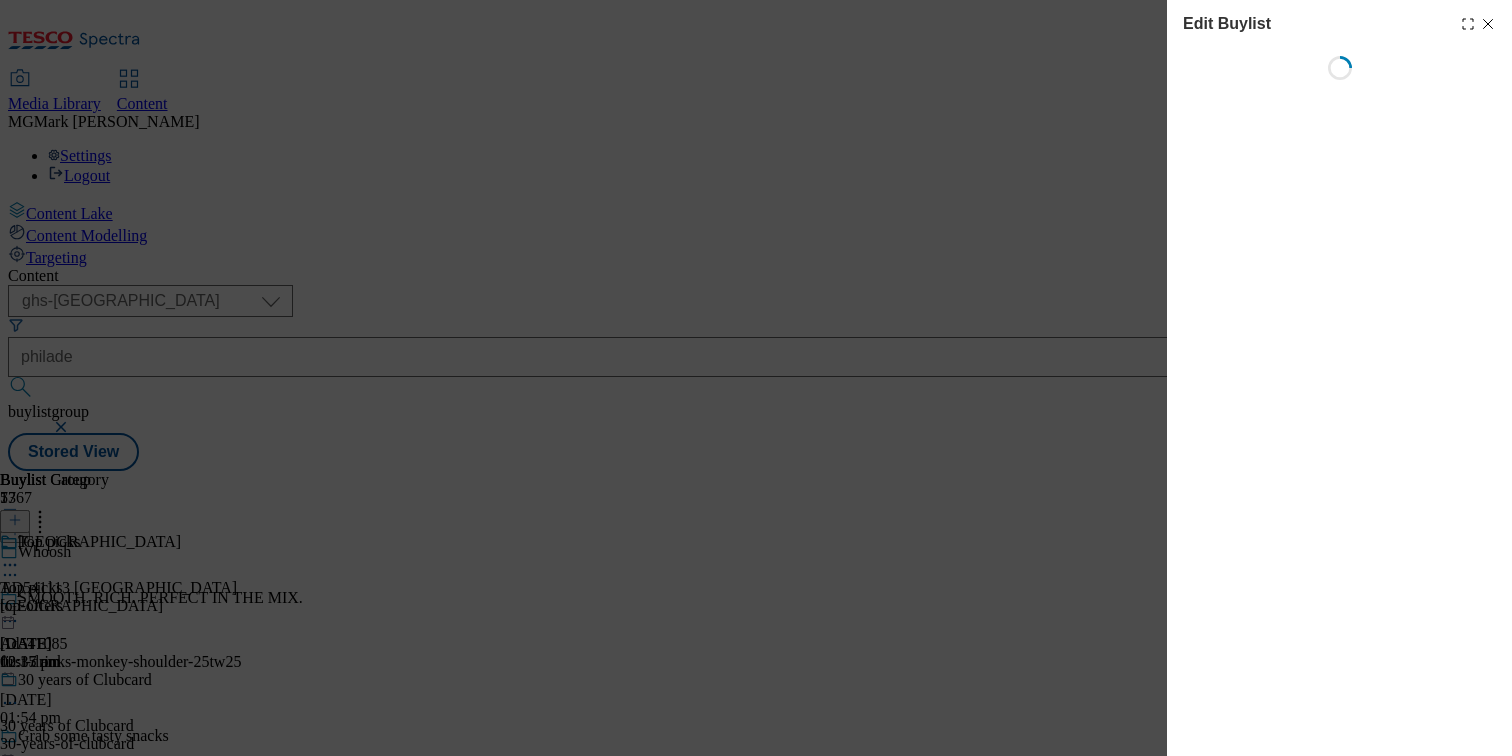 select on "tactical" 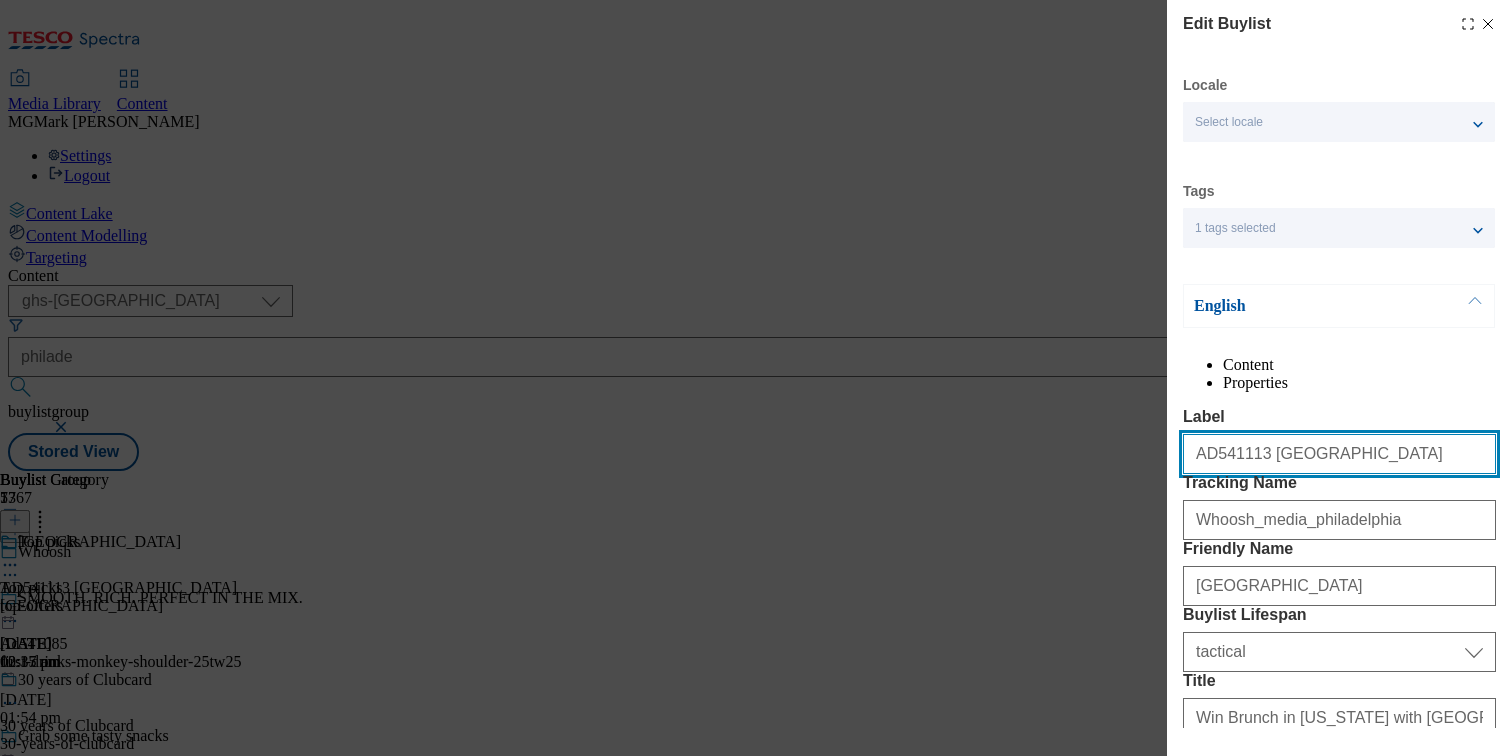 click on "AD541113 [GEOGRAPHIC_DATA]" at bounding box center [1339, 454] 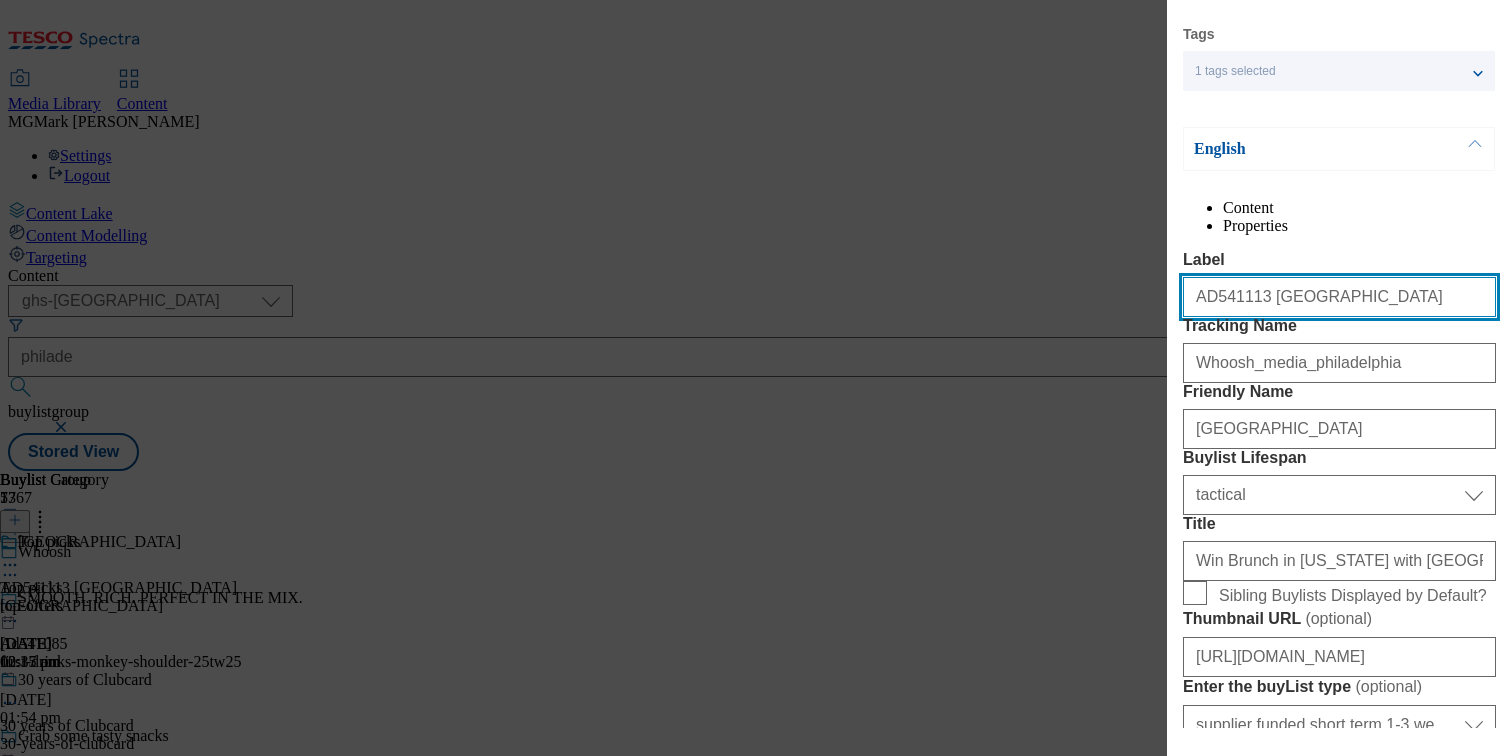 scroll, scrollTop: 159, scrollLeft: 0, axis: vertical 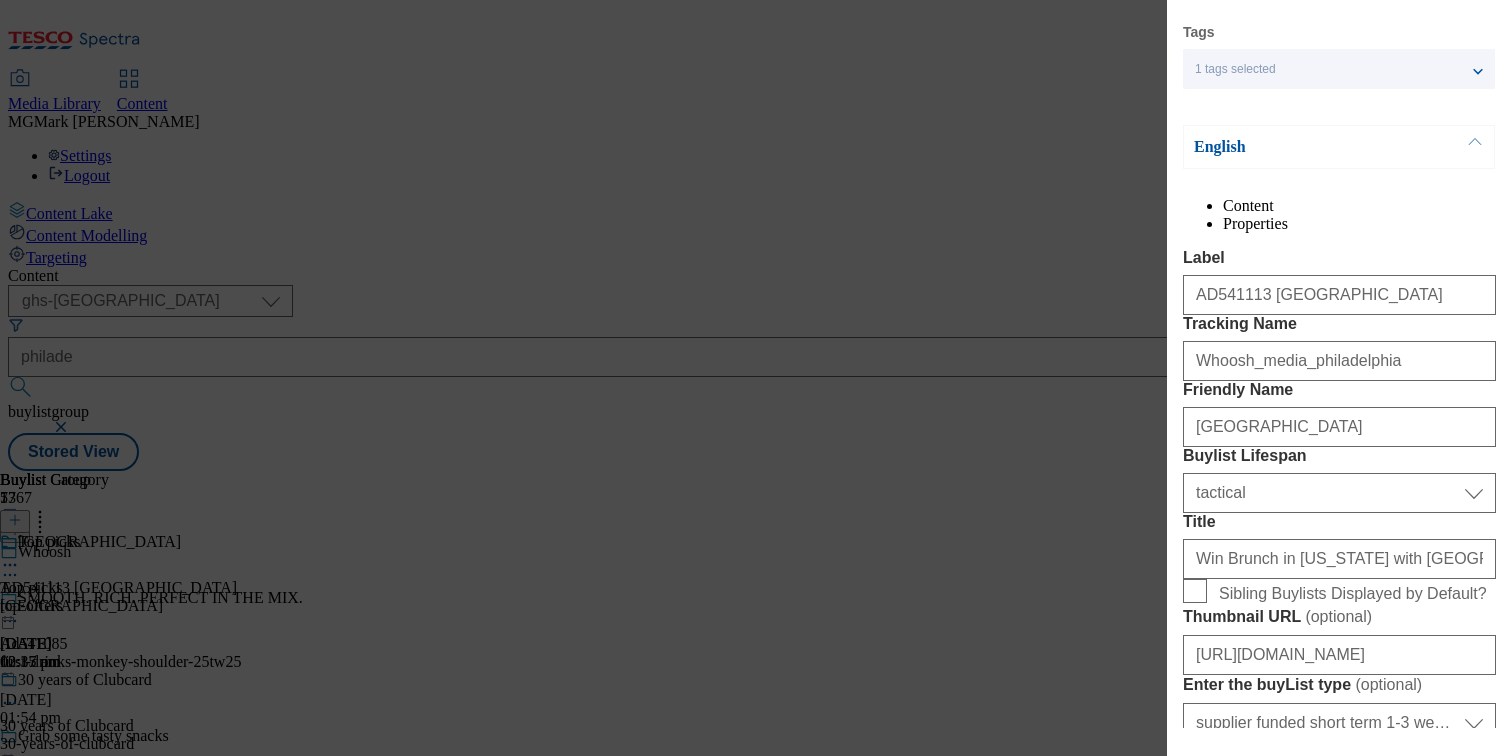 click on "Friendly Name [GEOGRAPHIC_DATA]" at bounding box center [1339, 414] 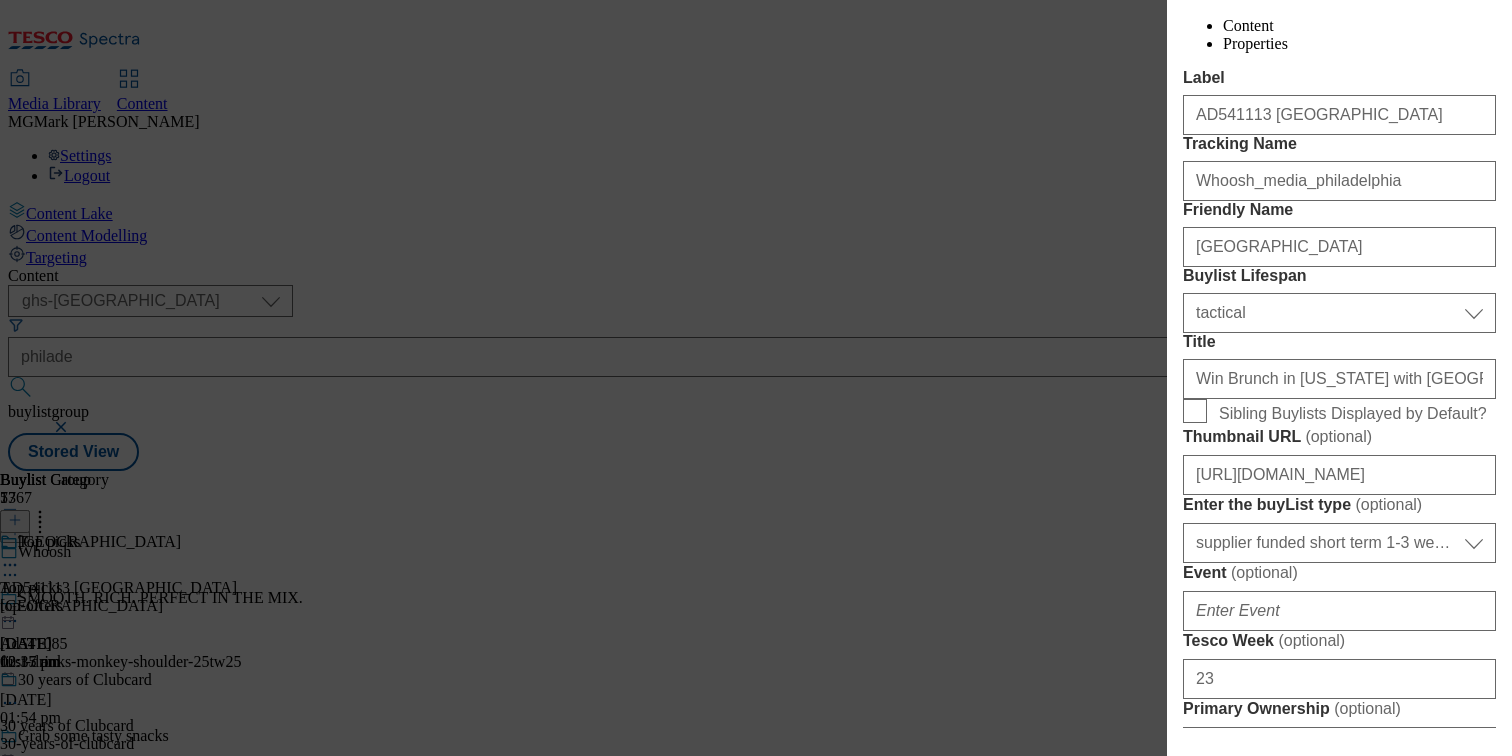 scroll, scrollTop: 340, scrollLeft: 0, axis: vertical 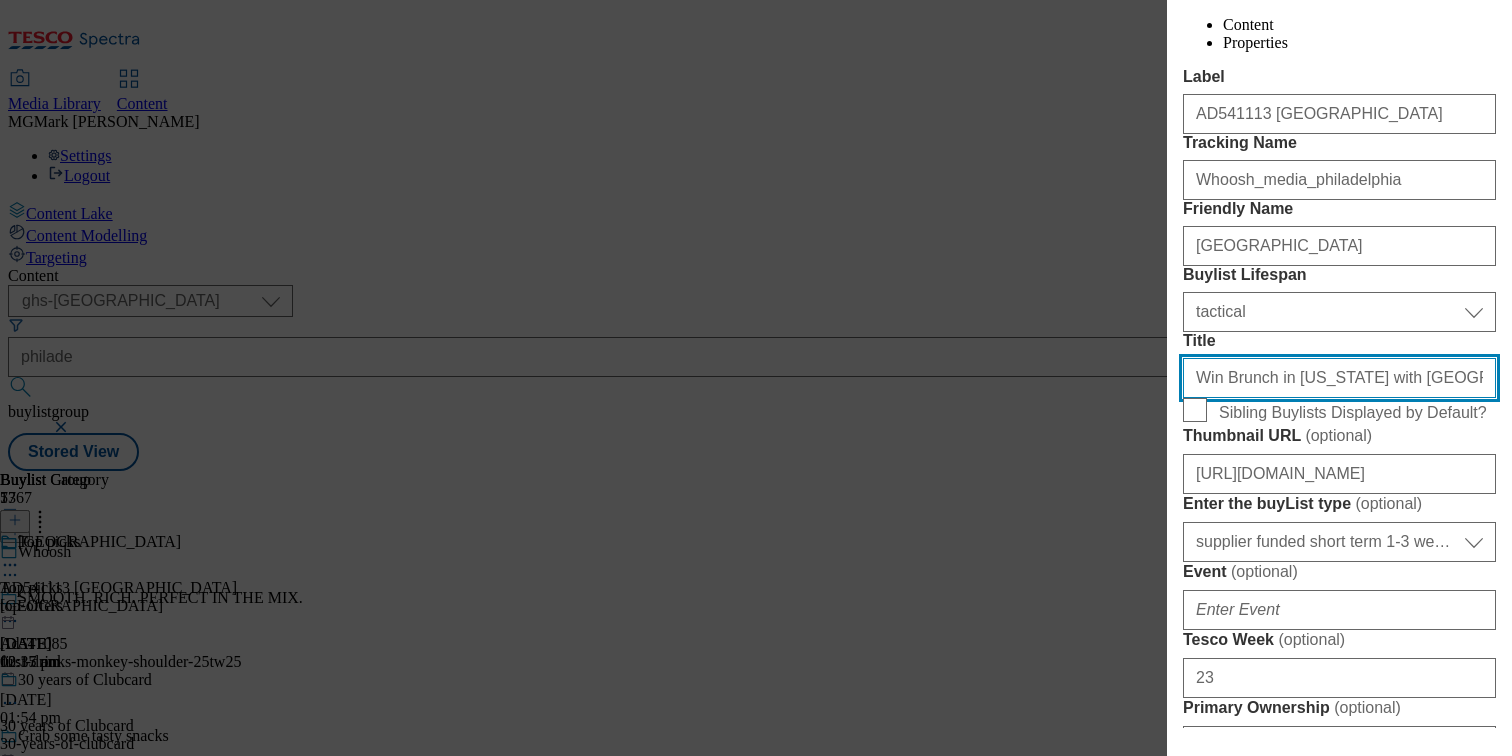 click on "Win Brunch in [US_STATE] with [GEOGRAPHIC_DATA]" at bounding box center (1339, 378) 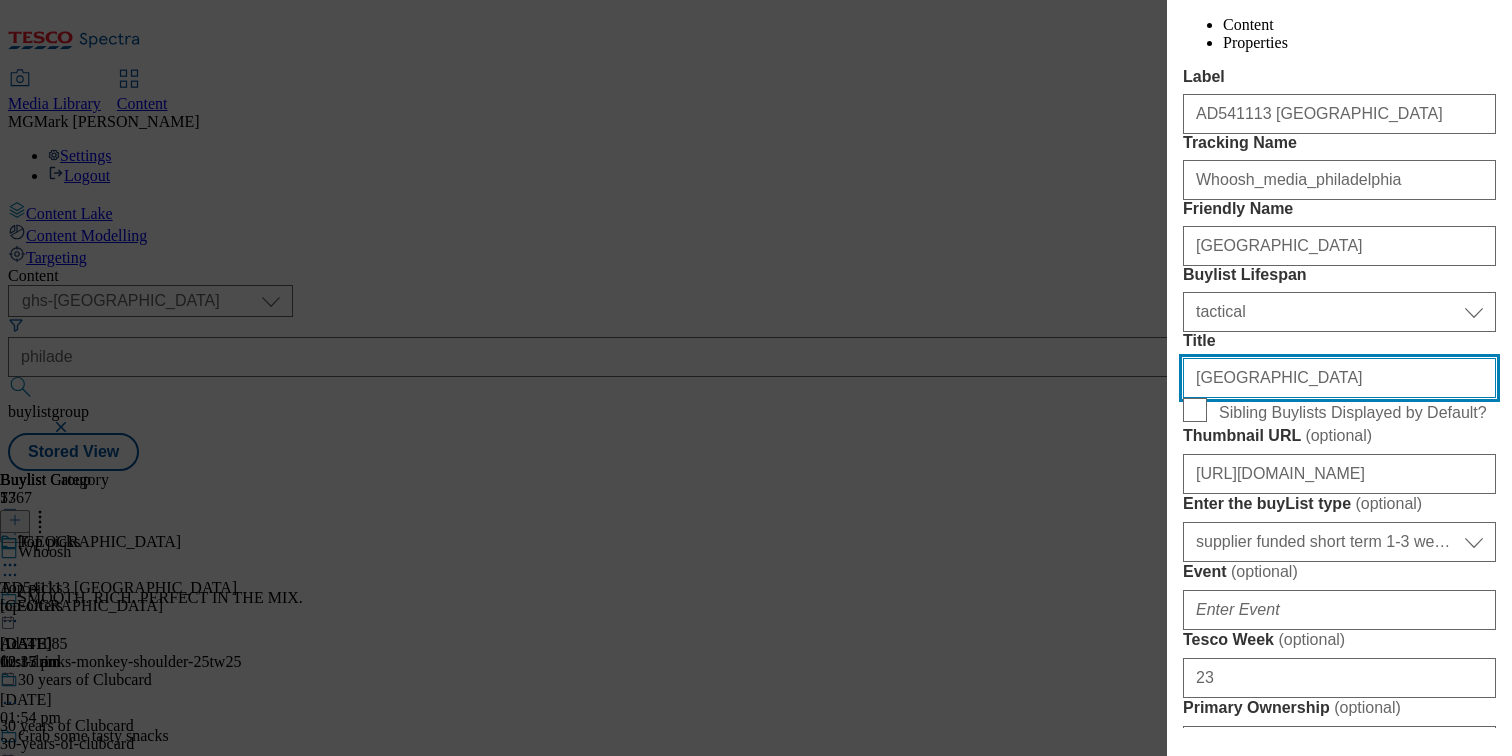 type on "[GEOGRAPHIC_DATA]" 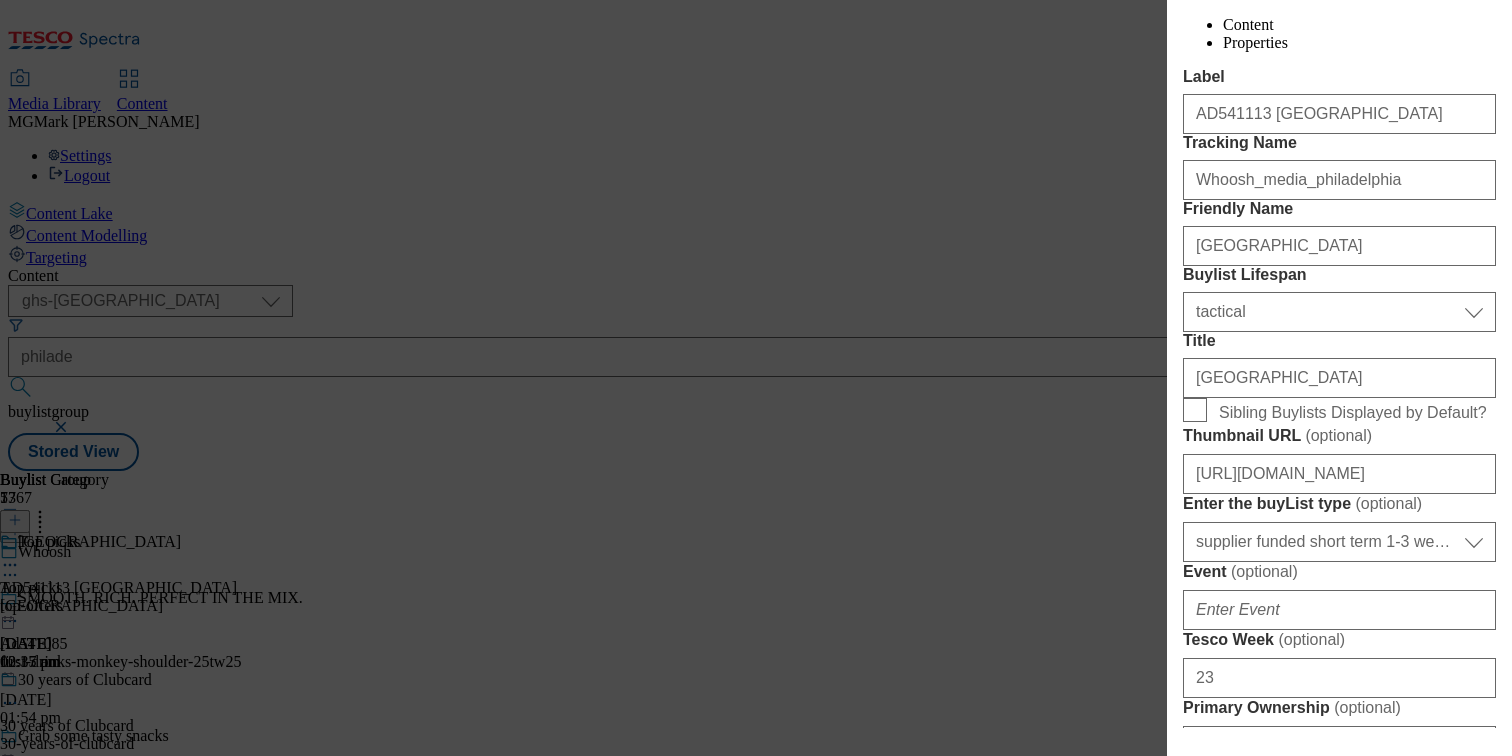 click on "Sibling Buylists Displayed by Default?" at bounding box center (1353, 413) 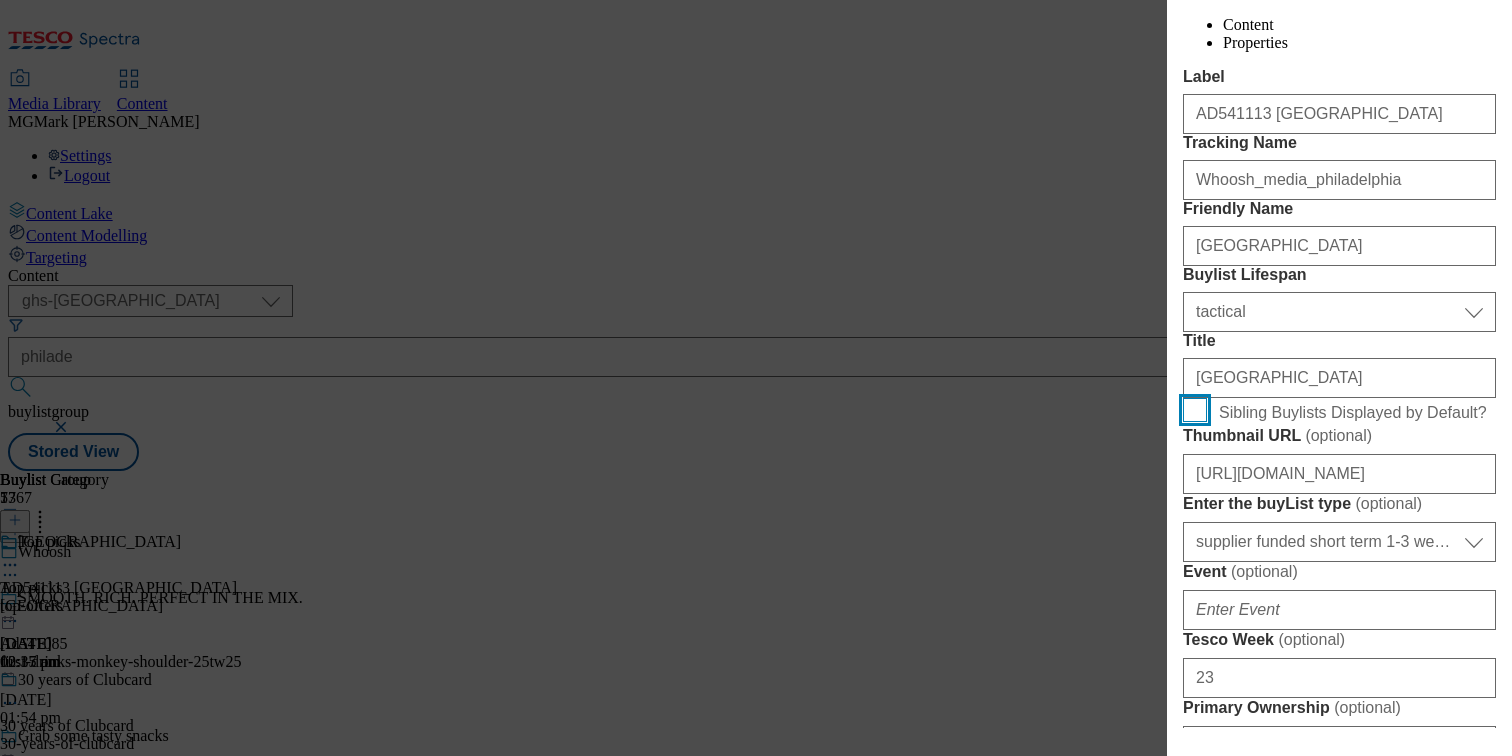 click on "Sibling Buylists Displayed by Default?" at bounding box center (1195, 410) 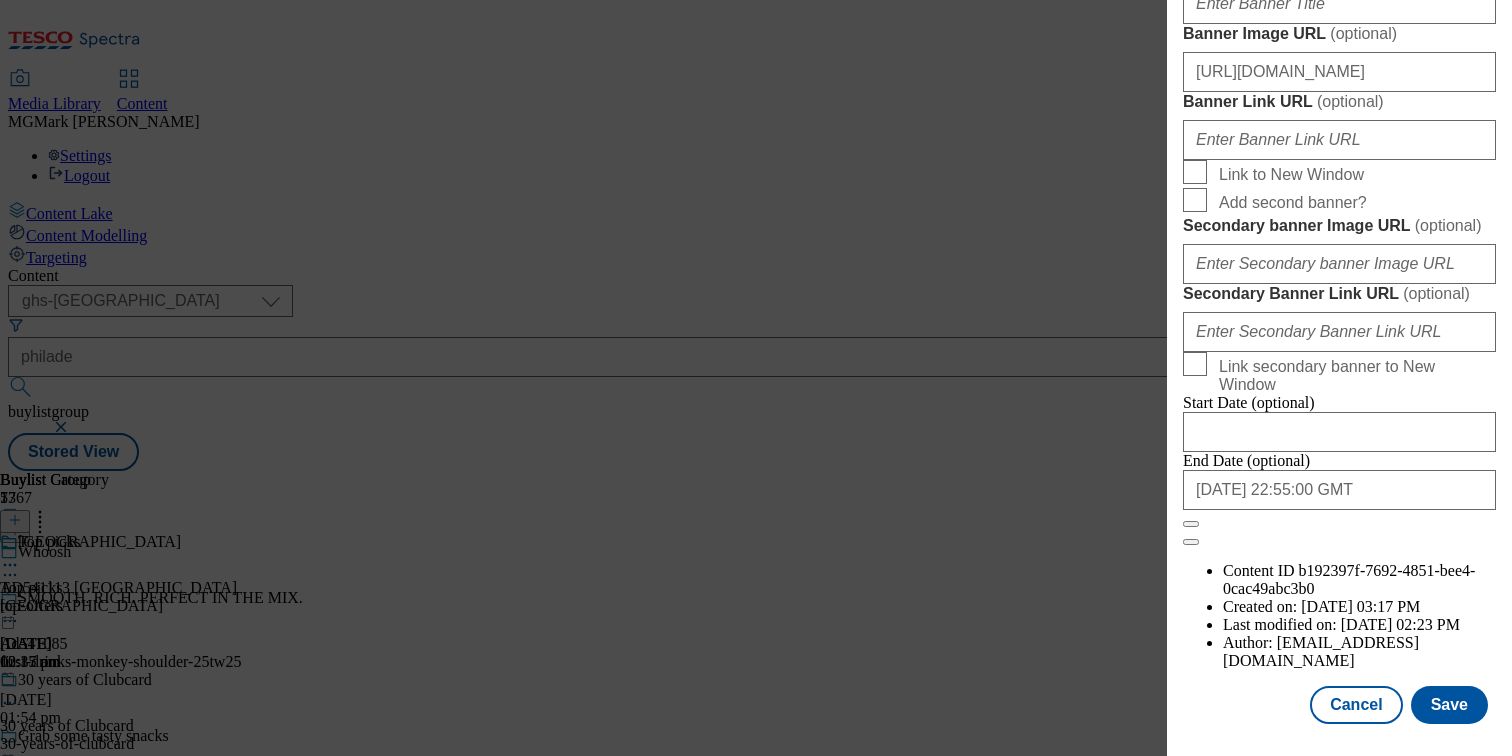 scroll, scrollTop: 2245, scrollLeft: 0, axis: vertical 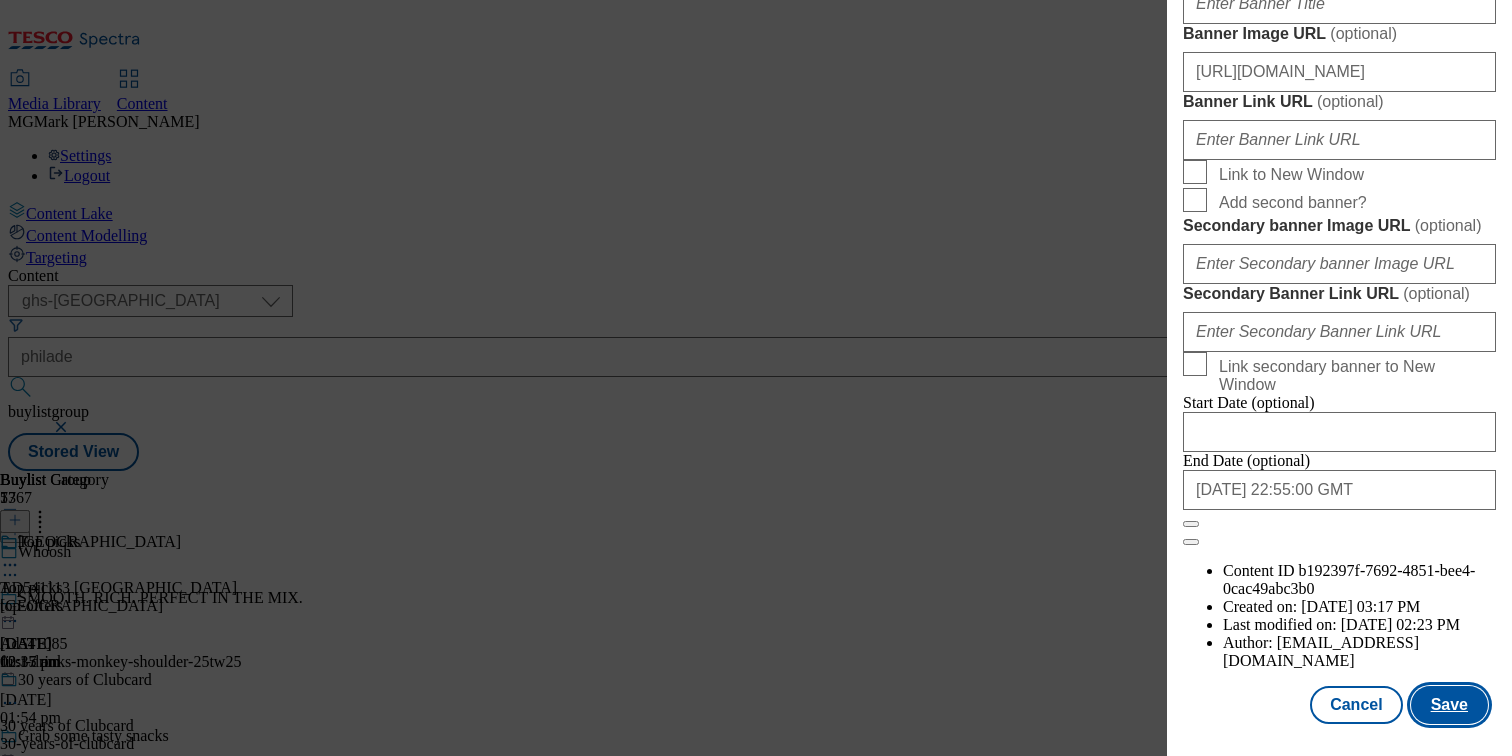 click on "Save" at bounding box center [1449, 705] 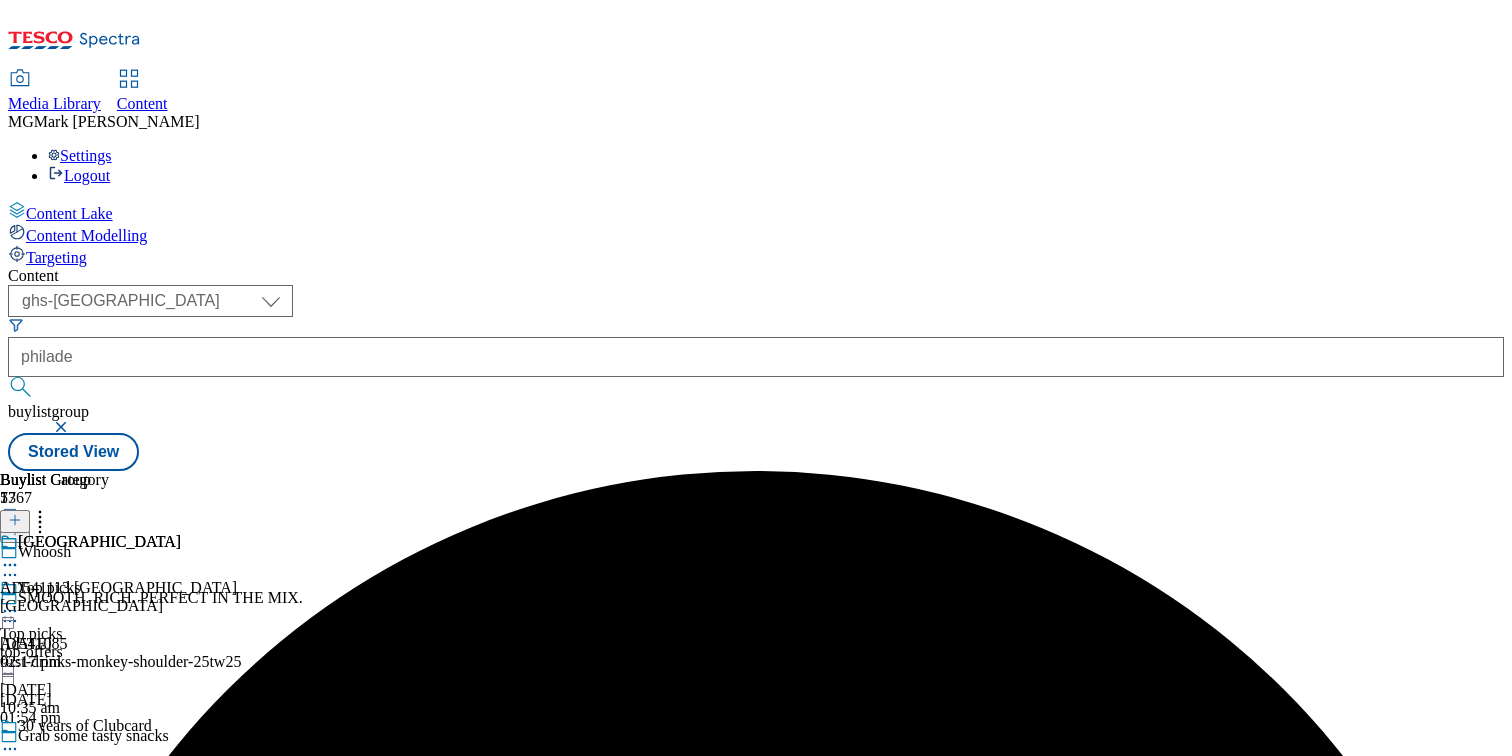 click 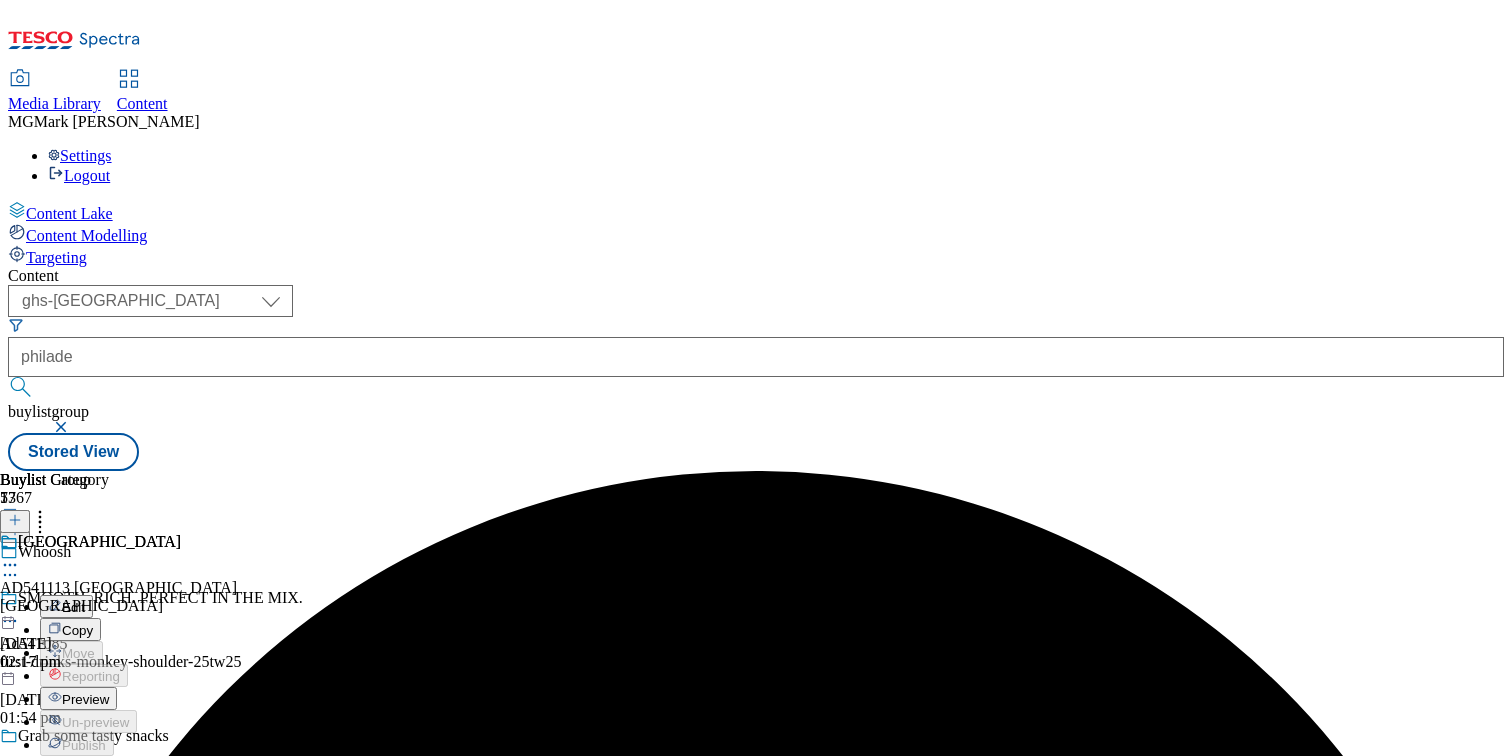click on "Preview" at bounding box center (85, 699) 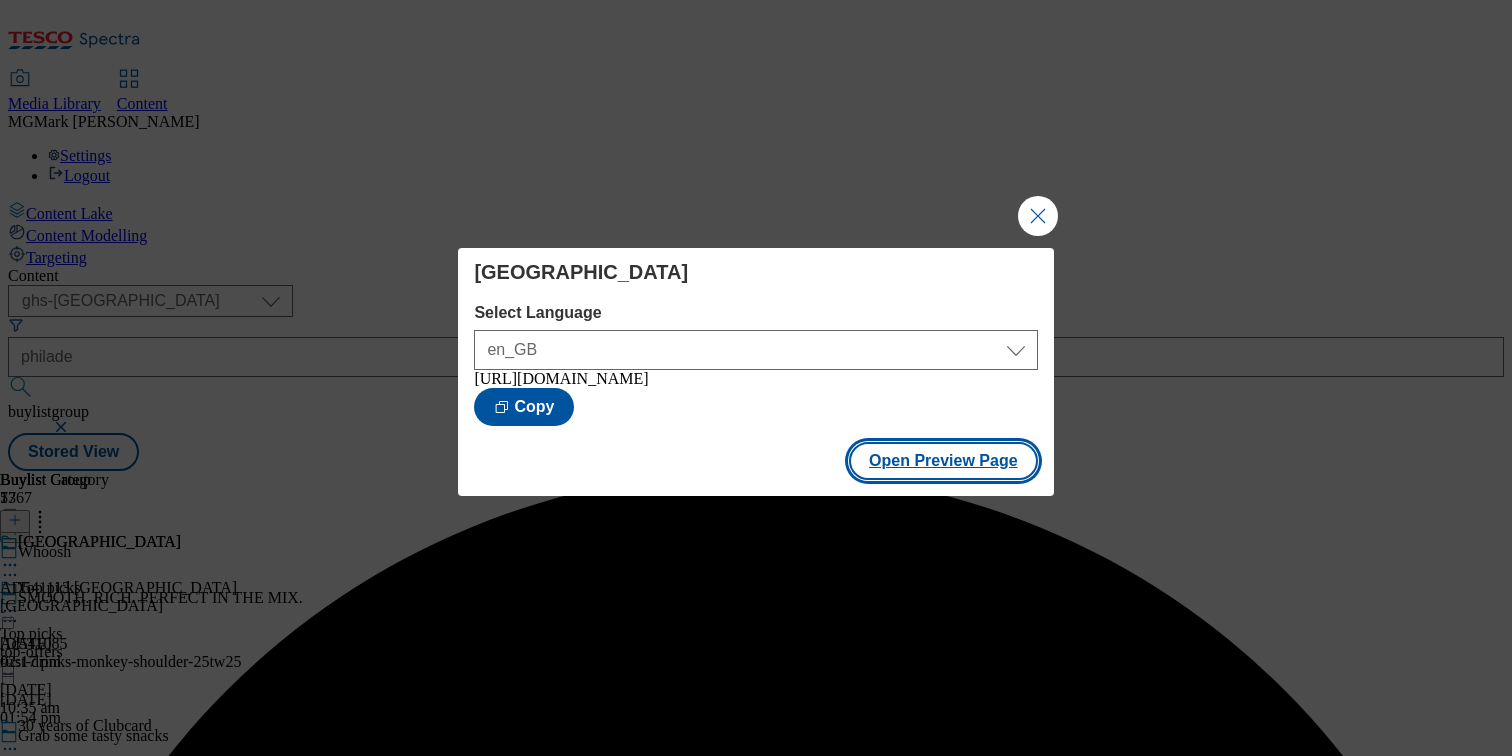 click on "Open Preview Page" at bounding box center (943, 461) 